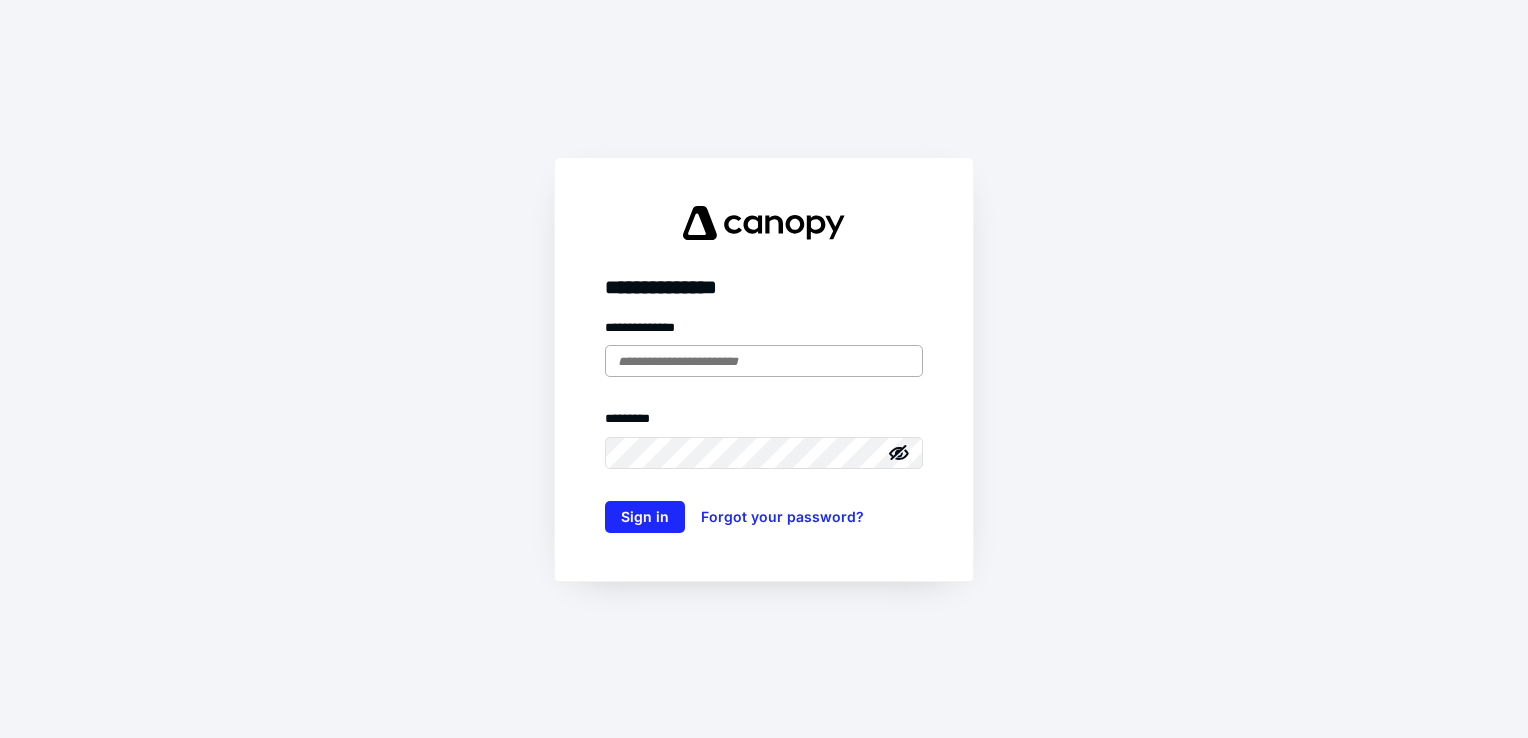 scroll, scrollTop: 0, scrollLeft: 0, axis: both 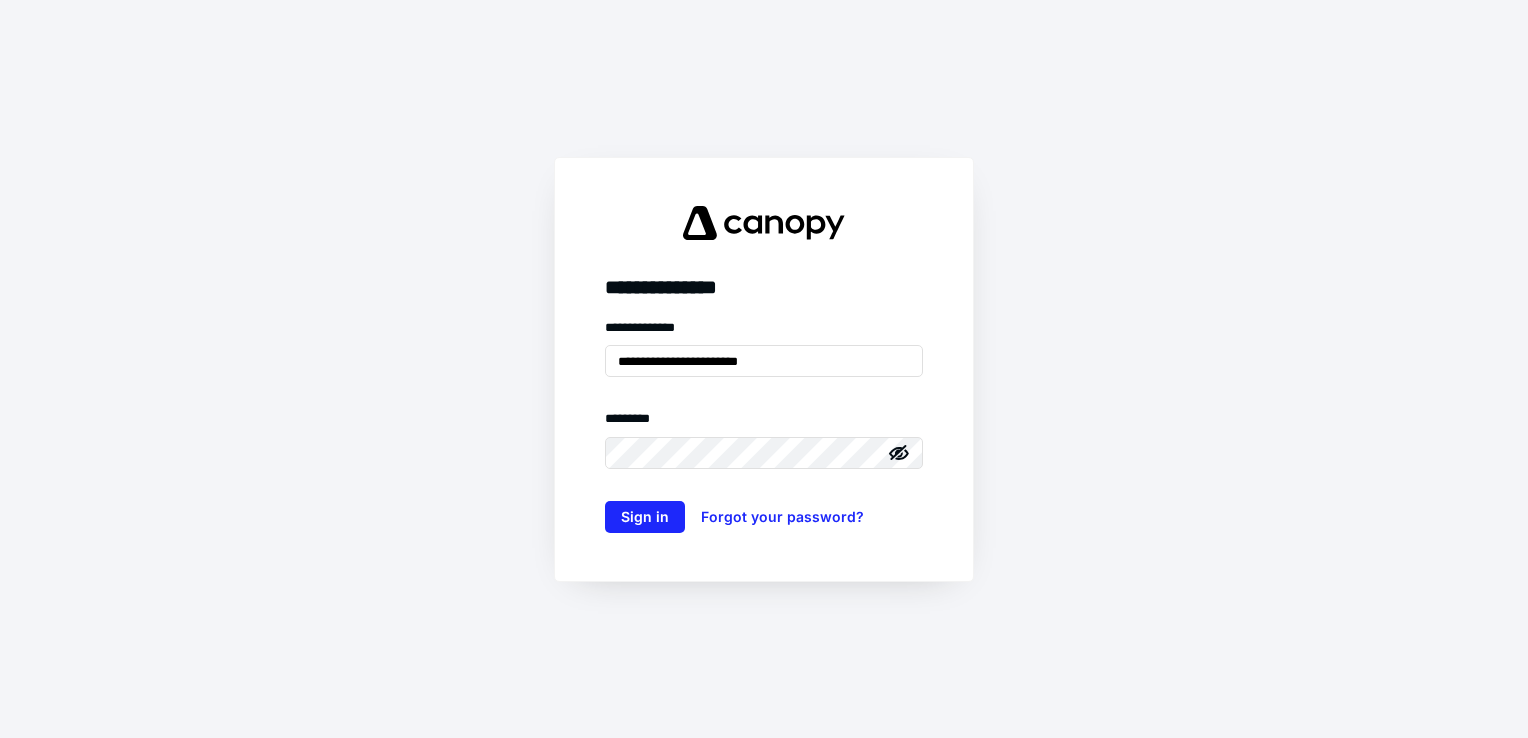 click 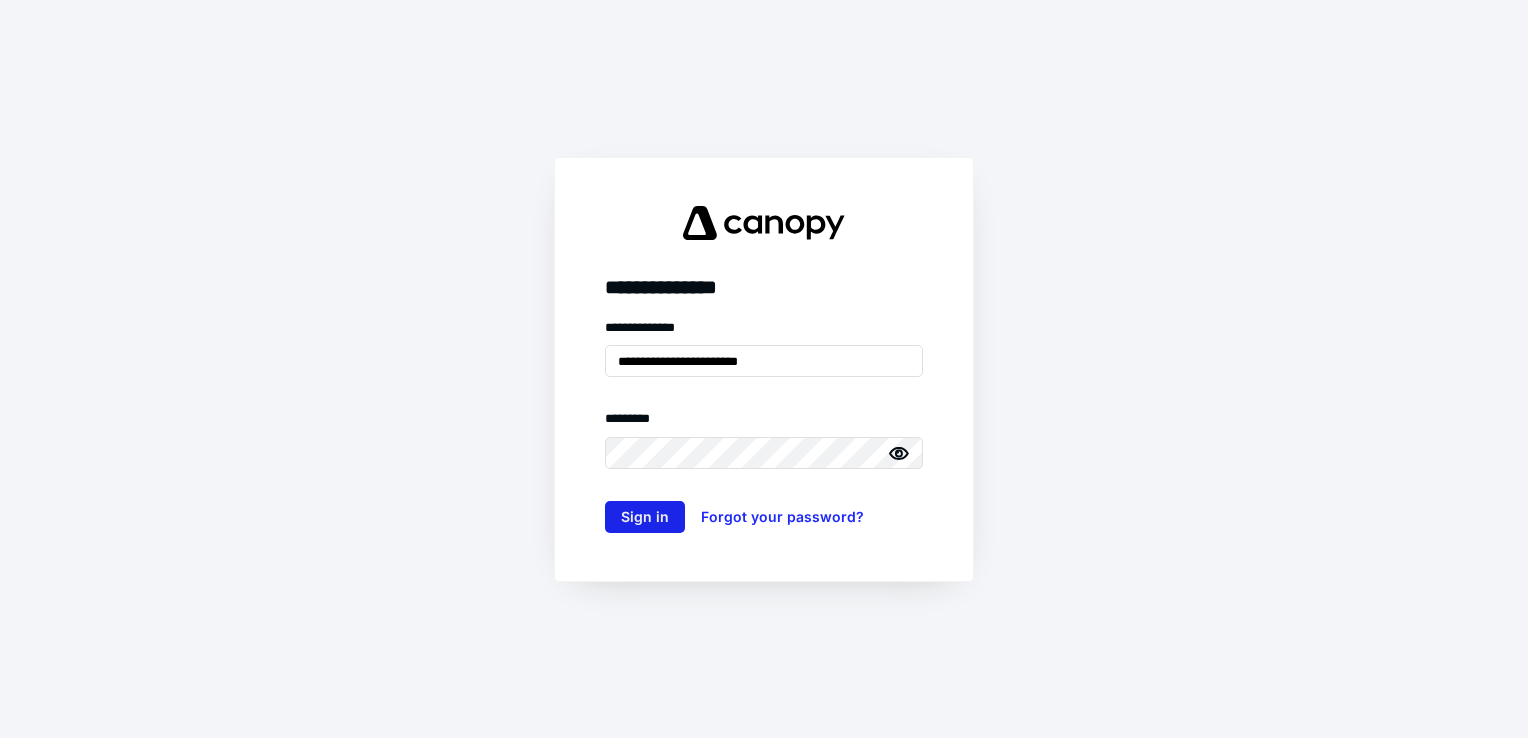 click on "Sign in" at bounding box center [645, 517] 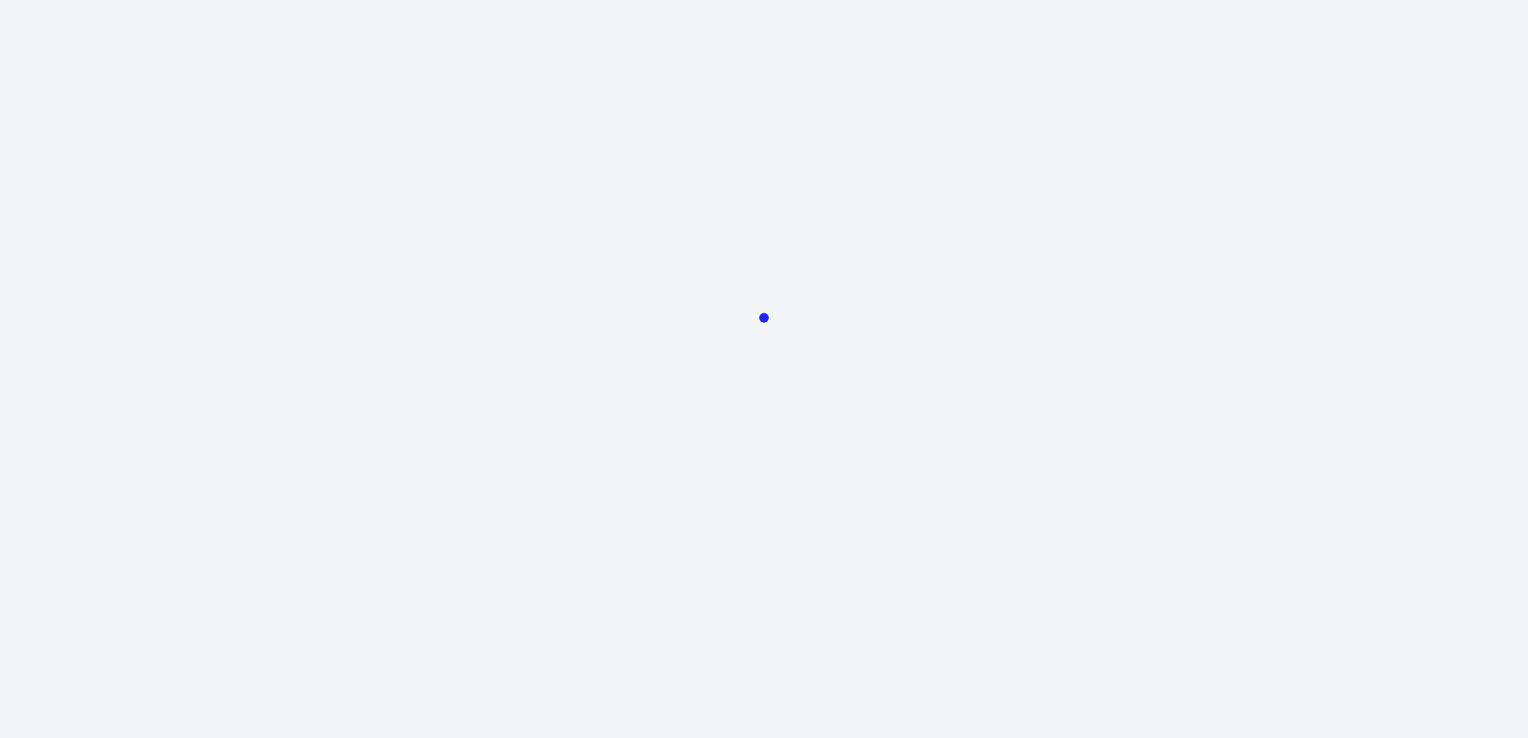 scroll, scrollTop: 0, scrollLeft: 0, axis: both 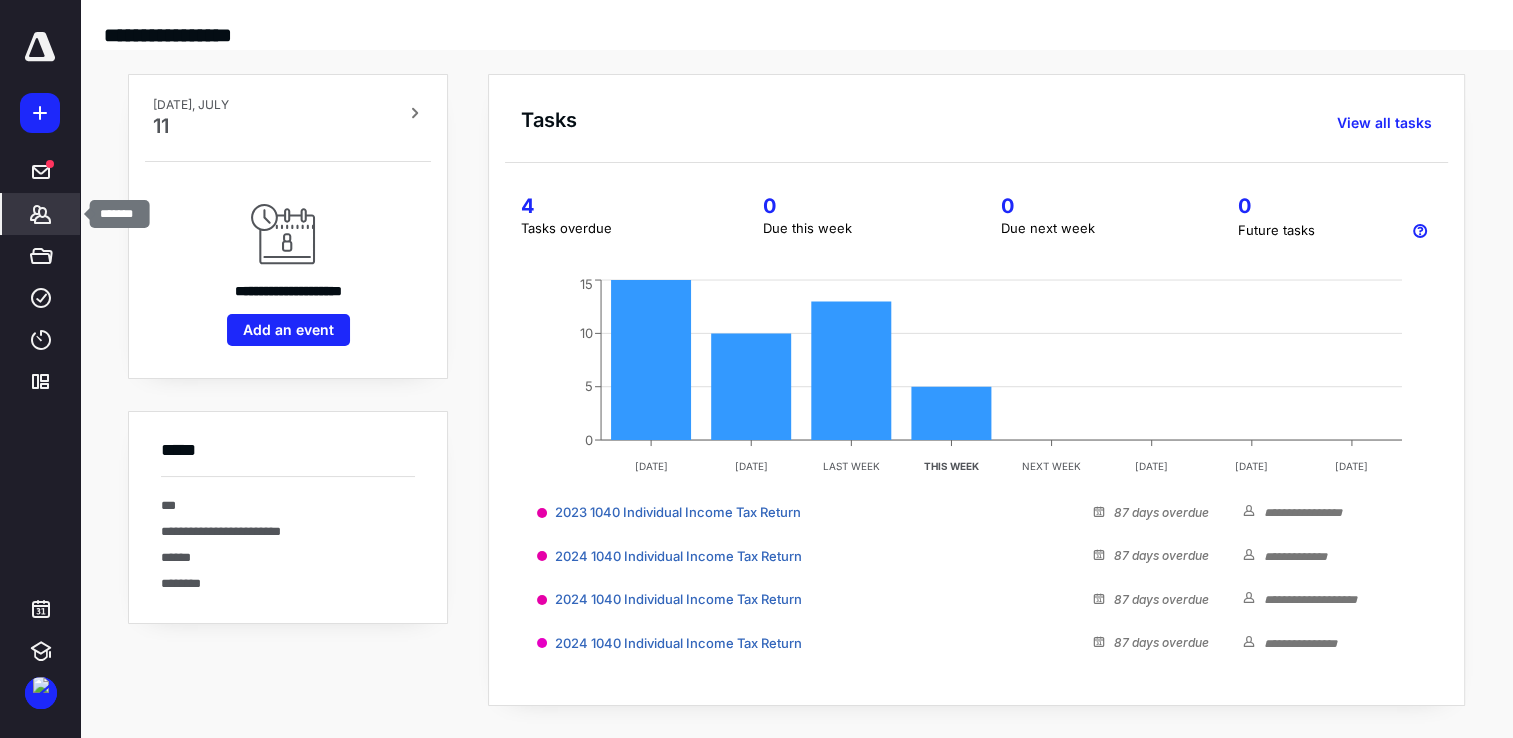 click 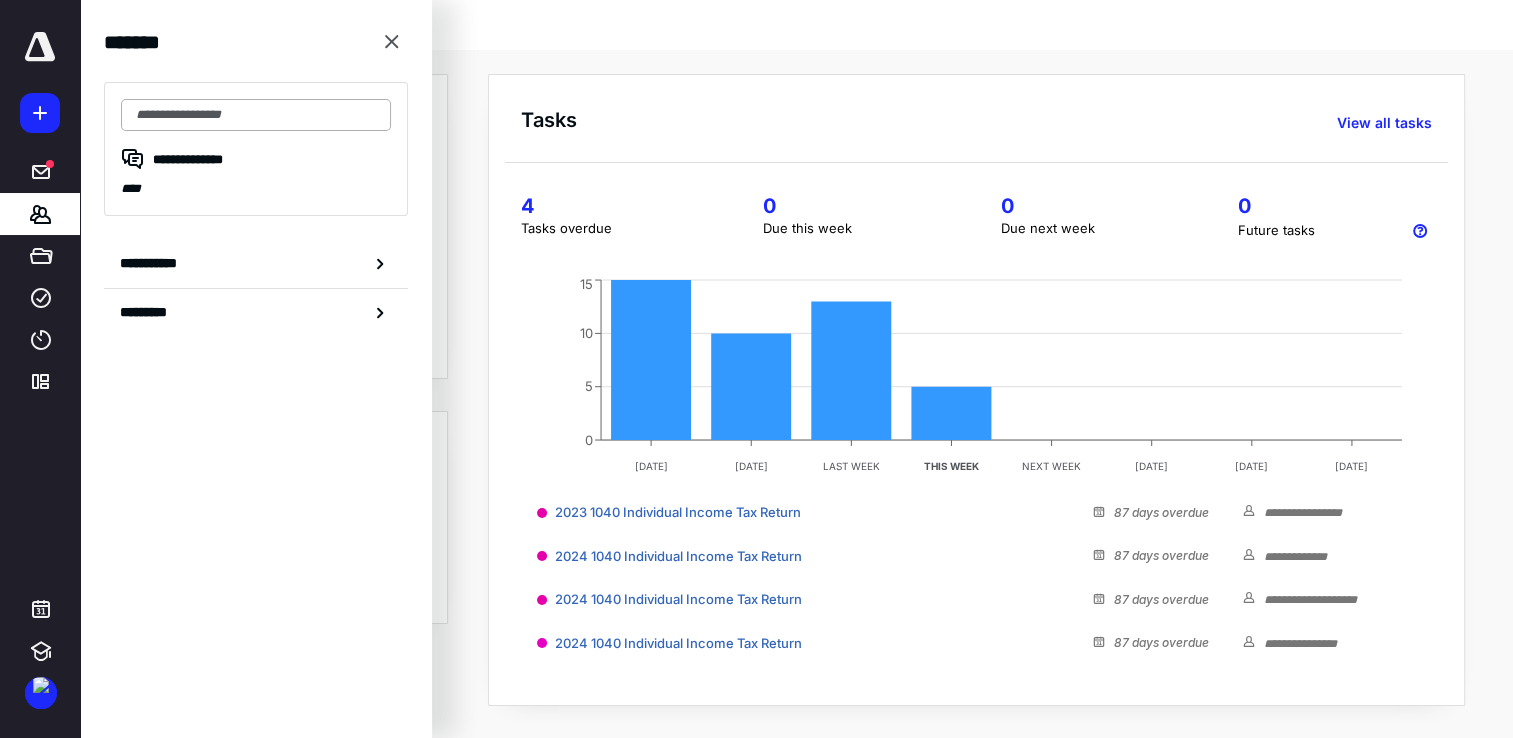 click at bounding box center [256, 115] 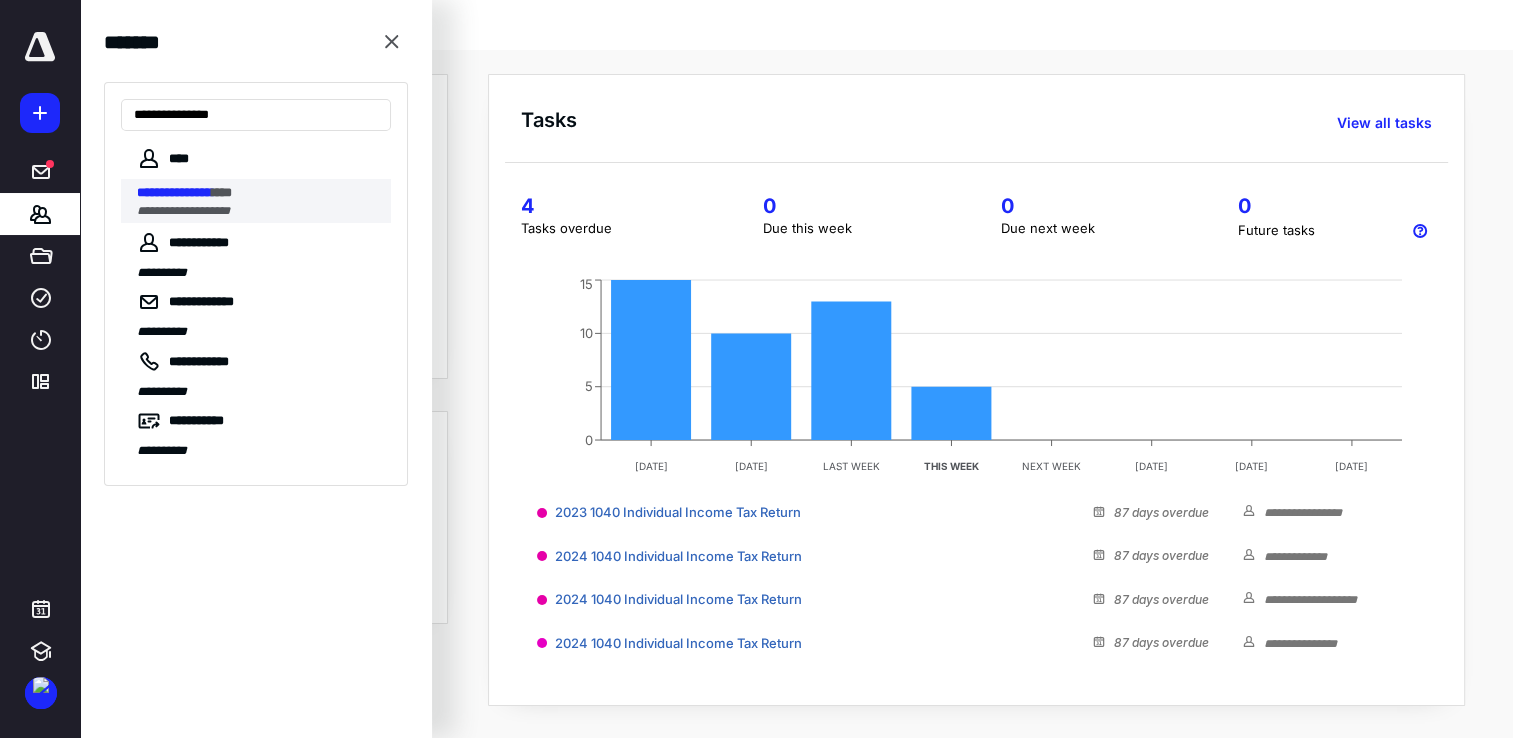 type on "**********" 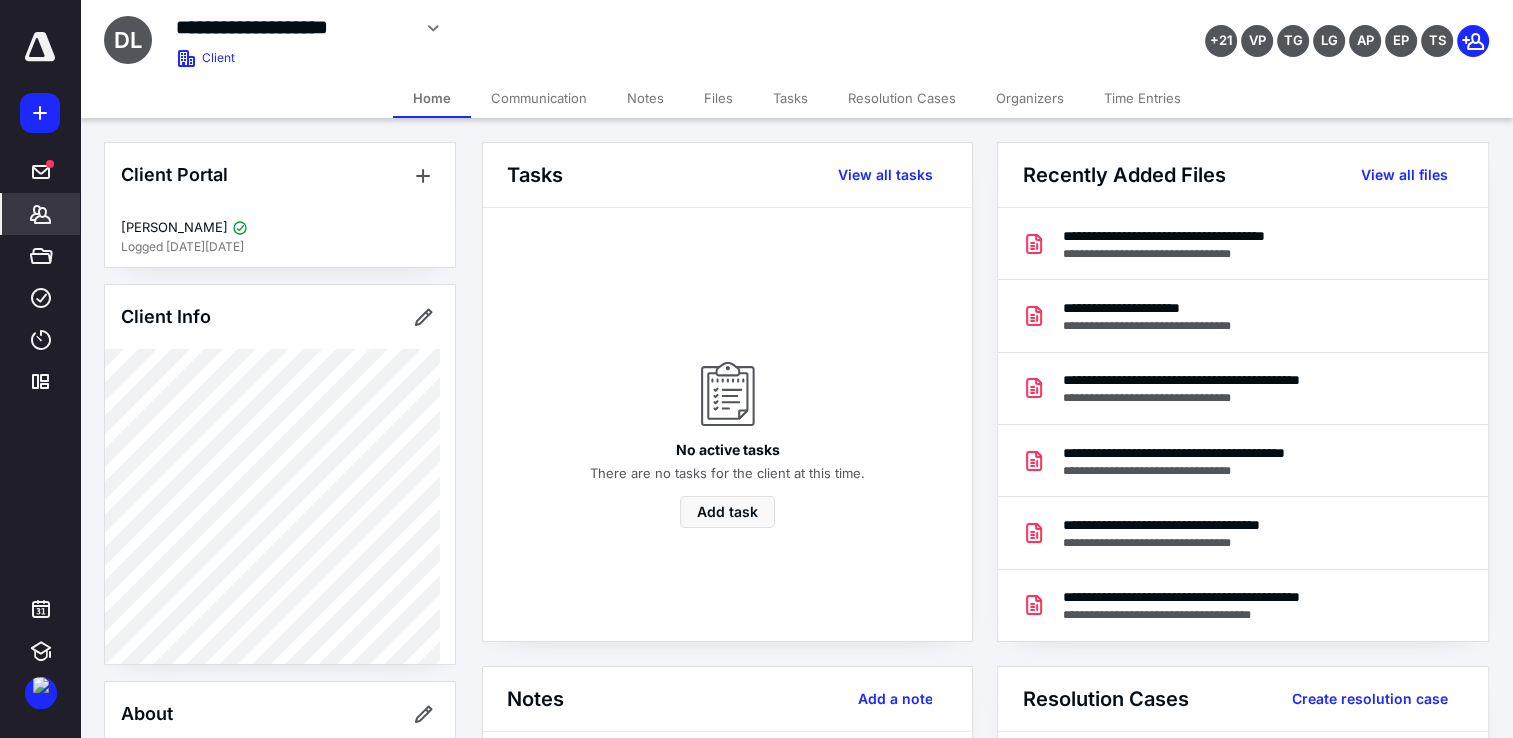 click on "Files" at bounding box center (718, 98) 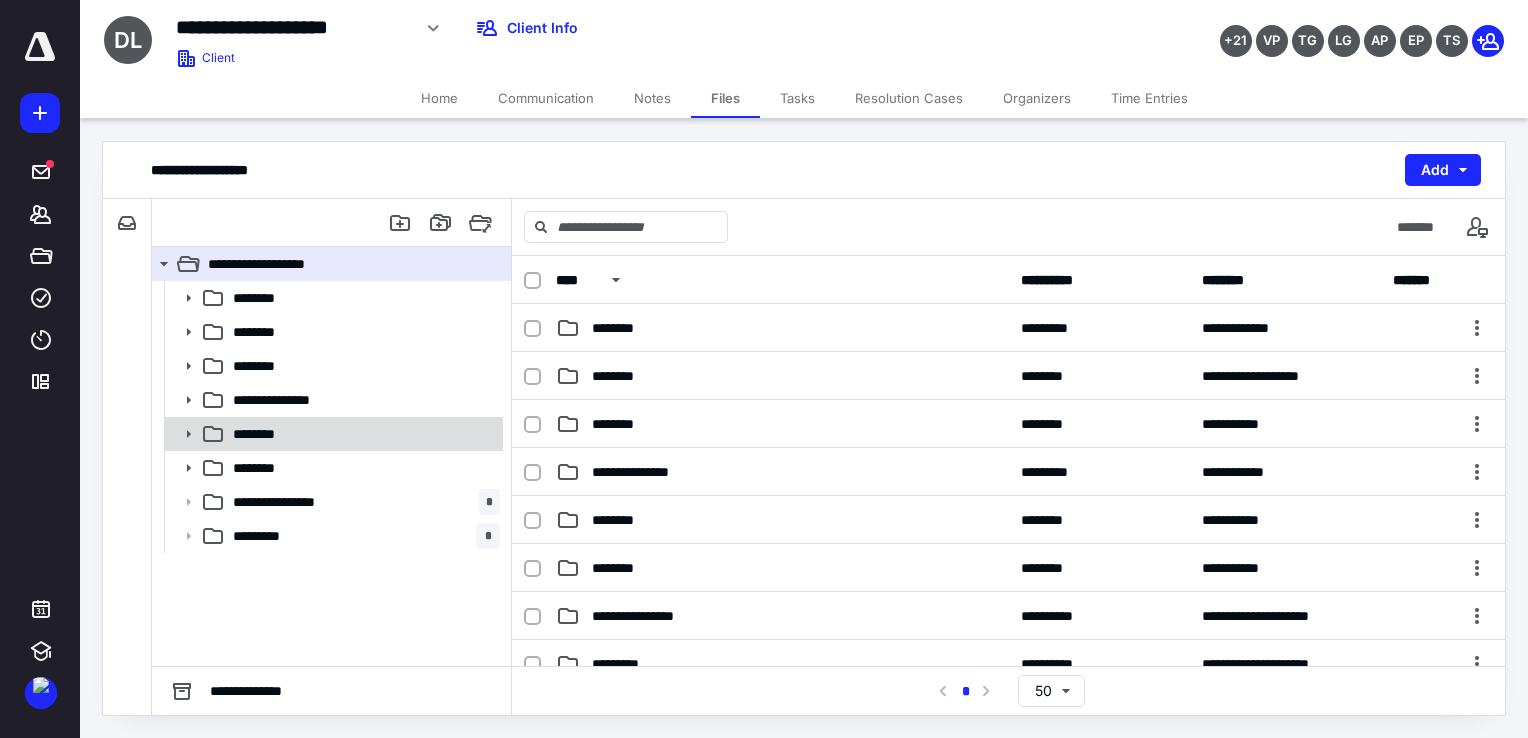 click 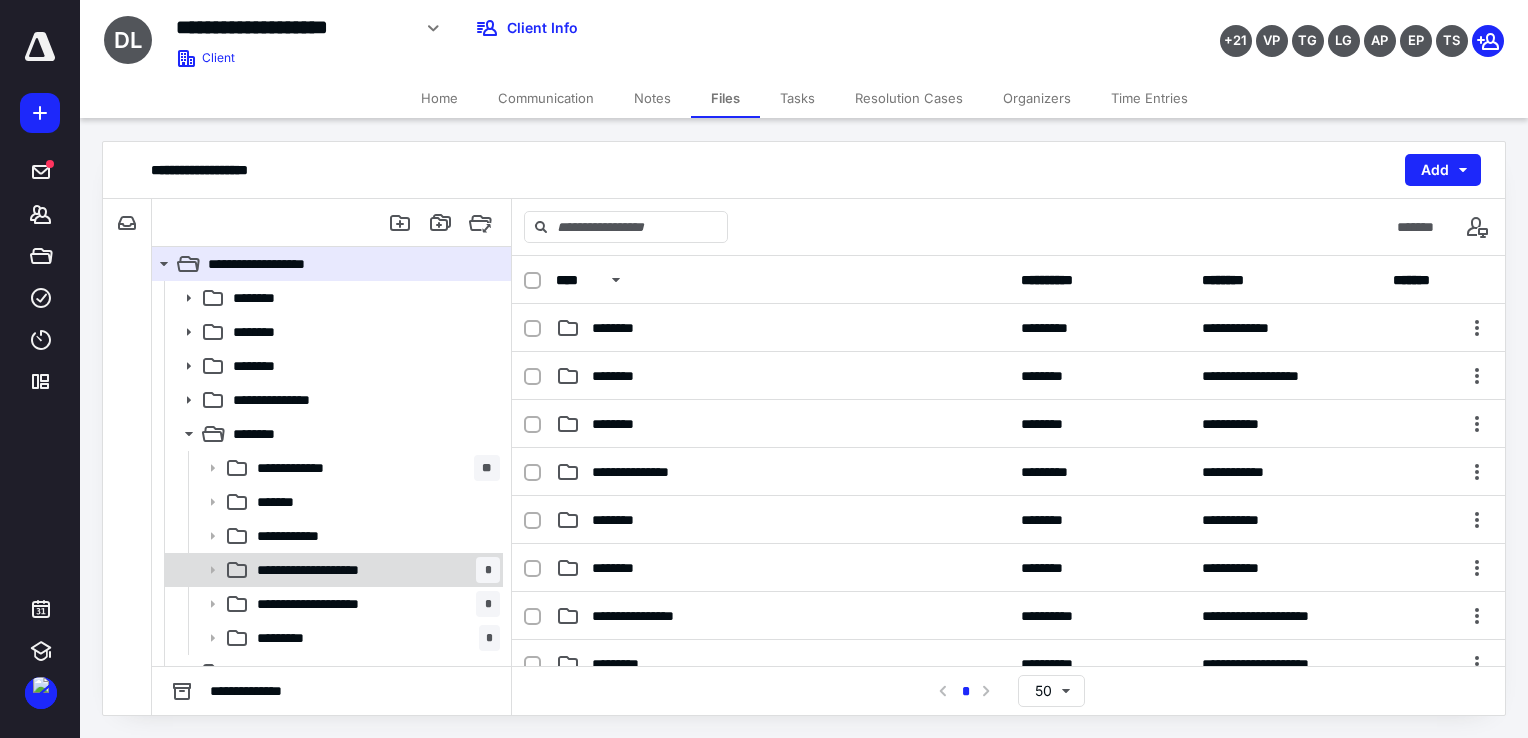 click 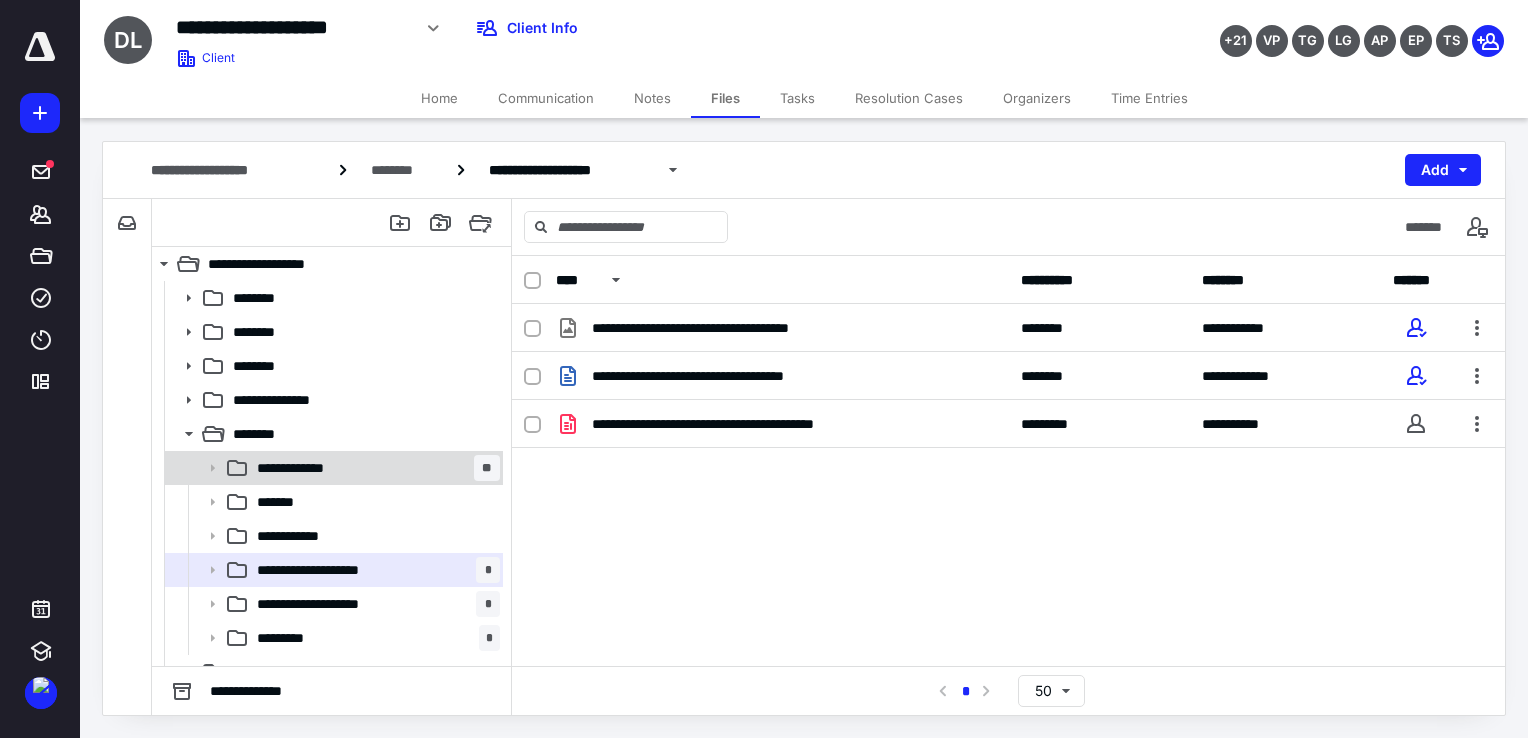 click on "**********" at bounding box center (374, 468) 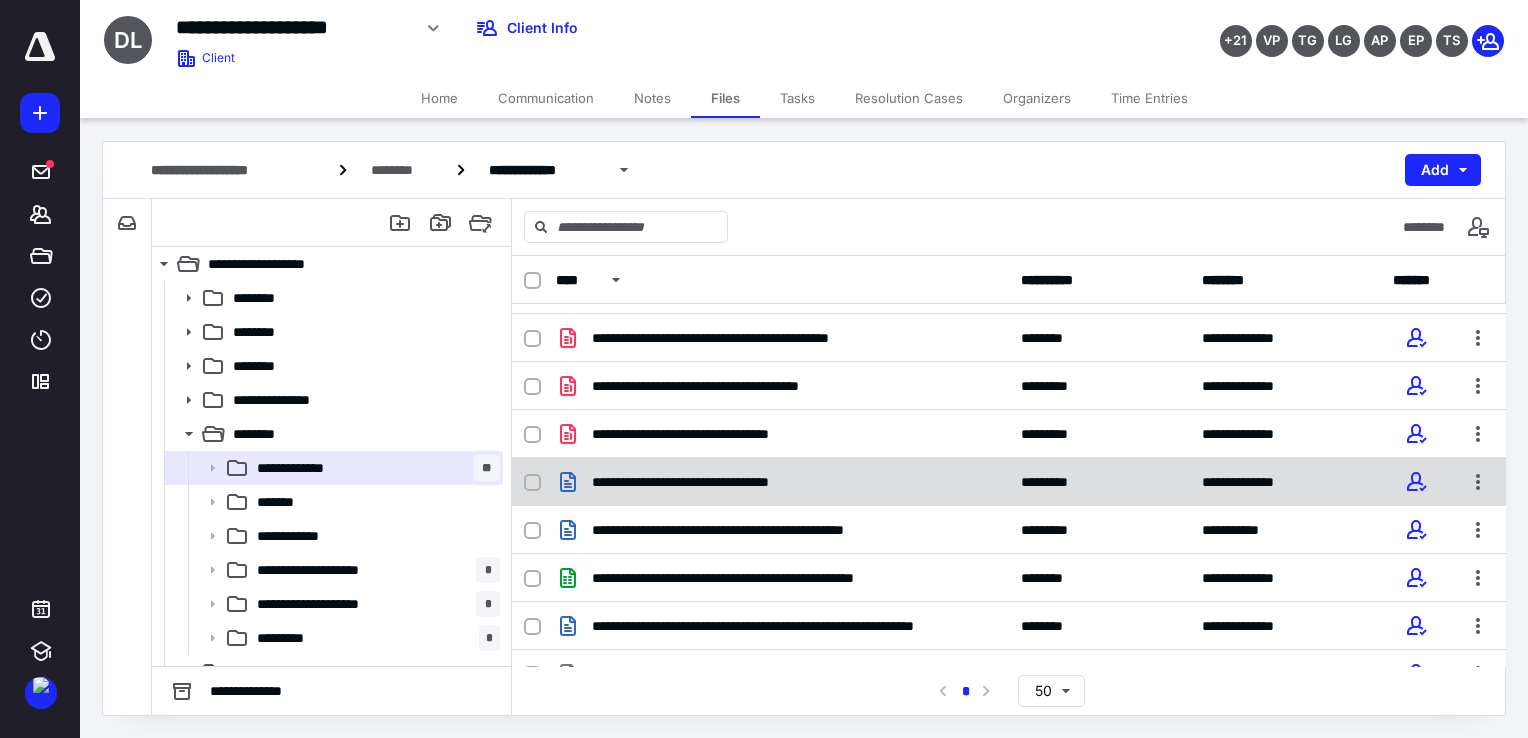 scroll, scrollTop: 162, scrollLeft: 0, axis: vertical 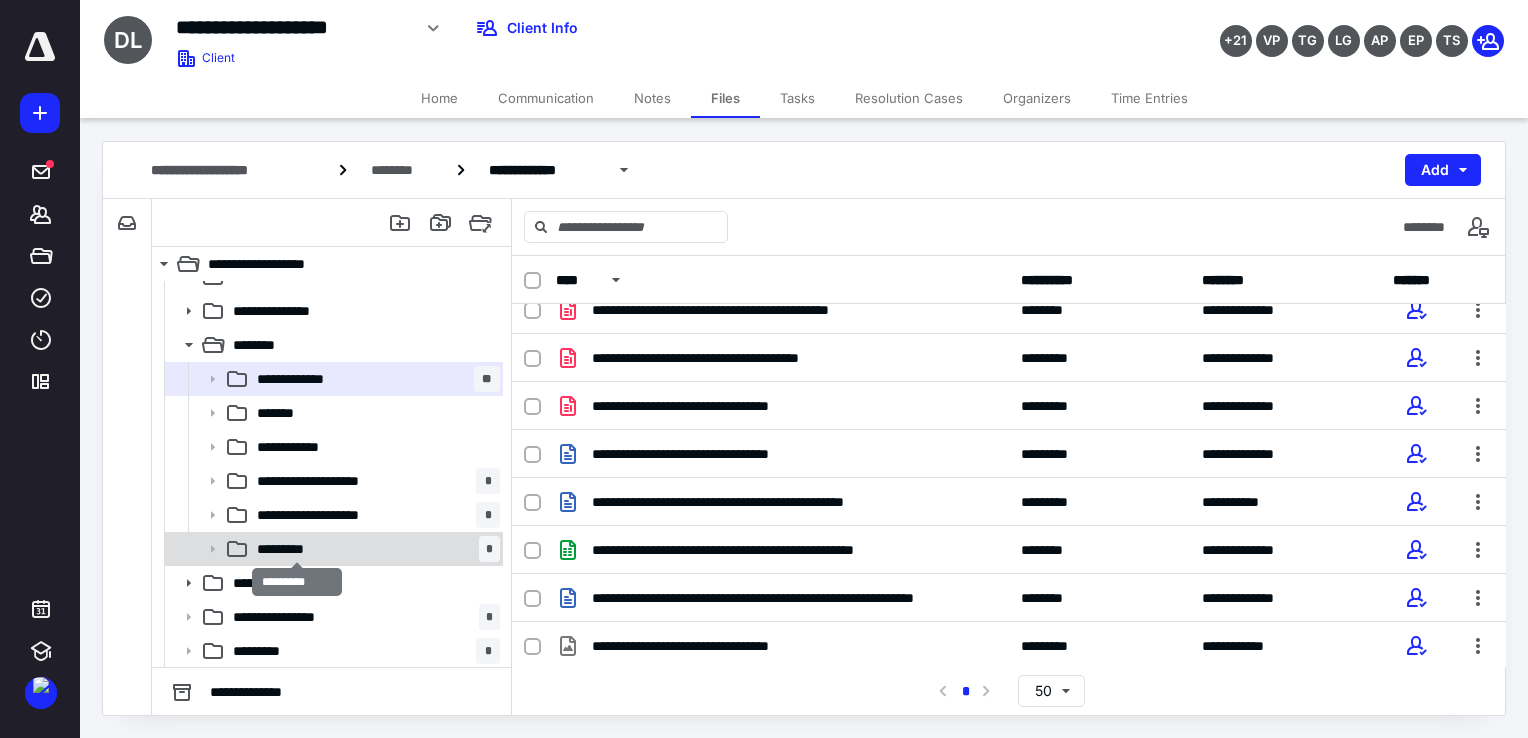 click on "*********" at bounding box center [297, 549] 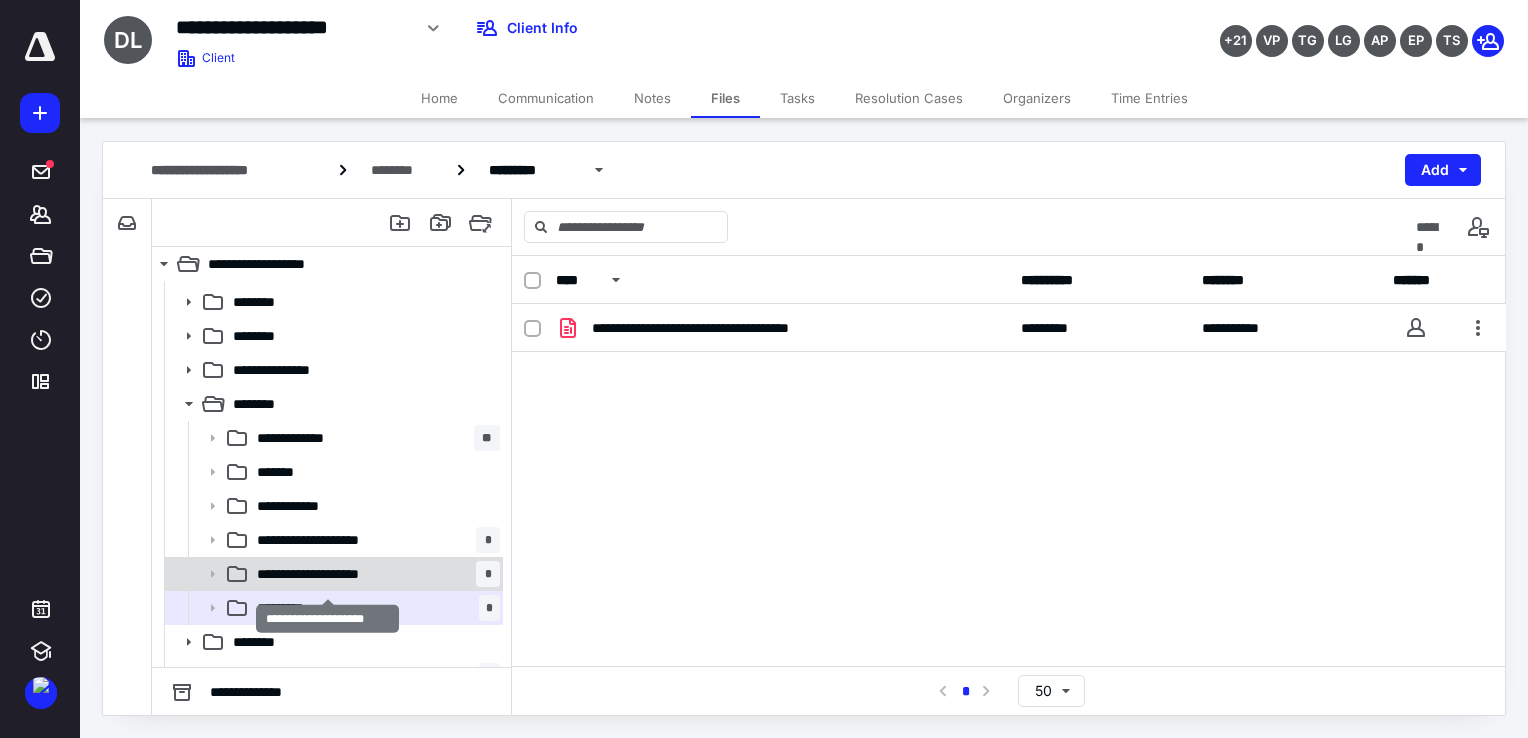 scroll, scrollTop: 0, scrollLeft: 0, axis: both 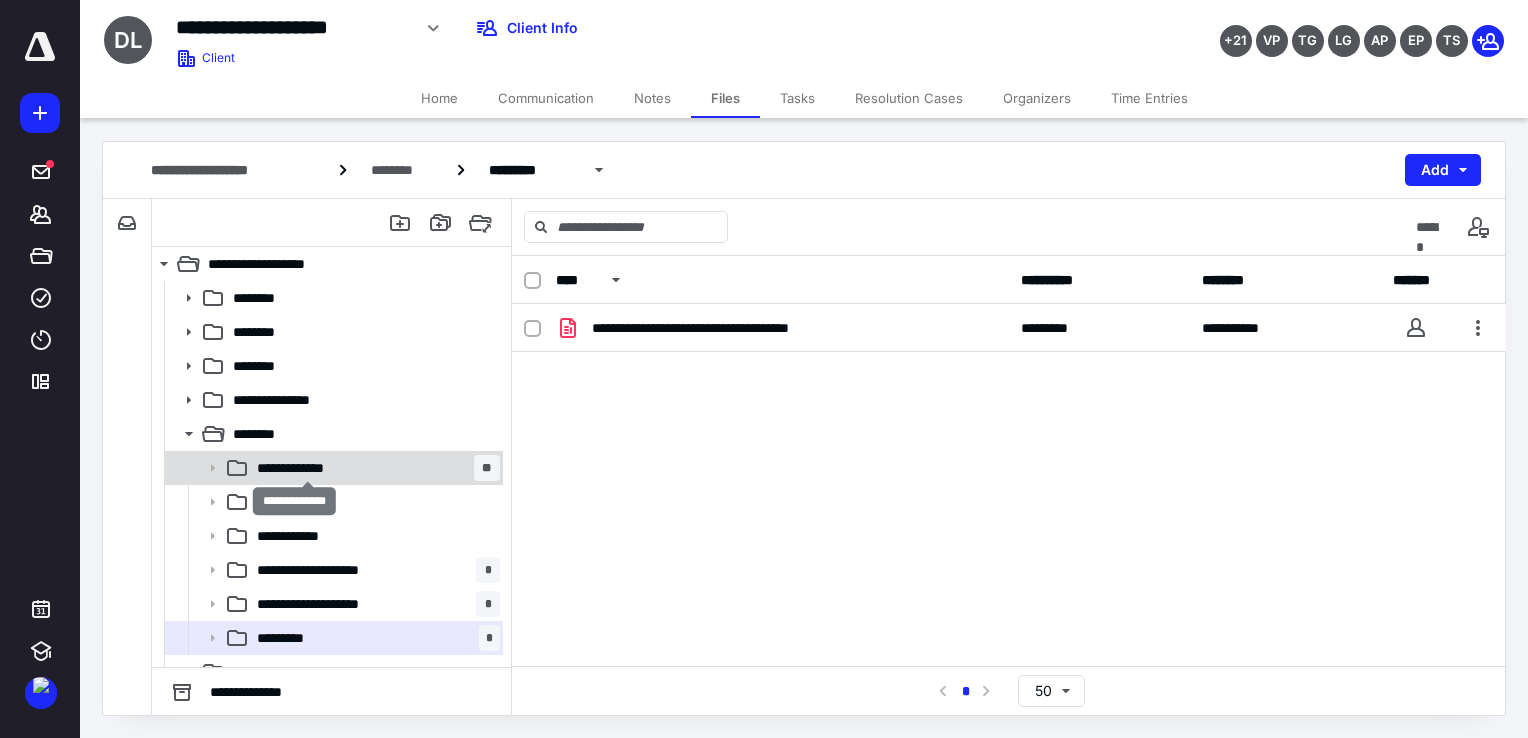 click on "**********" at bounding box center (309, 468) 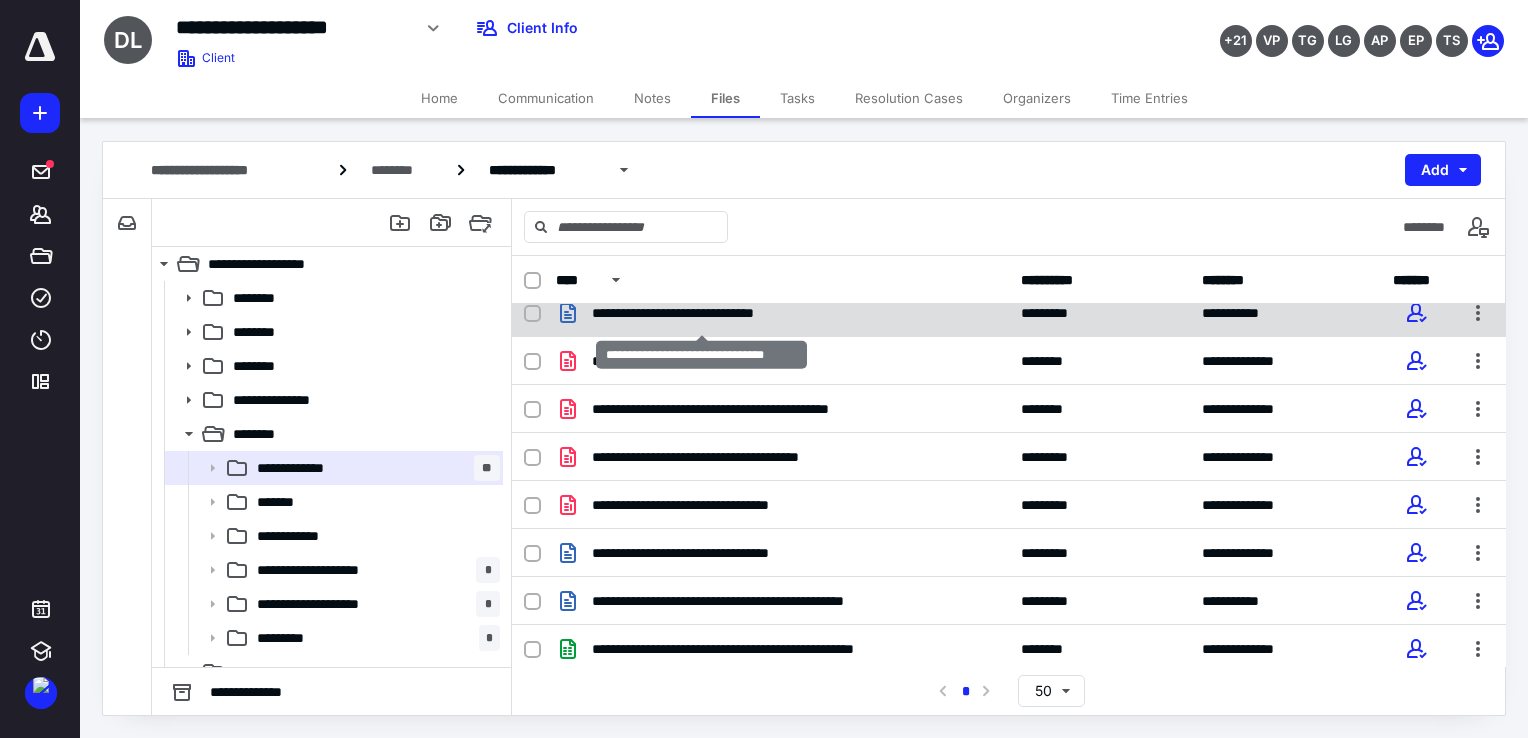 scroll, scrollTop: 0, scrollLeft: 0, axis: both 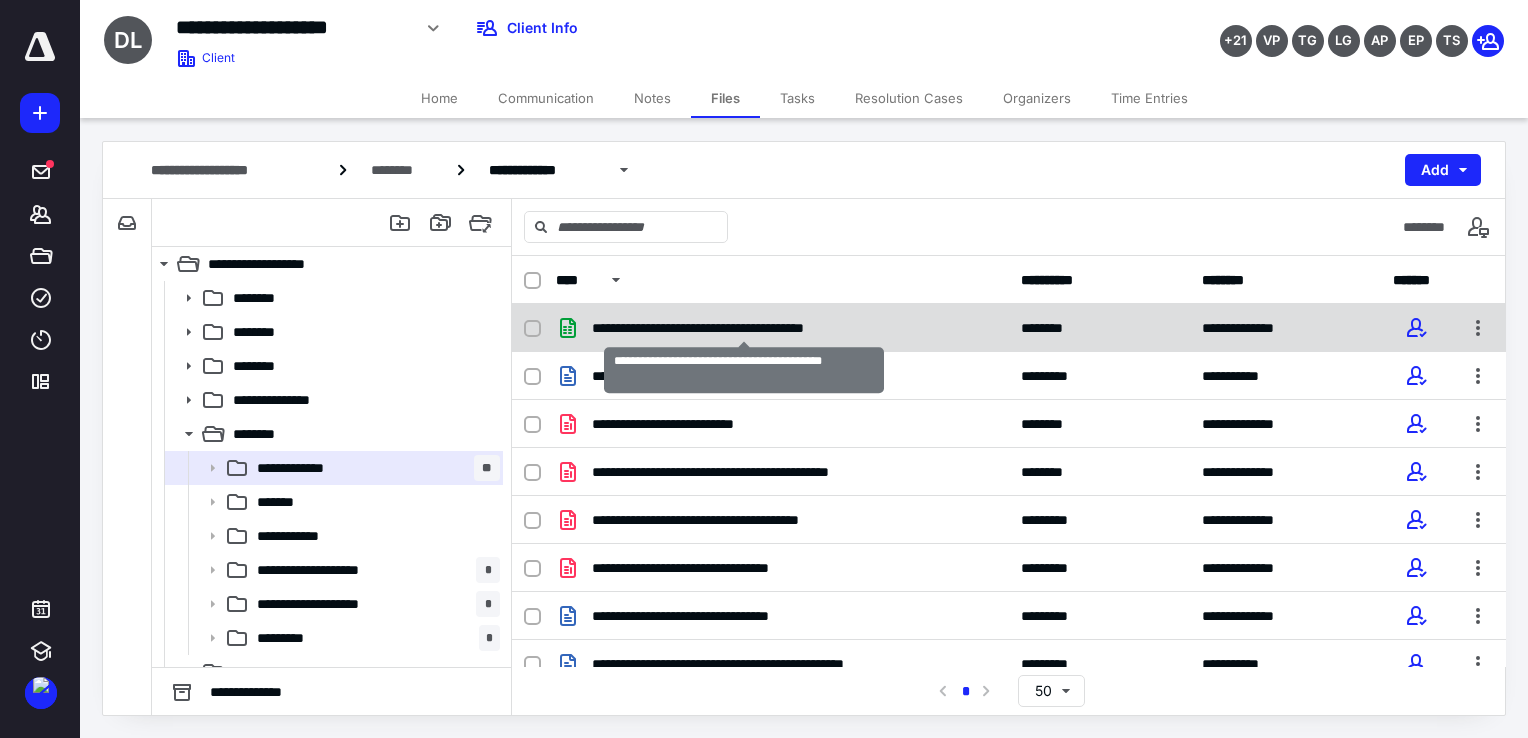 click on "**********" at bounding box center (744, 328) 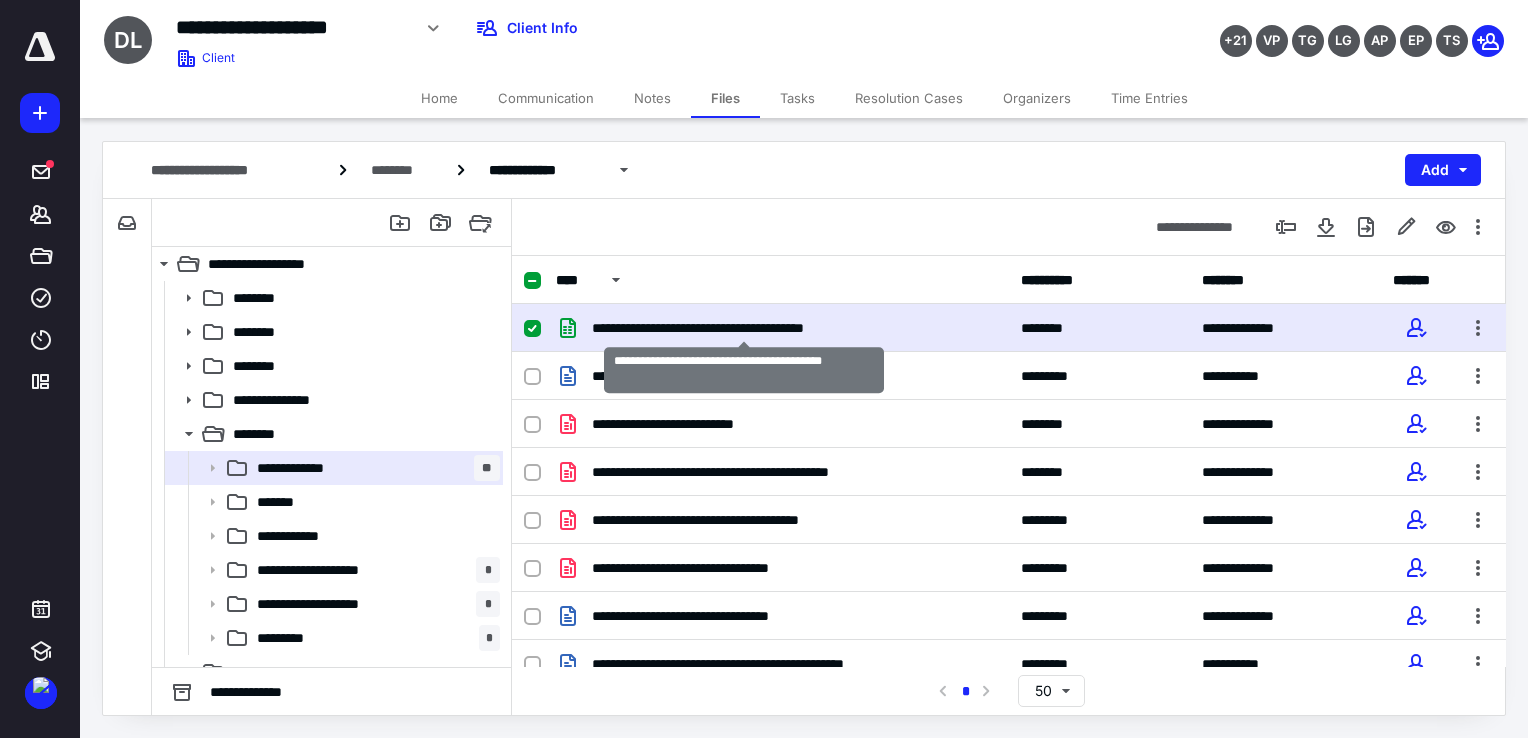 click on "**********" at bounding box center (744, 328) 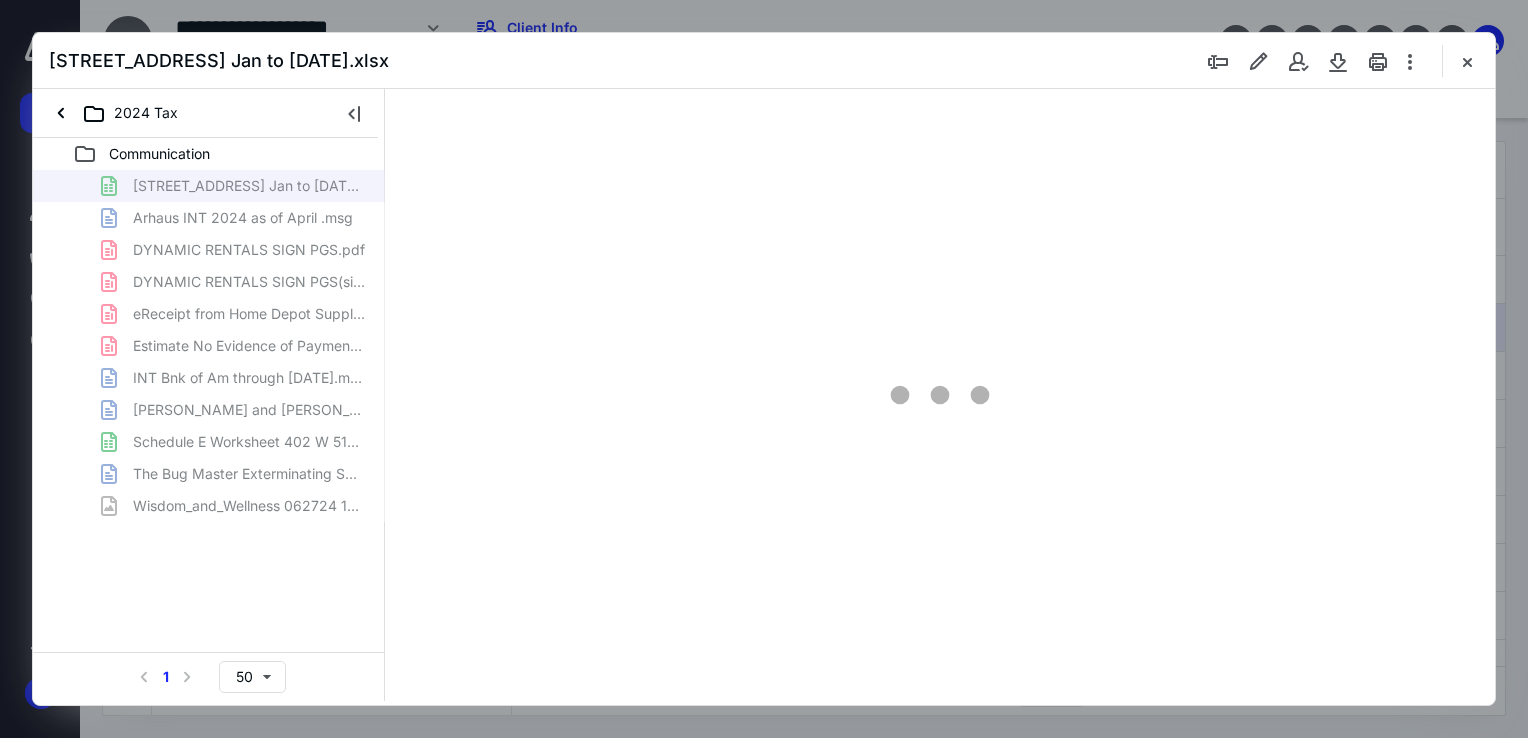 scroll, scrollTop: 0, scrollLeft: 0, axis: both 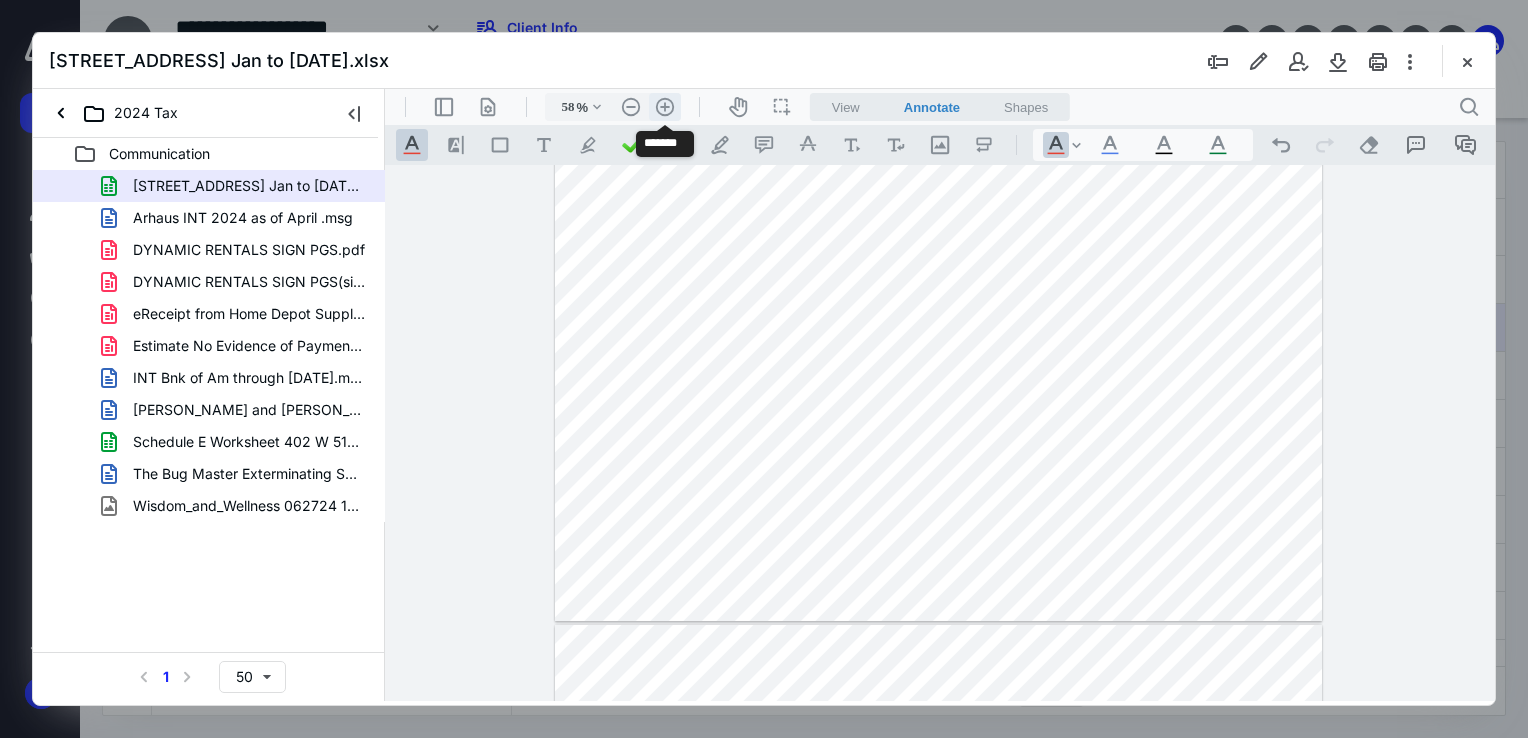 click on ".cls-1{fill:#abb0c4;} icon - header - zoom - in - line" at bounding box center (665, 107) 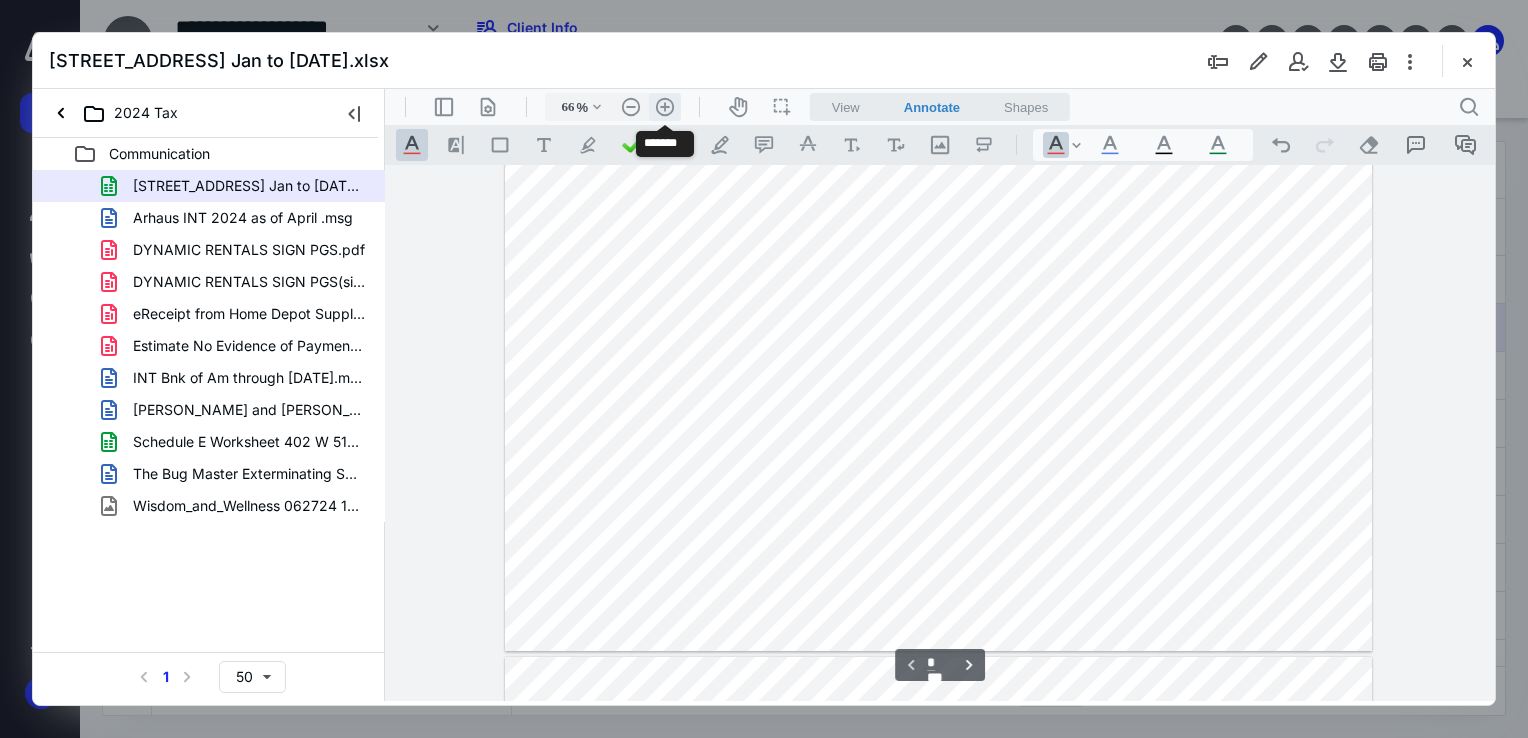 click on ".cls-1{fill:#abb0c4;} icon - header - zoom - in - line" at bounding box center (665, 107) 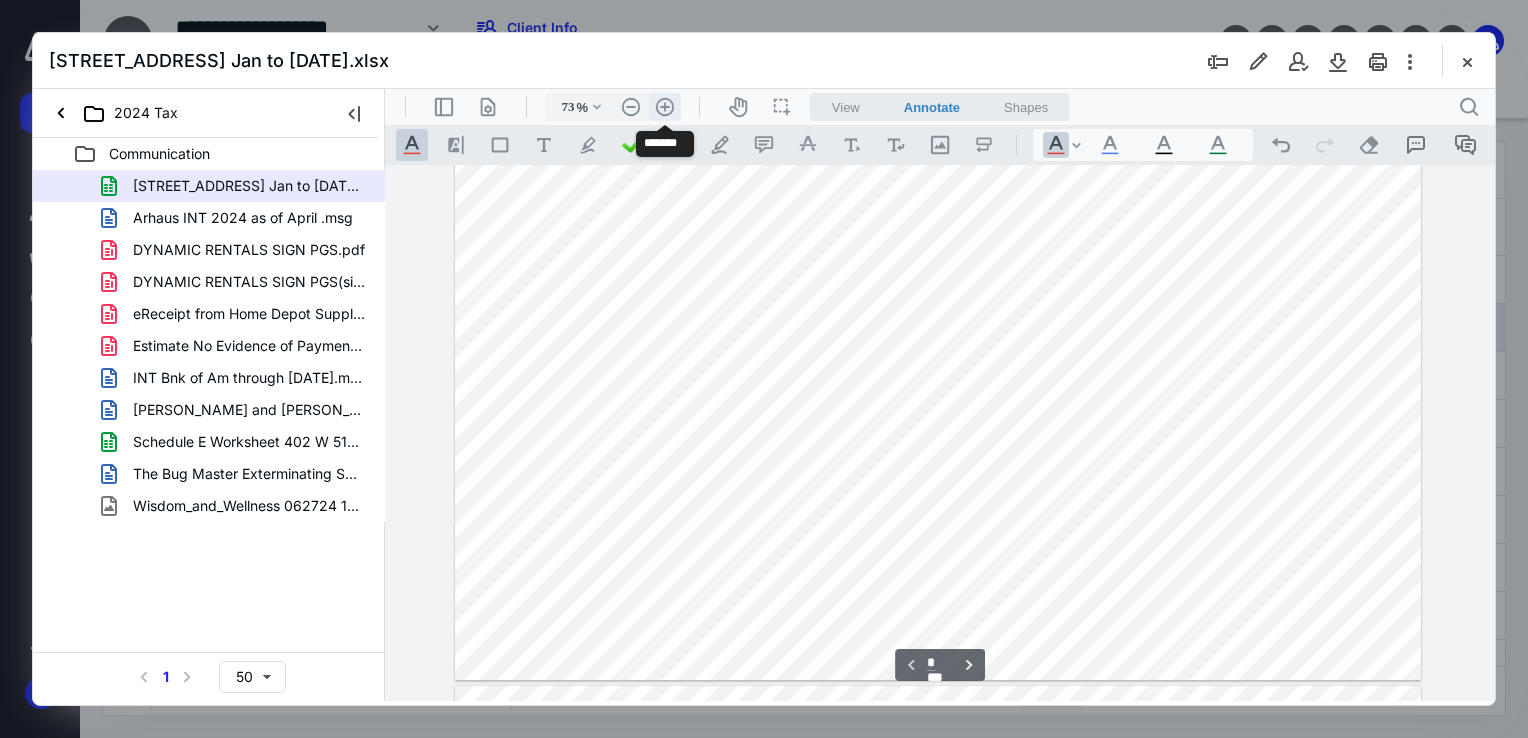 click on ".cls-1{fill:#abb0c4;} icon - header - zoom - in - line" at bounding box center (665, 107) 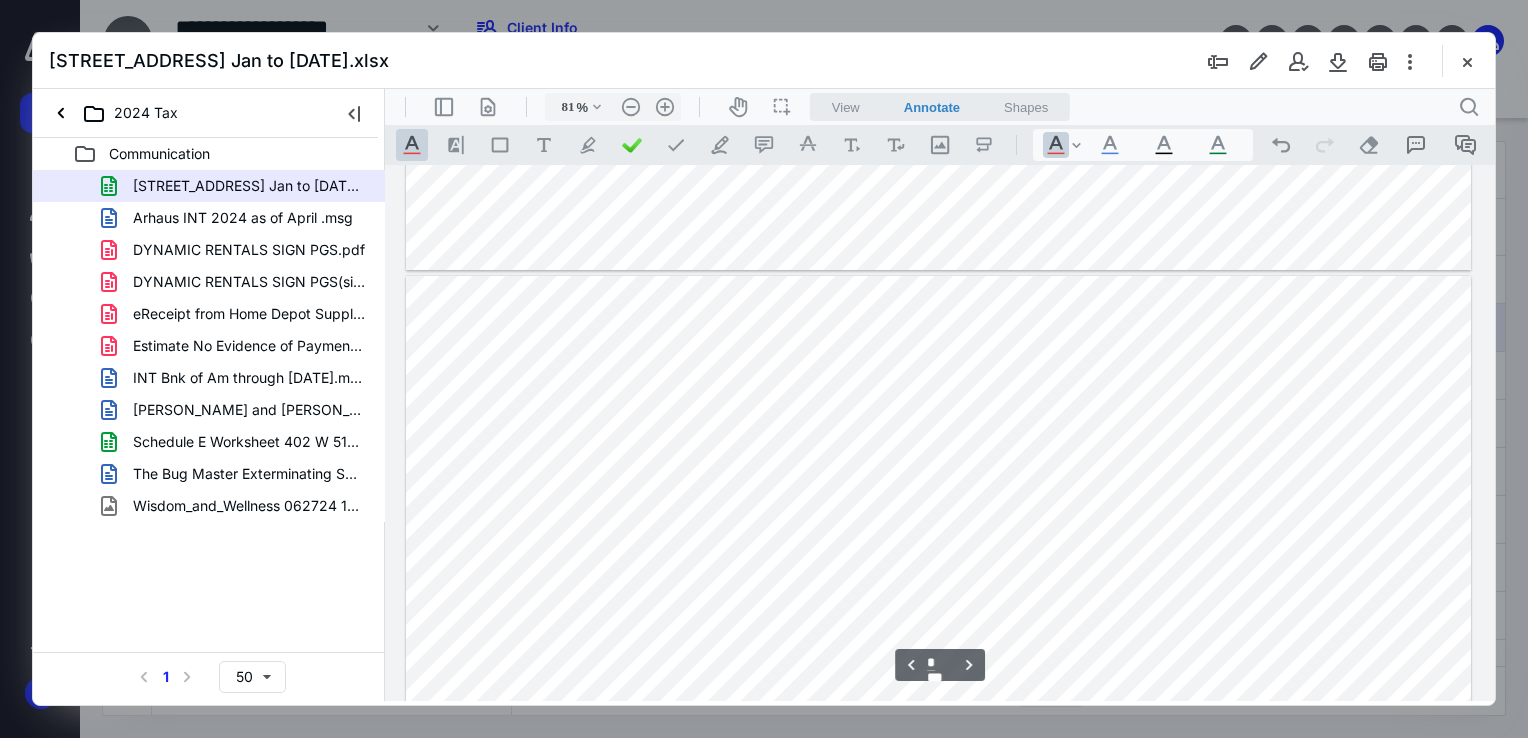 scroll, scrollTop: 800, scrollLeft: 0, axis: vertical 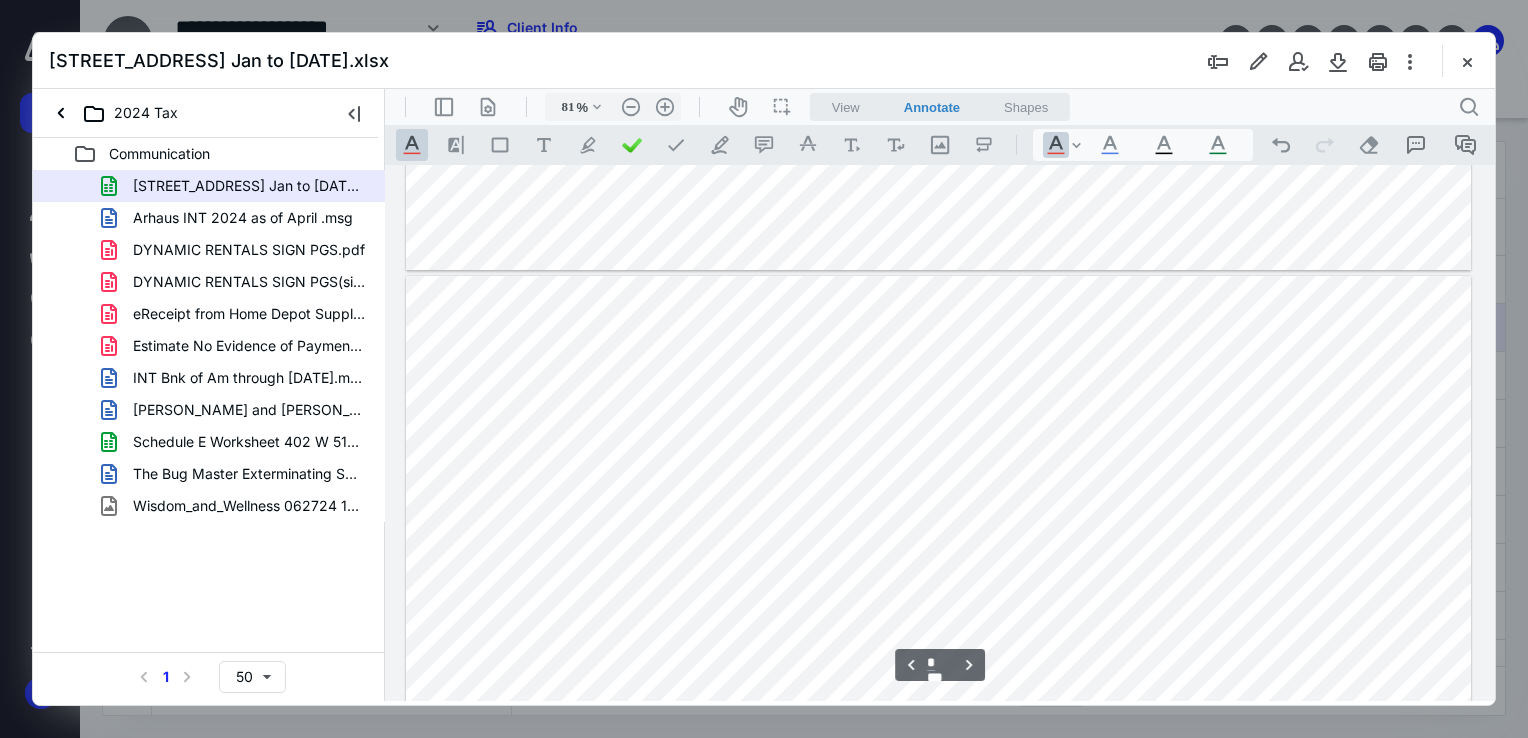 type on "*" 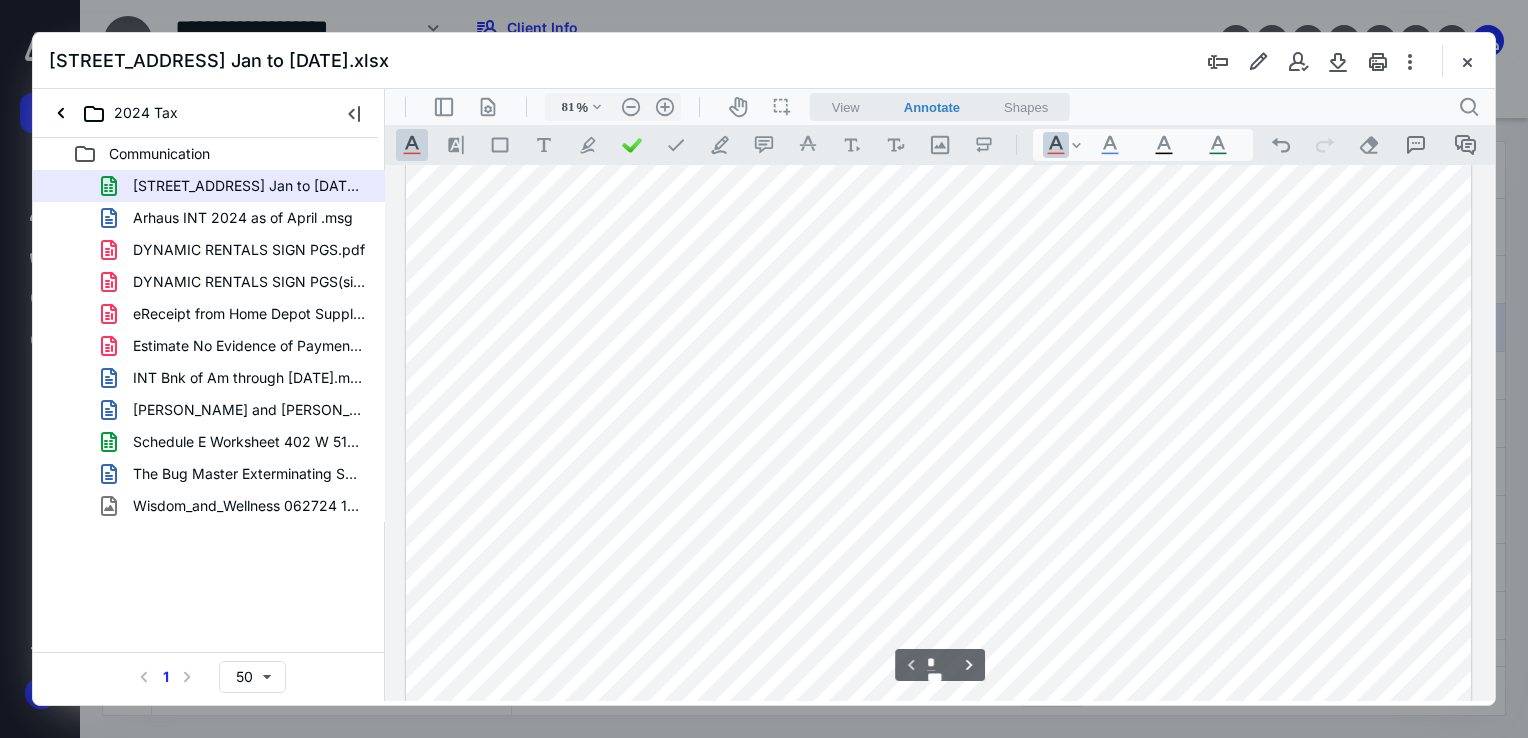 scroll, scrollTop: 0, scrollLeft: 0, axis: both 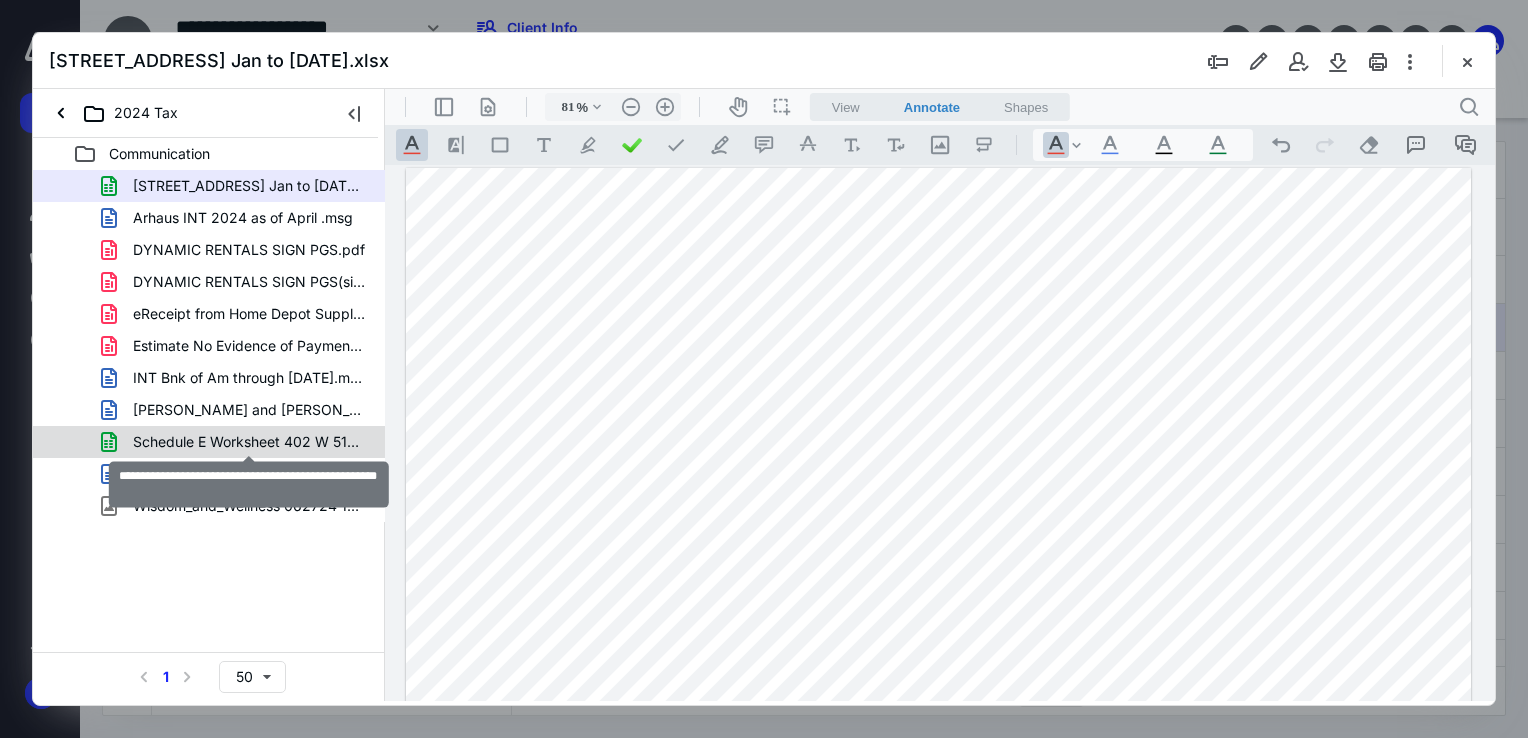 click on "Schedule E Worksheet 402 W 51st has no expenses.xlsx" at bounding box center [249, 442] 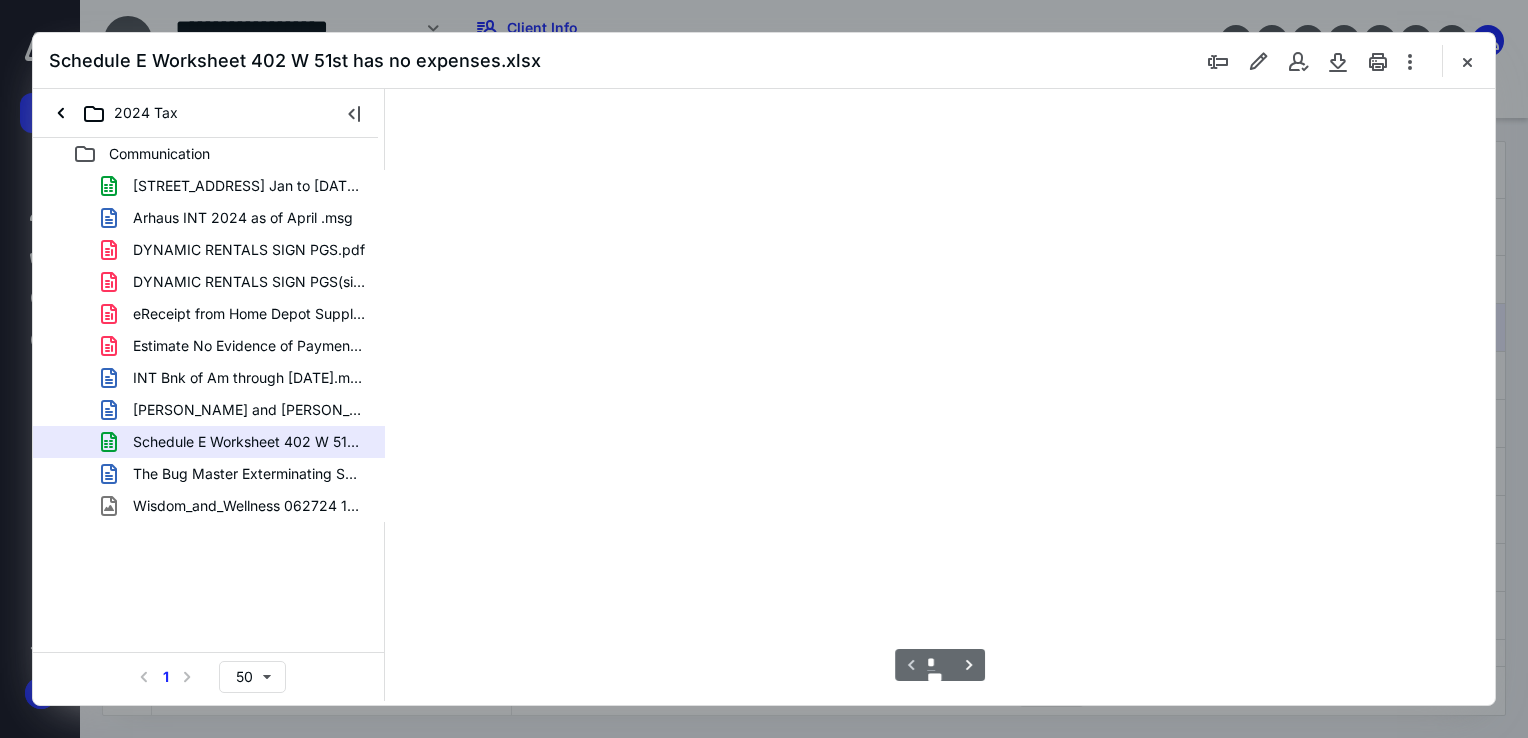 type on "58" 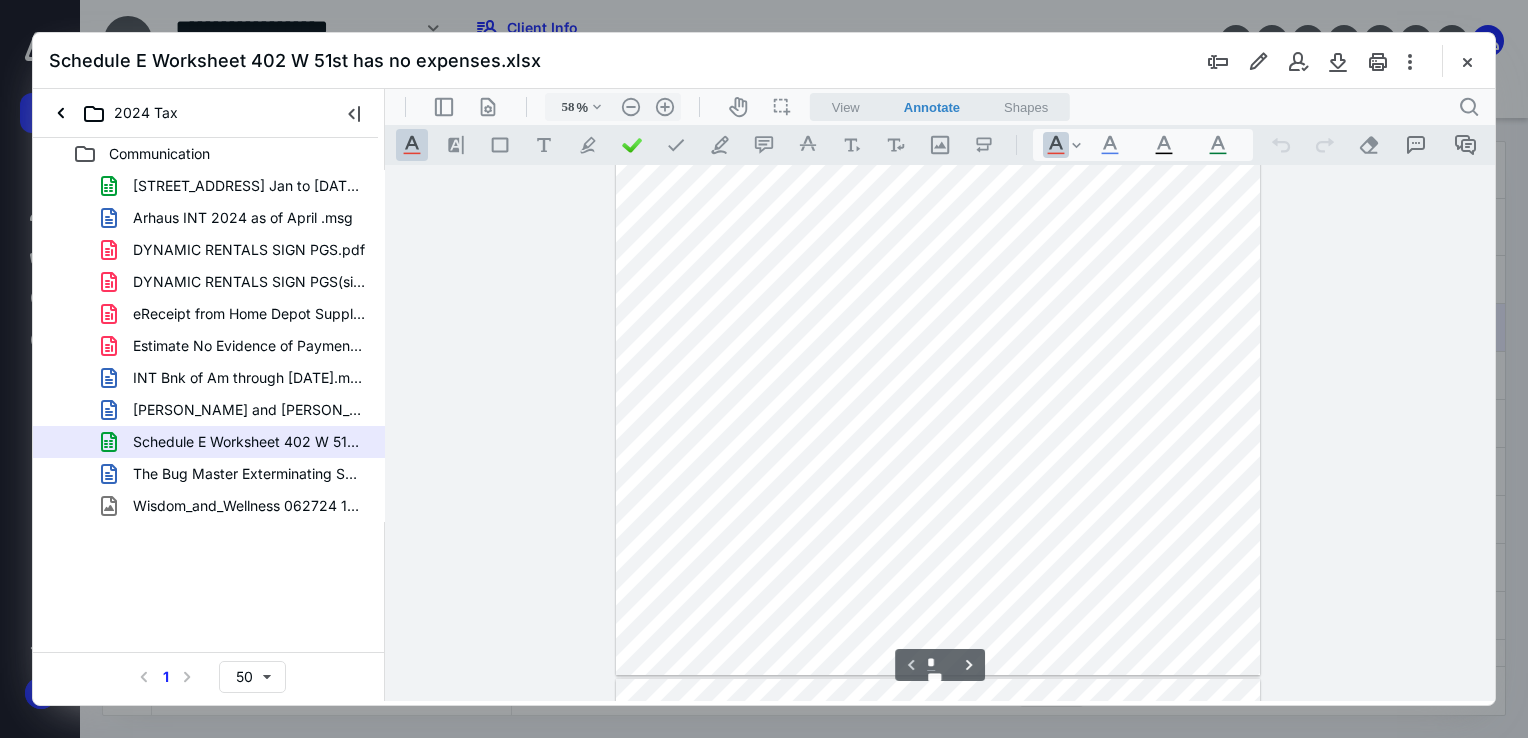 scroll, scrollTop: 0, scrollLeft: 0, axis: both 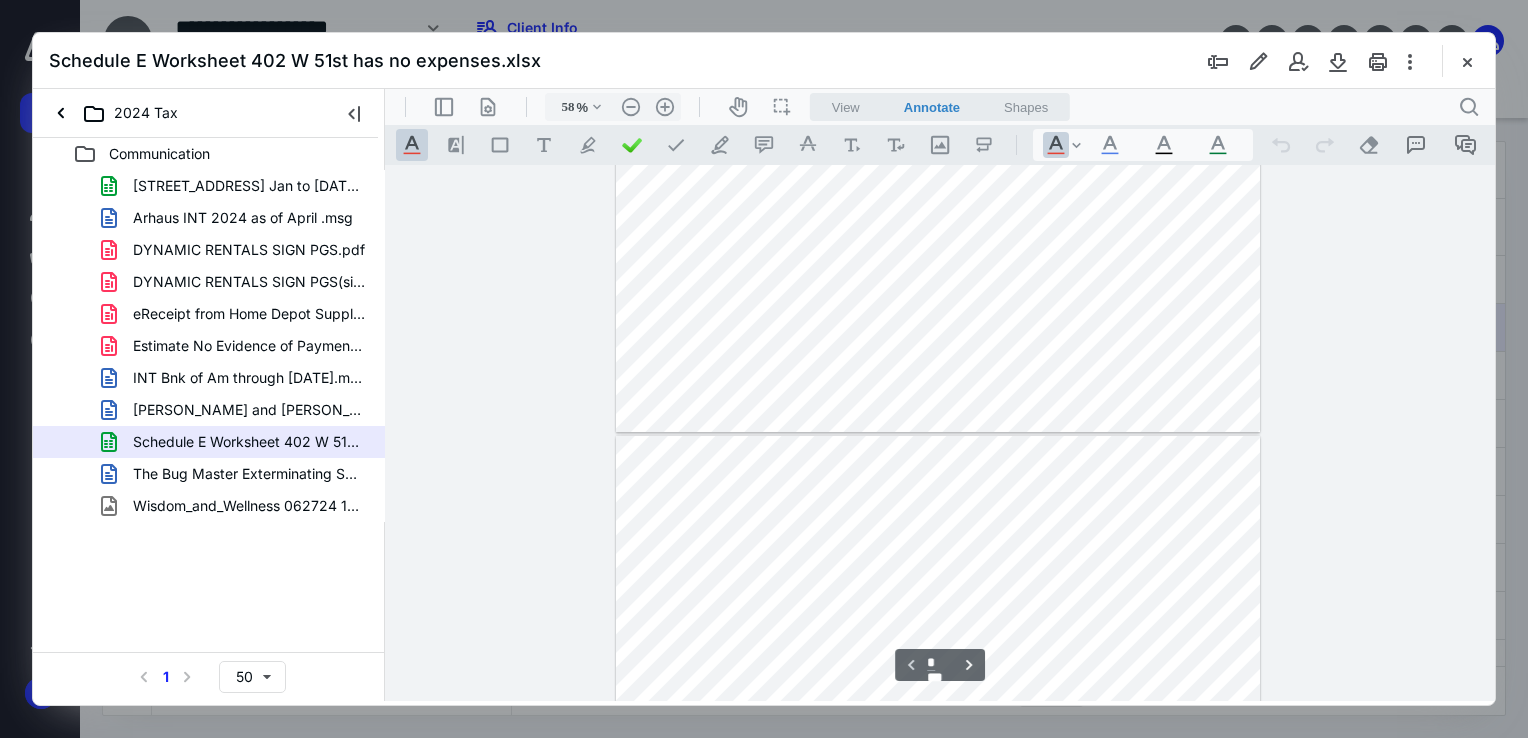 type on "*" 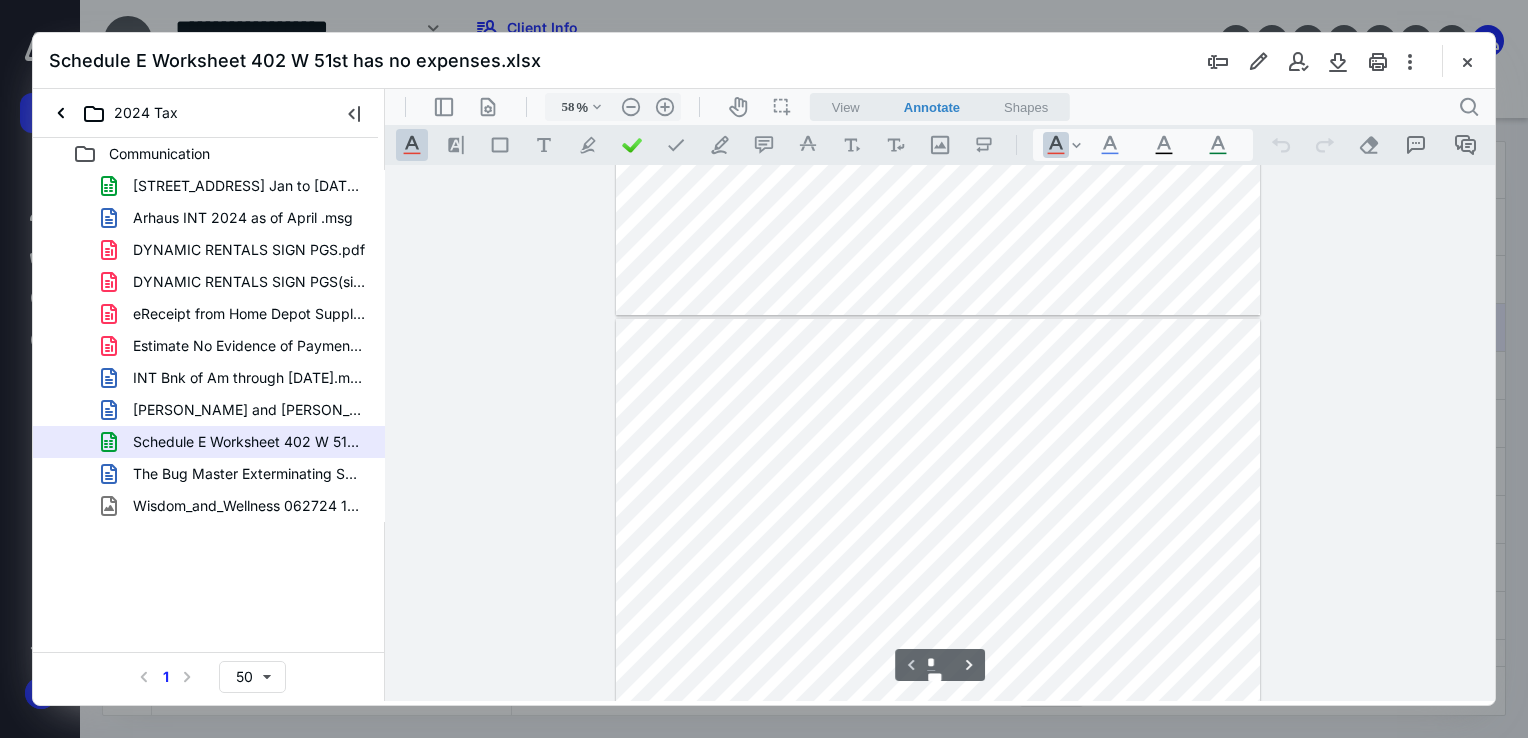 scroll, scrollTop: 400, scrollLeft: 0, axis: vertical 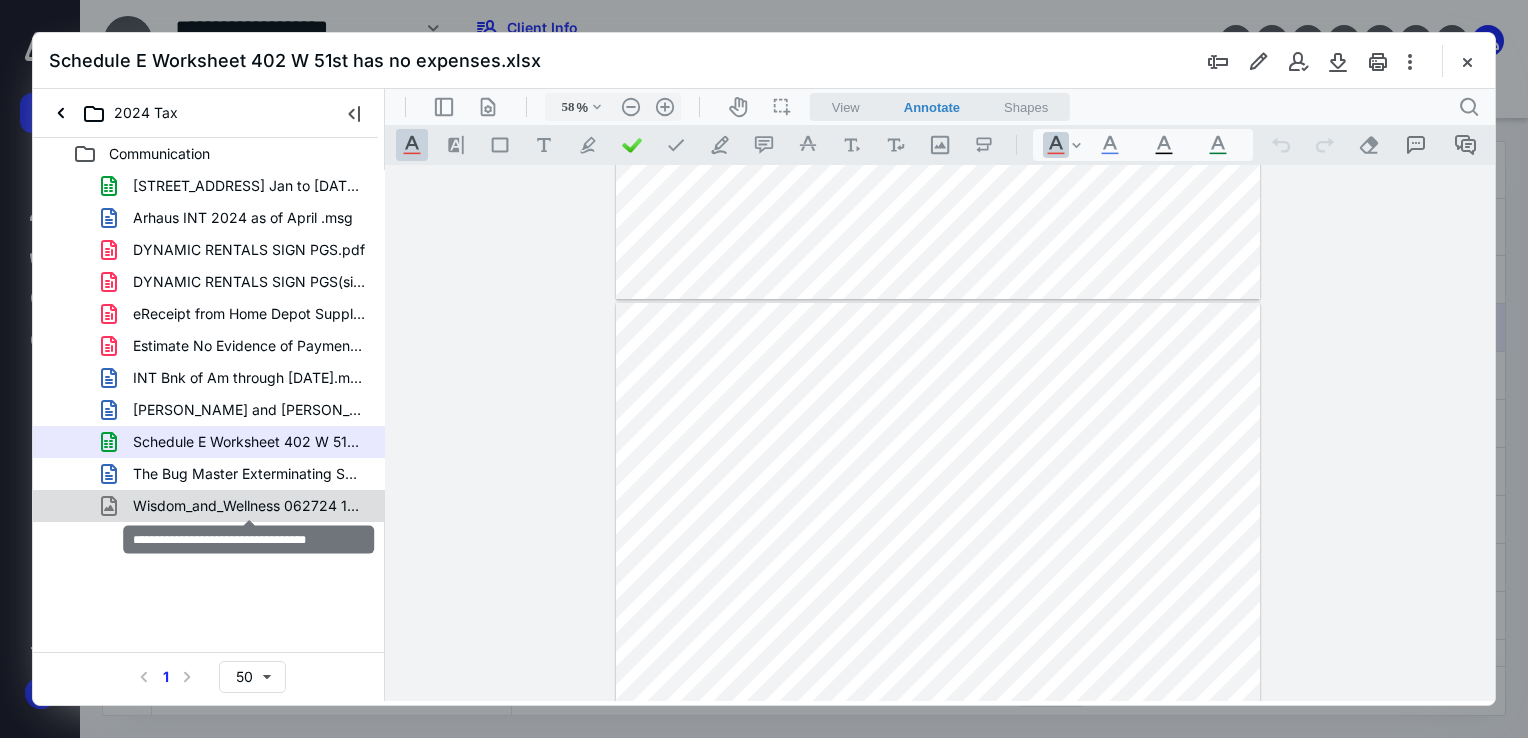 click on "Wisdom_and_Wellness 062724 109.jpeg" at bounding box center (249, 506) 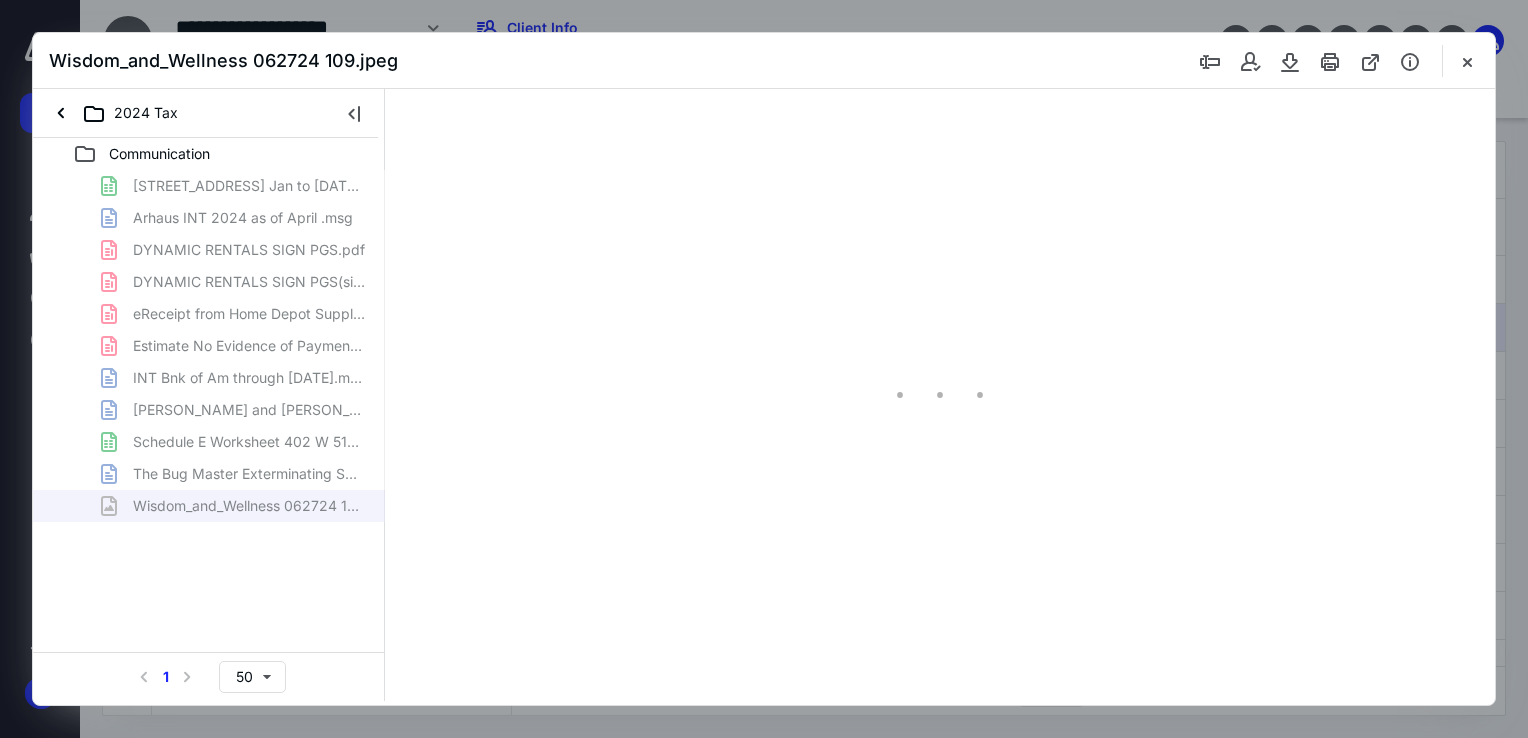 scroll, scrollTop: 0, scrollLeft: 0, axis: both 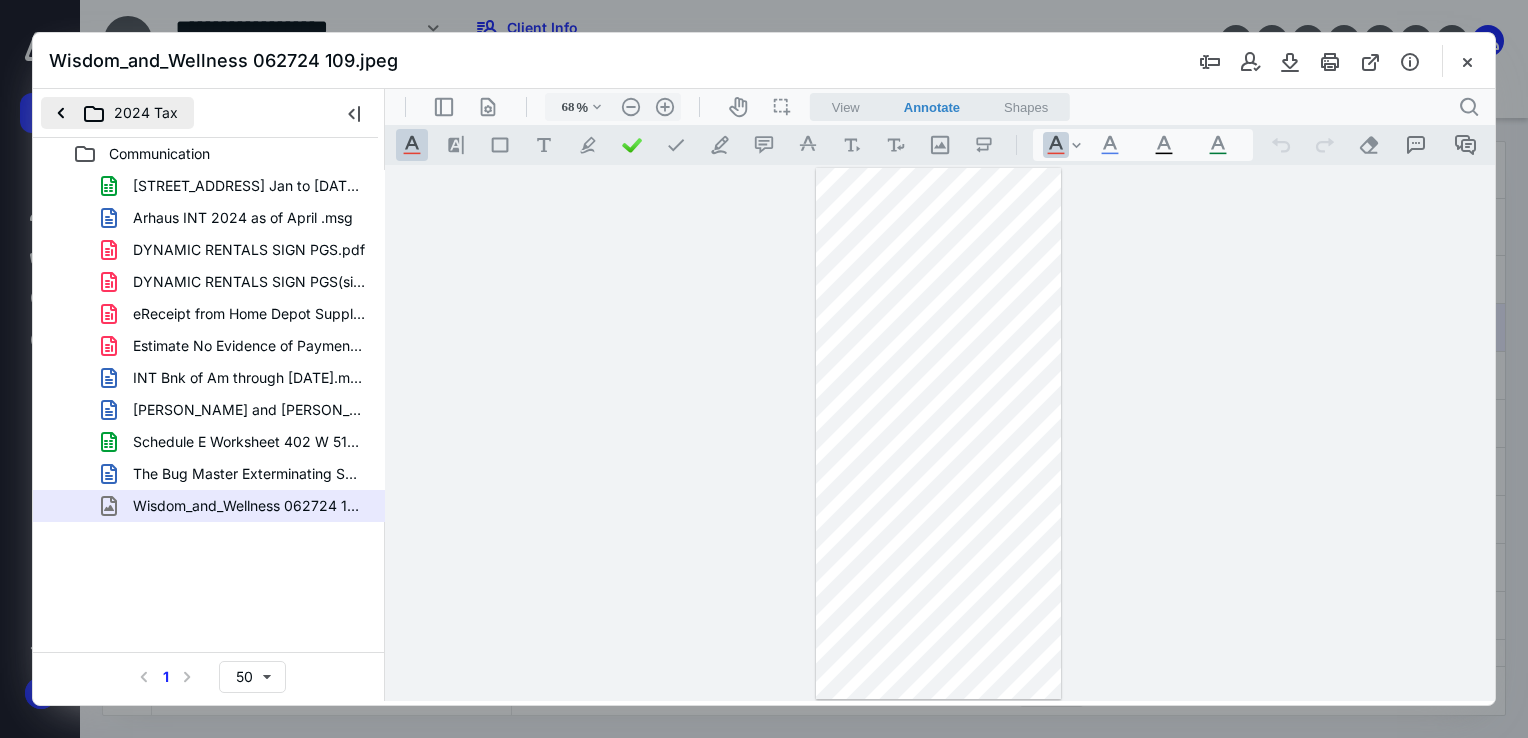 click on "2024 Tax" at bounding box center (117, 113) 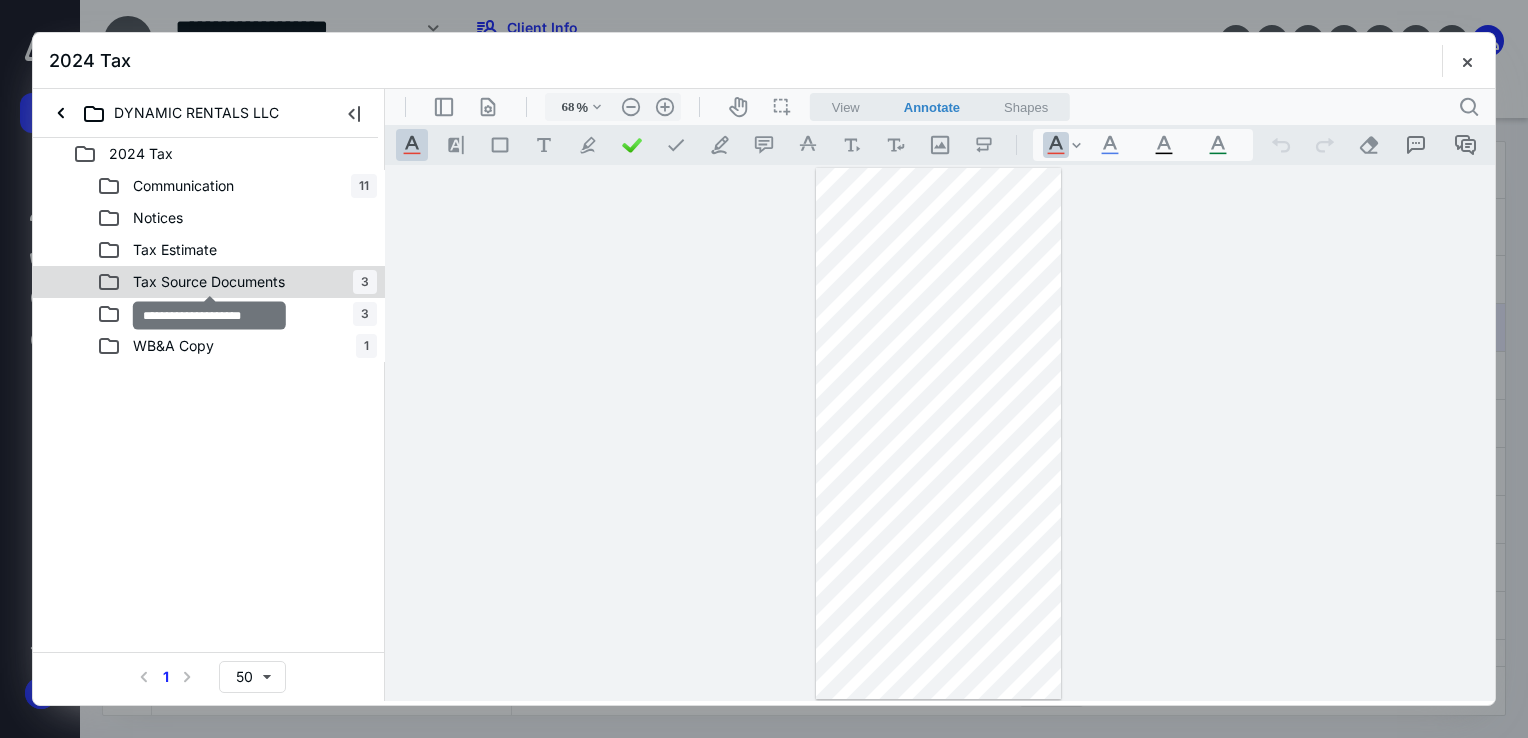 click on "Tax Source Documents" at bounding box center [209, 282] 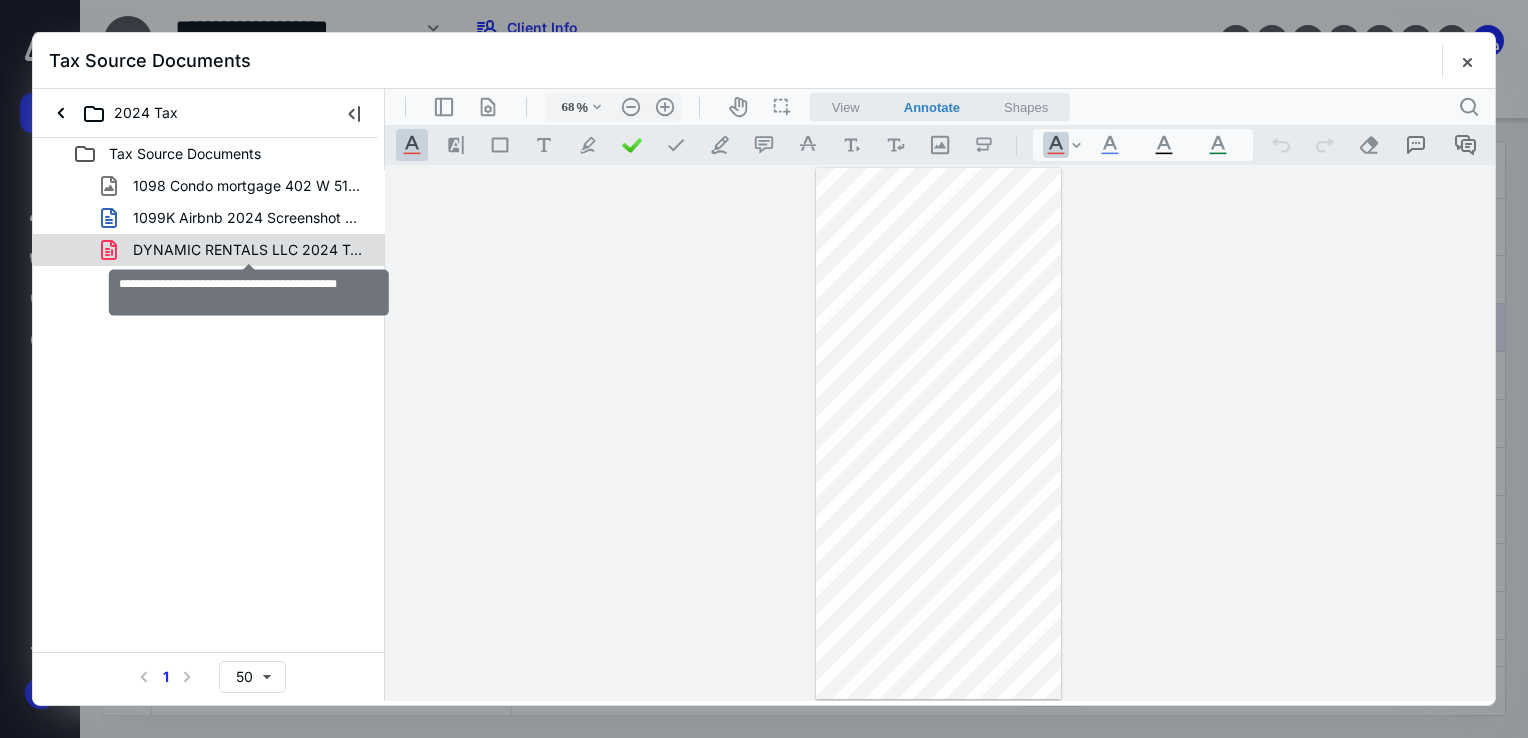 click on "DYNAMIC RENTALS LLC 2024 TAX SOURCE DOCS.pdf" at bounding box center (249, 250) 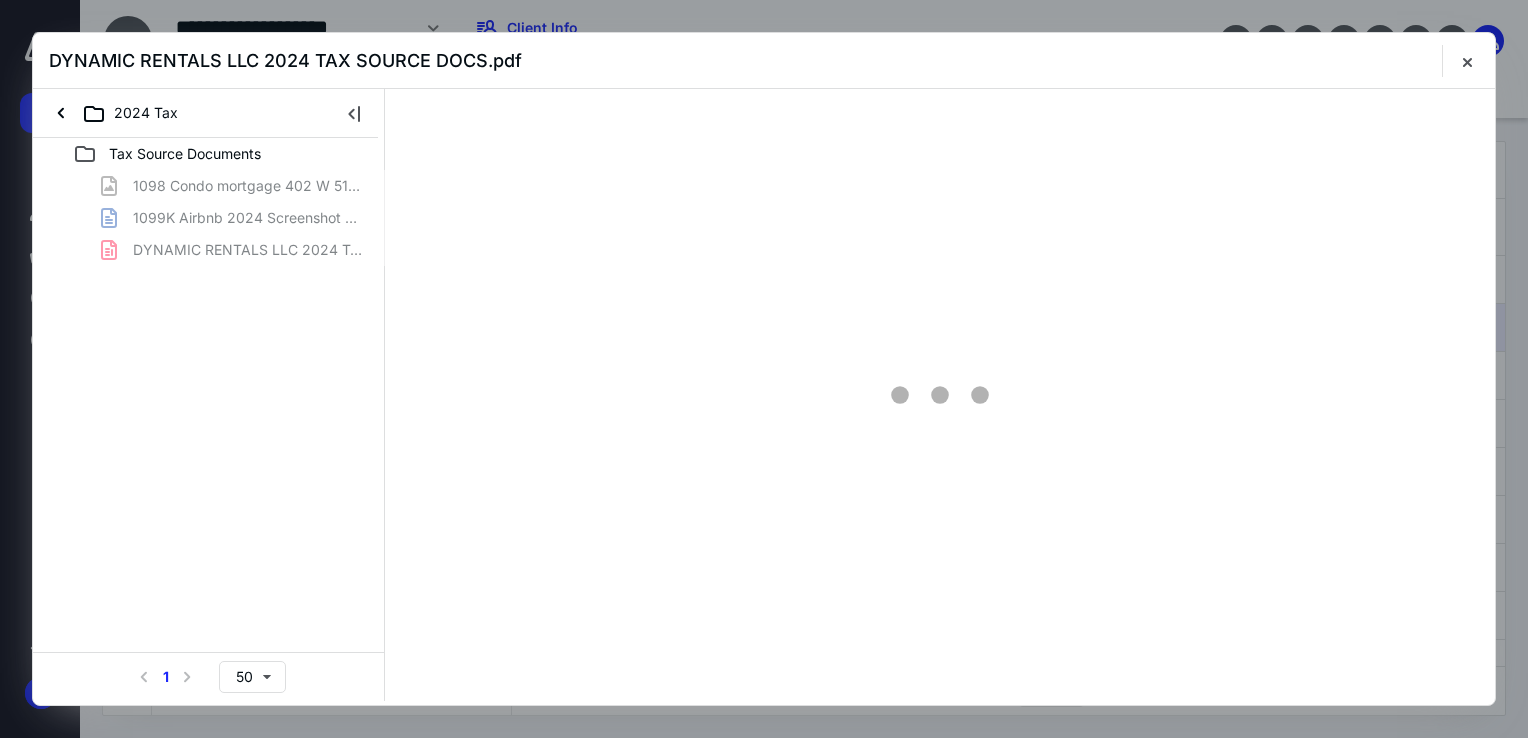 click on "1098 Condo mortgage 402 W 51st 2024.png 1099K Airbnb 2024 Screenshot 33647.msg DYNAMIC RENTALS LLC 2024 TAX SOURCE DOCS.pdf" at bounding box center (209, 218) 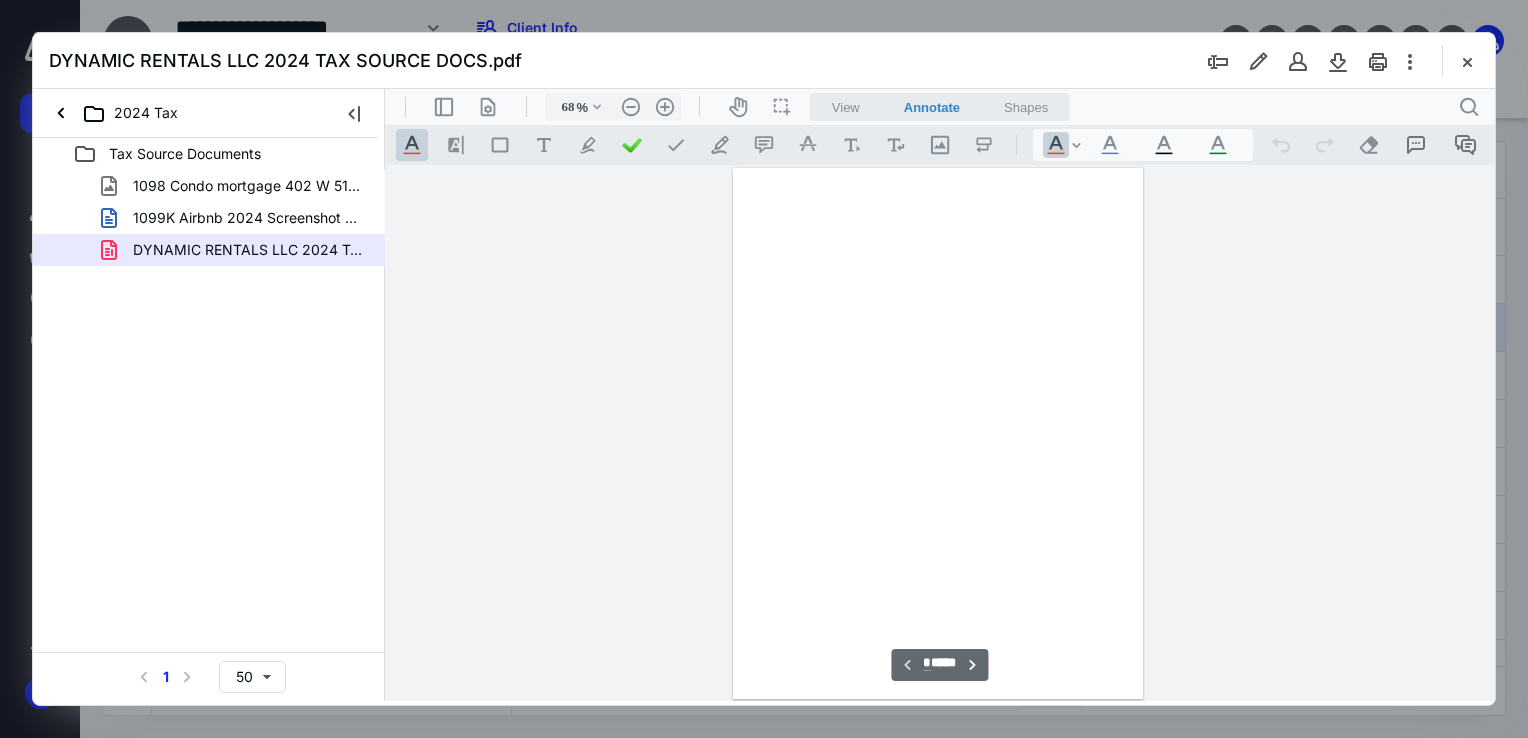 scroll, scrollTop: 79, scrollLeft: 0, axis: vertical 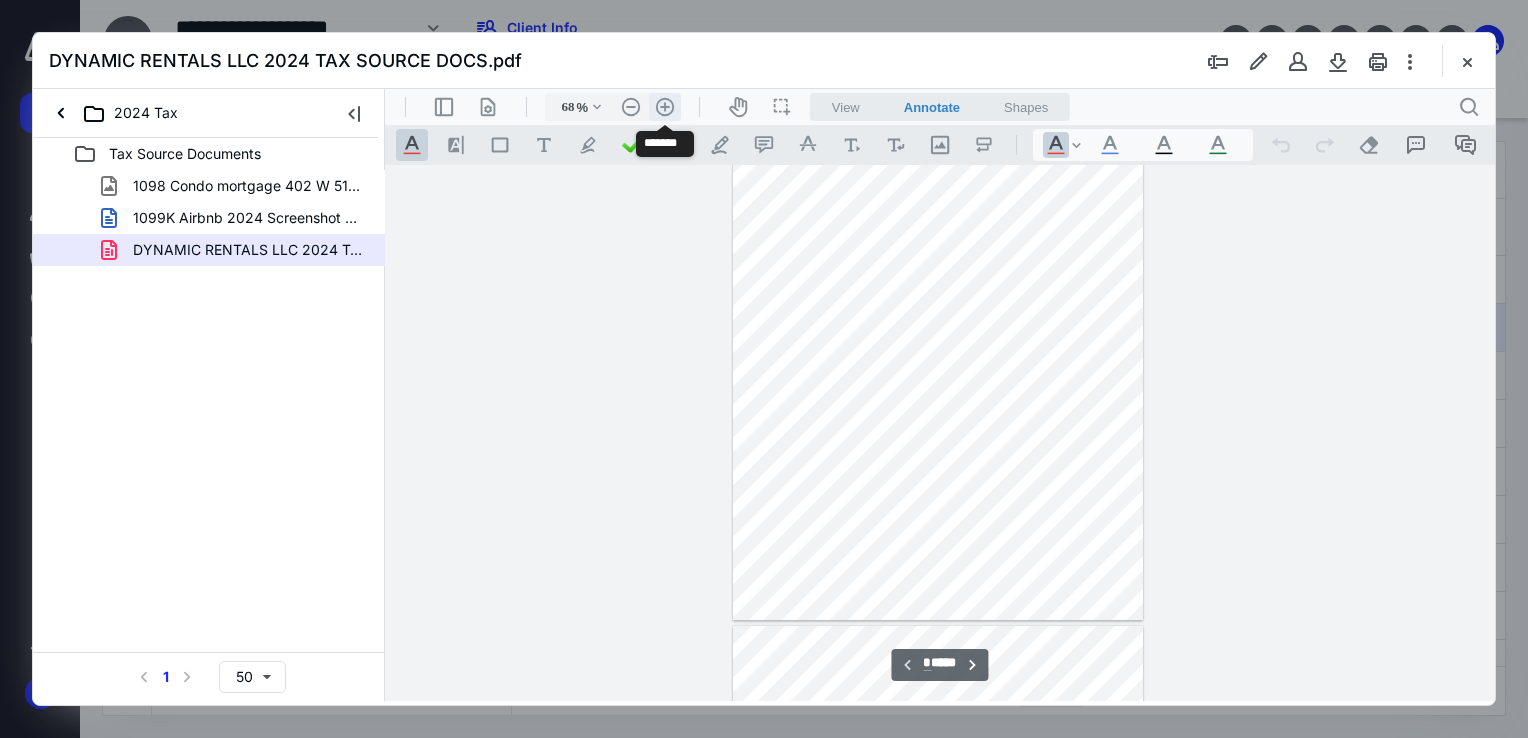 click on ".cls-1{fill:#abb0c4;} icon - header - zoom - in - line" at bounding box center (665, 107) 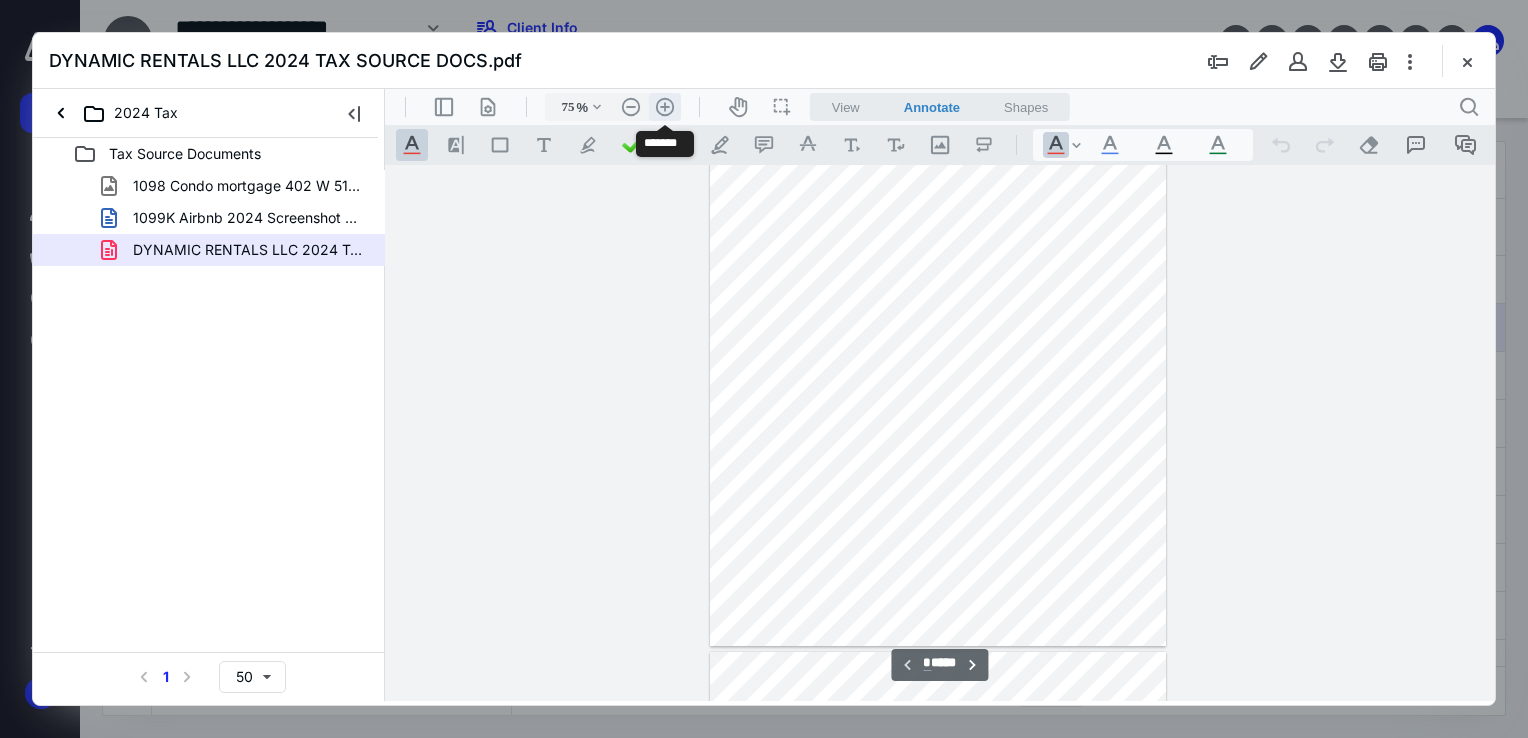 click on ".cls-1{fill:#abb0c4;} icon - header - zoom - in - line" at bounding box center (665, 107) 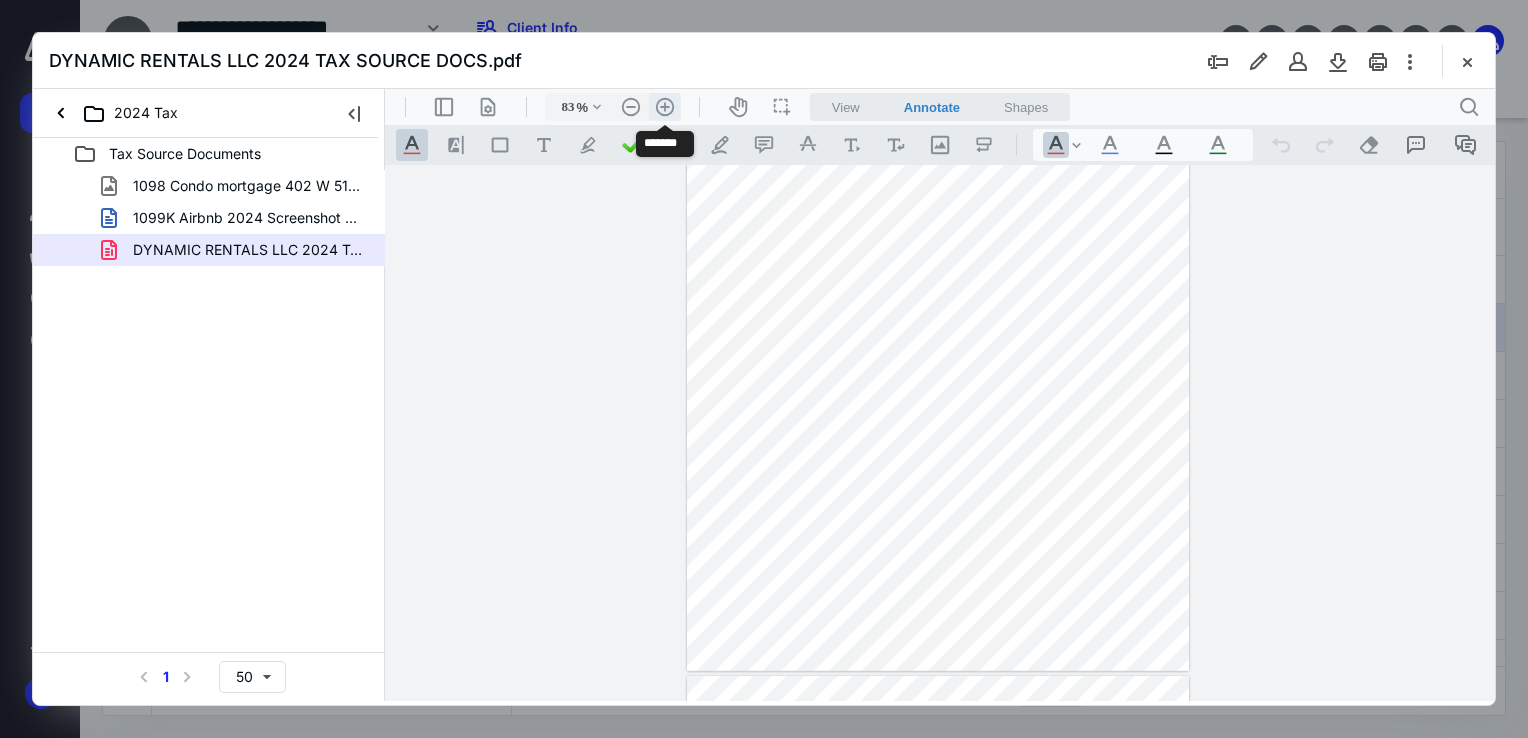 click on ".cls-1{fill:#abb0c4;} icon - header - zoom - in - line" at bounding box center [665, 107] 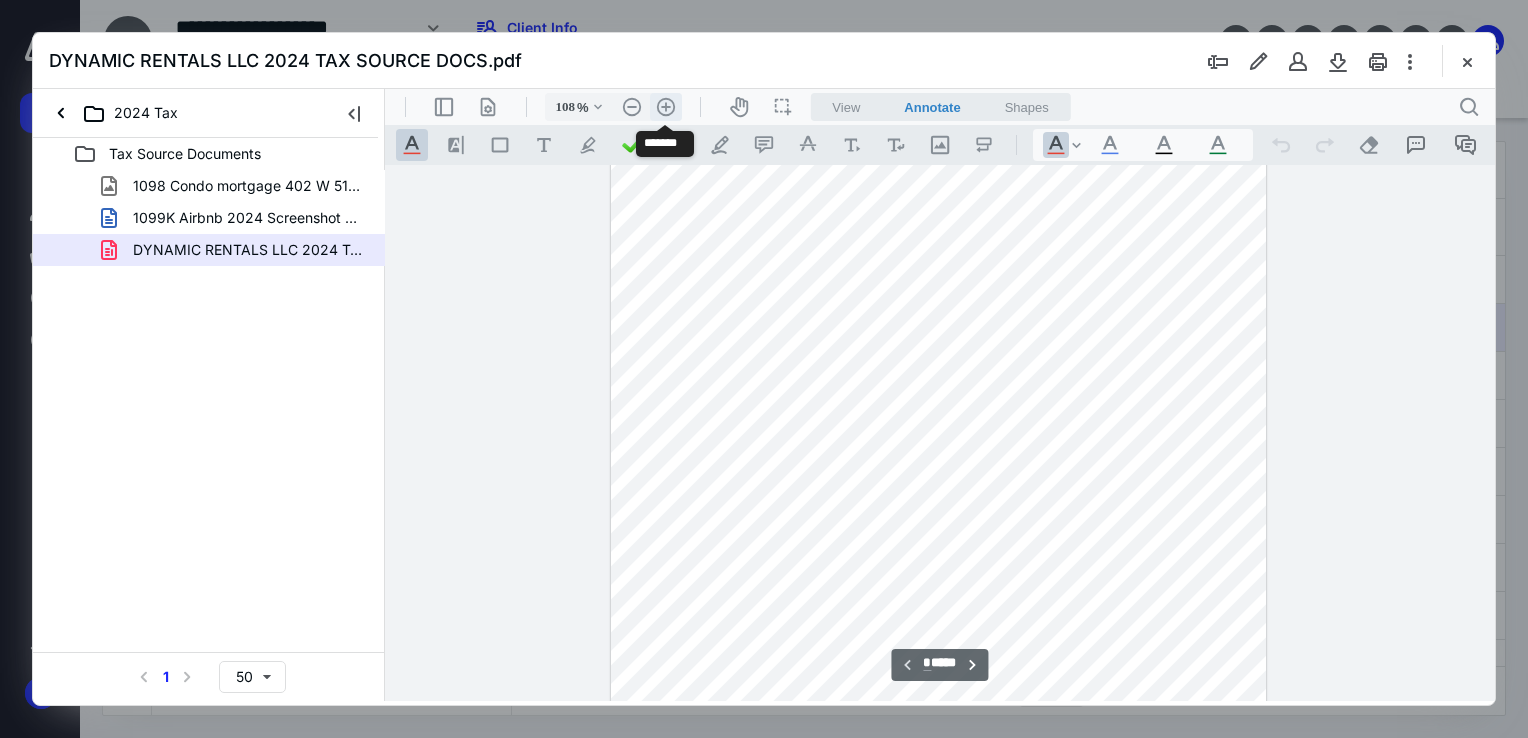 click on ".cls-1{fill:#abb0c4;} icon - header - zoom - in - line" at bounding box center (666, 107) 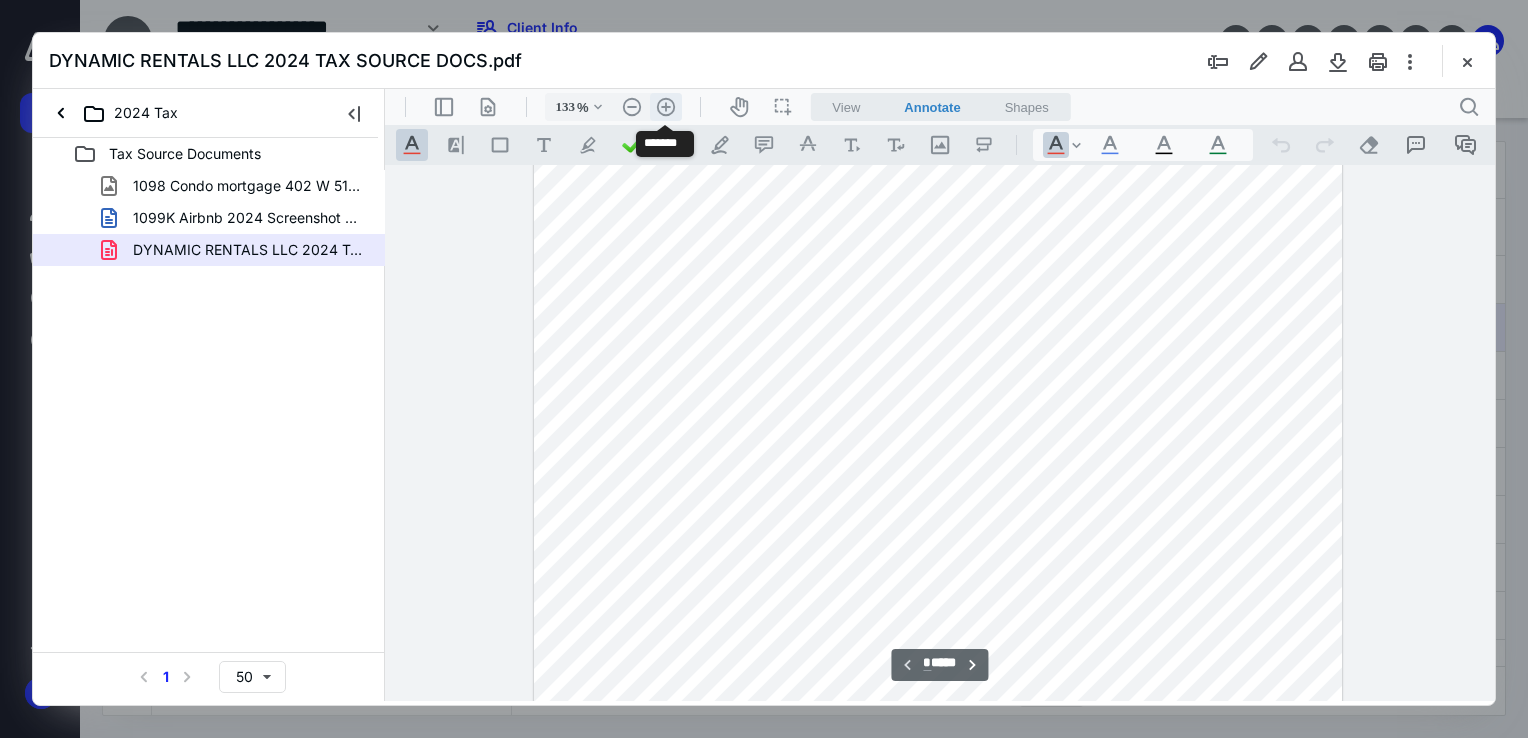 click on ".cls-1{fill:#abb0c4;} icon - header - zoom - in - line" at bounding box center (666, 107) 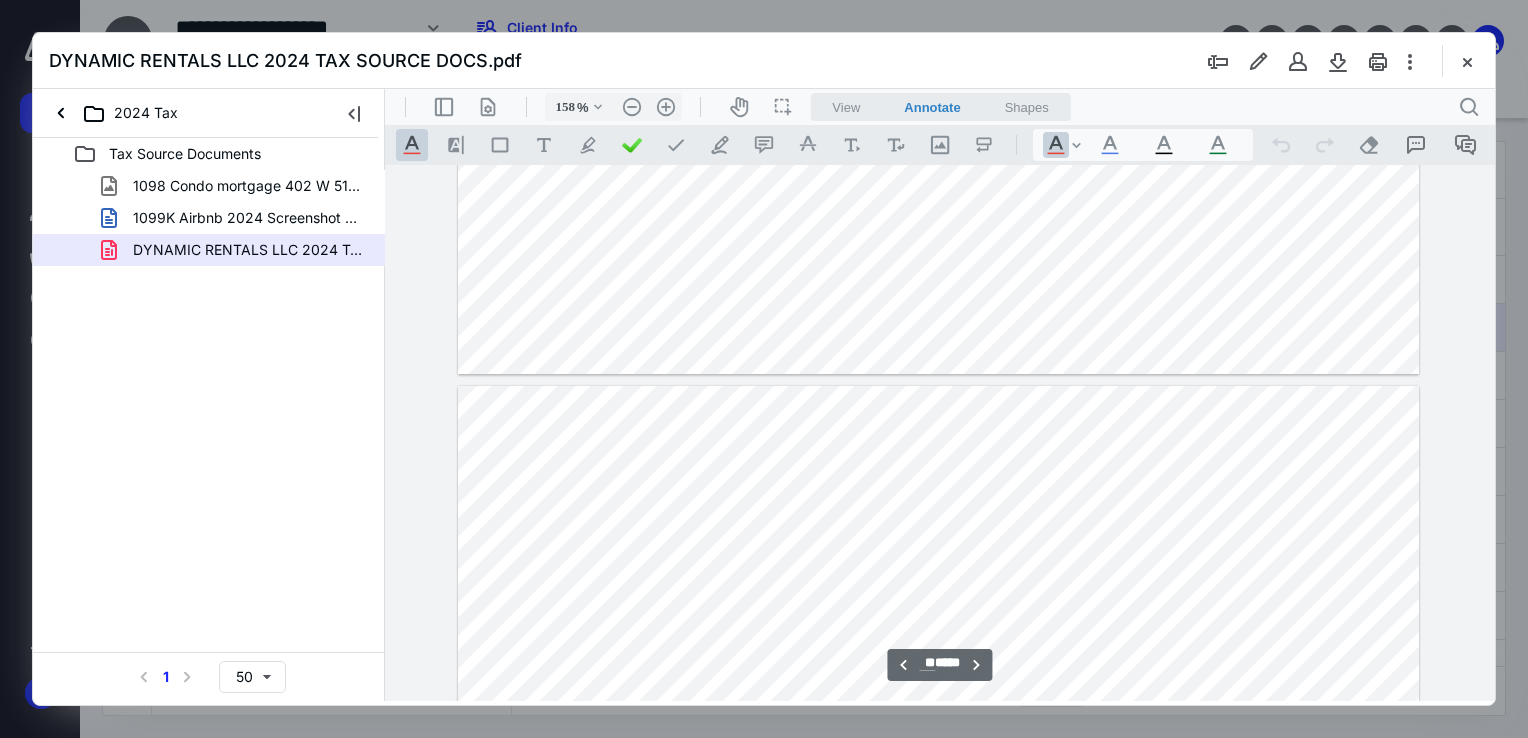 scroll, scrollTop: 22593, scrollLeft: 0, axis: vertical 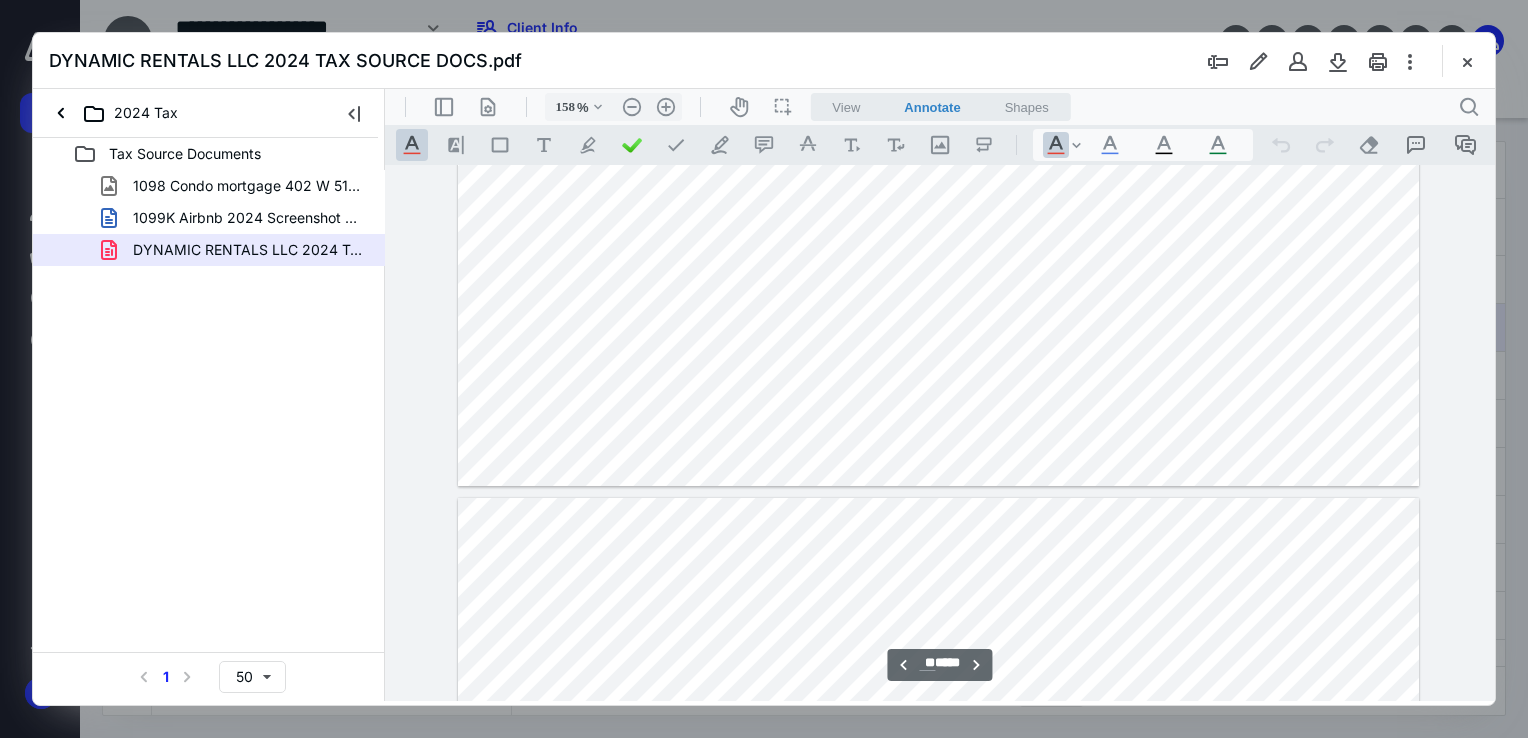 type on "**" 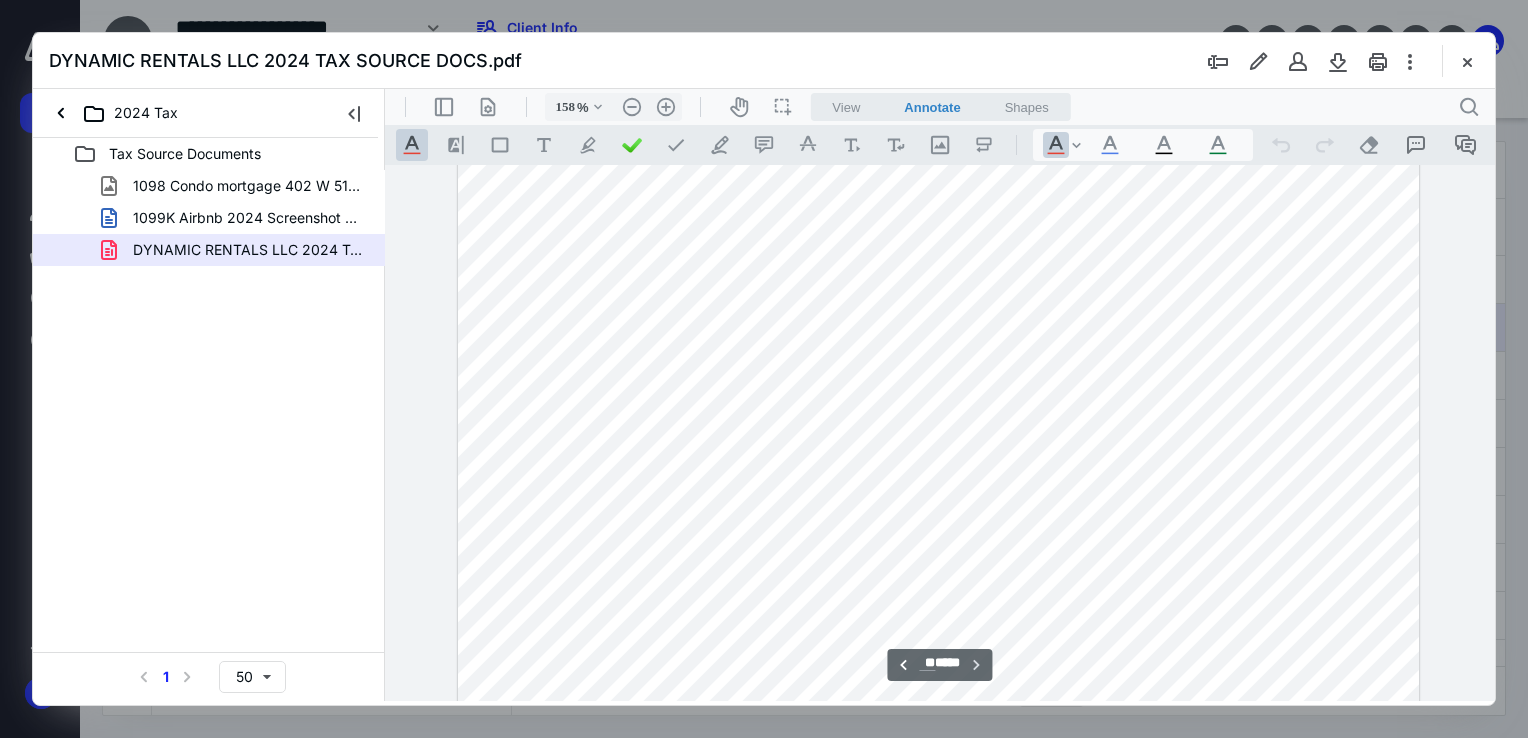 scroll, scrollTop: 25839, scrollLeft: 0, axis: vertical 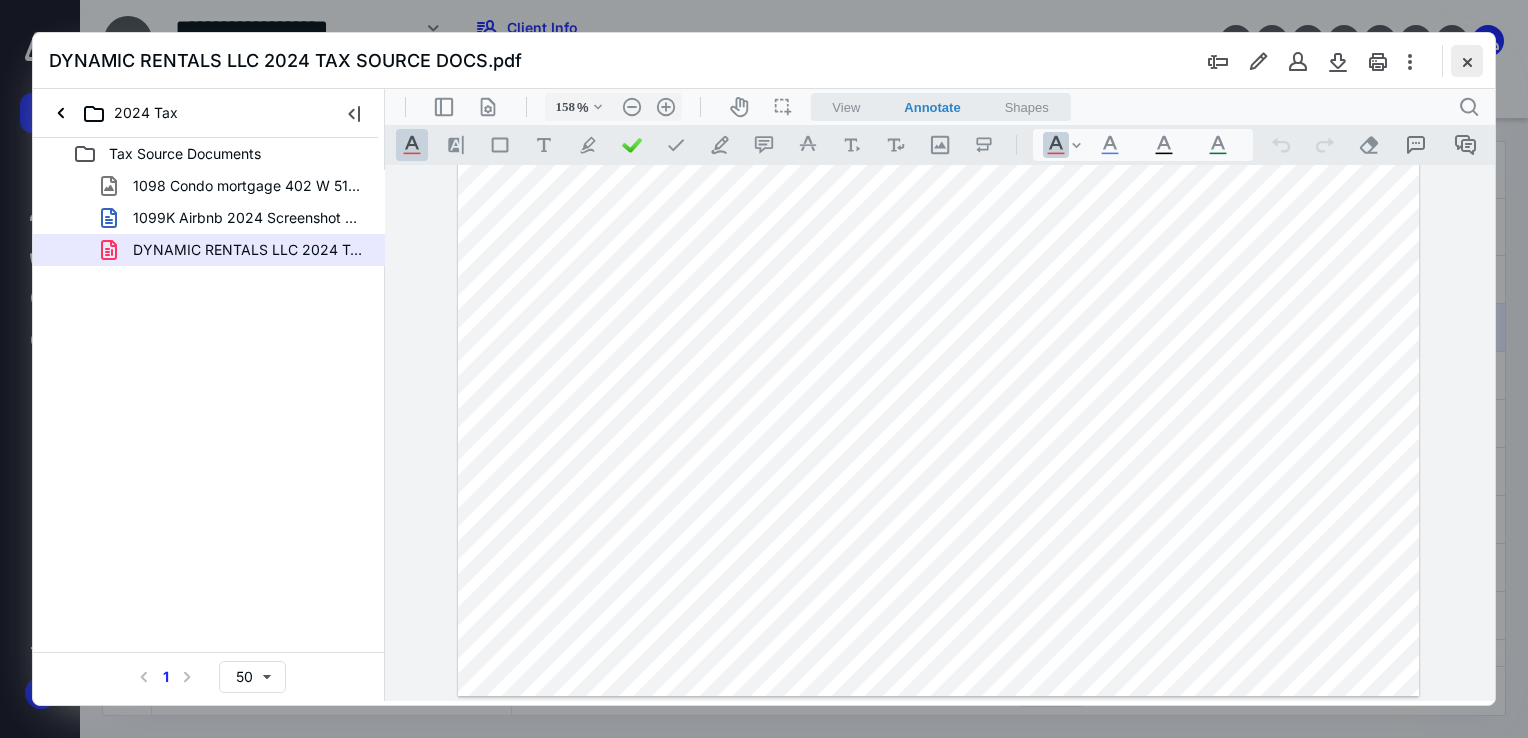 click at bounding box center [1467, 61] 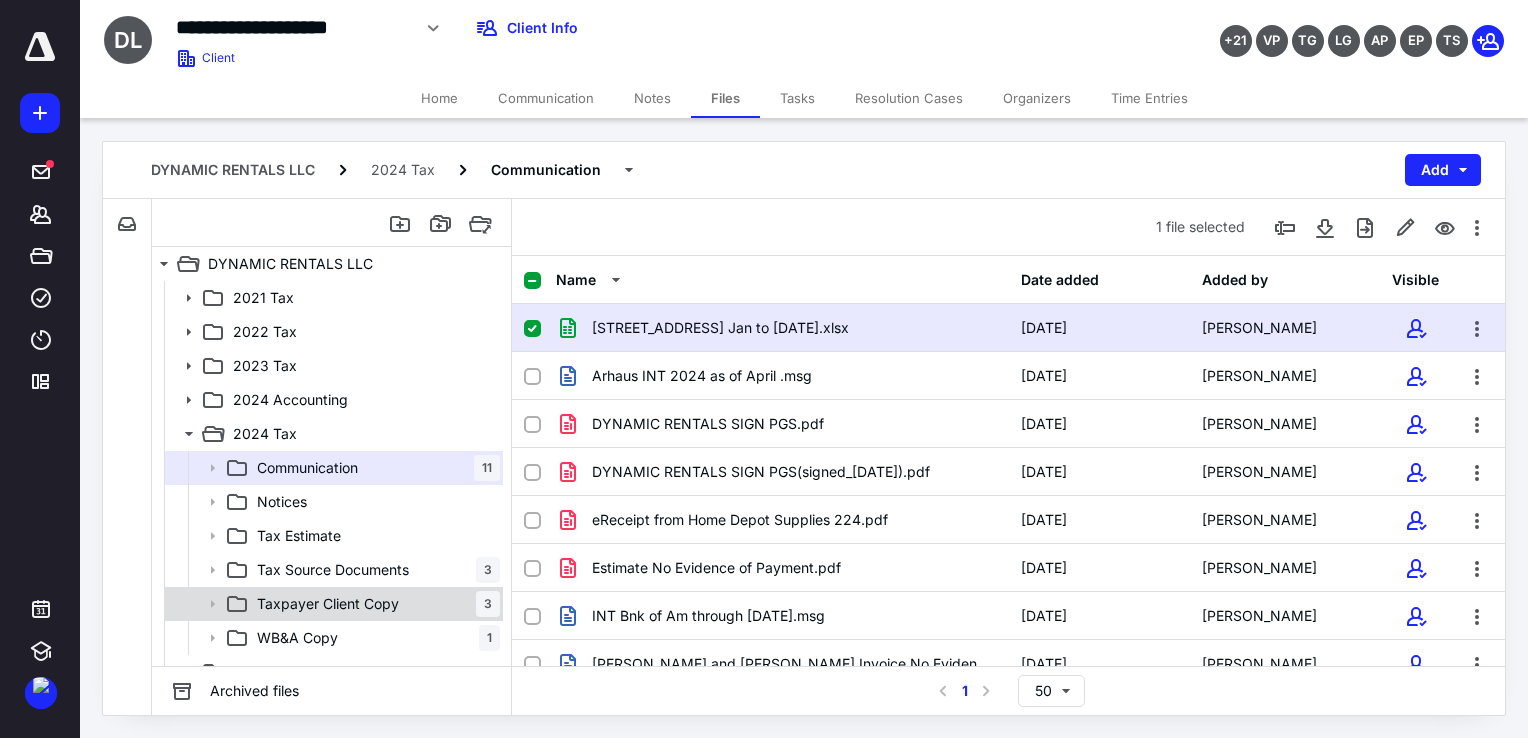 click on "Taxpayer Client Copy 3" at bounding box center [332, 604] 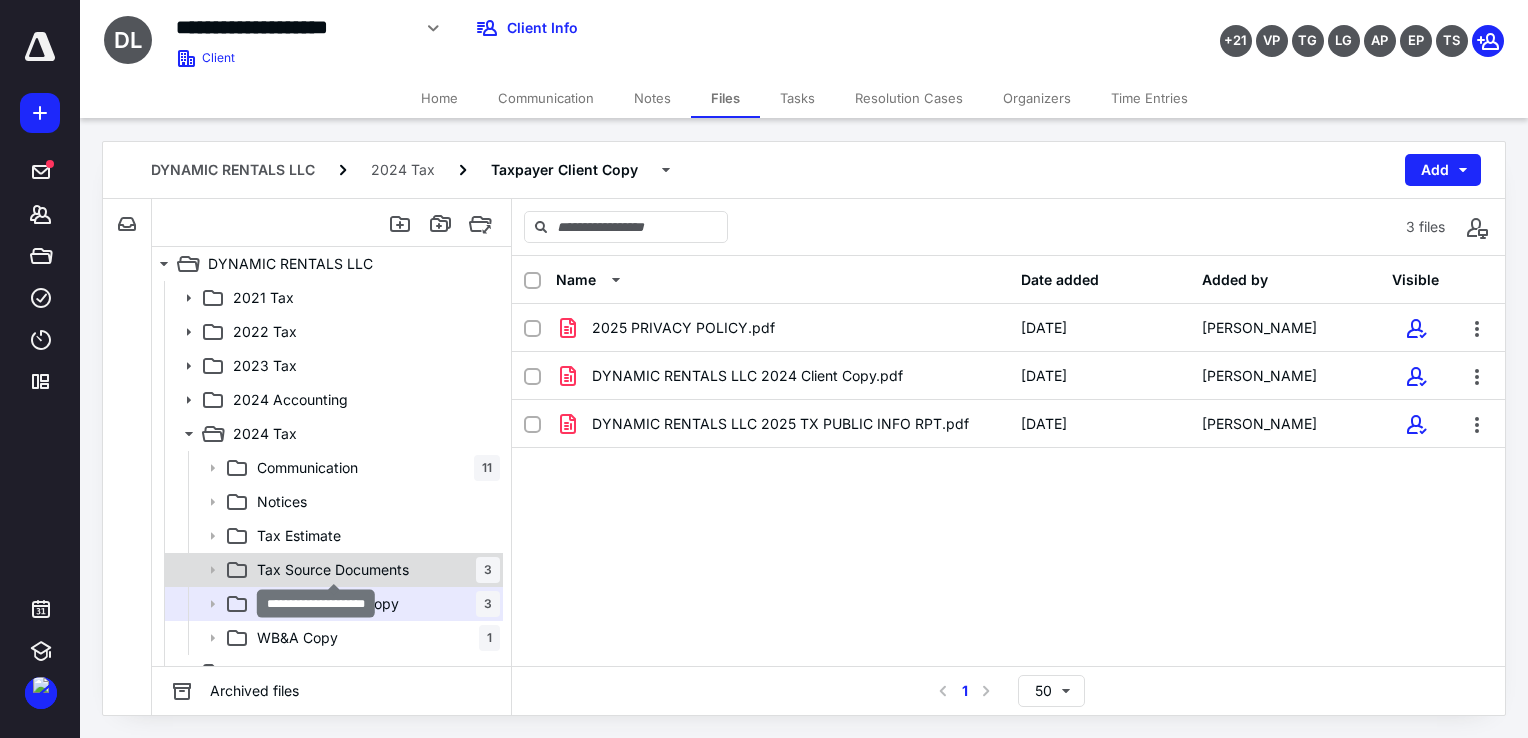 click on "Tax Source Documents" at bounding box center (333, 570) 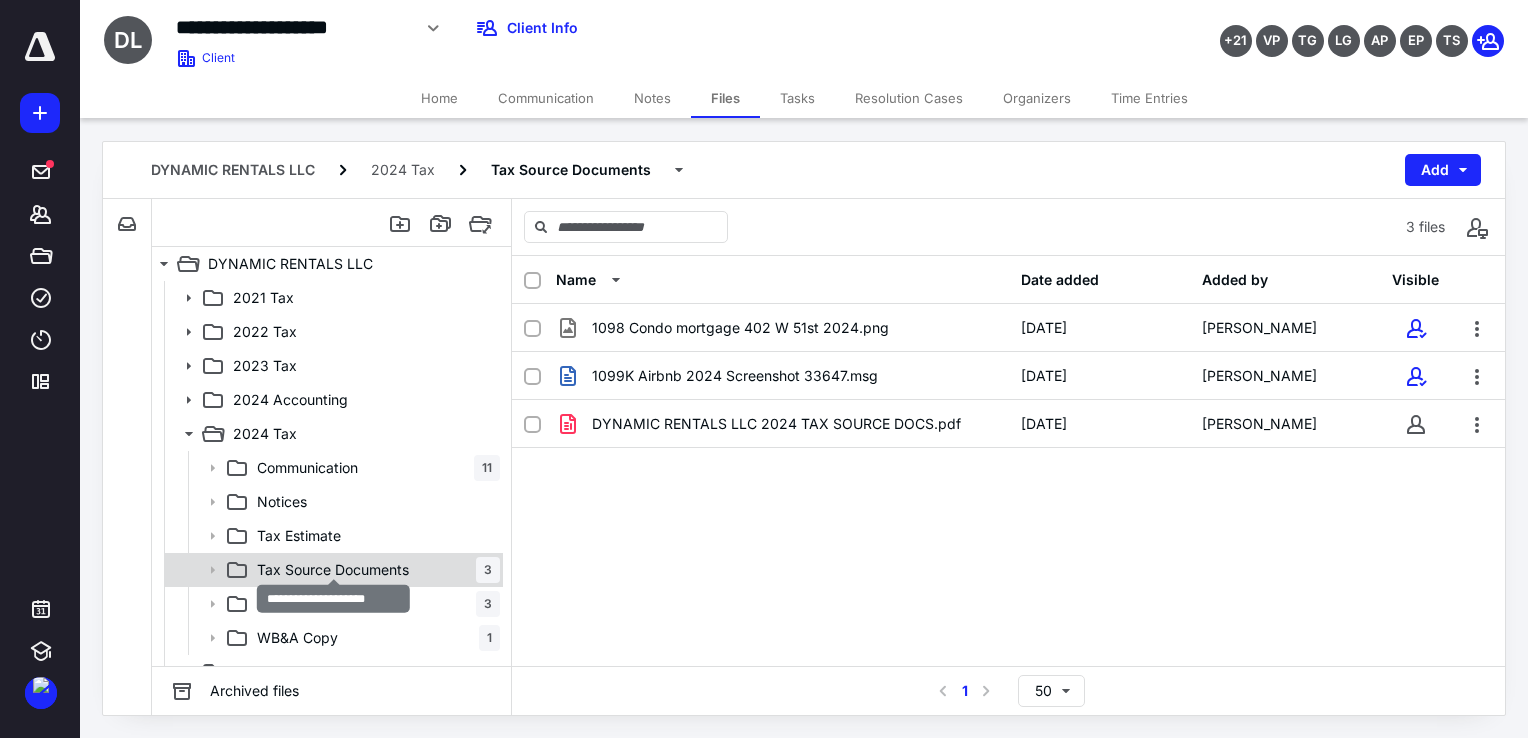 scroll, scrollTop: 89, scrollLeft: 0, axis: vertical 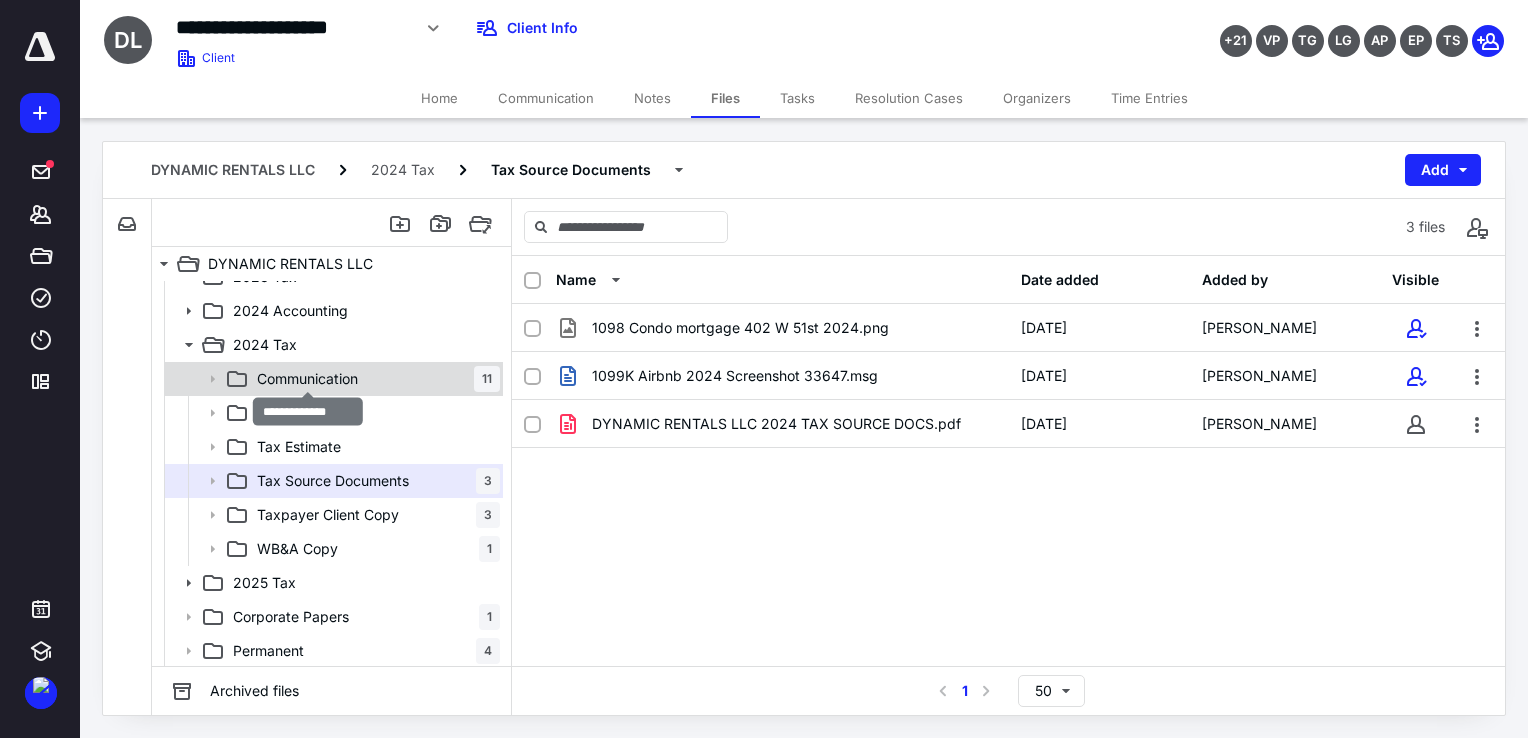 click on "Communication" at bounding box center (307, 379) 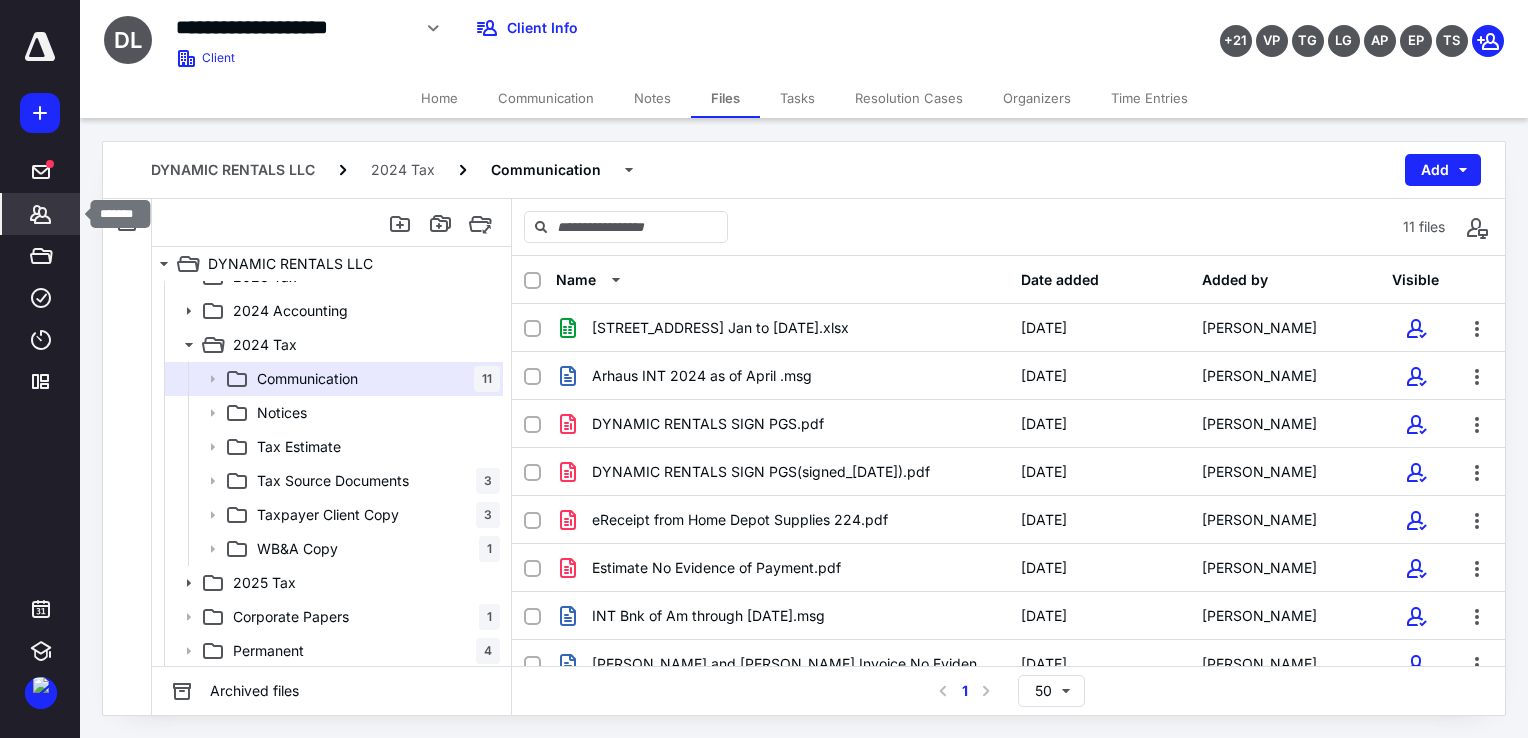 click on "*******" at bounding box center (41, 214) 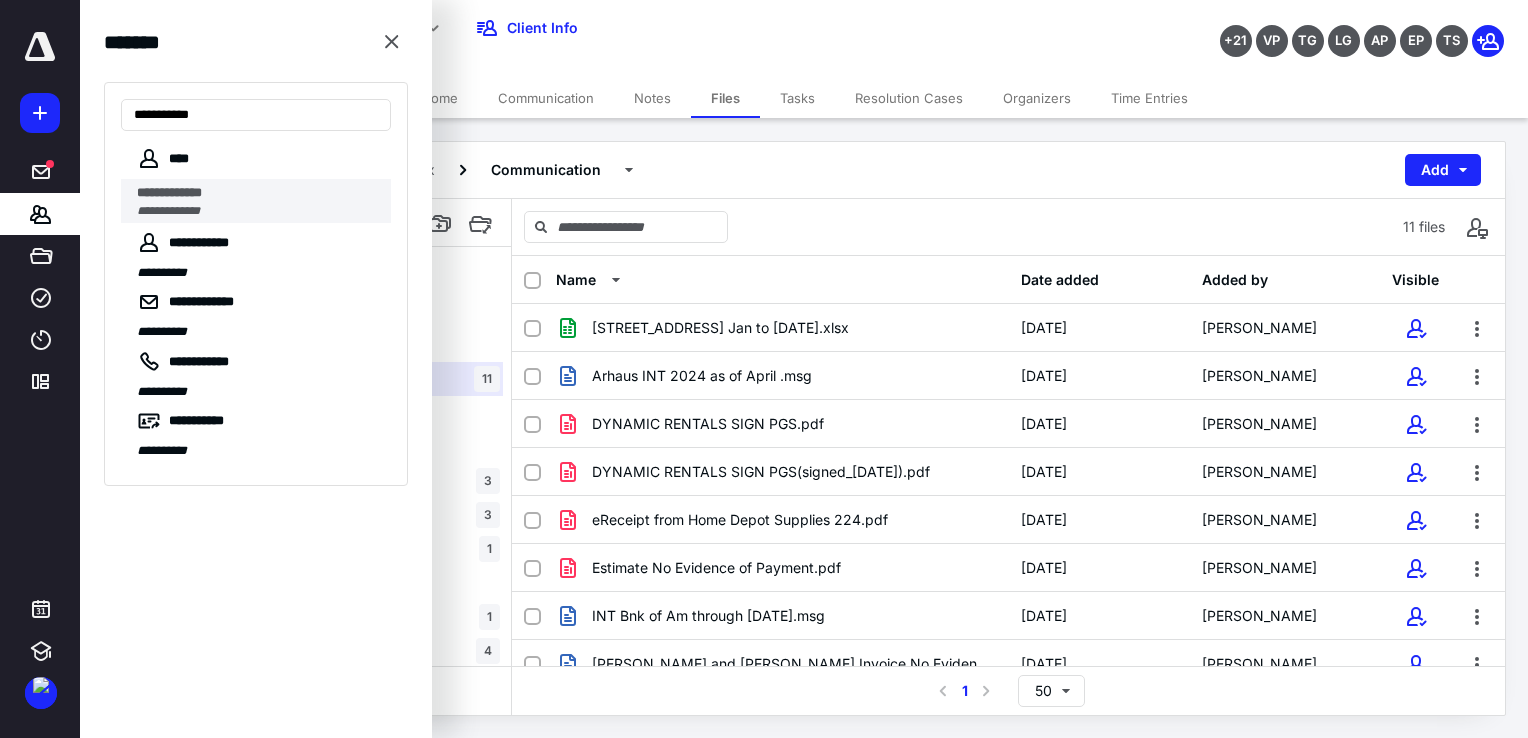 type on "**********" 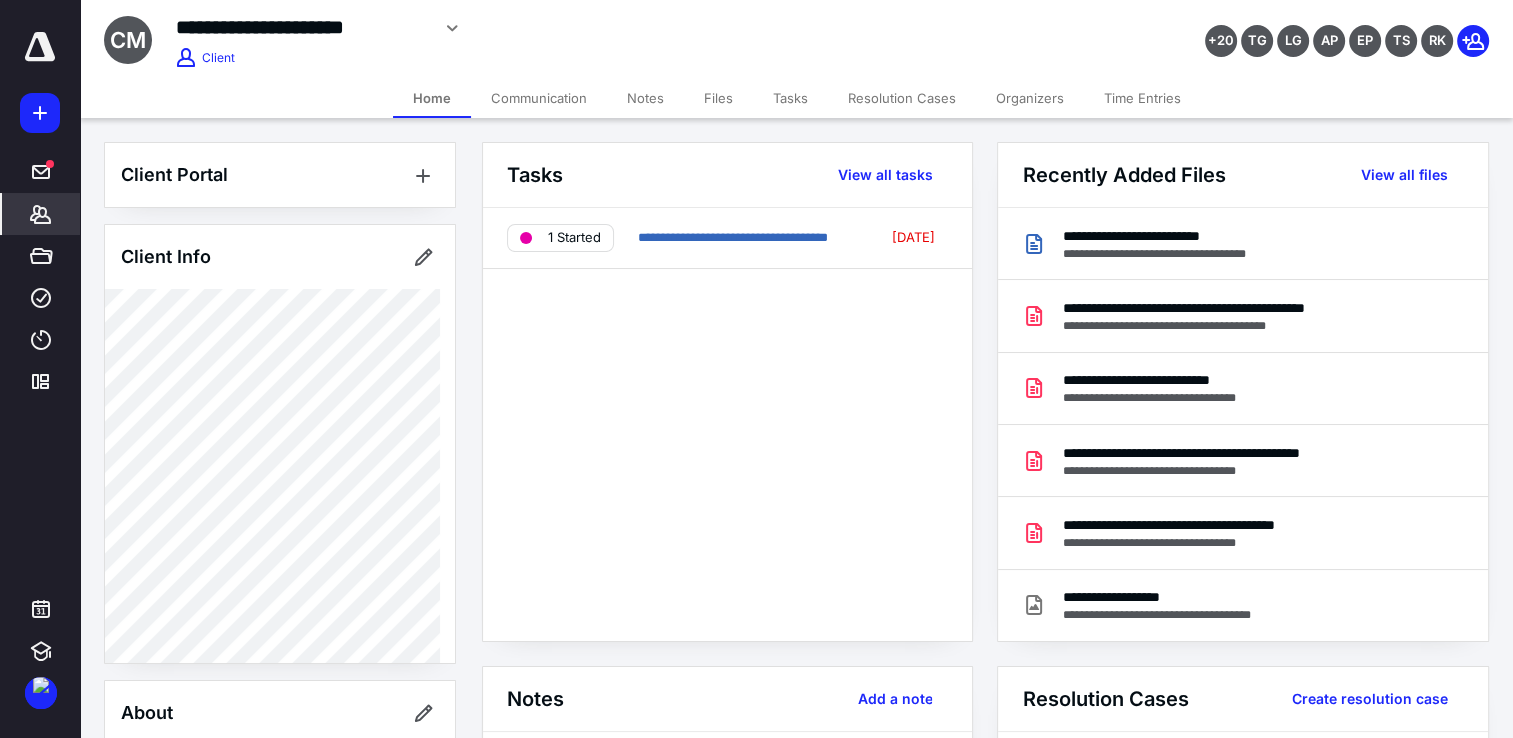 click on "Files" at bounding box center (718, 98) 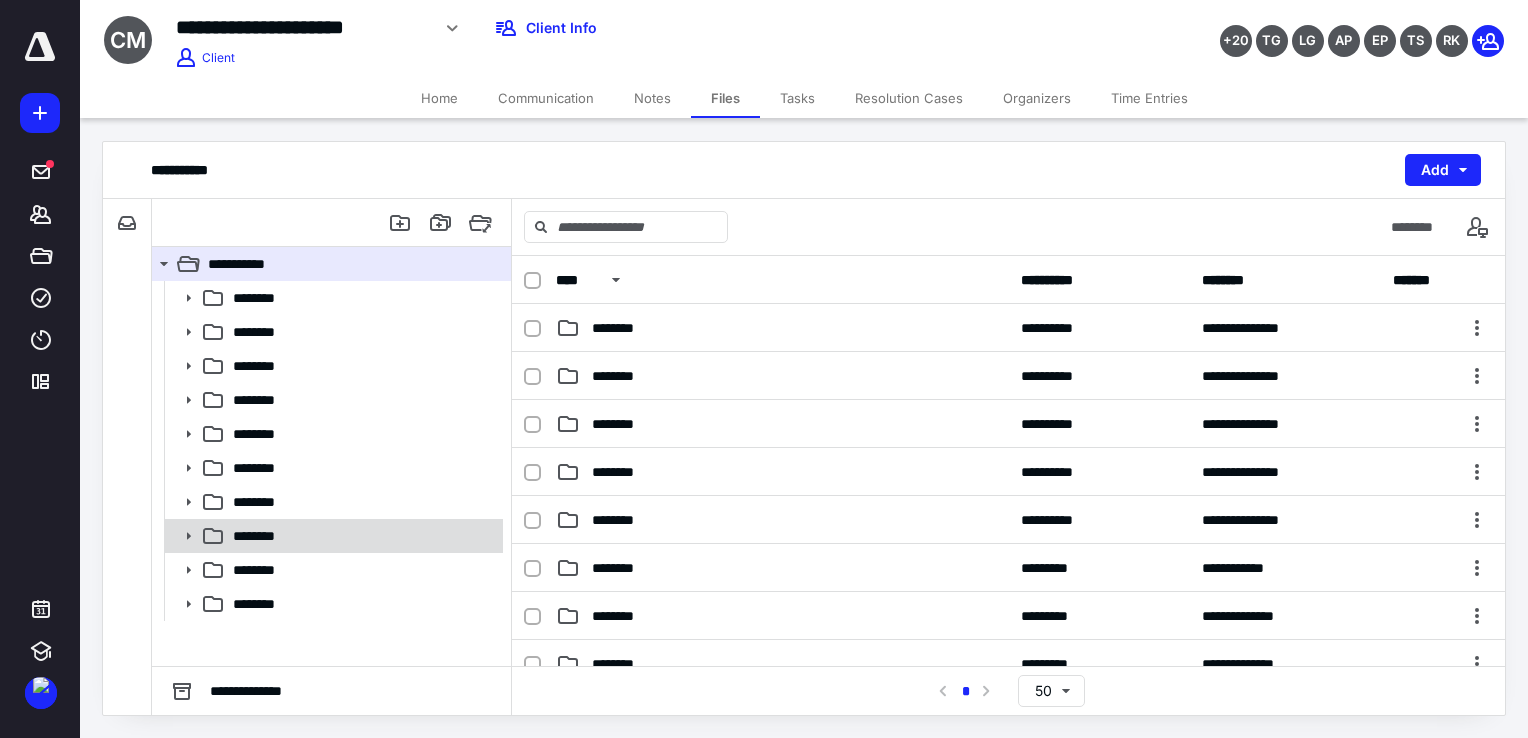 click 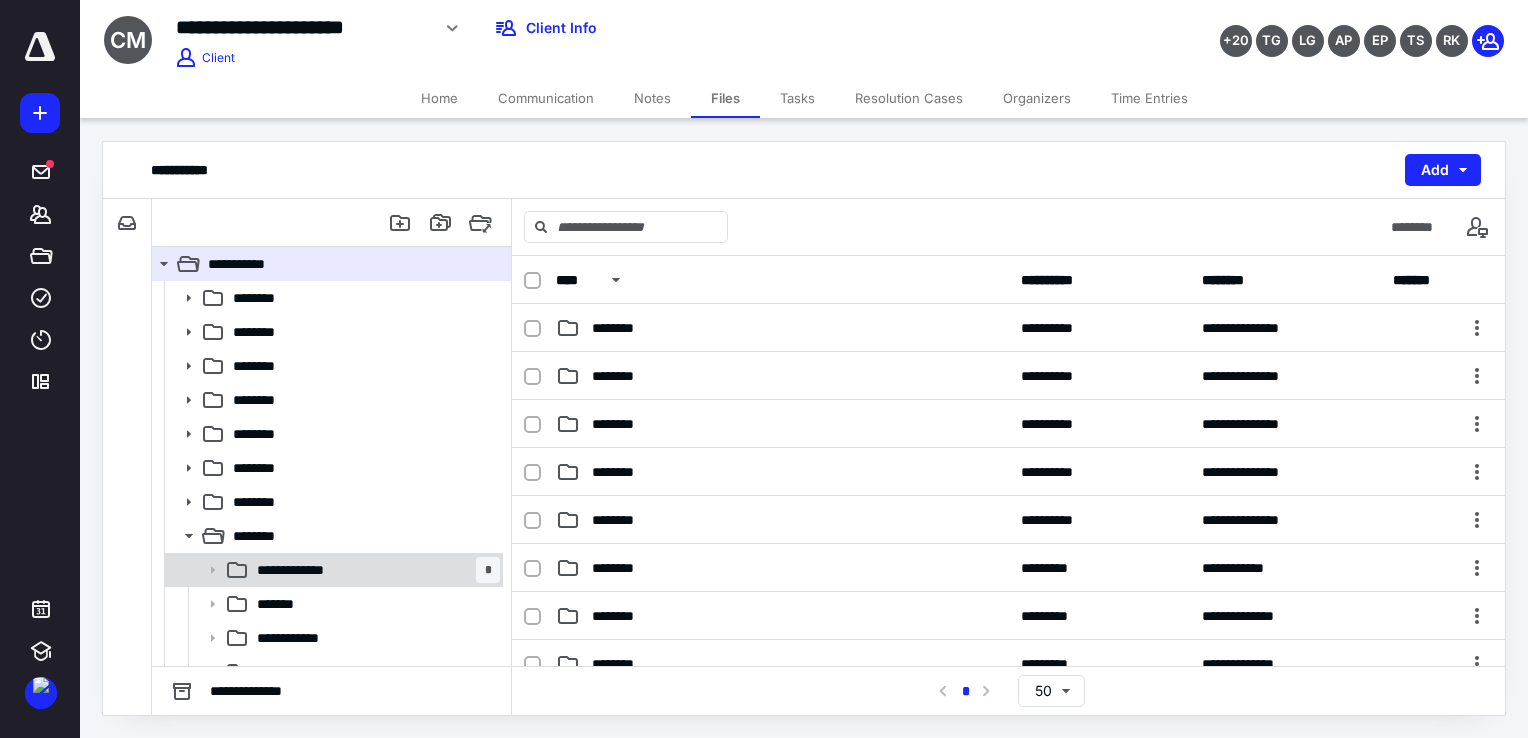 click on "**********" at bounding box center (374, 570) 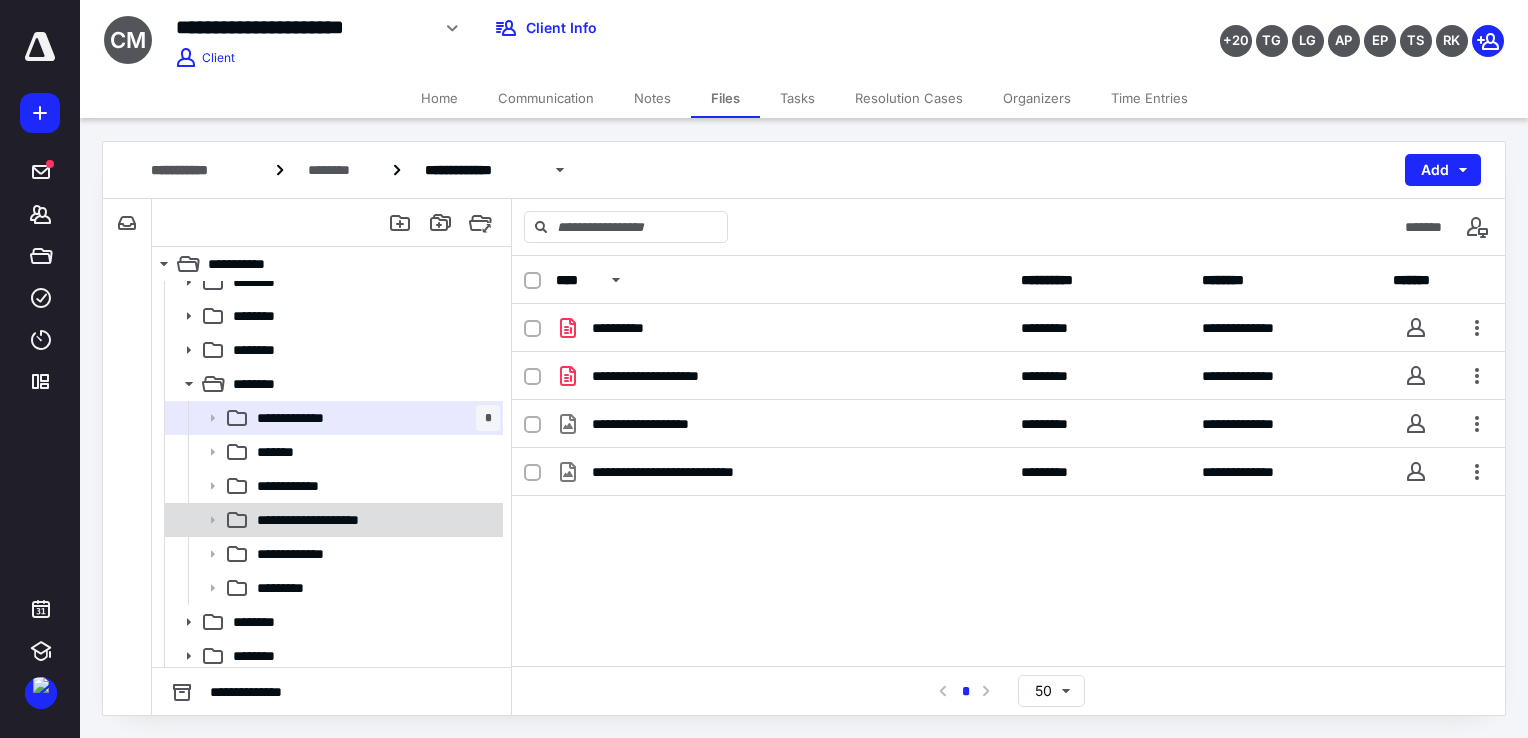 scroll, scrollTop: 157, scrollLeft: 0, axis: vertical 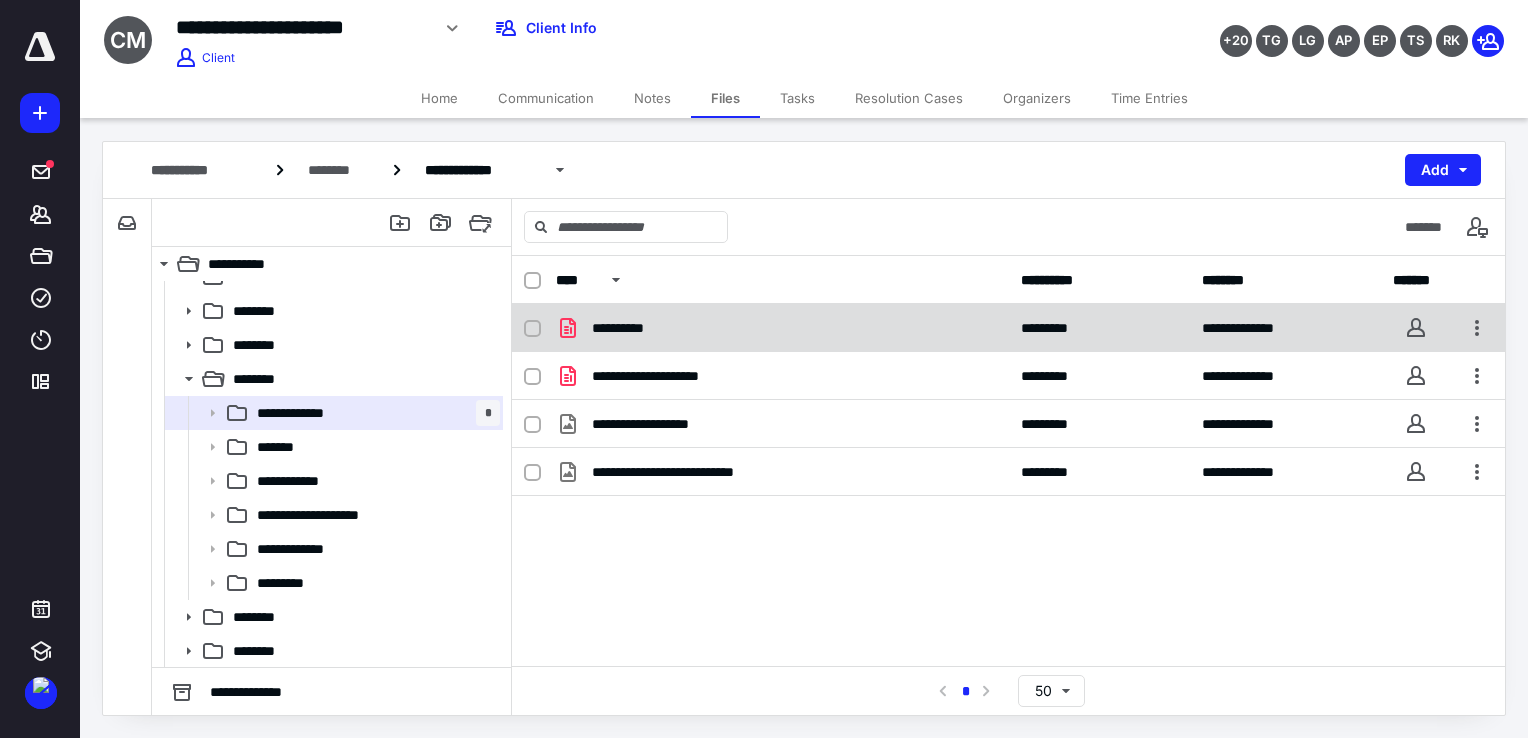 click on "**********" at bounding box center [782, 328] 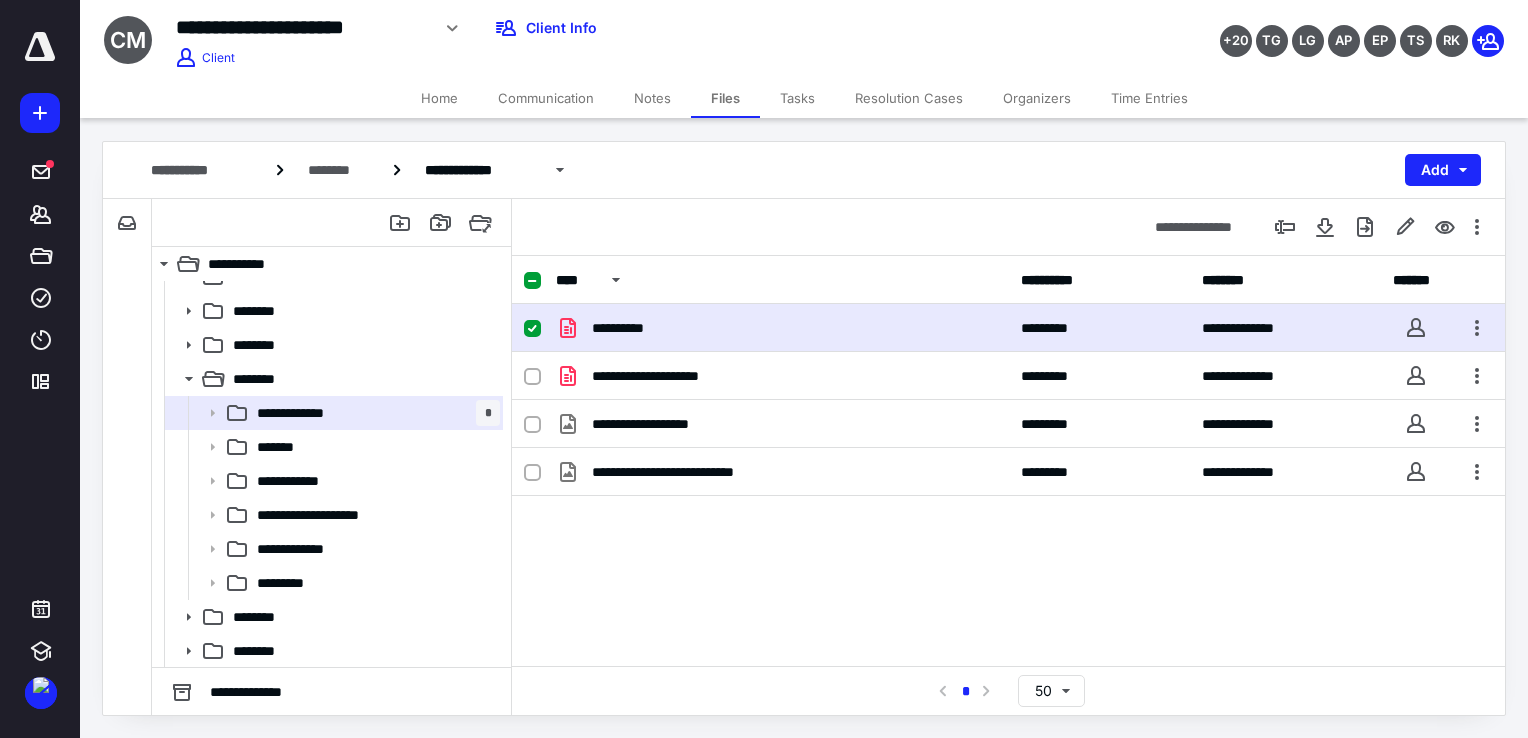 click on "**********" at bounding box center (782, 328) 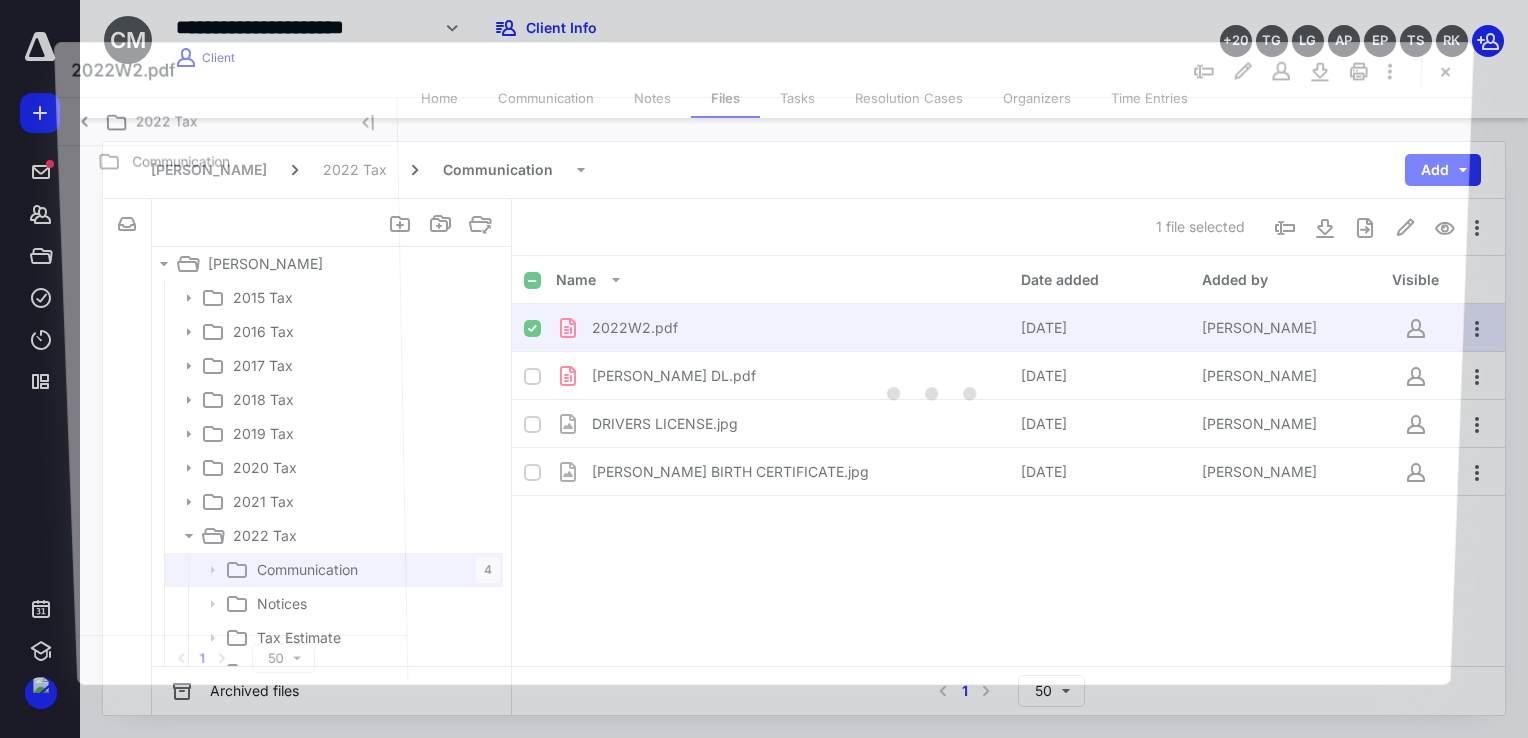 scroll, scrollTop: 157, scrollLeft: 0, axis: vertical 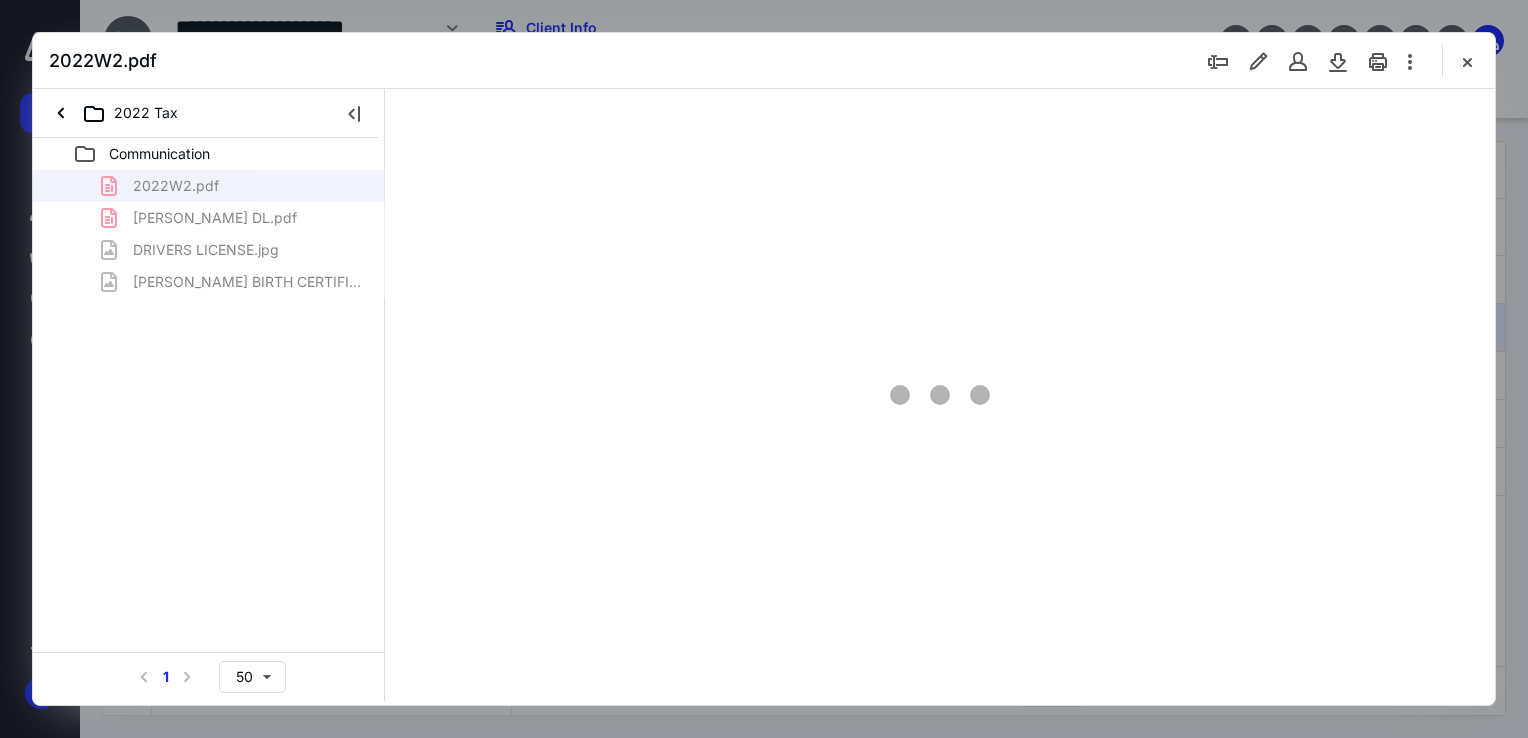 type on "68" 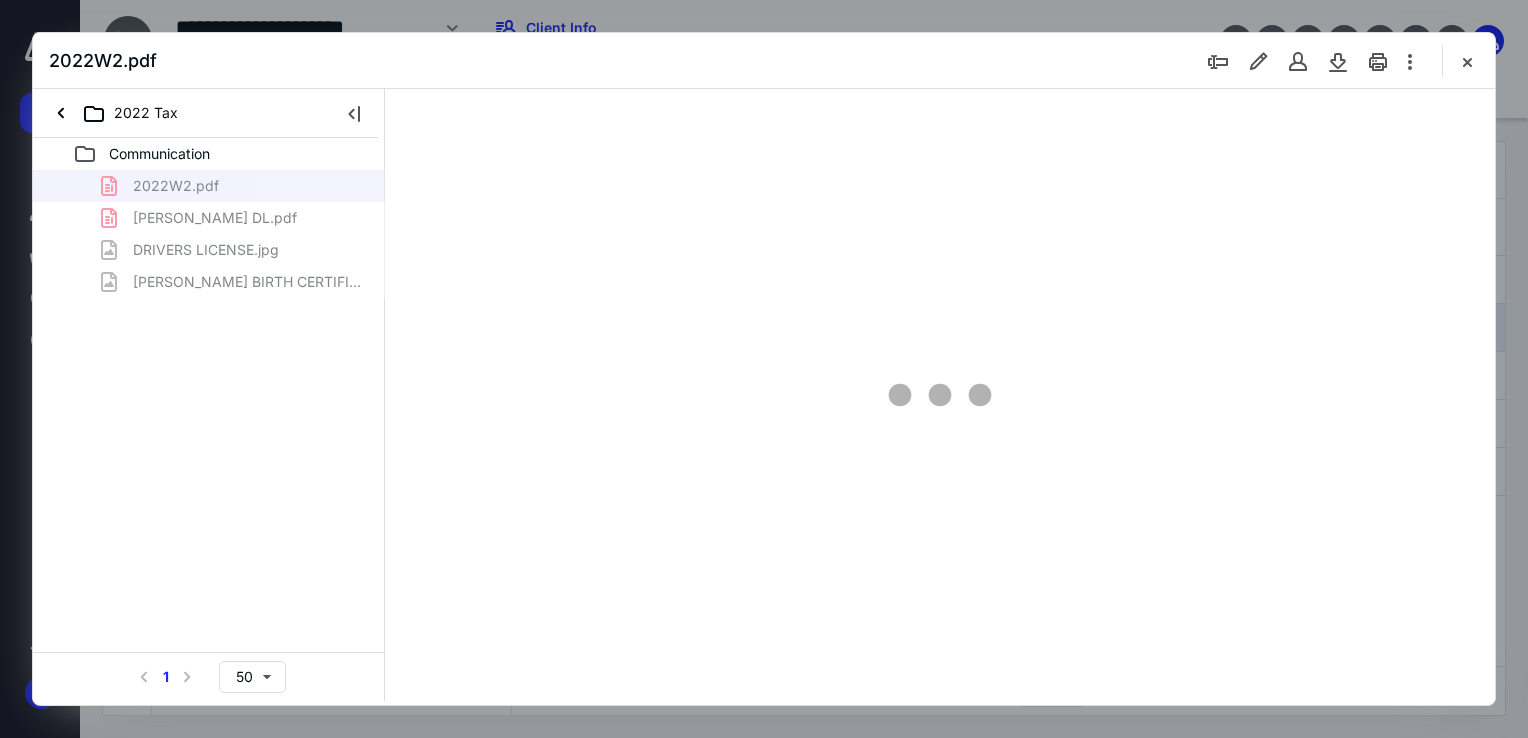 scroll, scrollTop: 79, scrollLeft: 0, axis: vertical 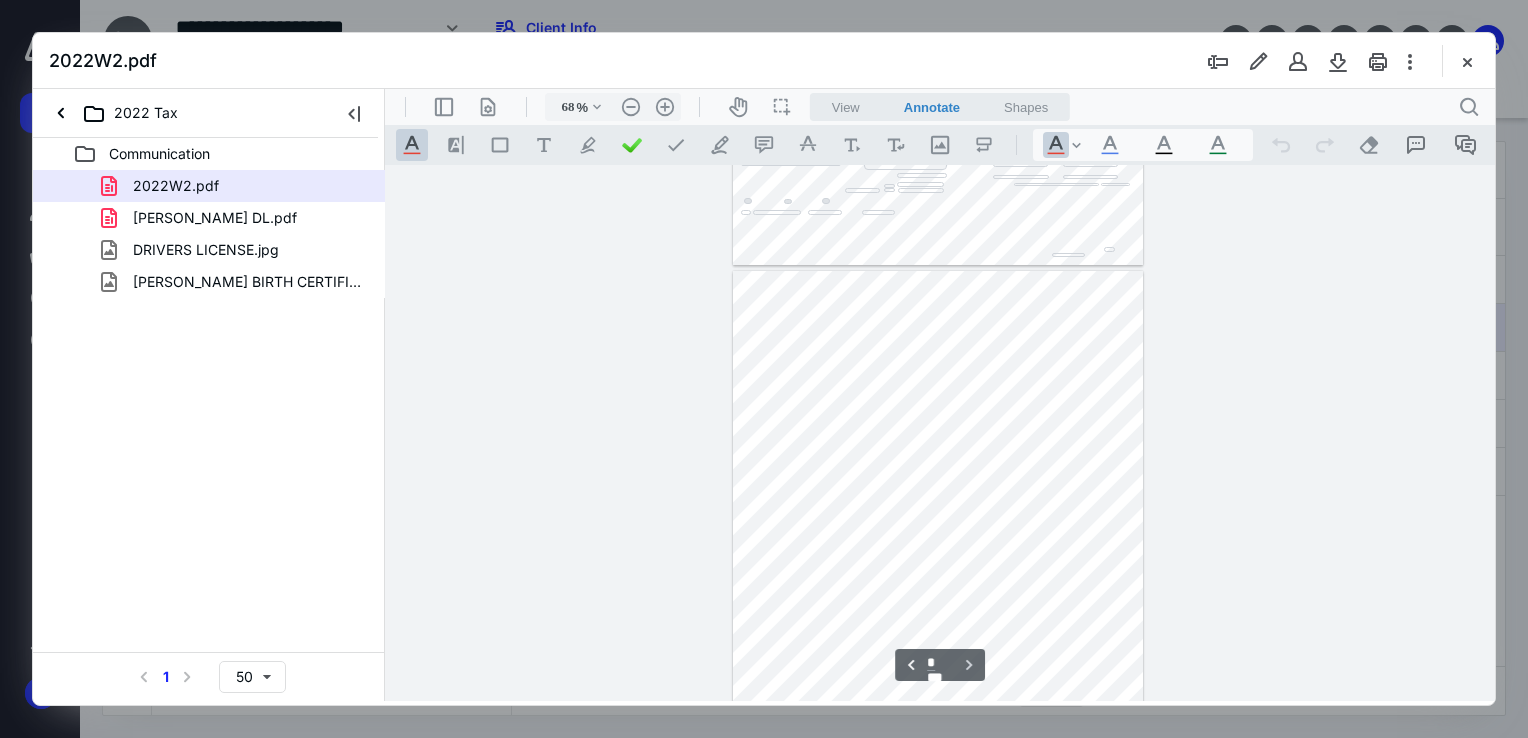 type on "*" 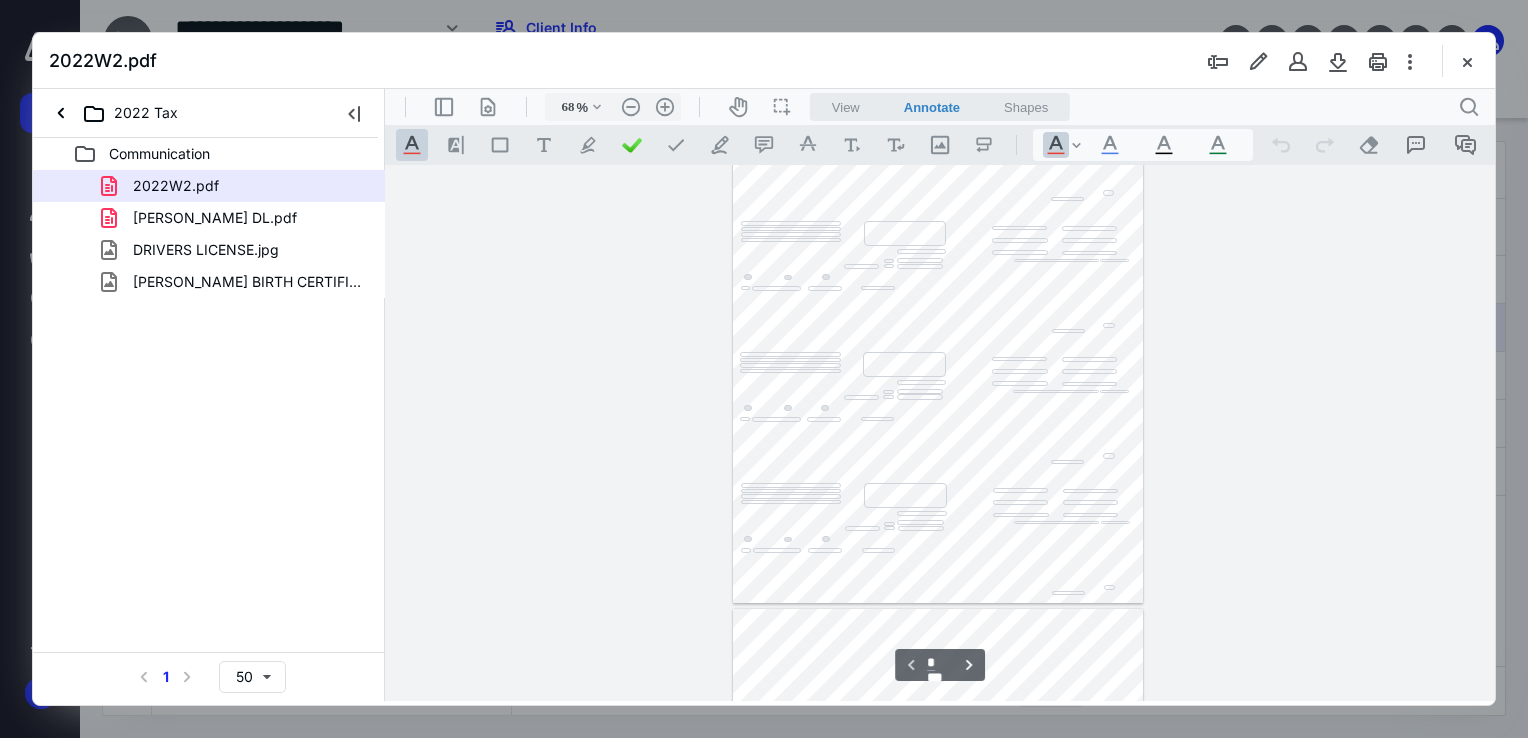 scroll, scrollTop: 0, scrollLeft: 0, axis: both 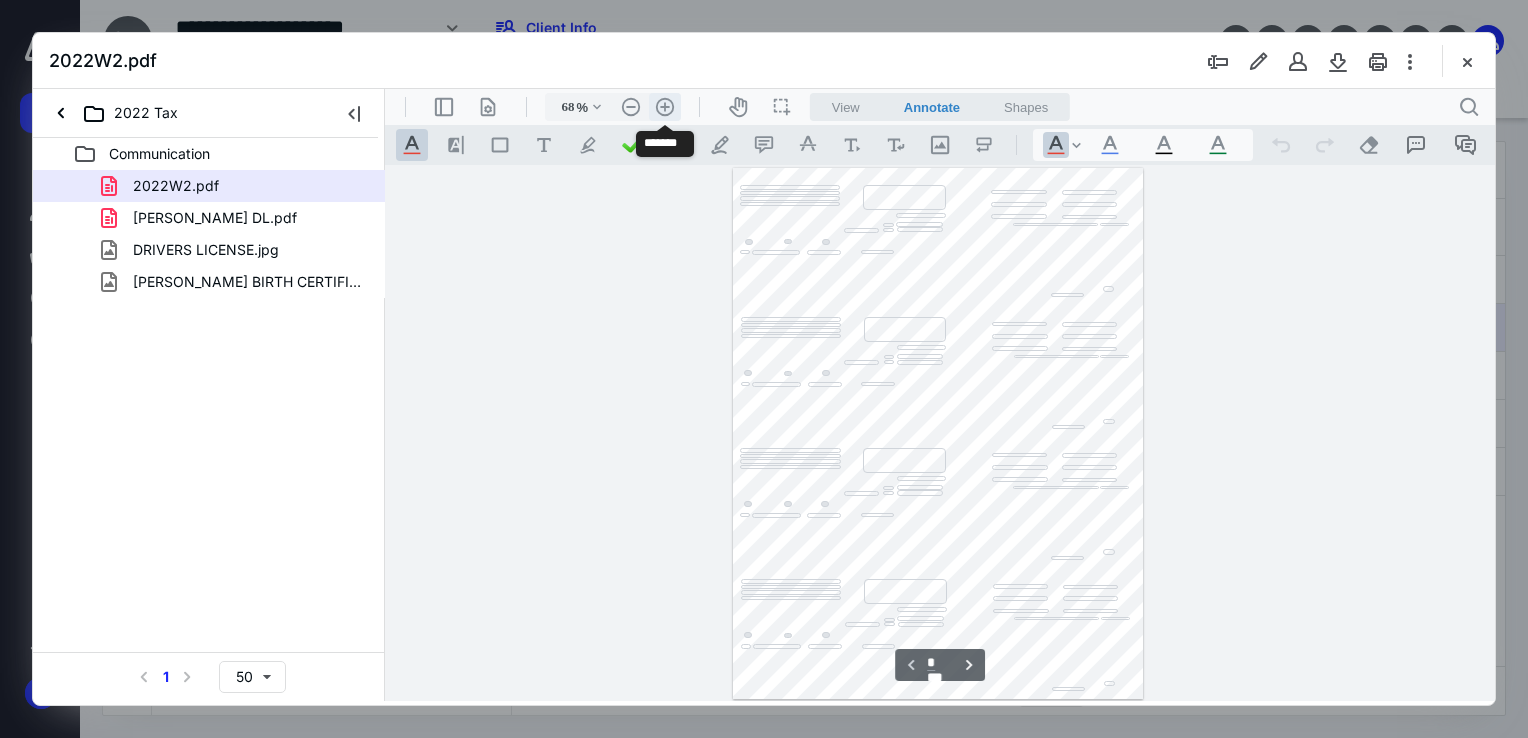 click on ".cls-1{fill:#abb0c4;} icon - header - zoom - in - line" at bounding box center [665, 107] 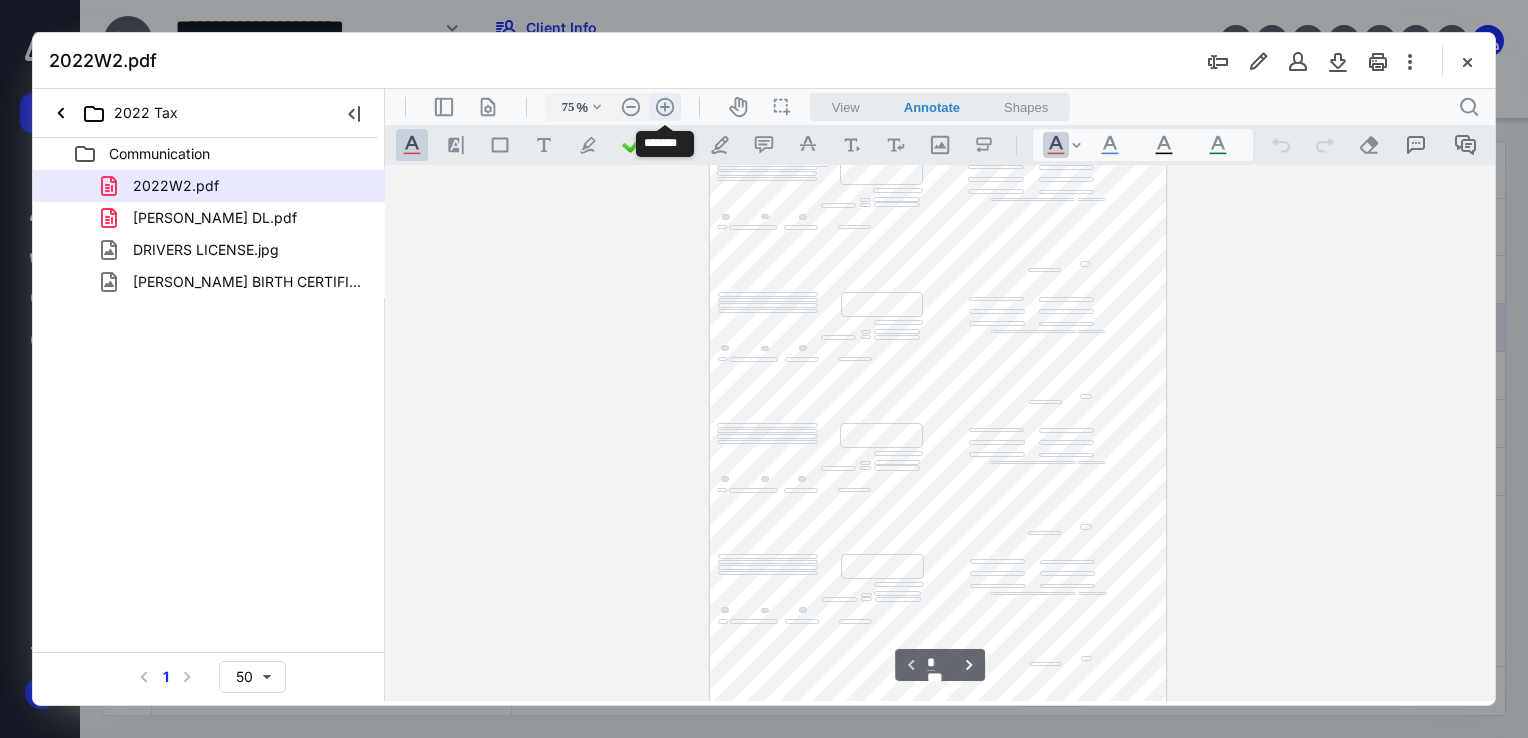 click on ".cls-1{fill:#abb0c4;} icon - header - zoom - in - line" at bounding box center (665, 107) 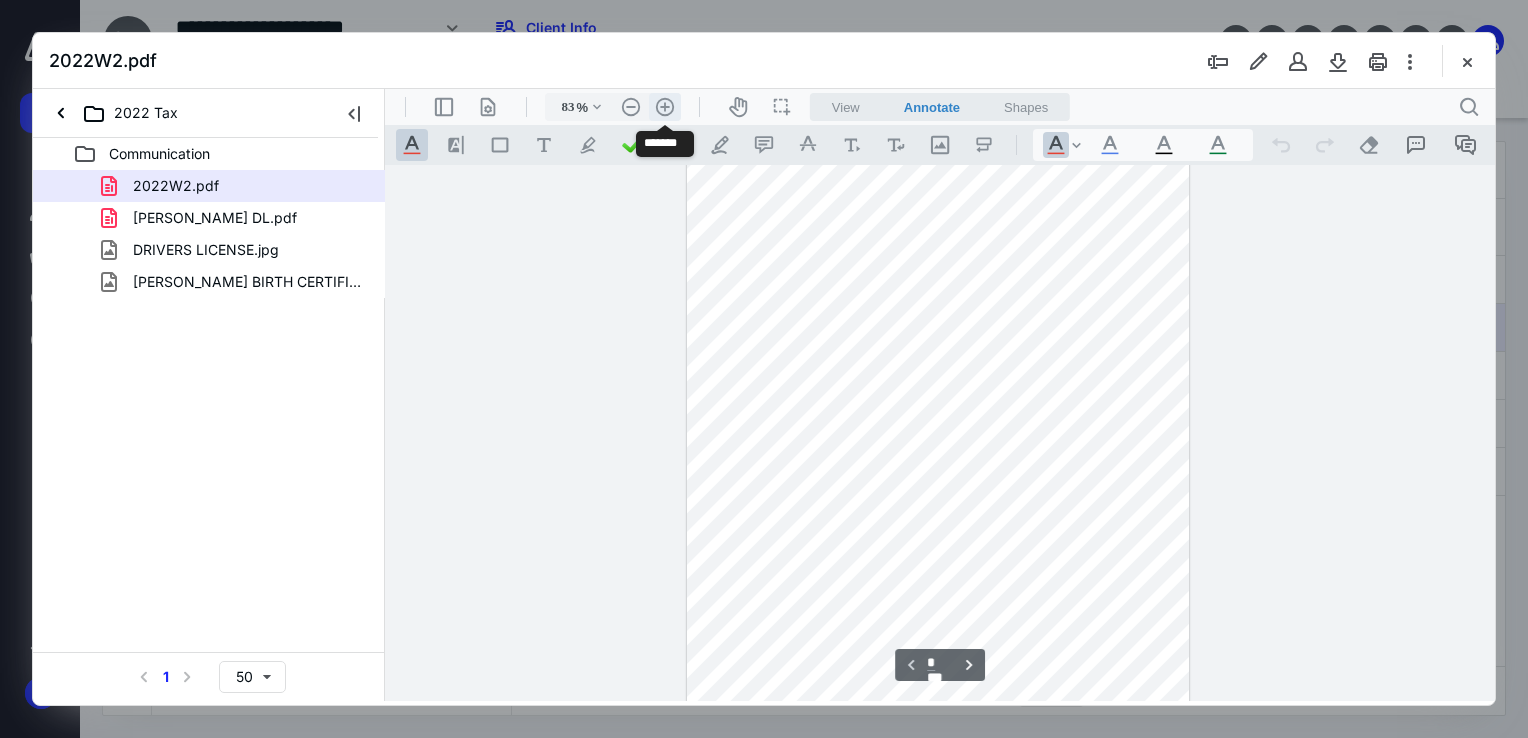 click on ".cls-1{fill:#abb0c4;} icon - header - zoom - in - line" at bounding box center [665, 107] 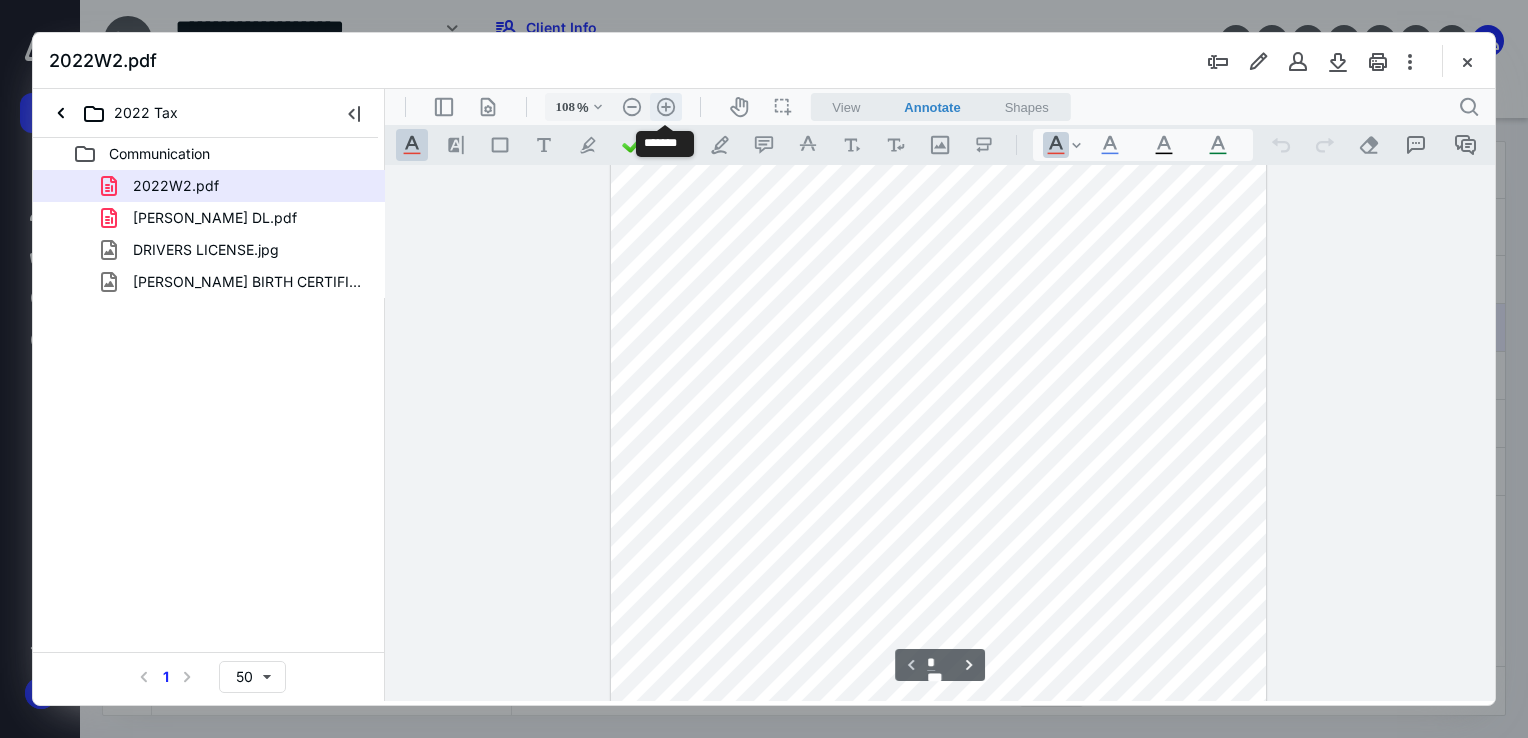 click on ".cls-1{fill:#abb0c4;} icon - header - zoom - in - line" at bounding box center (666, 107) 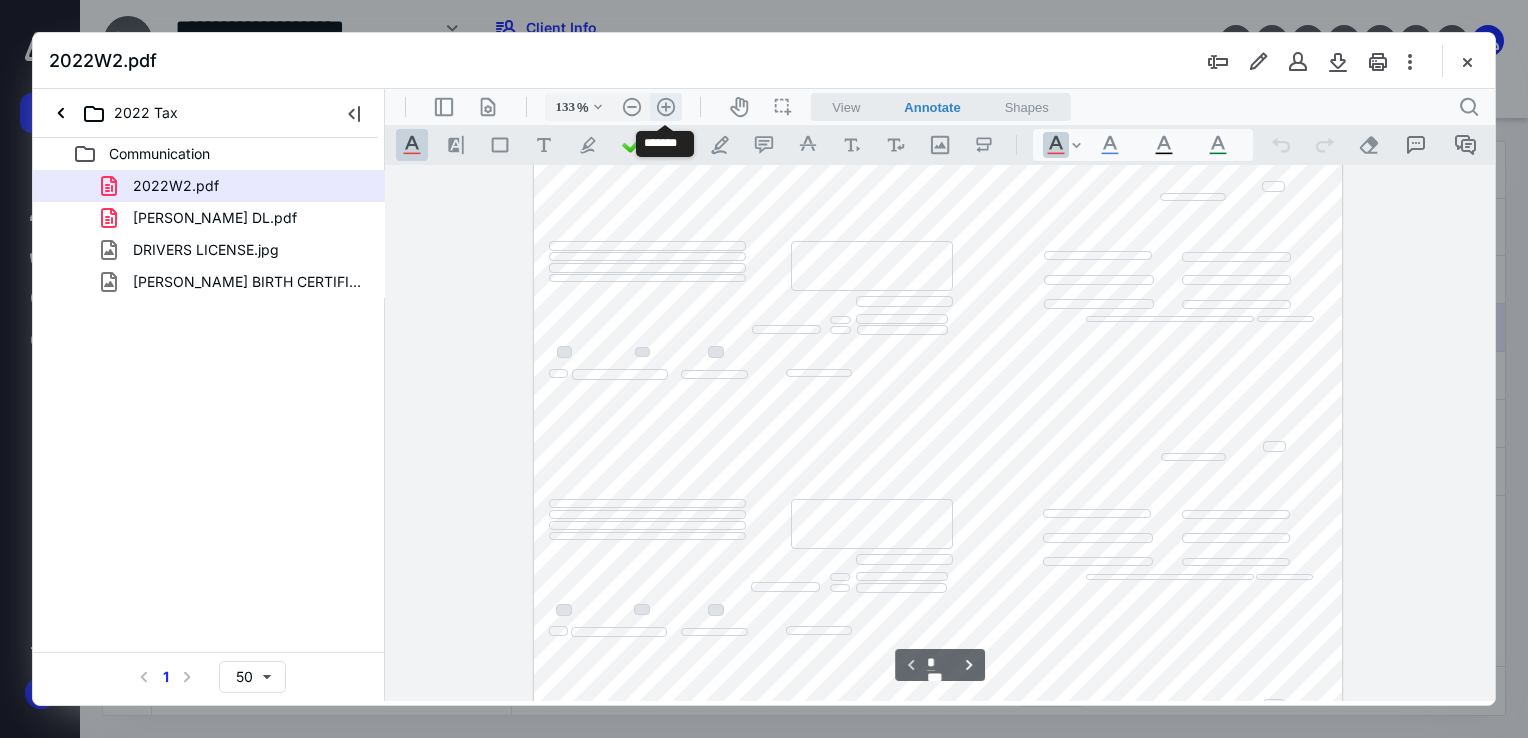 click on ".cls-1{fill:#abb0c4;} icon - header - zoom - in - line" at bounding box center [666, 107] 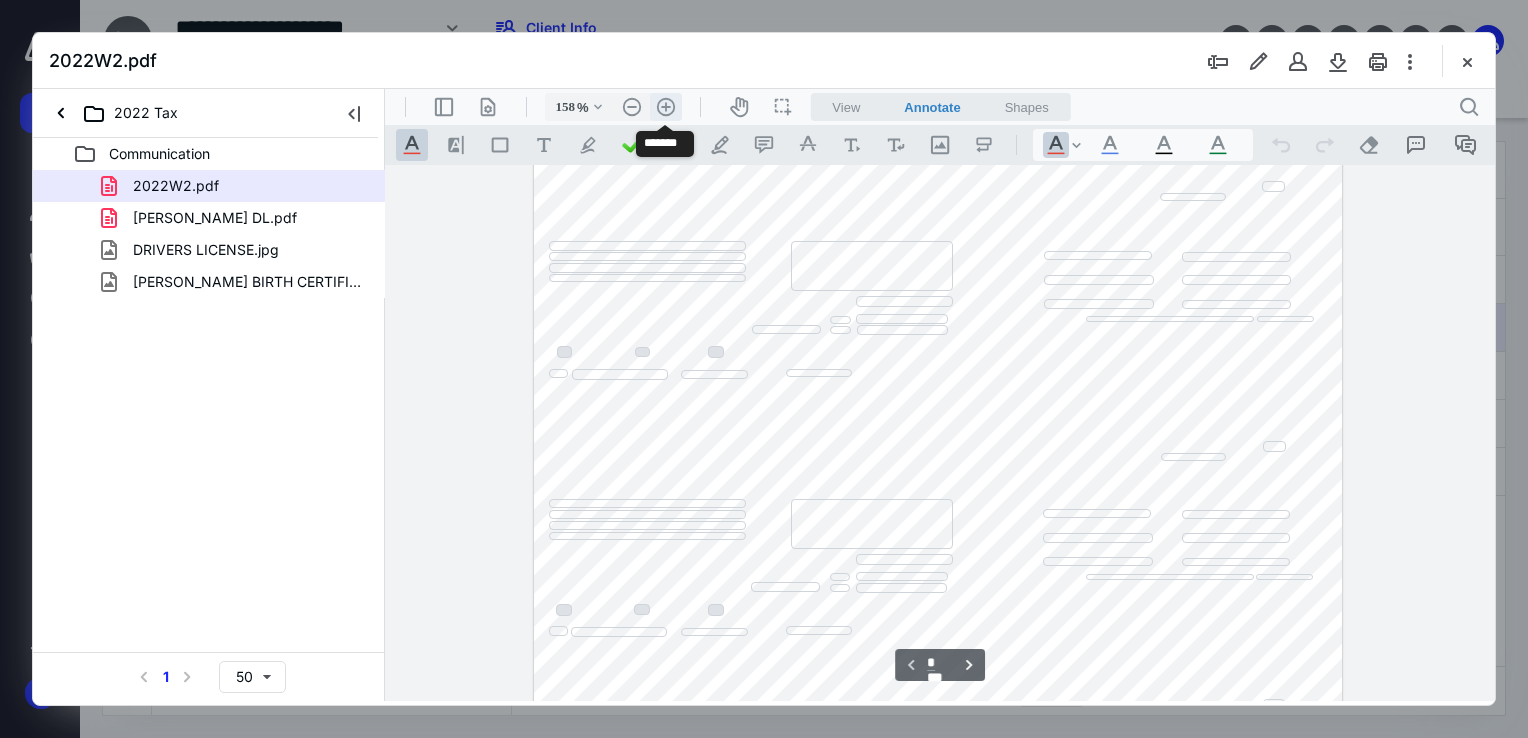 scroll, scrollTop: 308, scrollLeft: 0, axis: vertical 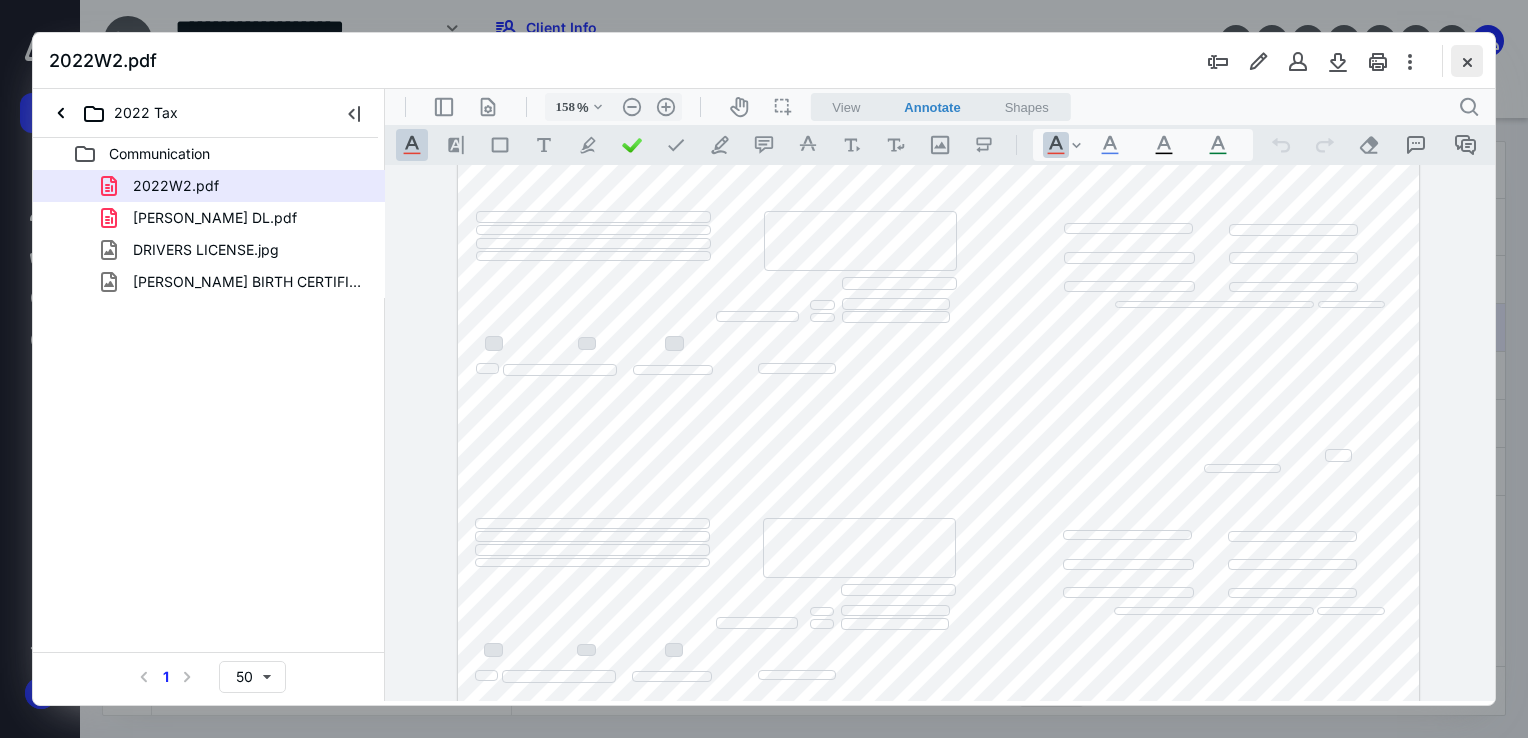 click at bounding box center [1467, 61] 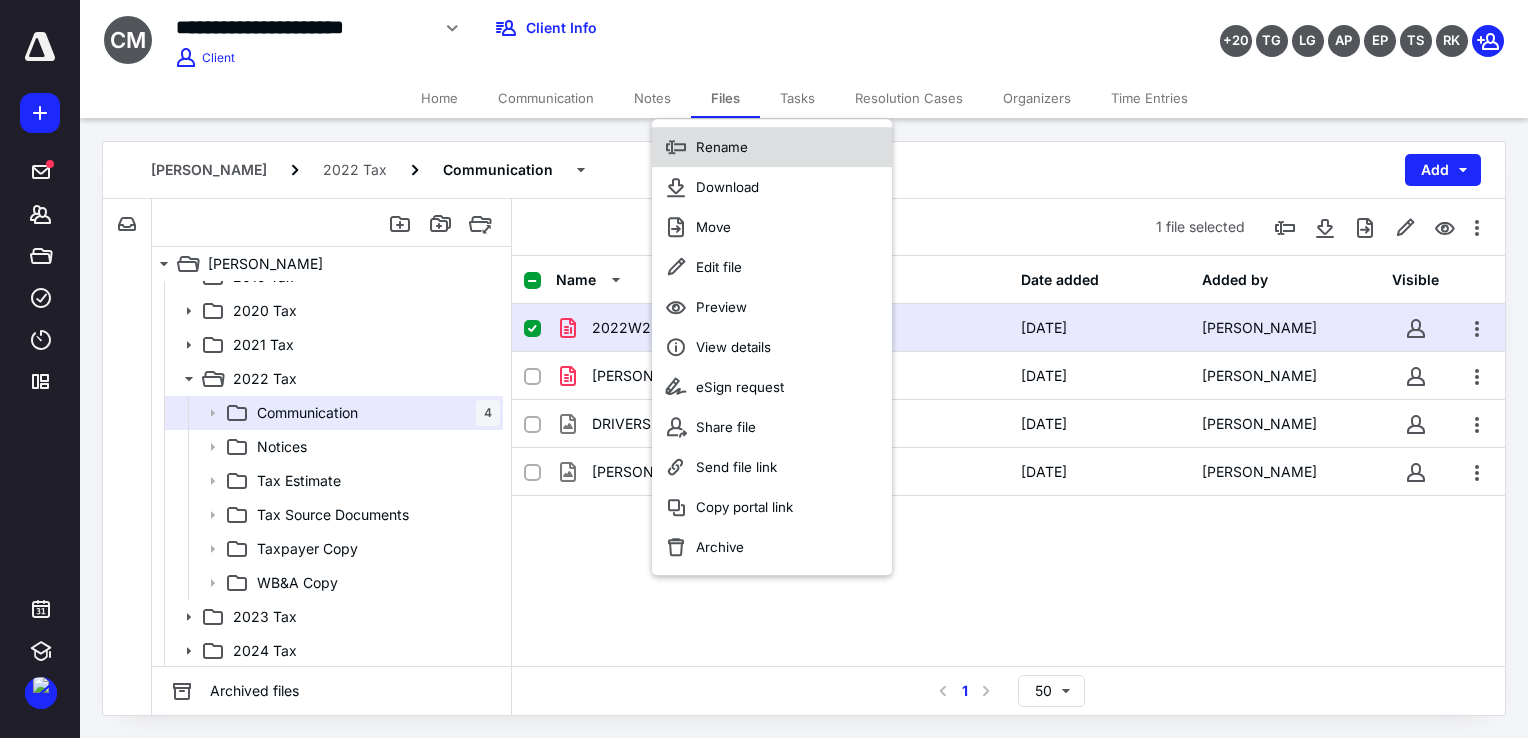 click on "Rename" at bounding box center [722, 147] 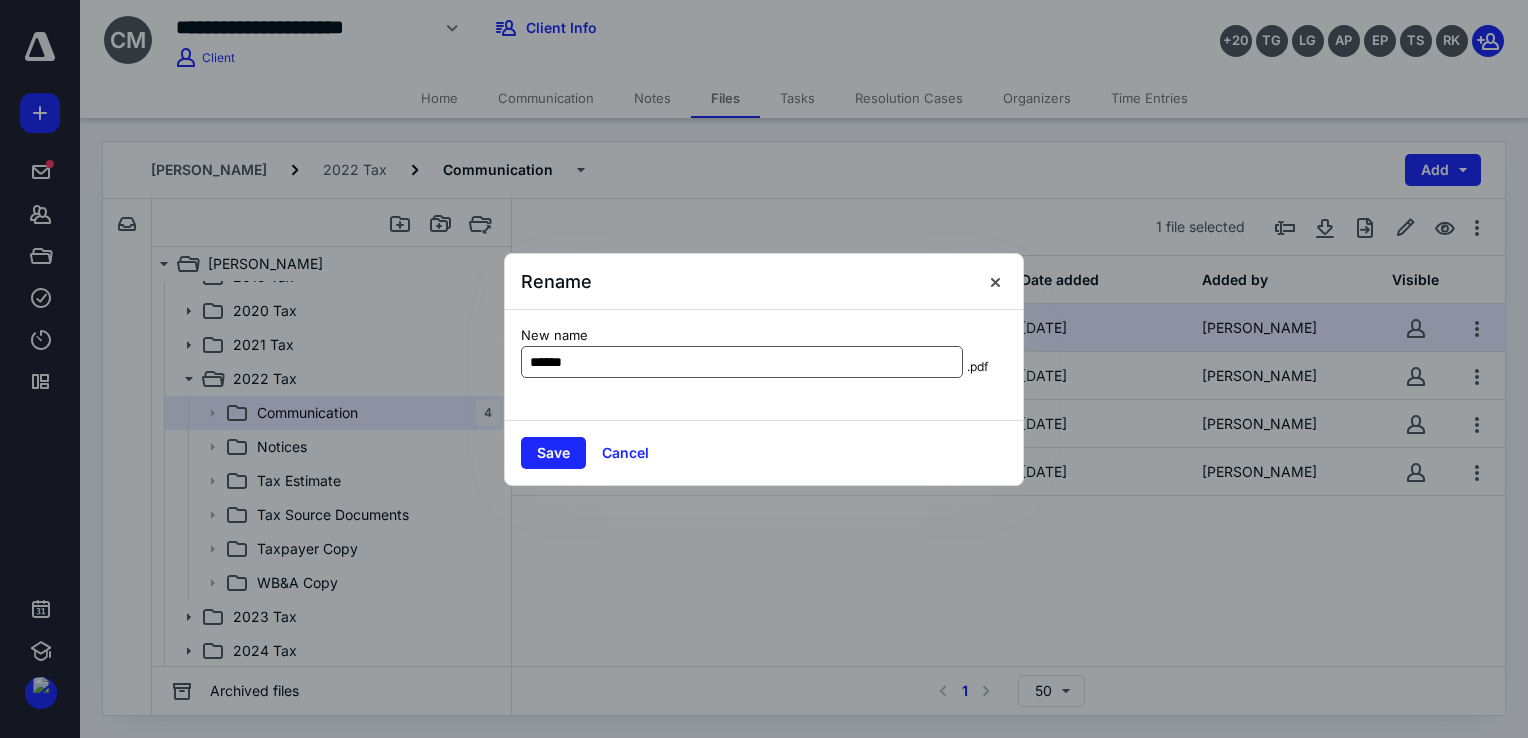 click on "******" at bounding box center (742, 362) 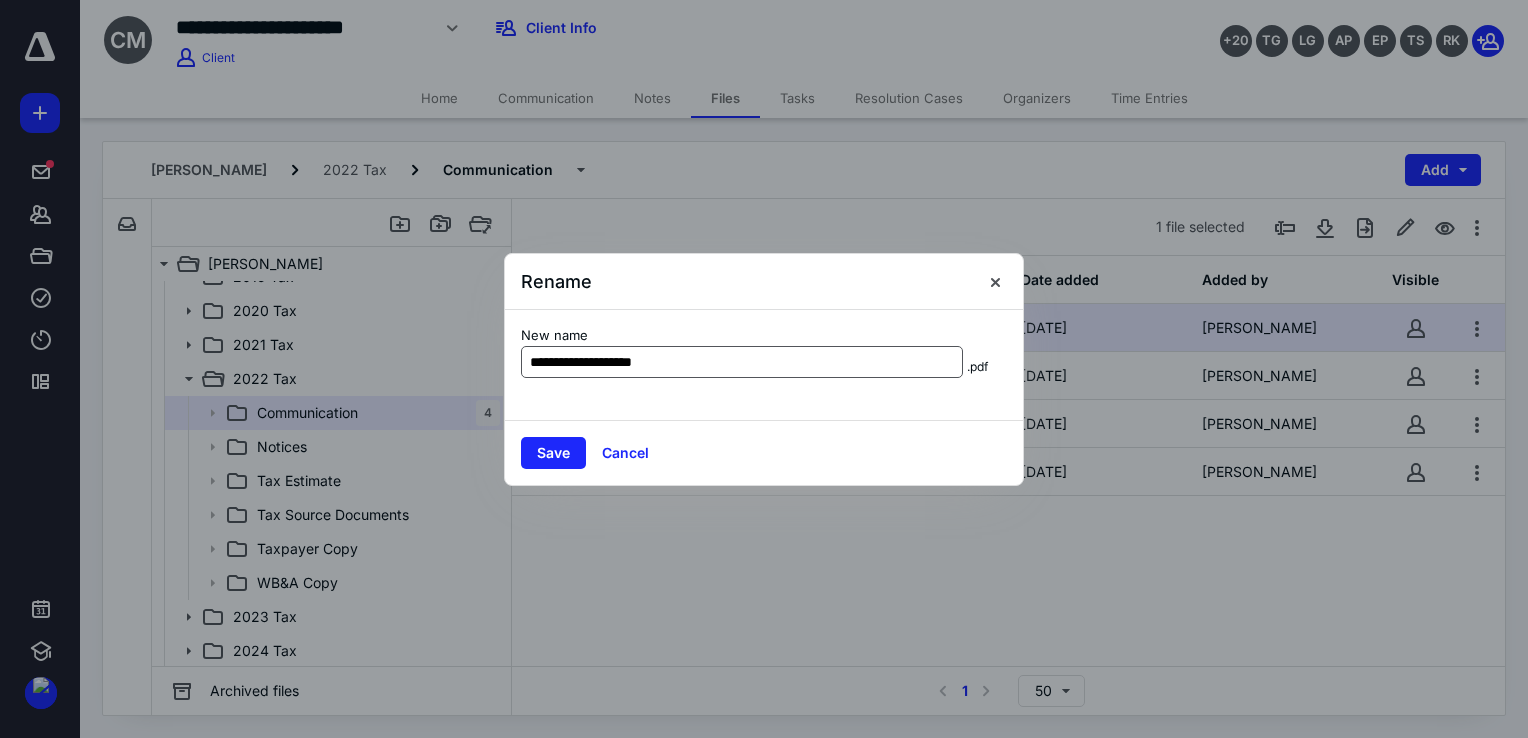 click on "**********" at bounding box center (742, 362) 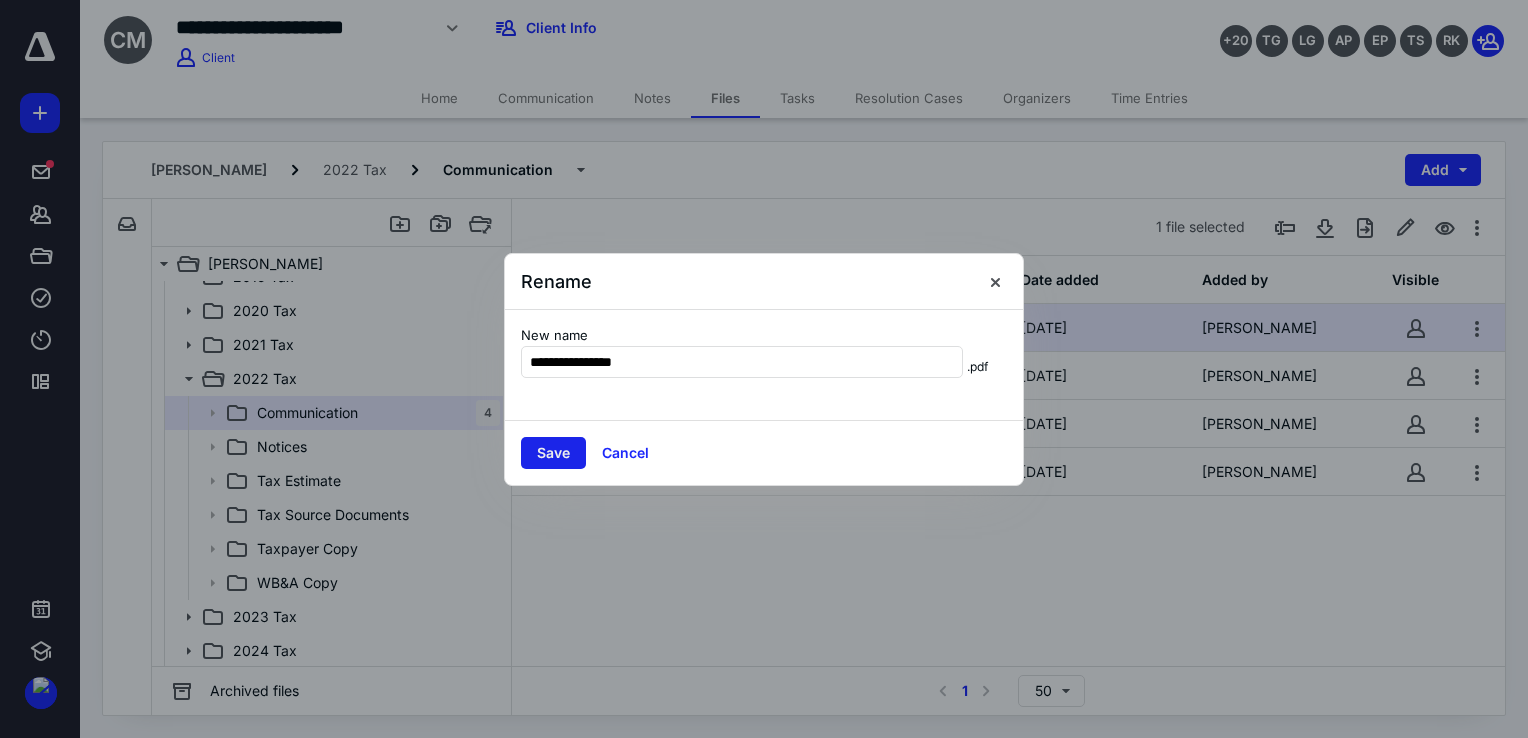 type on "**********" 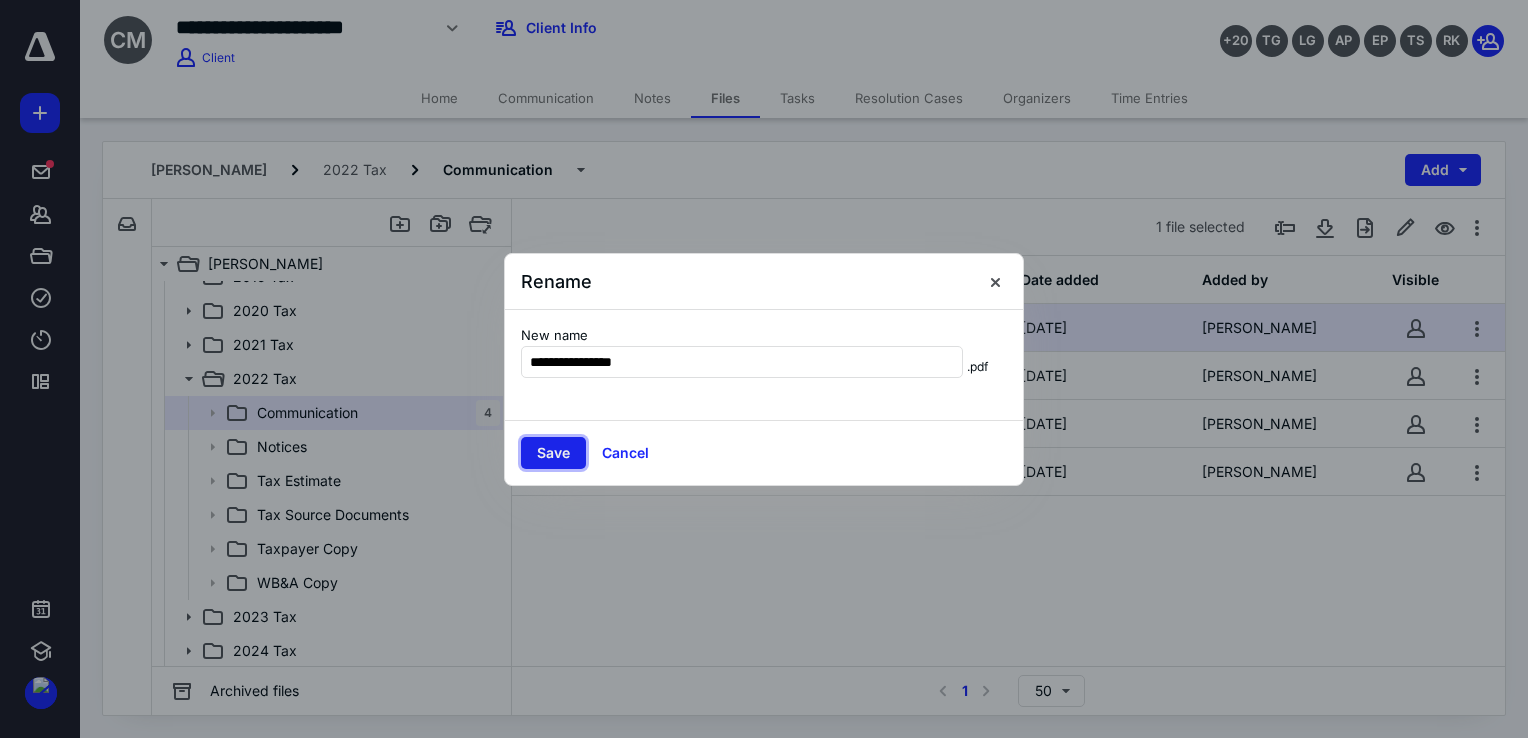 click on "Save" at bounding box center [553, 453] 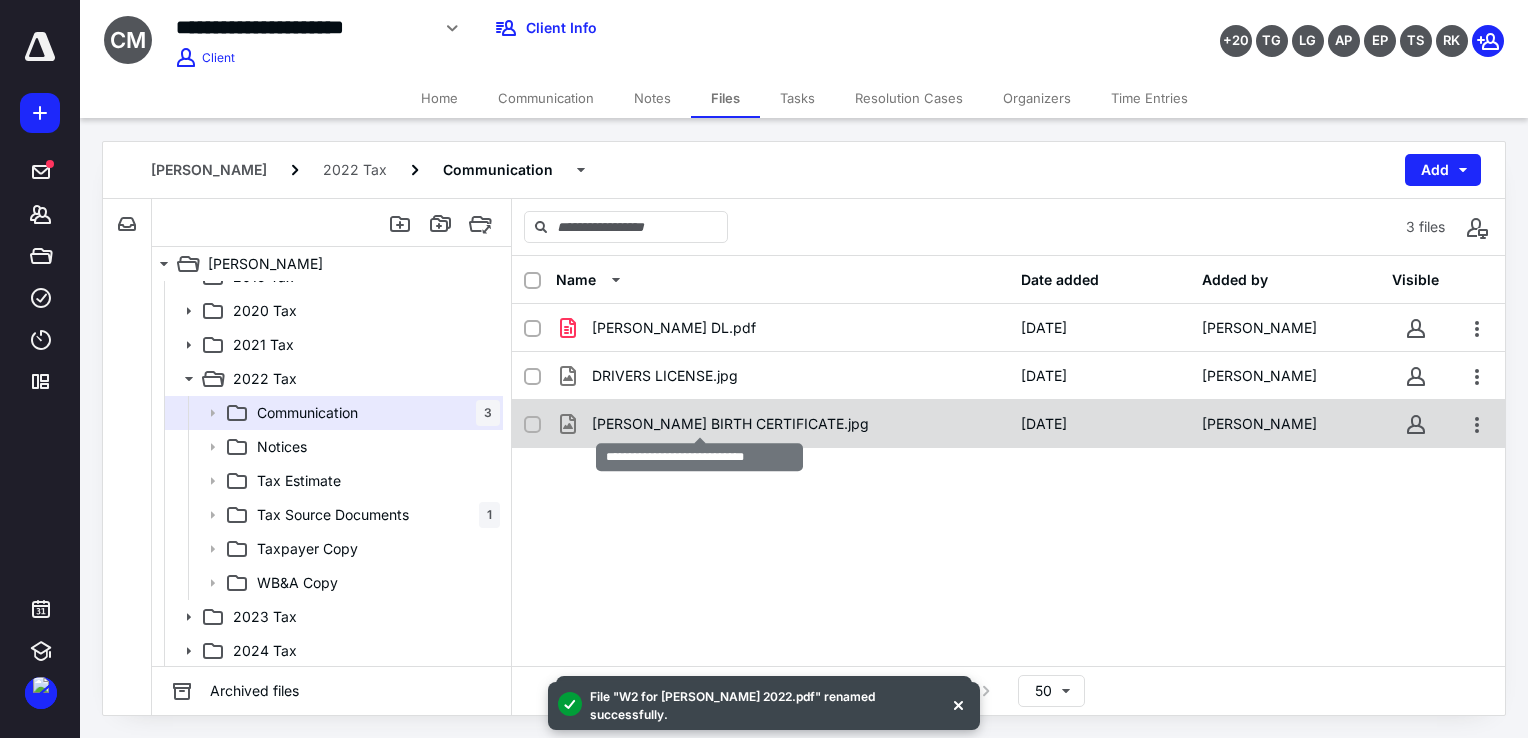 click on "[PERSON_NAME] BIRTH CERTIFICATE.jpg" at bounding box center (730, 424) 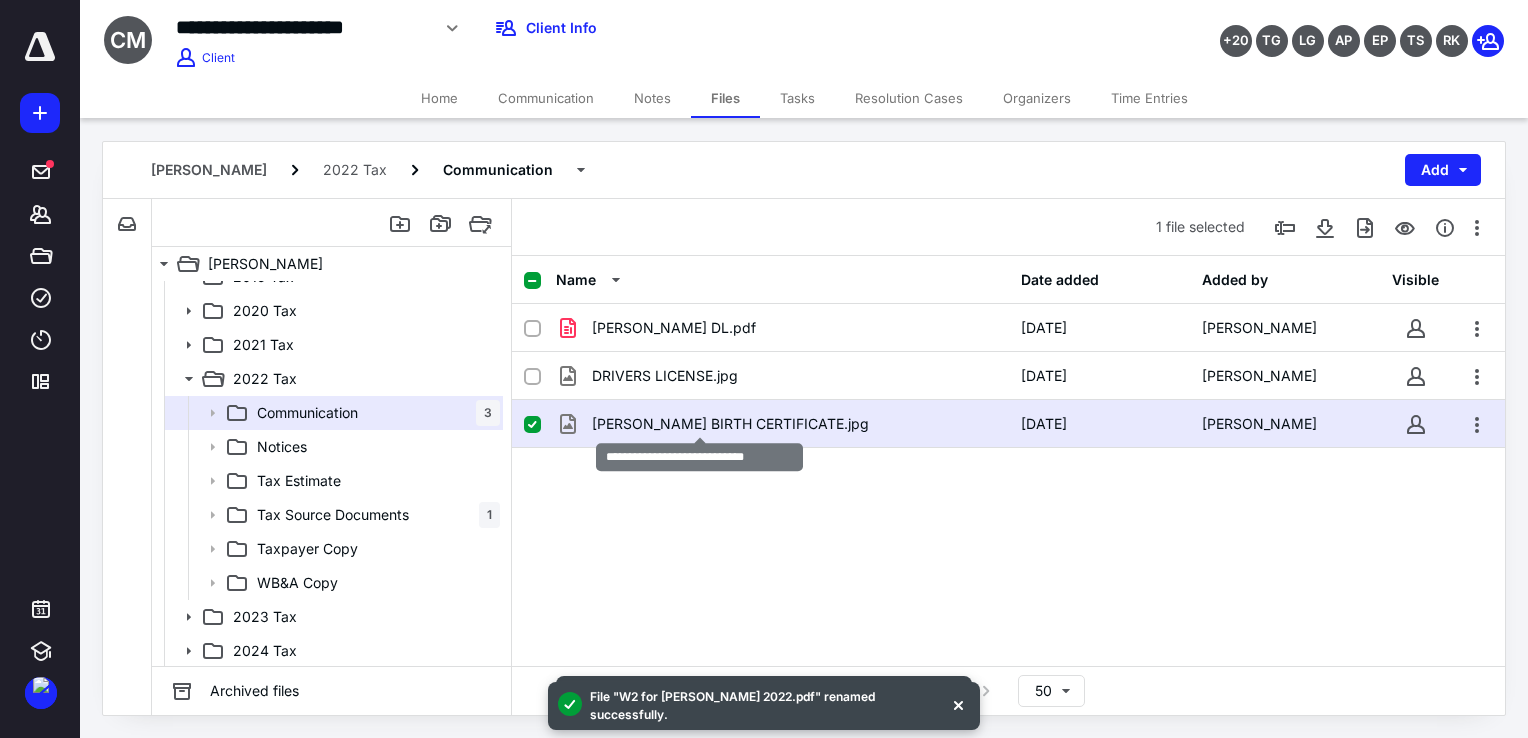 click on "[PERSON_NAME] BIRTH CERTIFICATE.jpg" at bounding box center [730, 424] 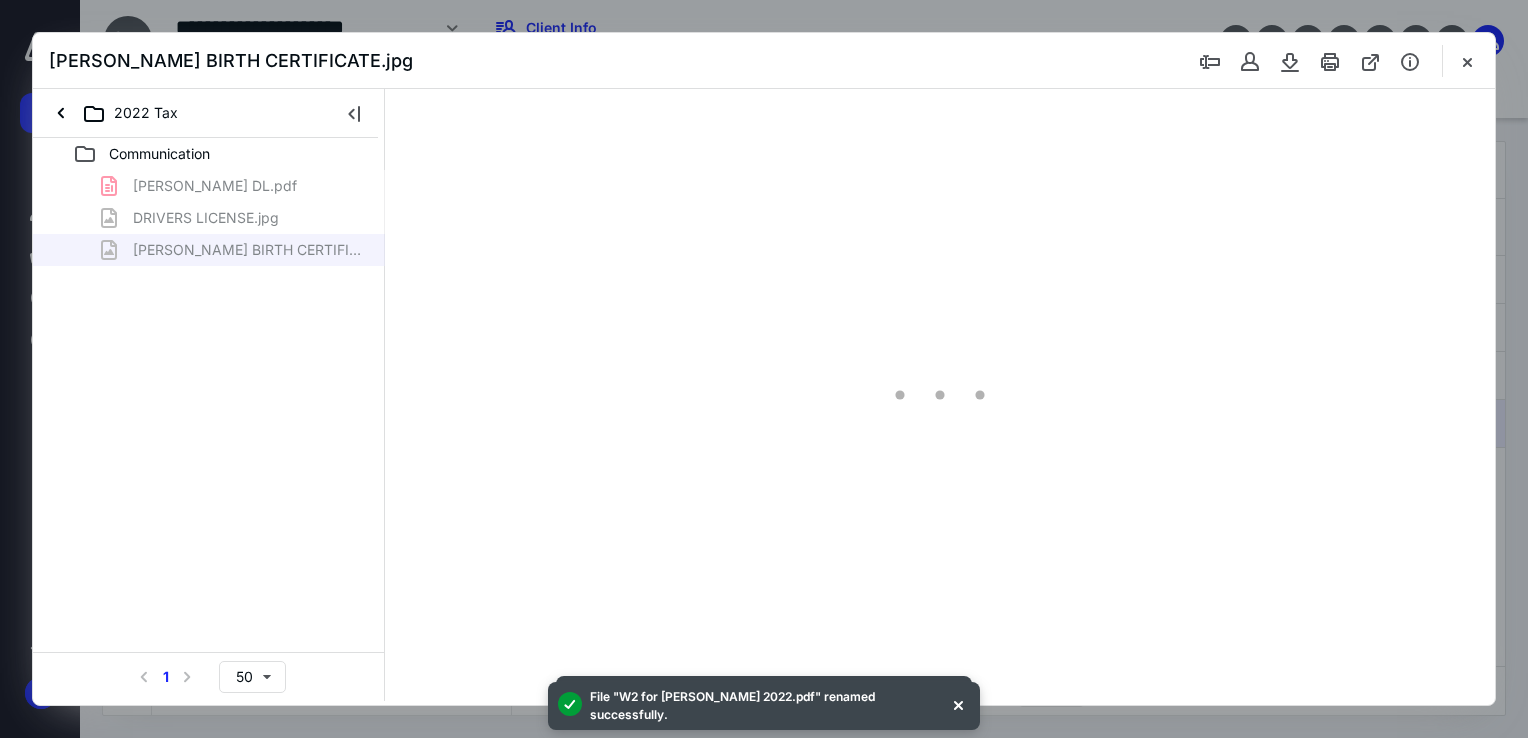 scroll, scrollTop: 0, scrollLeft: 0, axis: both 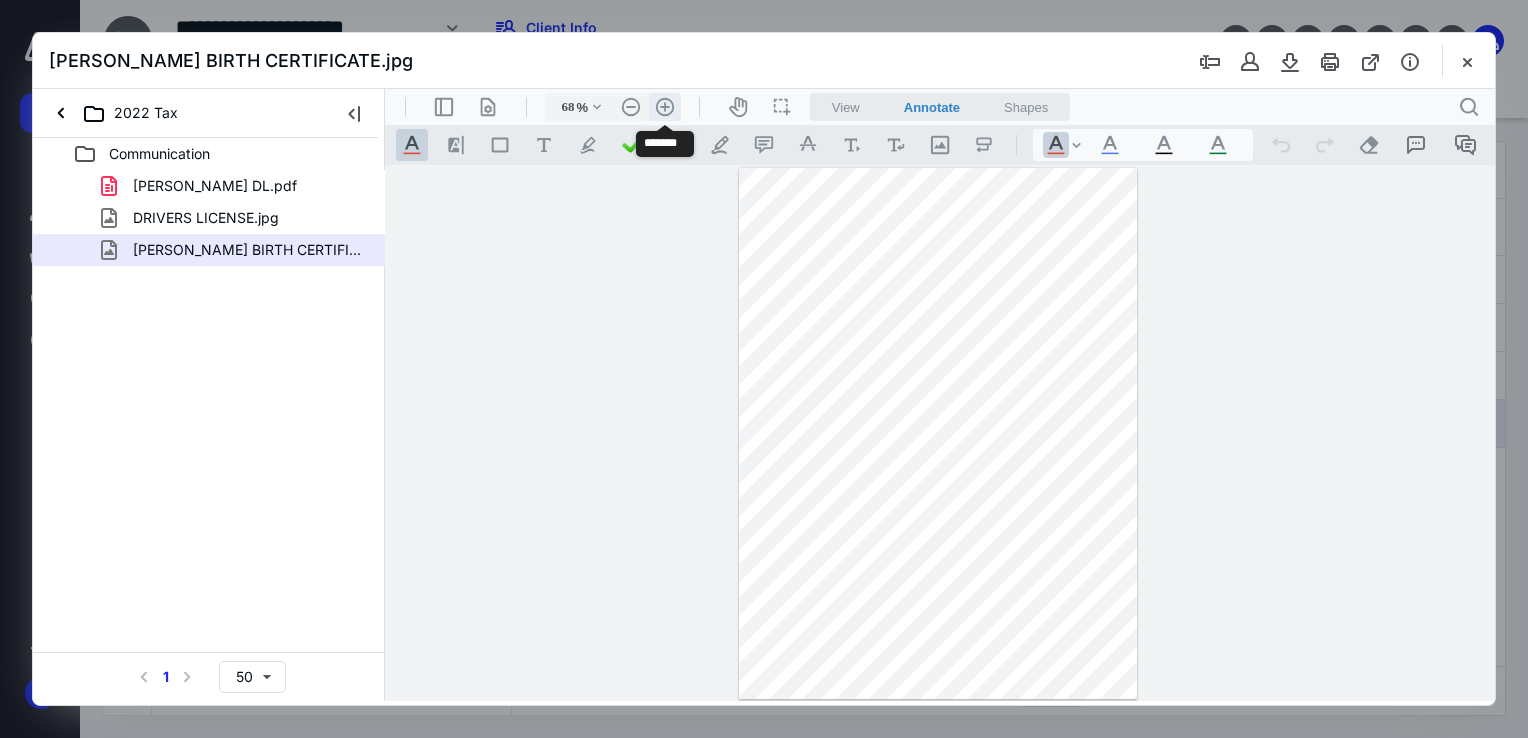 click on ".cls-1{fill:#abb0c4;} icon - header - zoom - in - line" at bounding box center [665, 107] 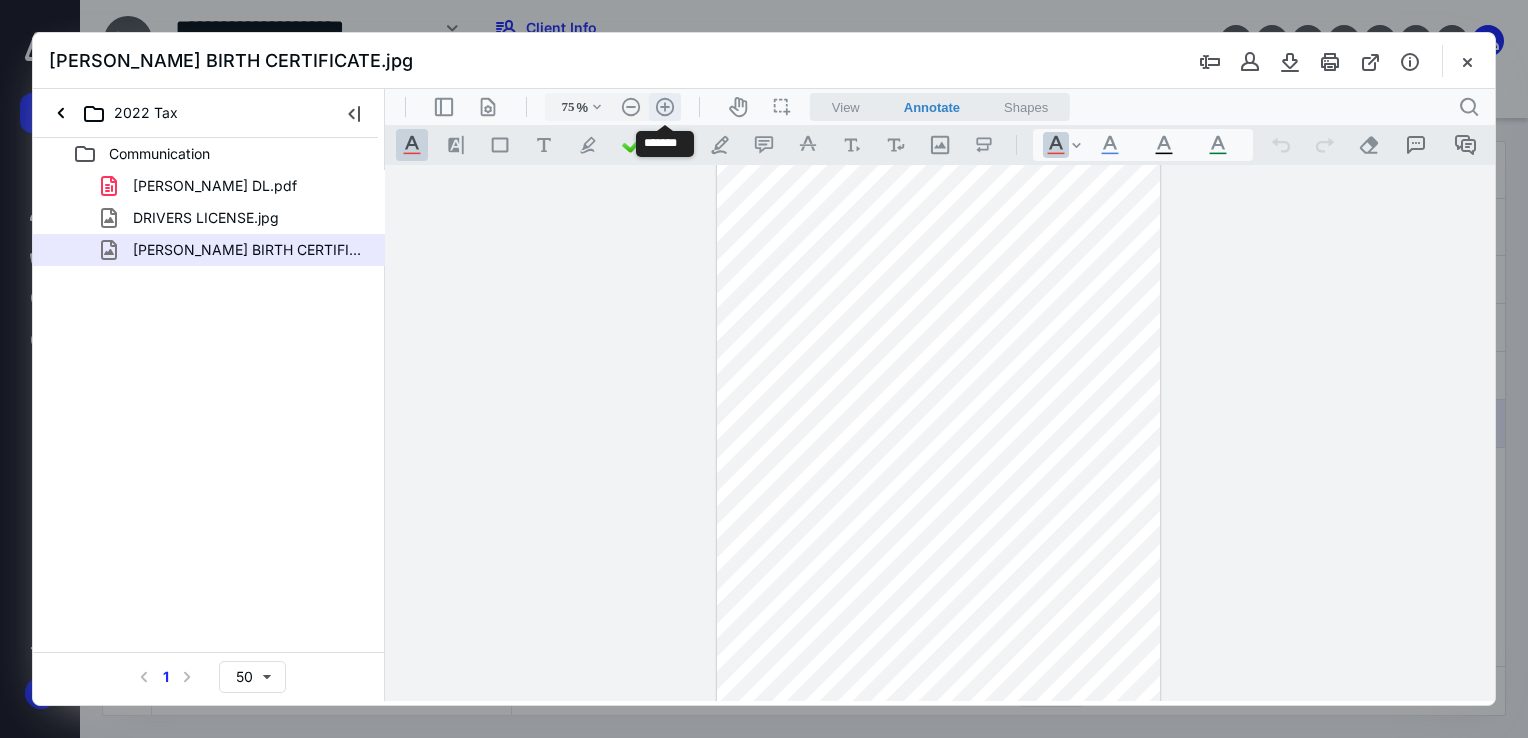 click on ".cls-1{fill:#abb0c4;} icon - header - zoom - in - line" at bounding box center [665, 107] 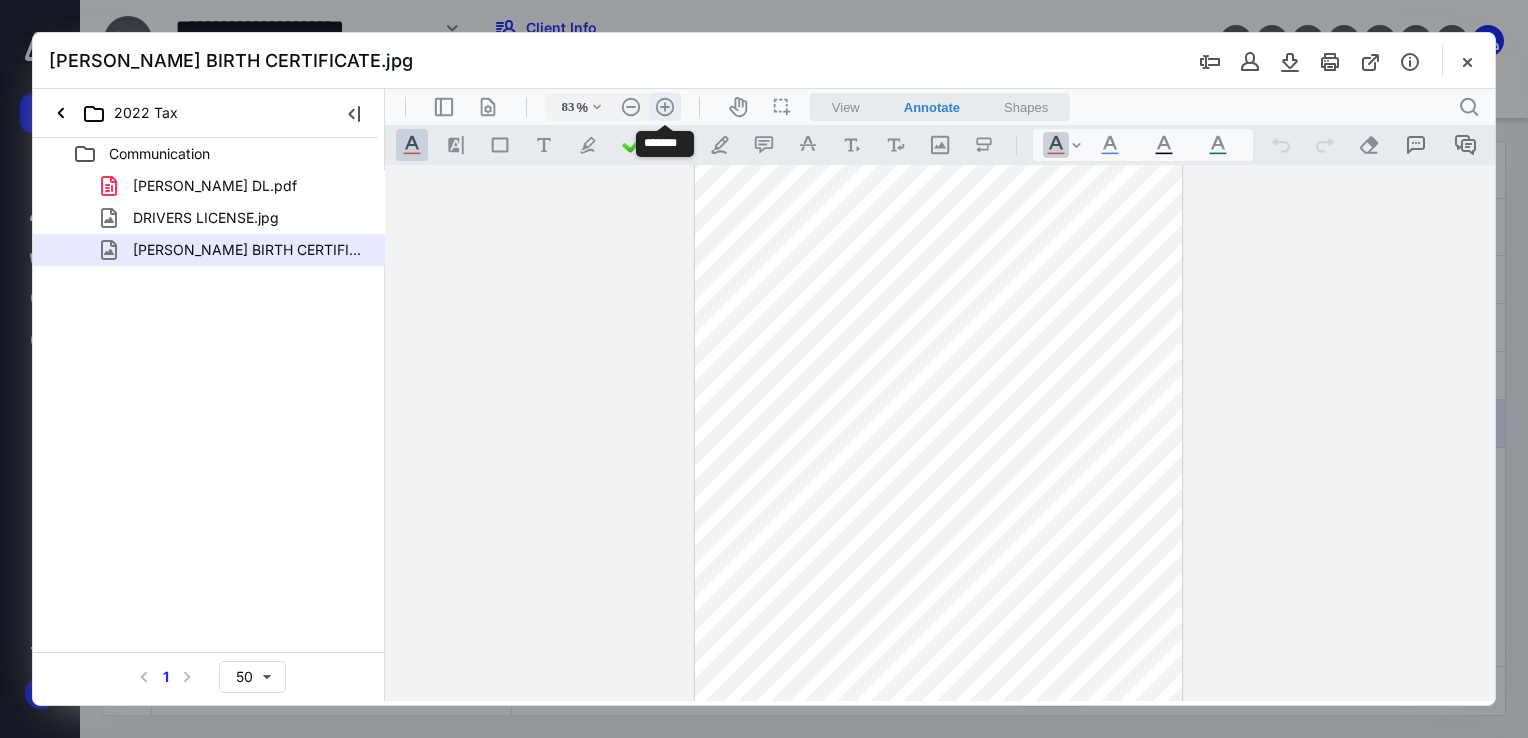 click on ".cls-1{fill:#abb0c4;} icon - header - zoom - in - line" at bounding box center (665, 107) 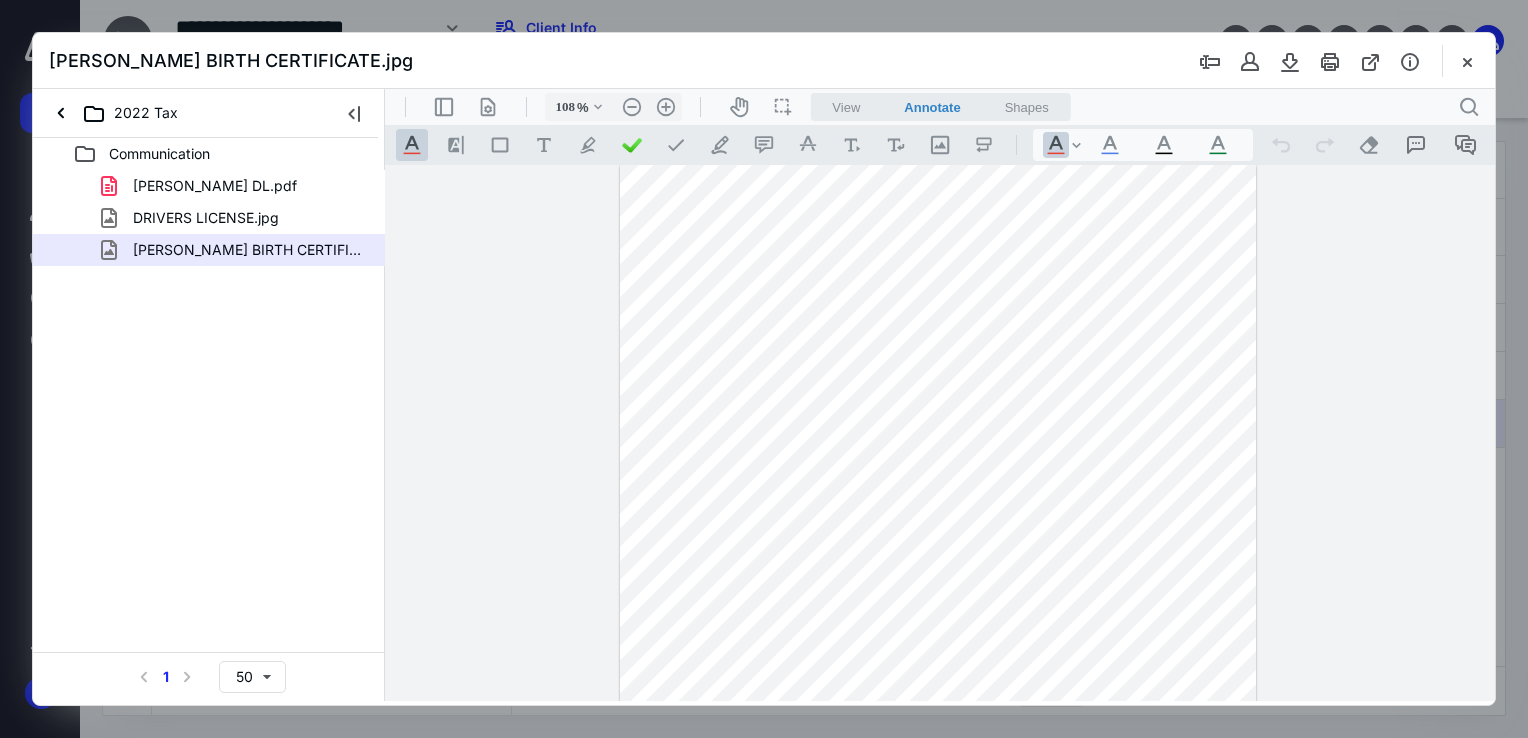 scroll, scrollTop: 0, scrollLeft: 0, axis: both 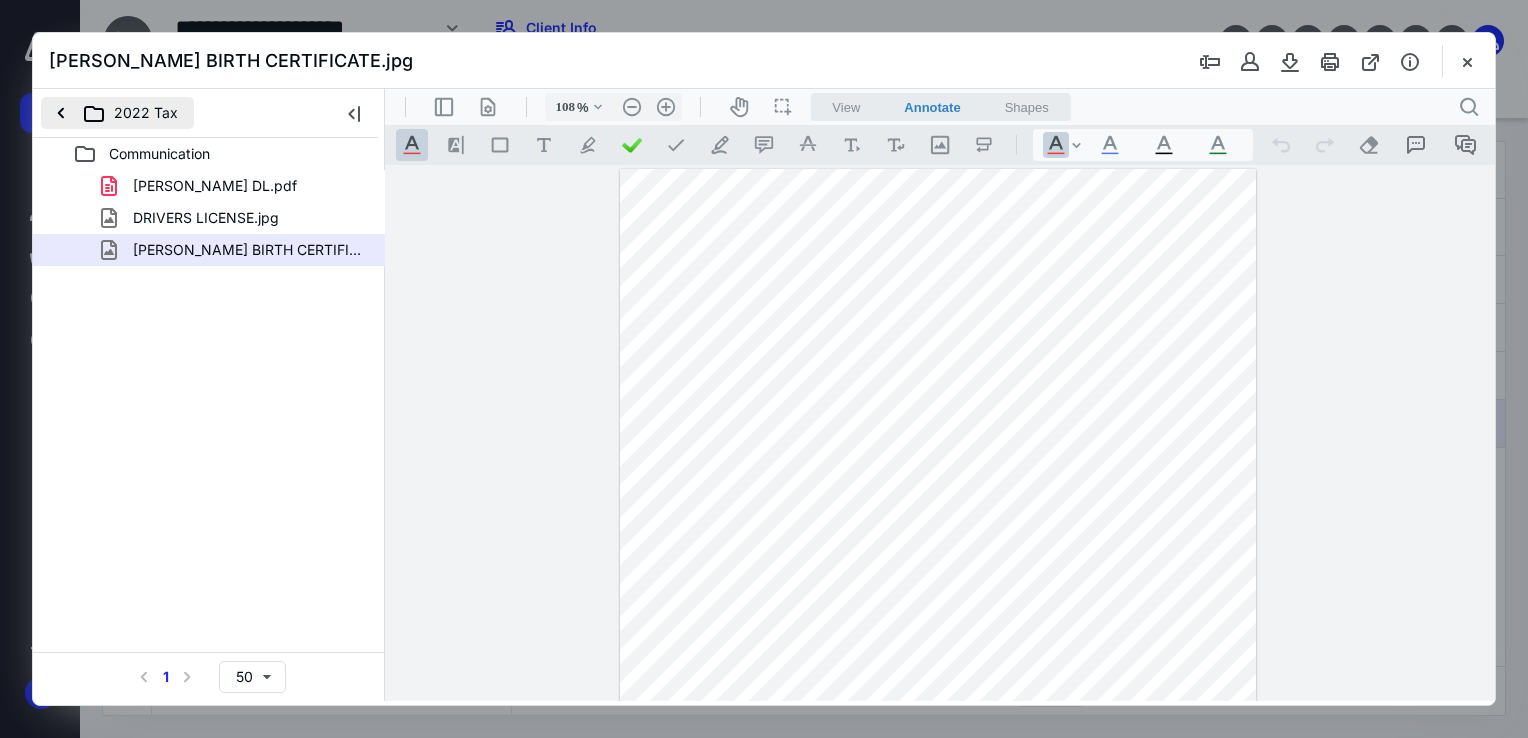 click on "2022 Tax" at bounding box center (117, 113) 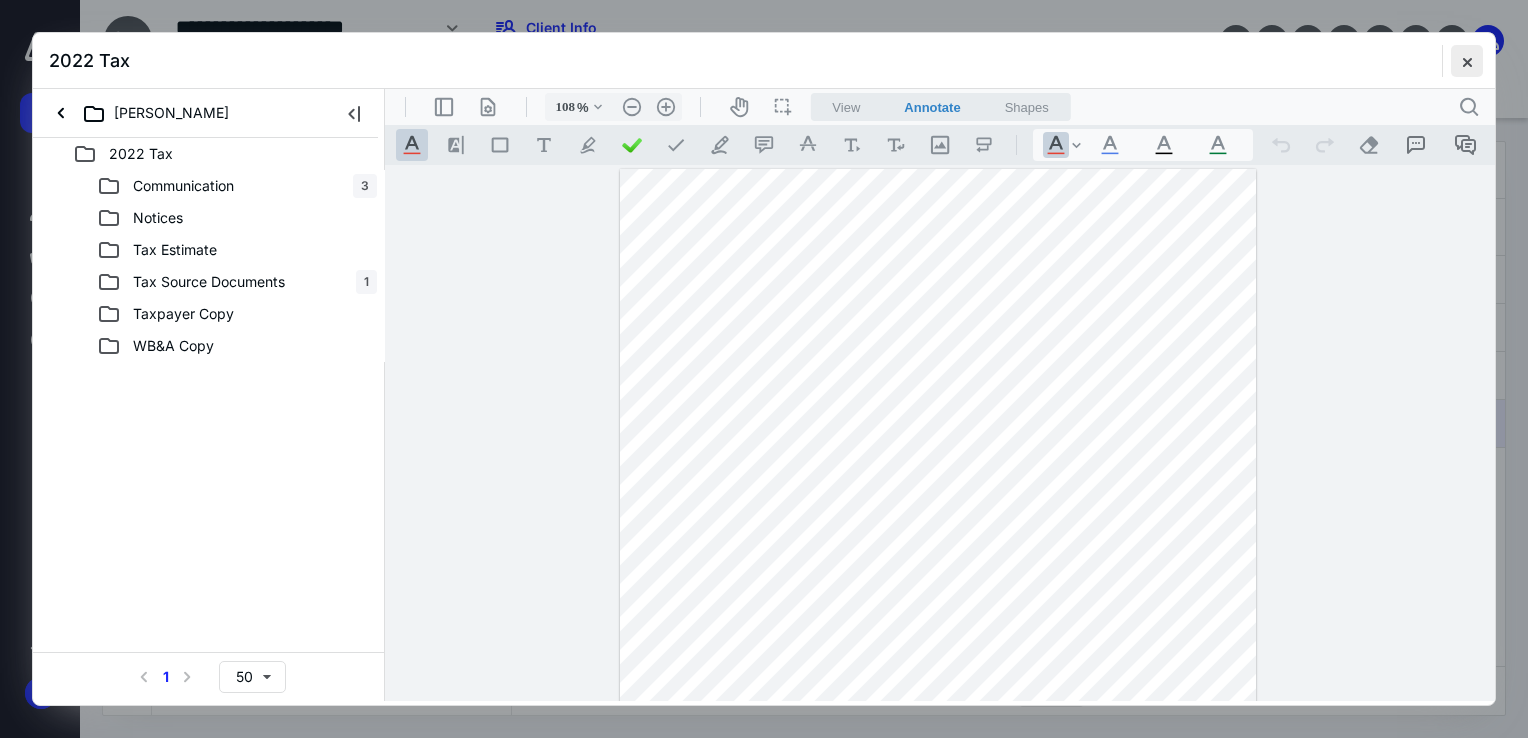 click at bounding box center [1467, 61] 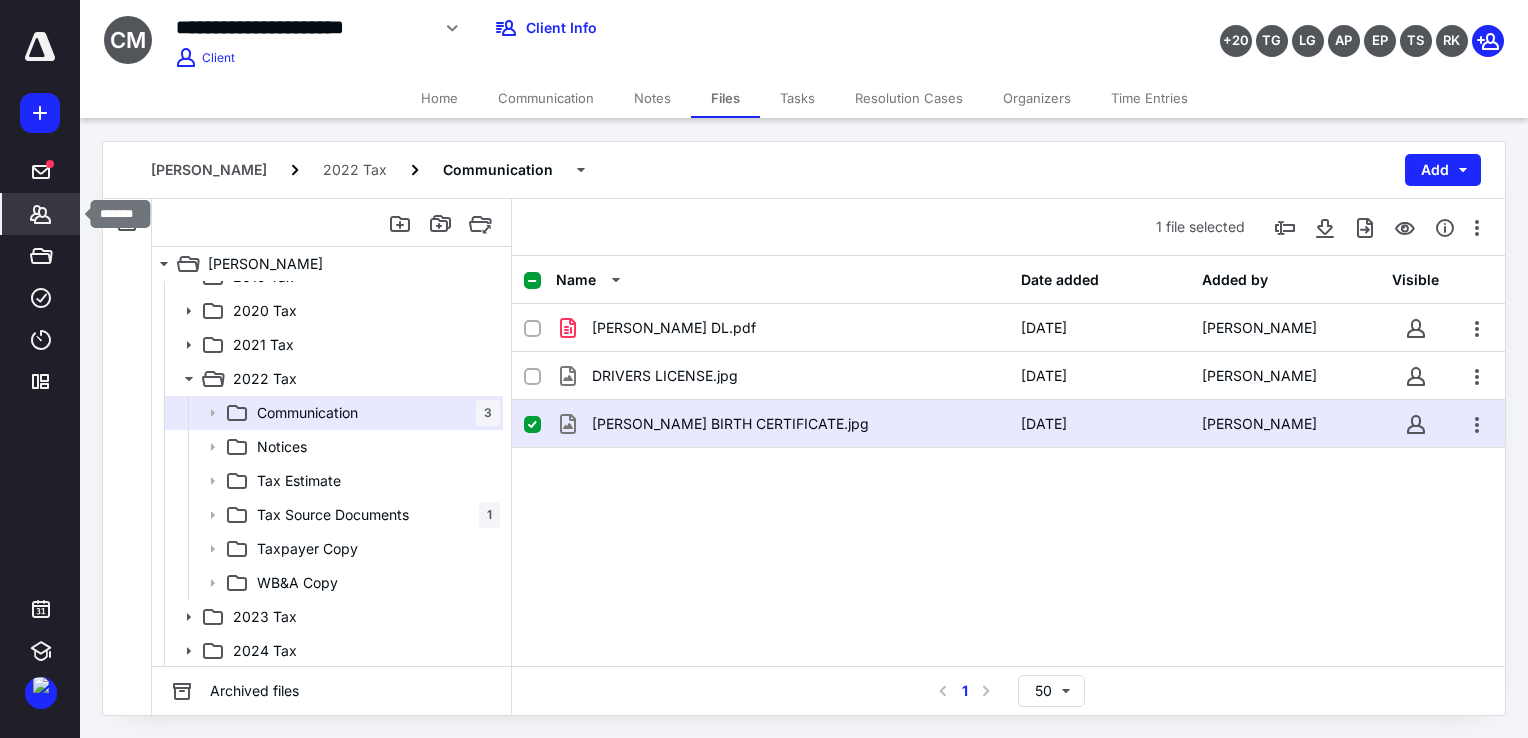 click 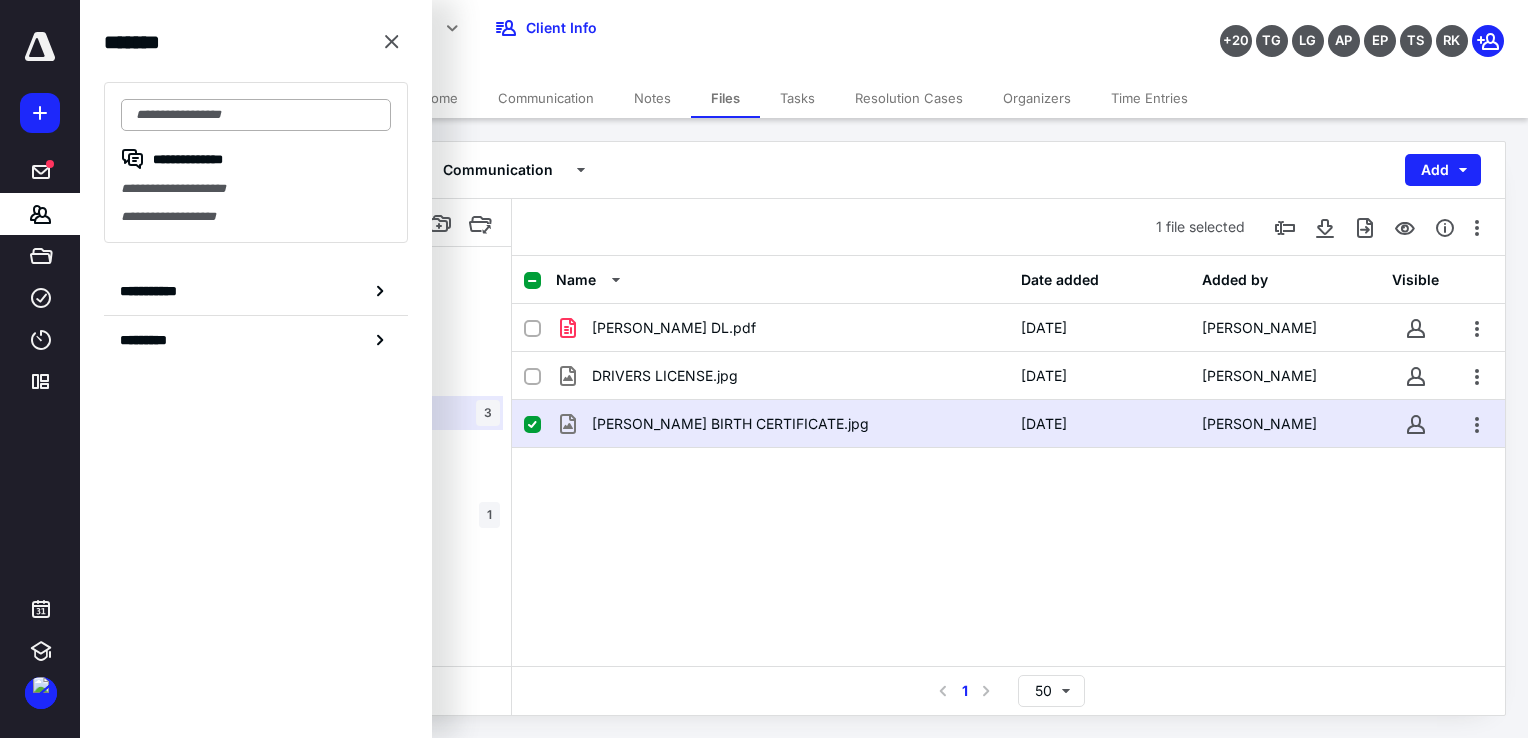 click at bounding box center (256, 115) 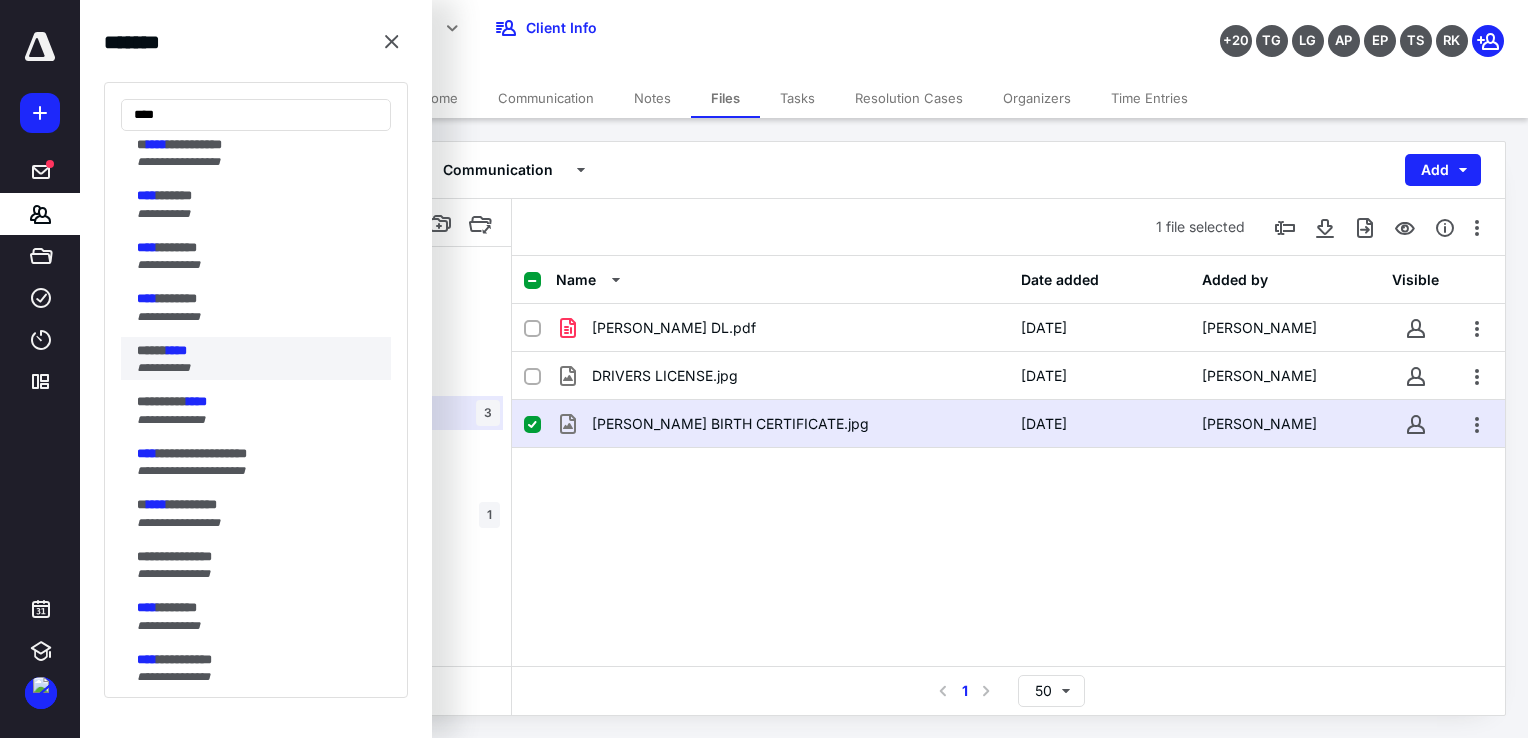 scroll, scrollTop: 200, scrollLeft: 0, axis: vertical 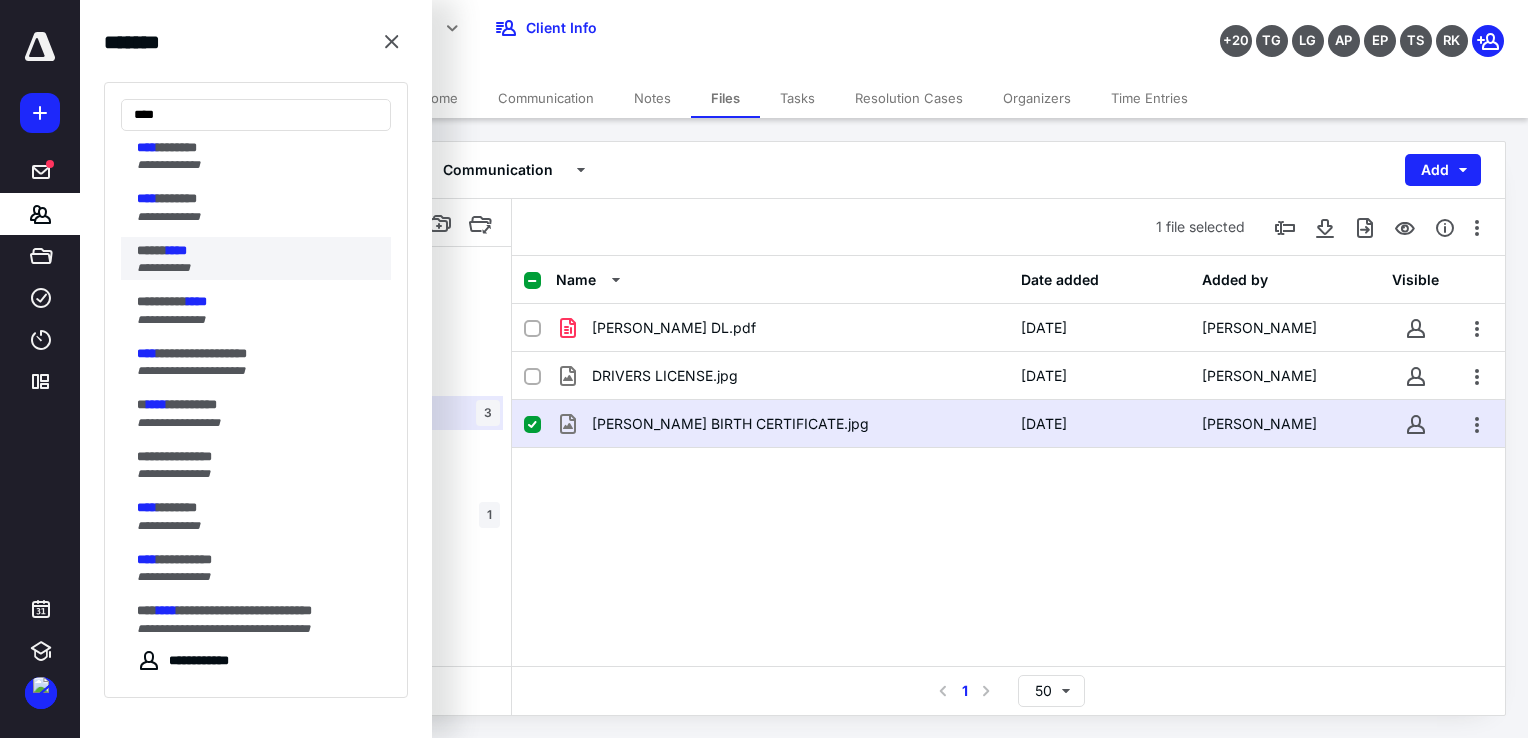 type on "****" 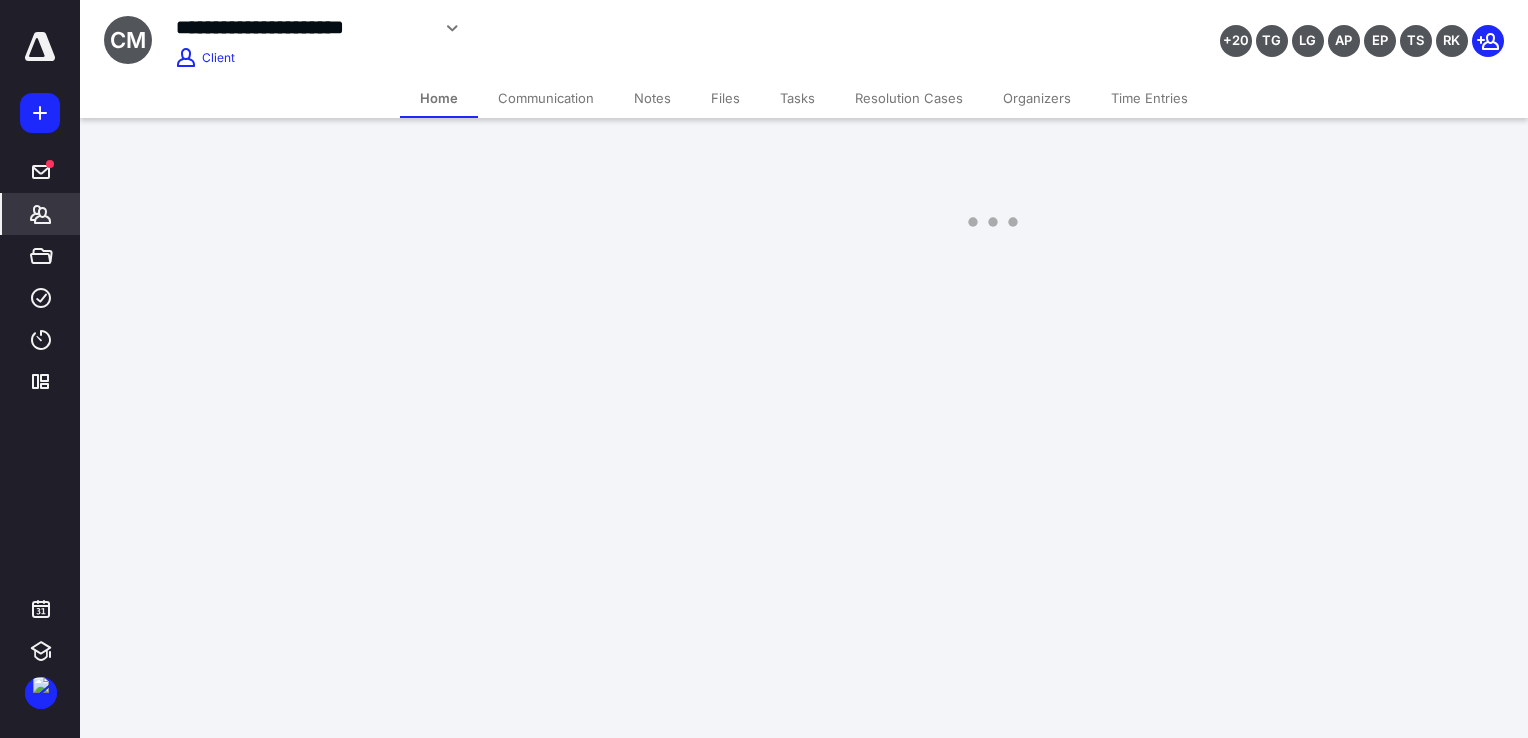 click on "**********" at bounding box center [764, 133] 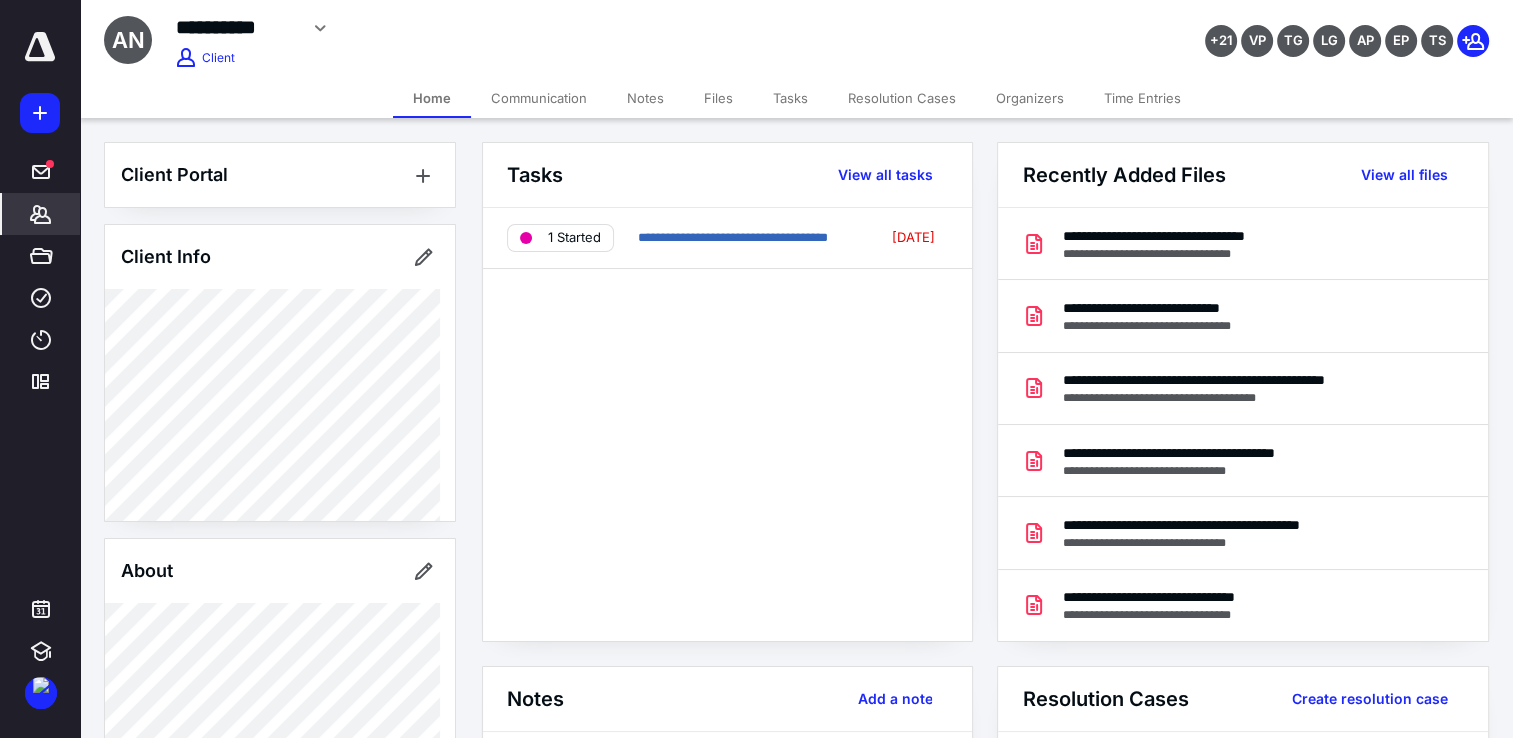 click on "Files" at bounding box center (718, 98) 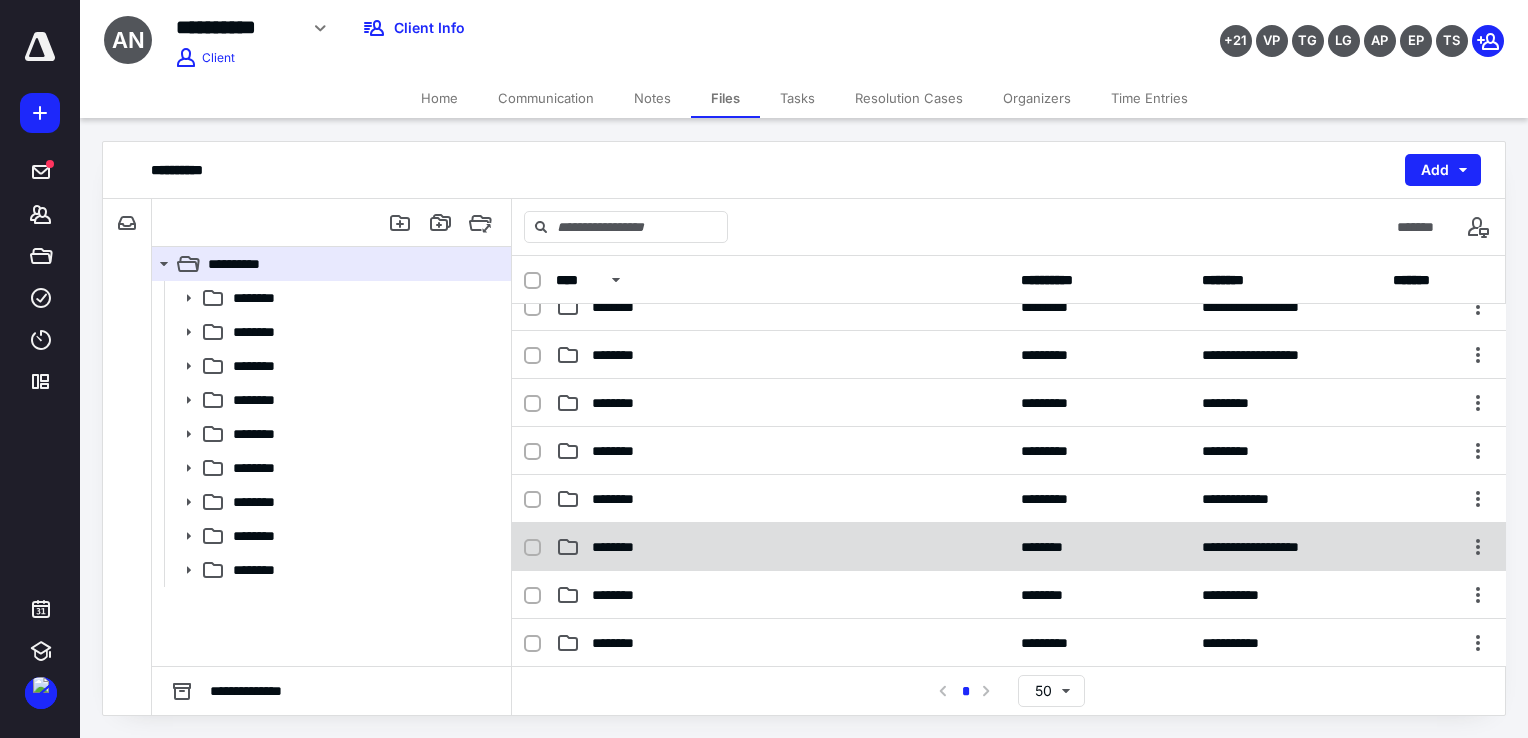 scroll, scrollTop: 100, scrollLeft: 0, axis: vertical 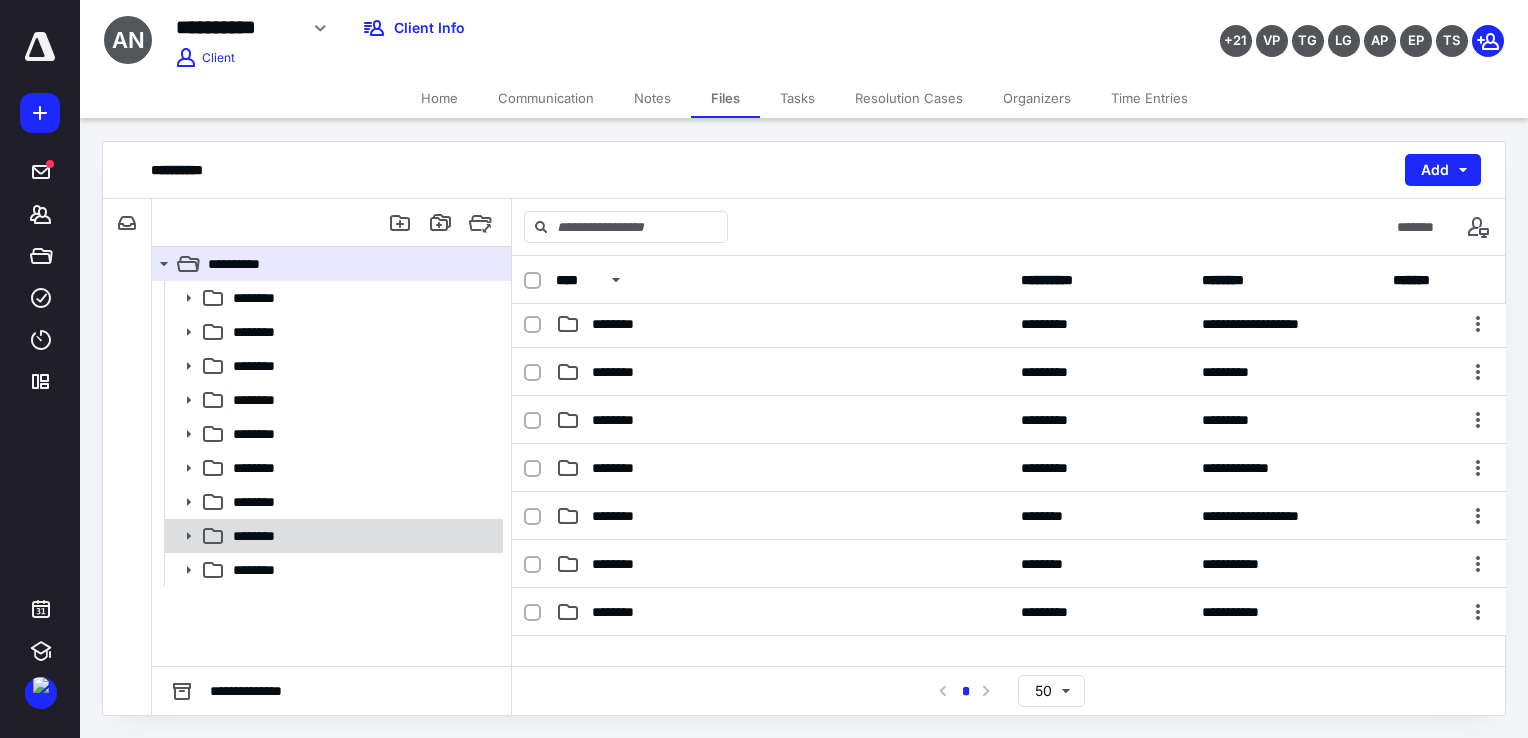 click 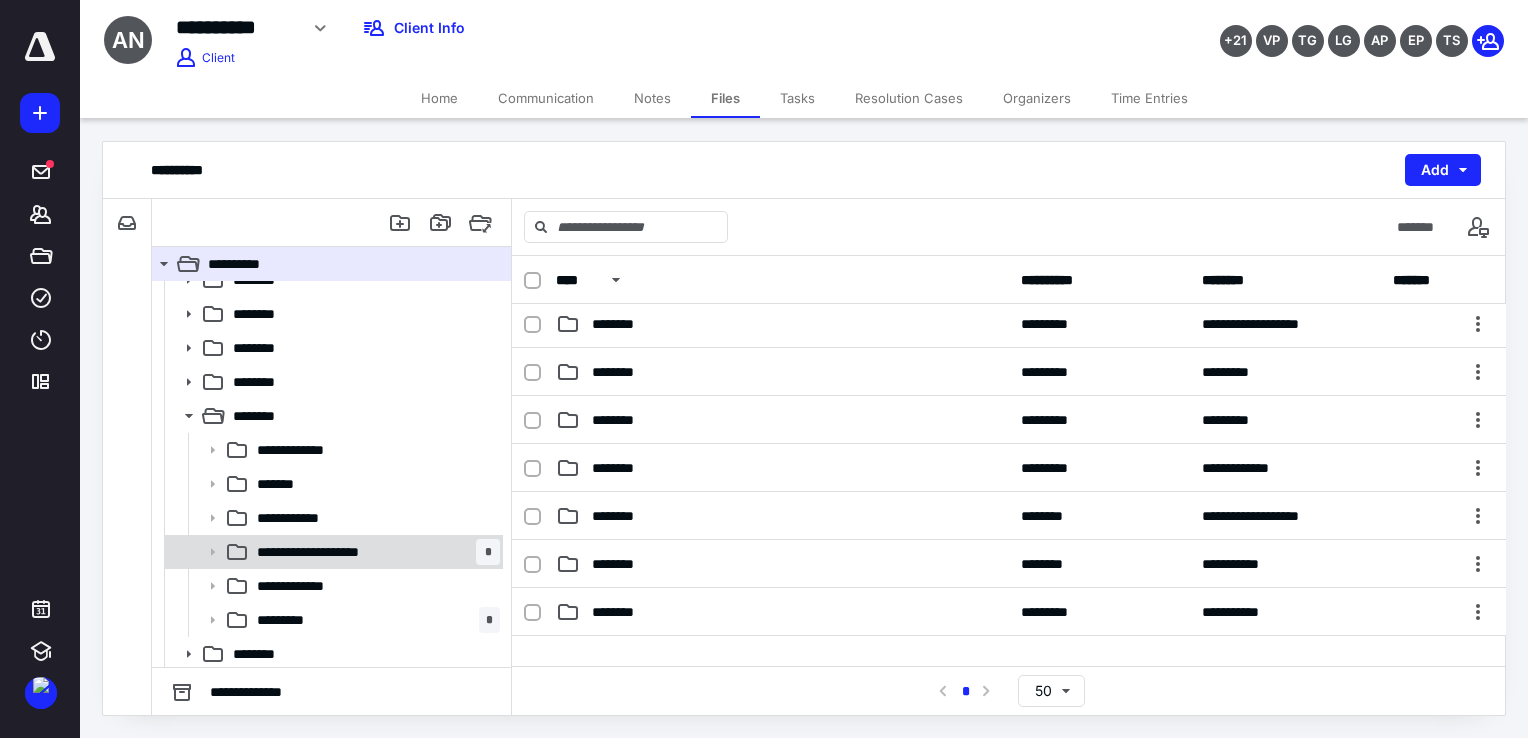 scroll, scrollTop: 123, scrollLeft: 0, axis: vertical 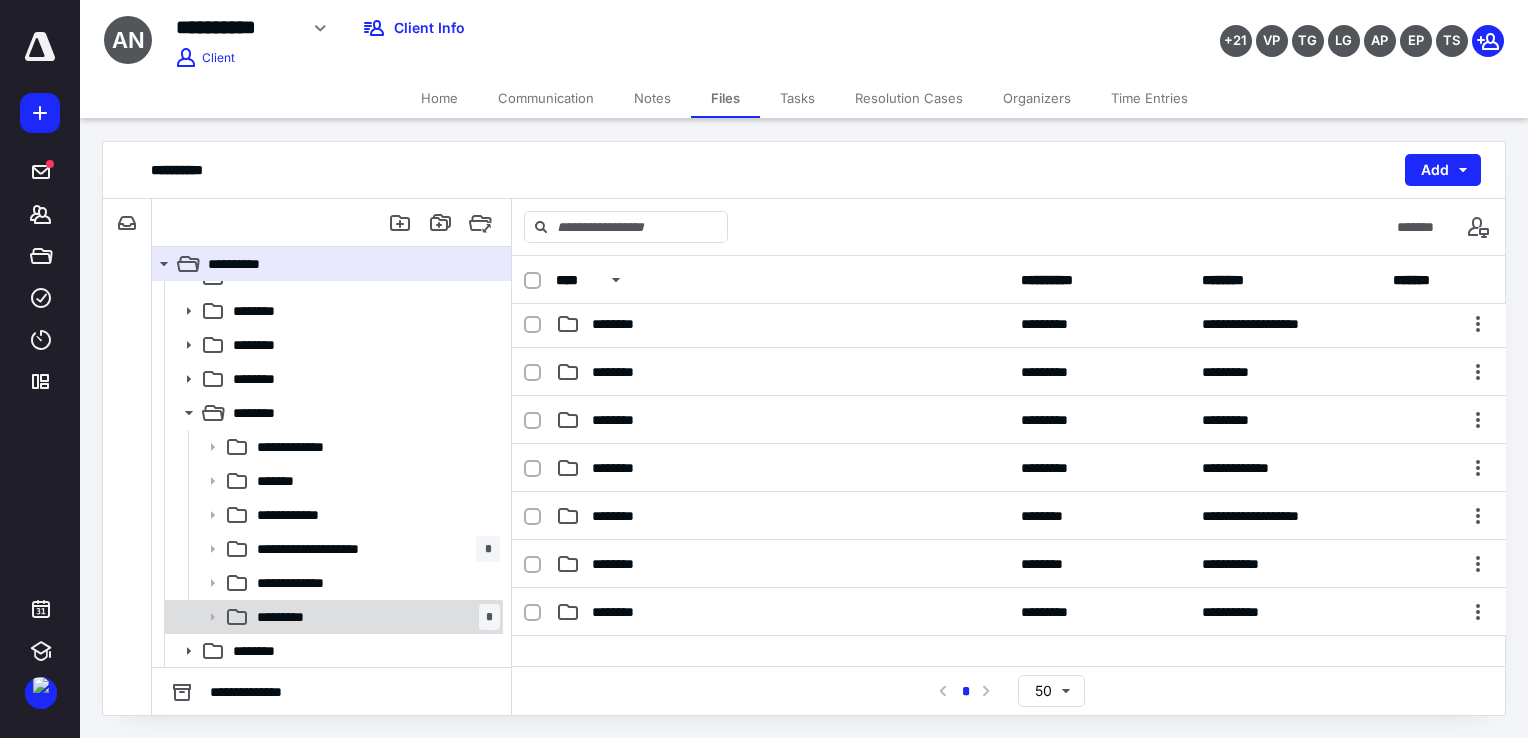 click 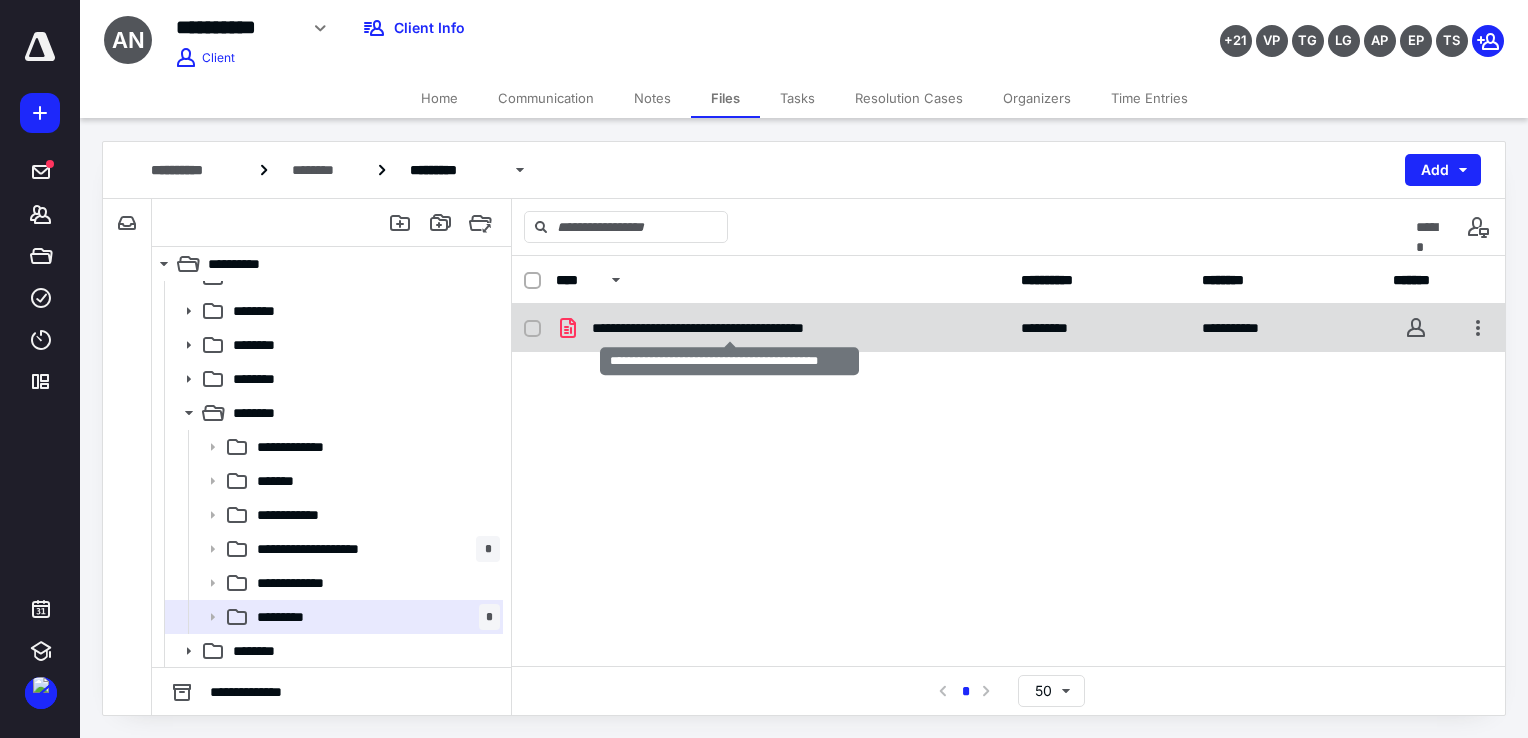click on "**********" at bounding box center [730, 328] 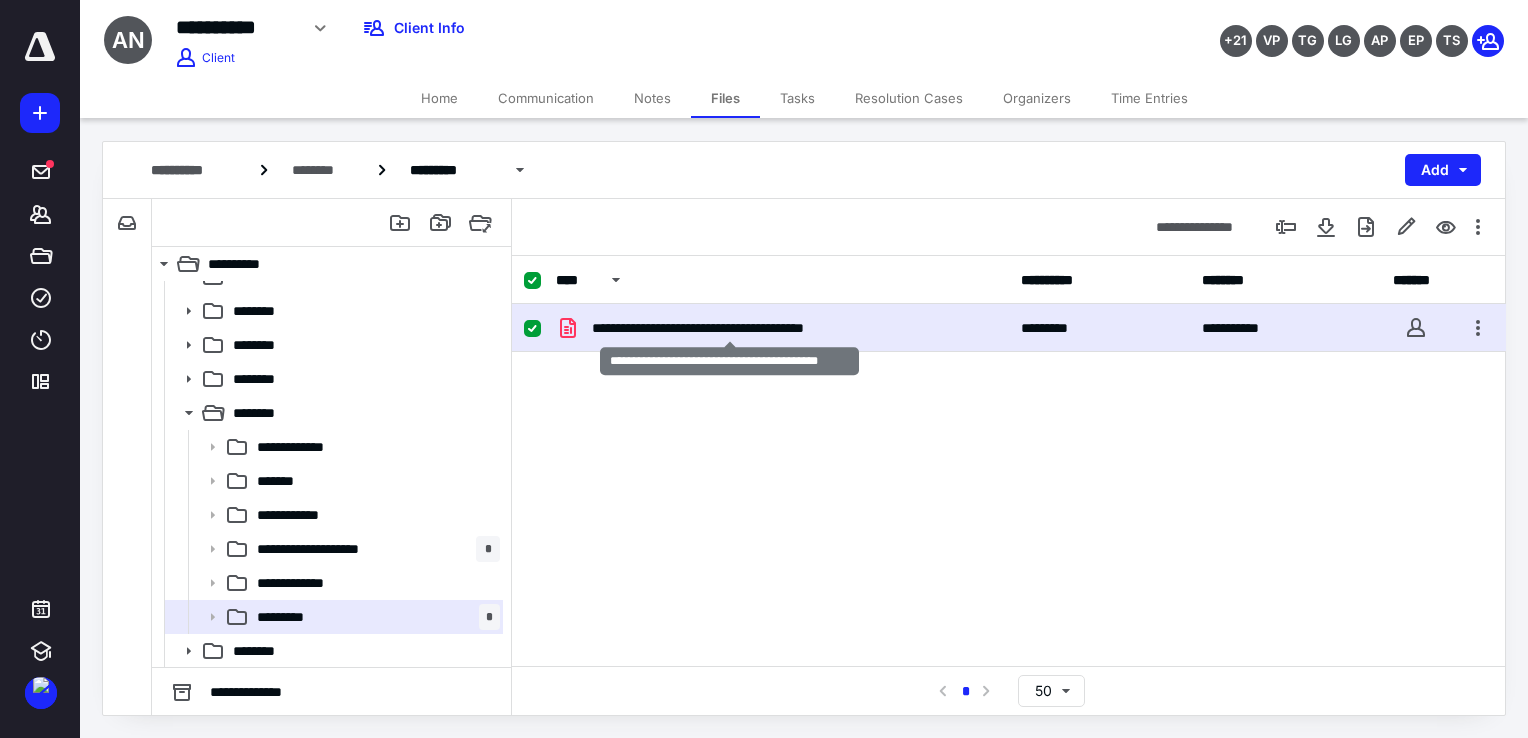 click on "**********" at bounding box center (730, 328) 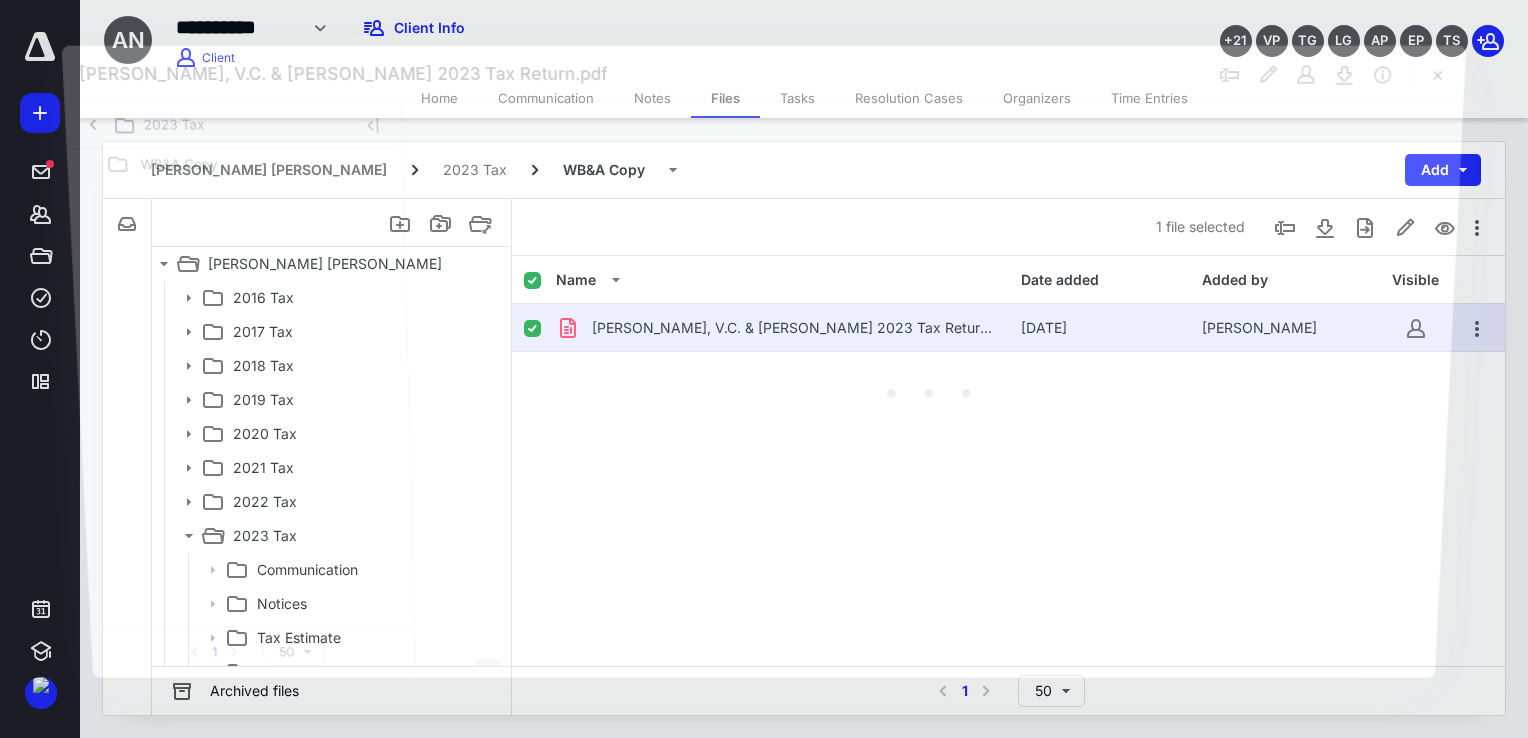 scroll, scrollTop: 123, scrollLeft: 0, axis: vertical 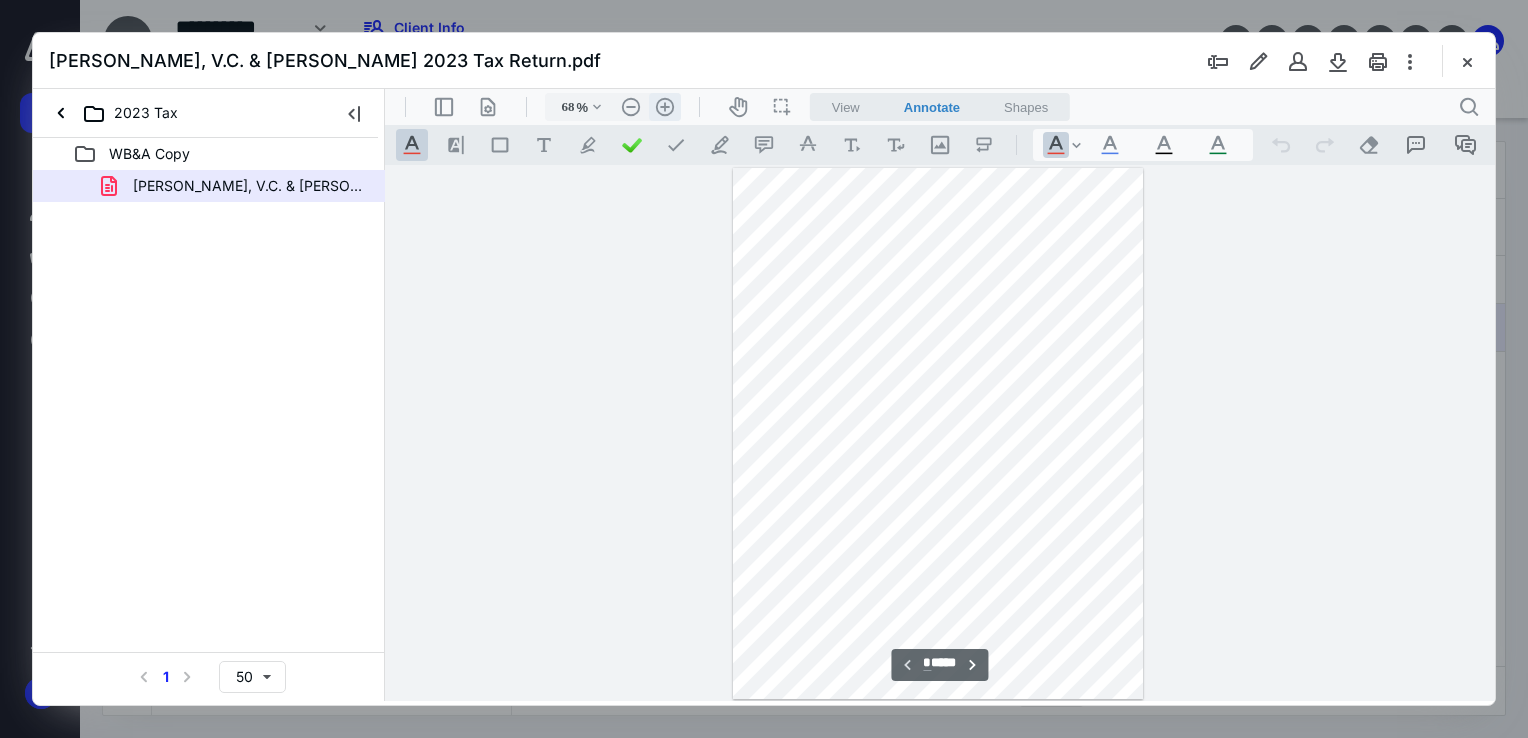 click on ".cls-1{fill:#abb0c4;} icon - header - zoom - in - line" at bounding box center (665, 107) 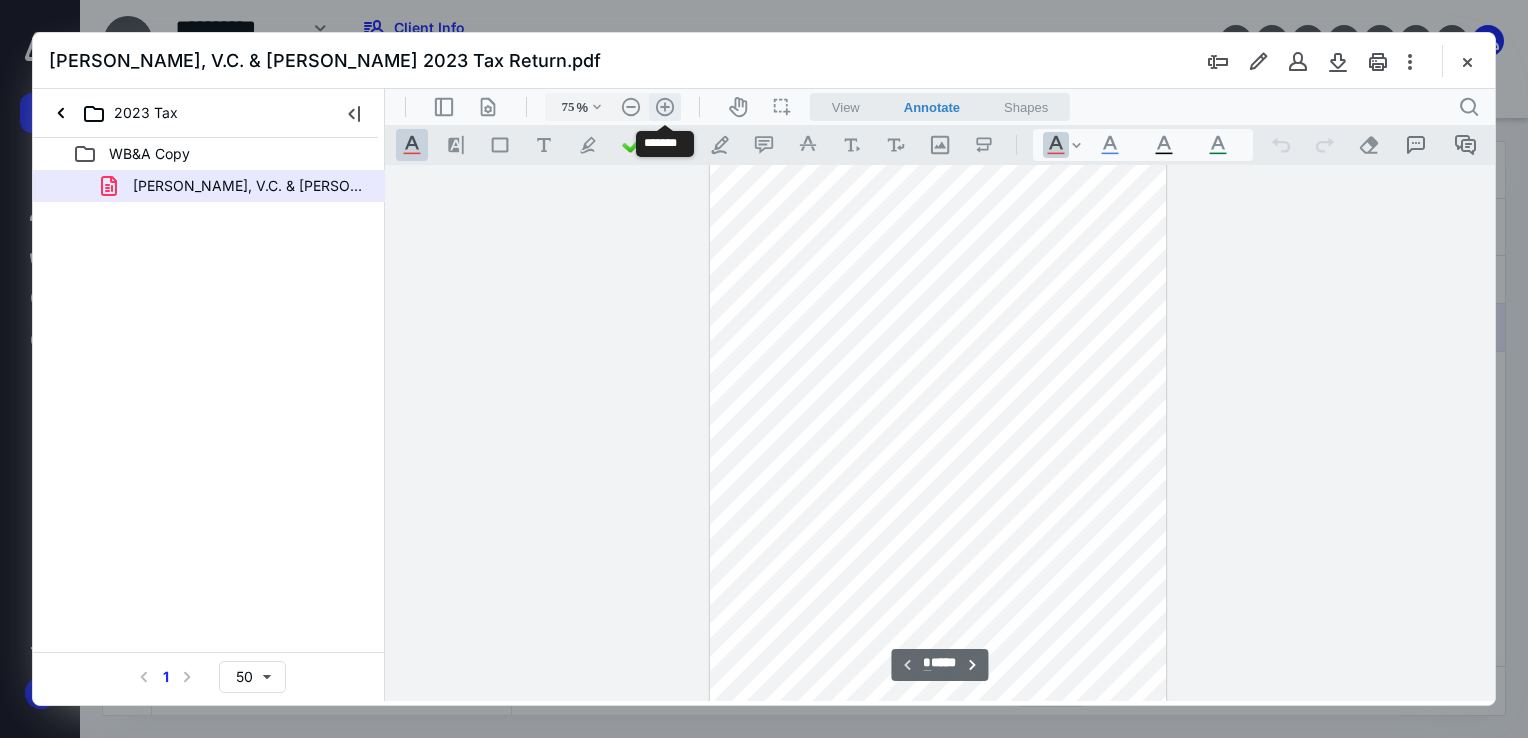 click on ".cls-1{fill:#abb0c4;} icon - header - zoom - in - line" at bounding box center [665, 107] 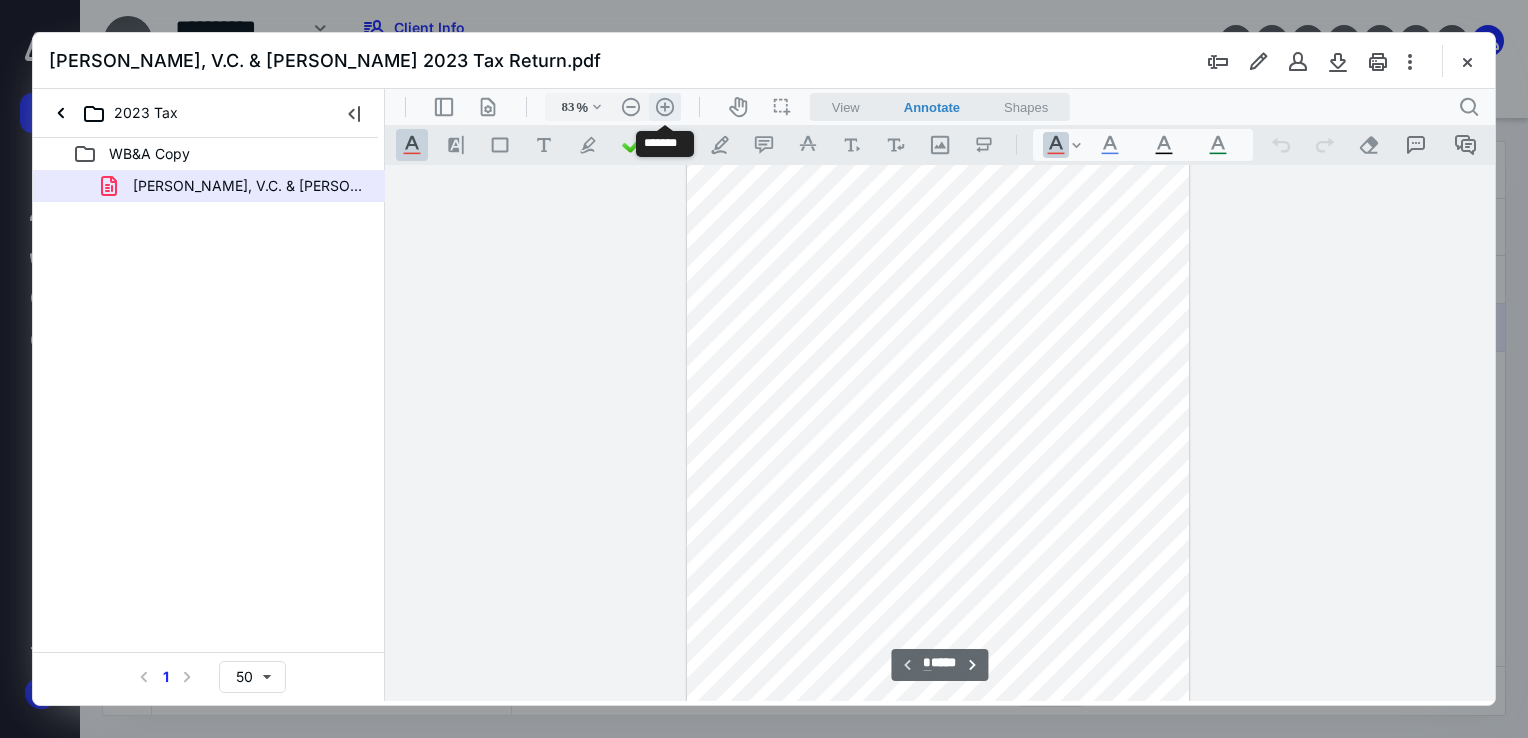 click on ".cls-1{fill:#abb0c4;} icon - header - zoom - in - line" at bounding box center (665, 107) 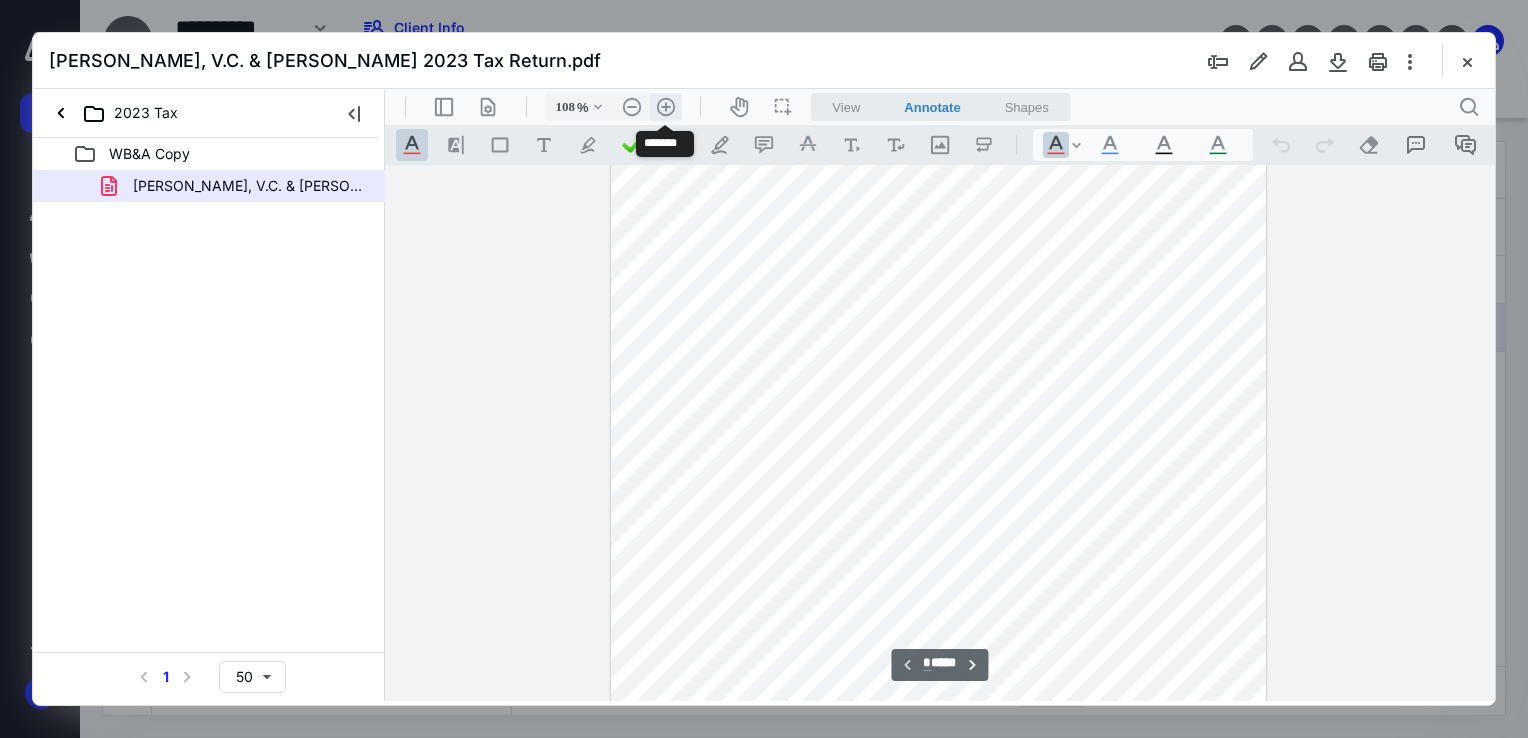 click on ".cls-1{fill:#abb0c4;} icon - header - zoom - in - line" at bounding box center [666, 107] 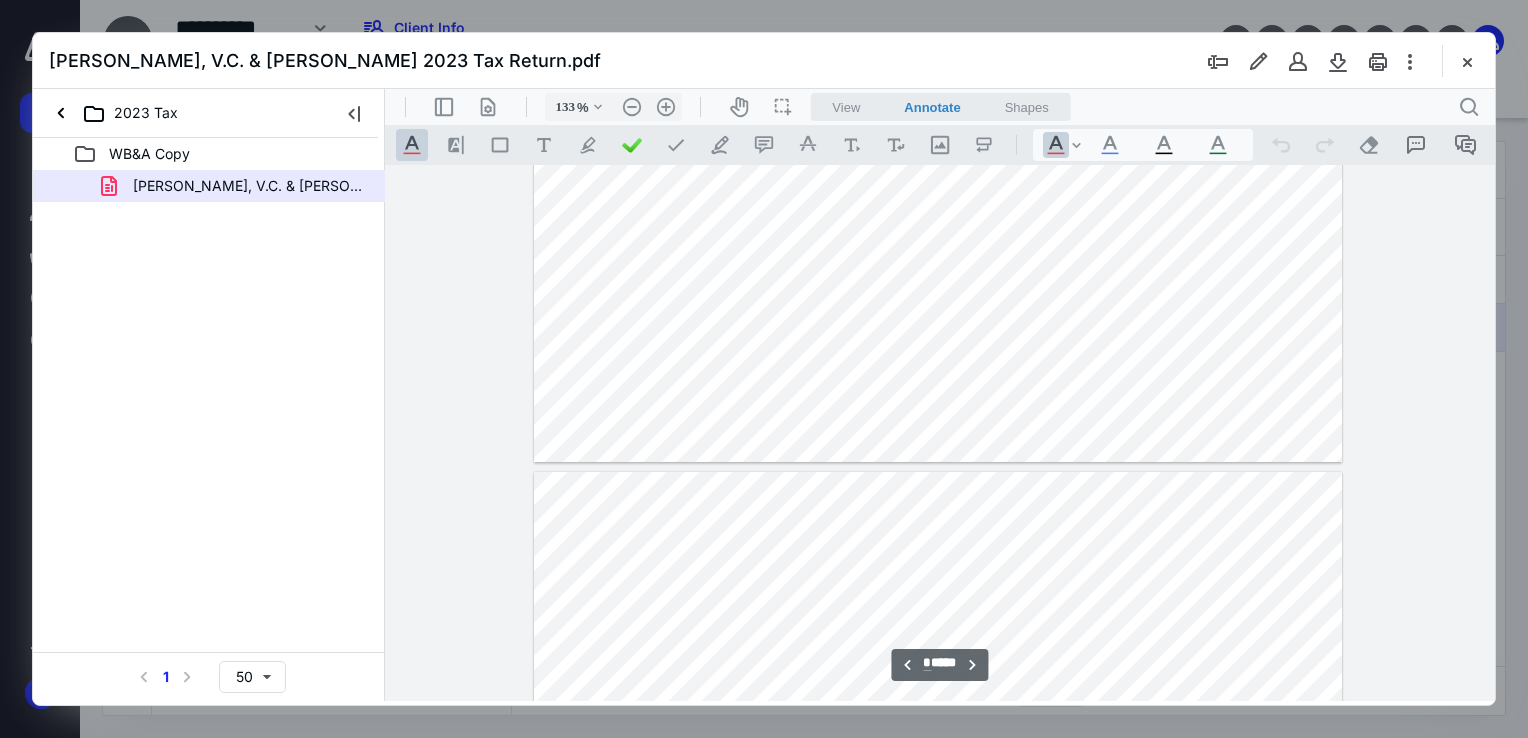 type on "*" 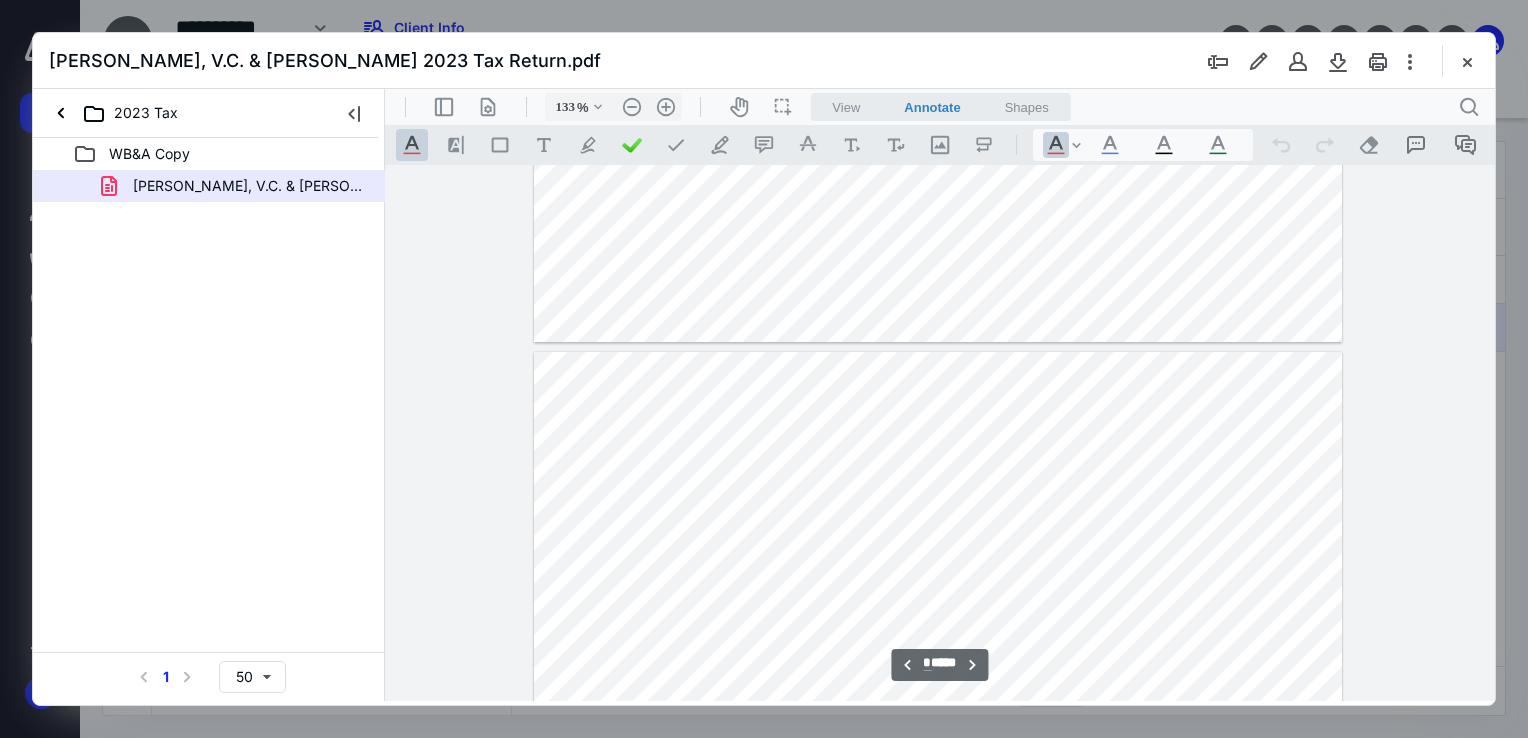 scroll, scrollTop: 4022, scrollLeft: 0, axis: vertical 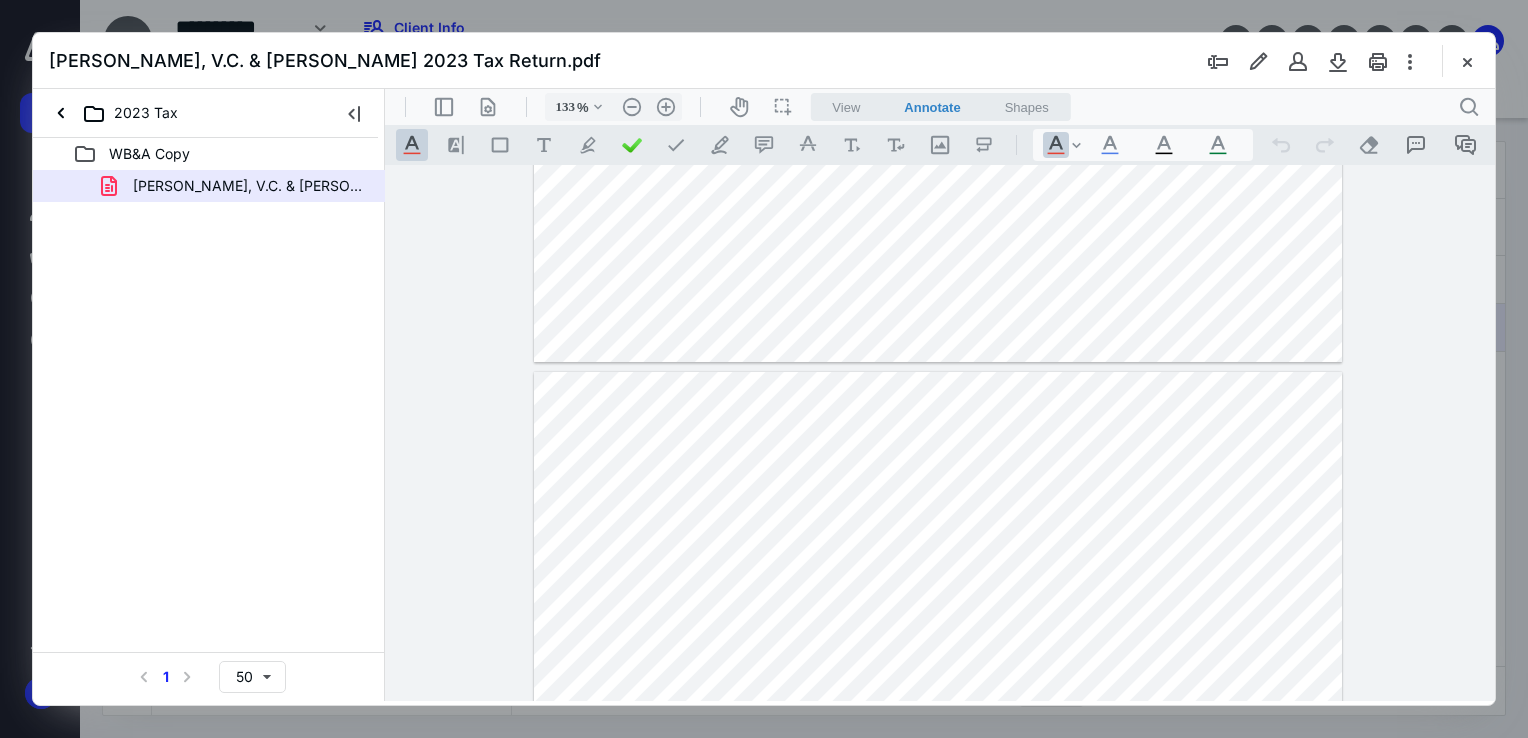 click at bounding box center [938, 895] 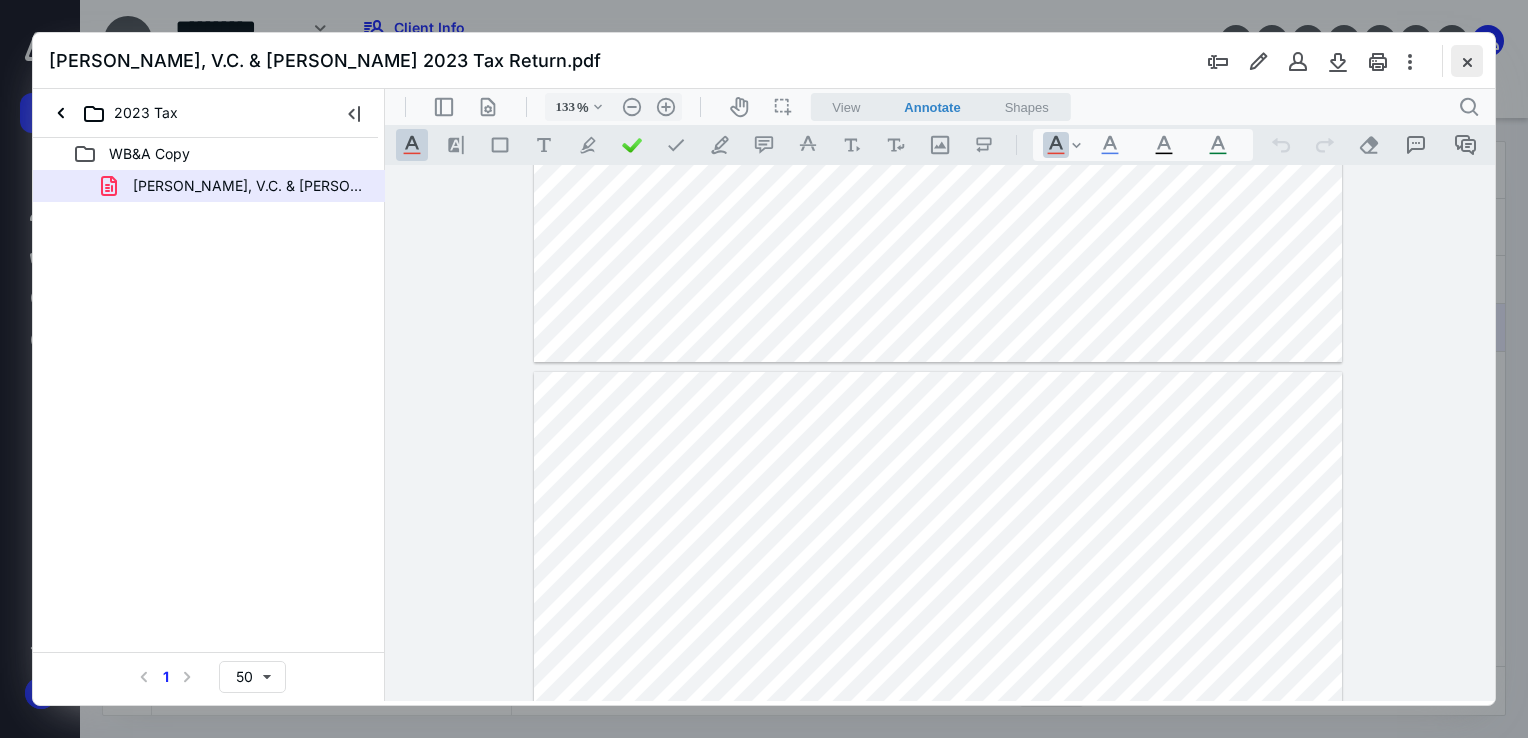 click at bounding box center [1467, 61] 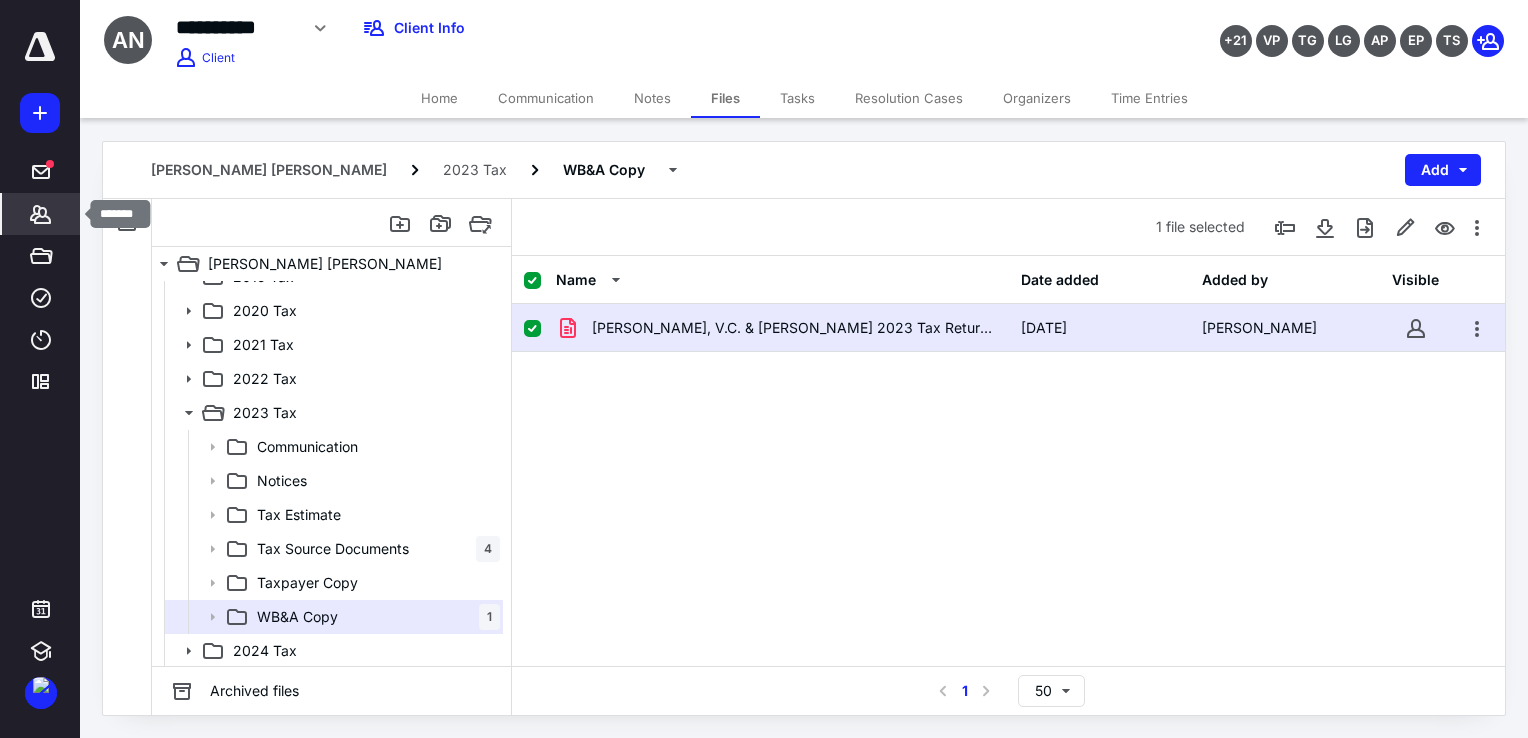 click 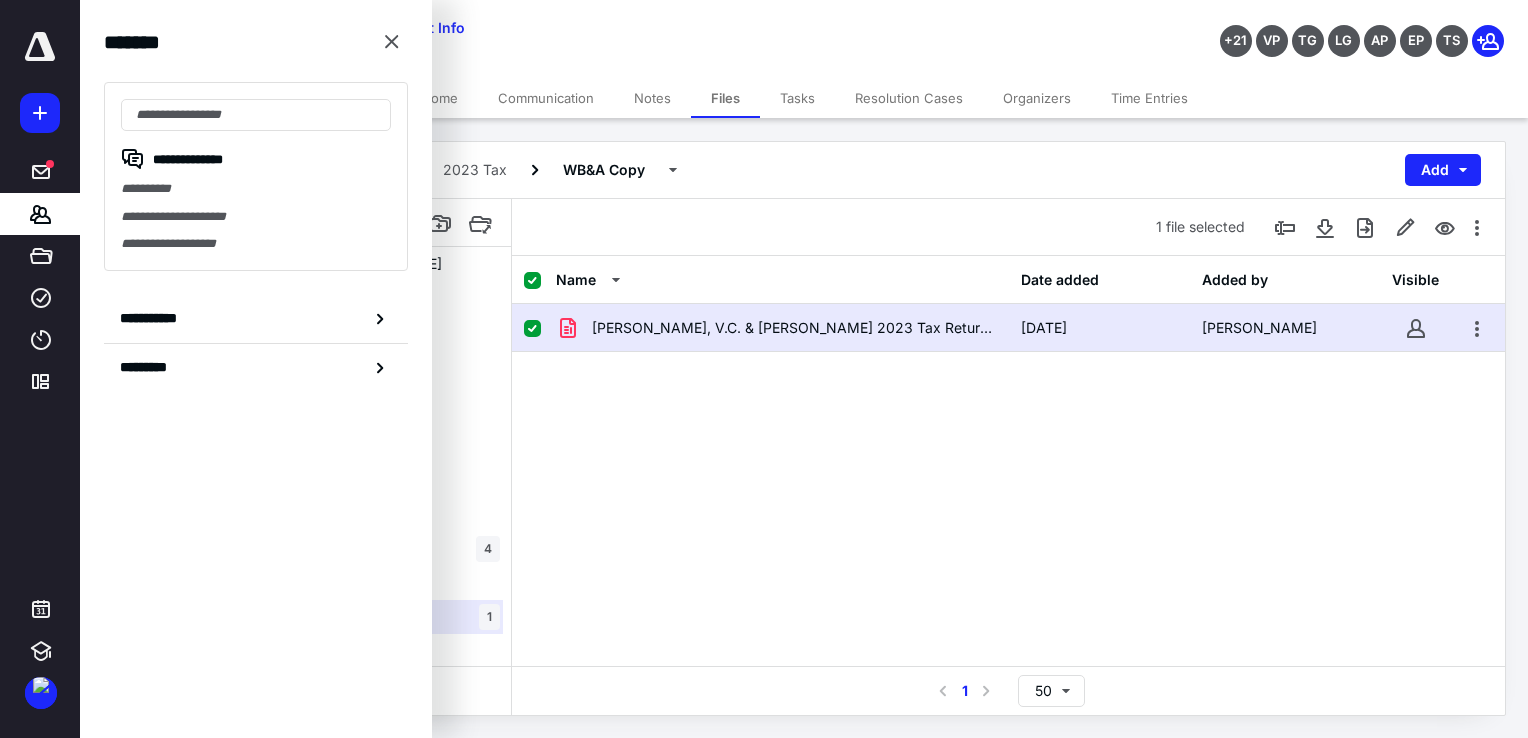 click on "**********" at bounding box center (256, 176) 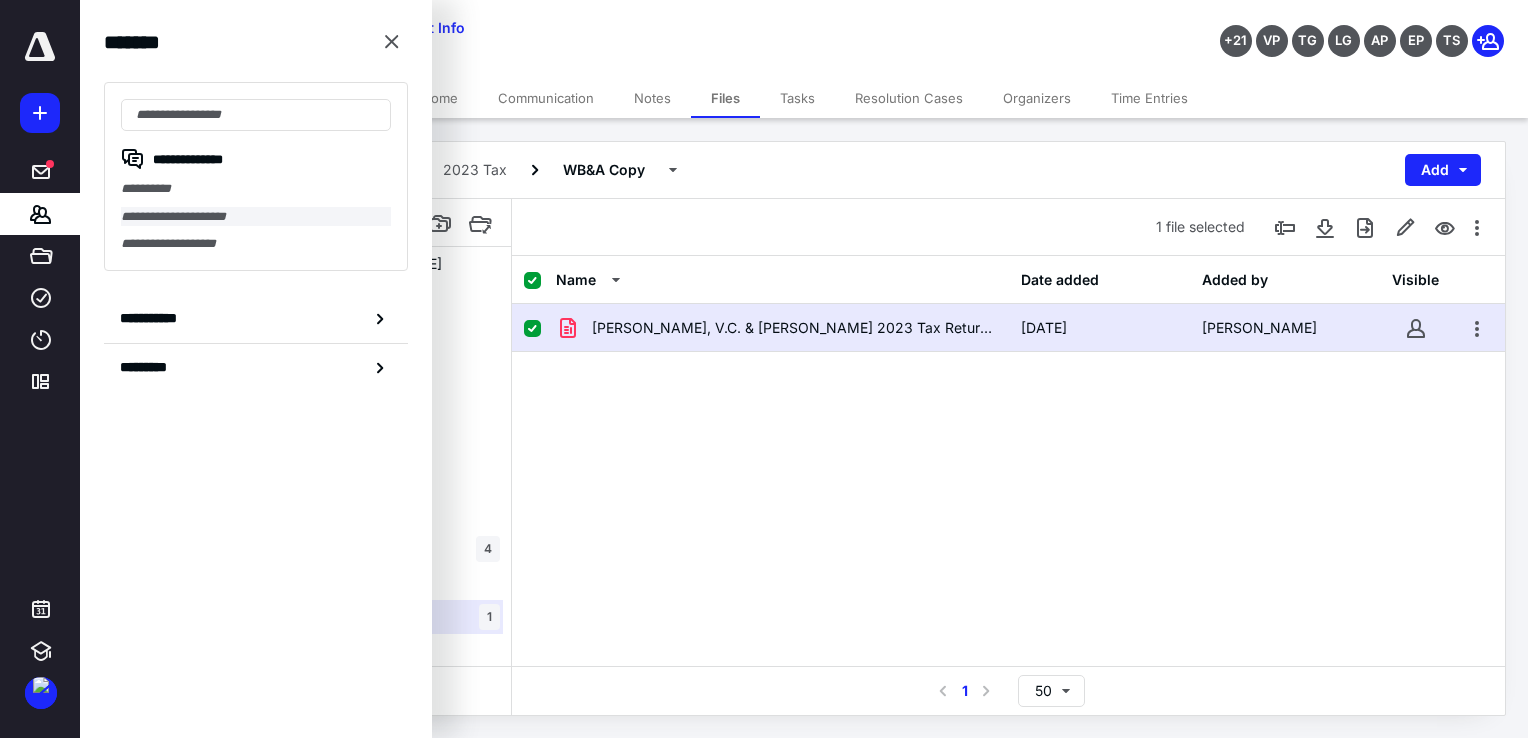 click on "**********" at bounding box center [256, 217] 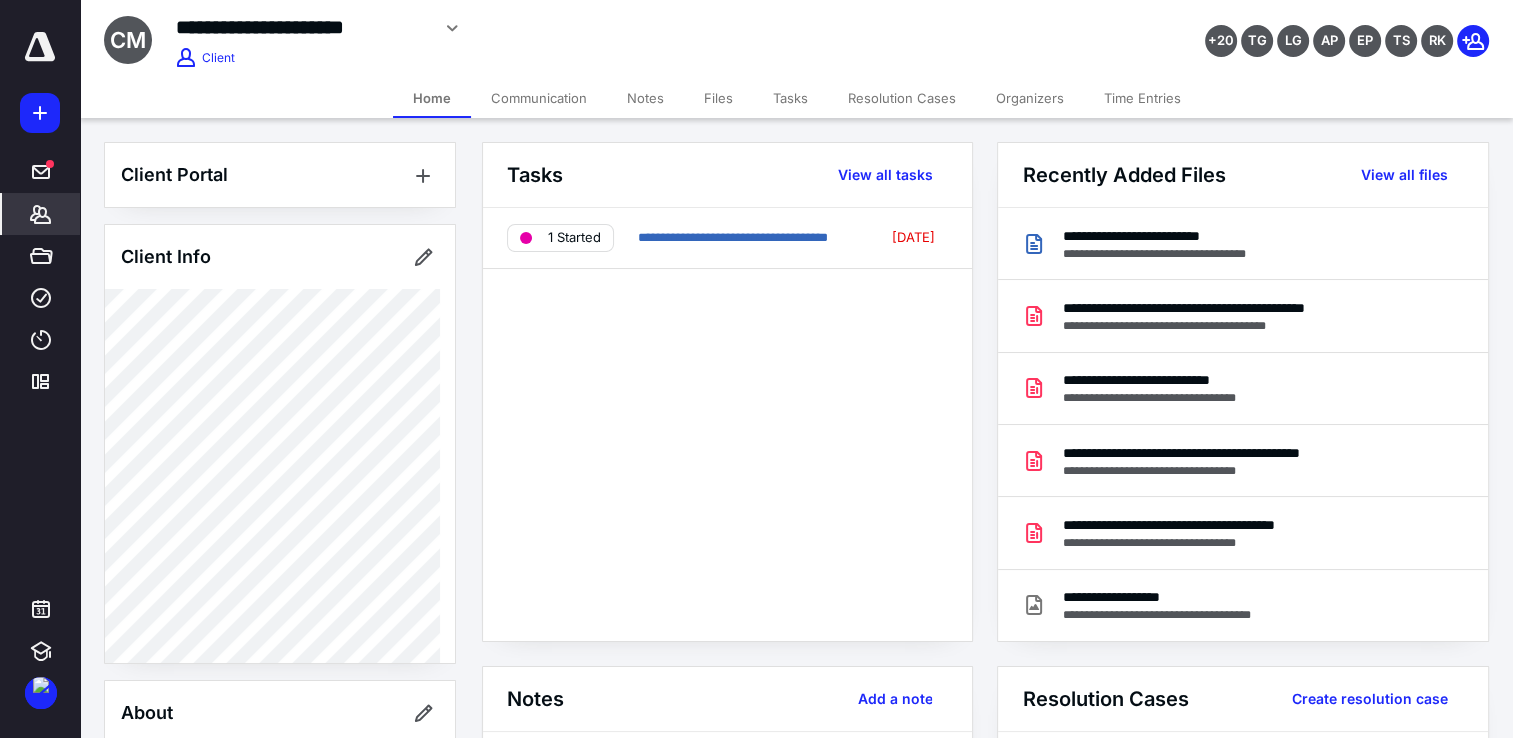 click on "Files" at bounding box center (718, 98) 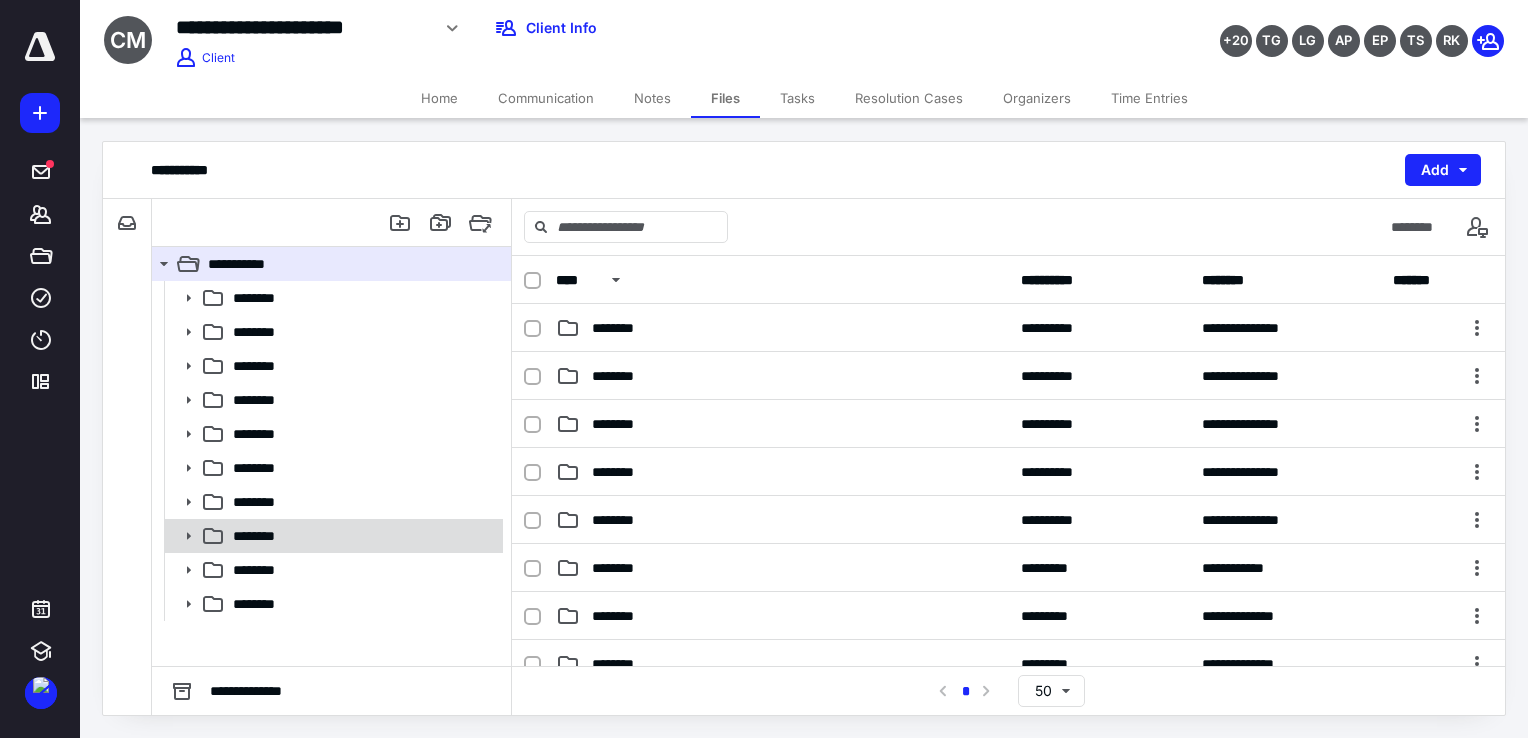 click 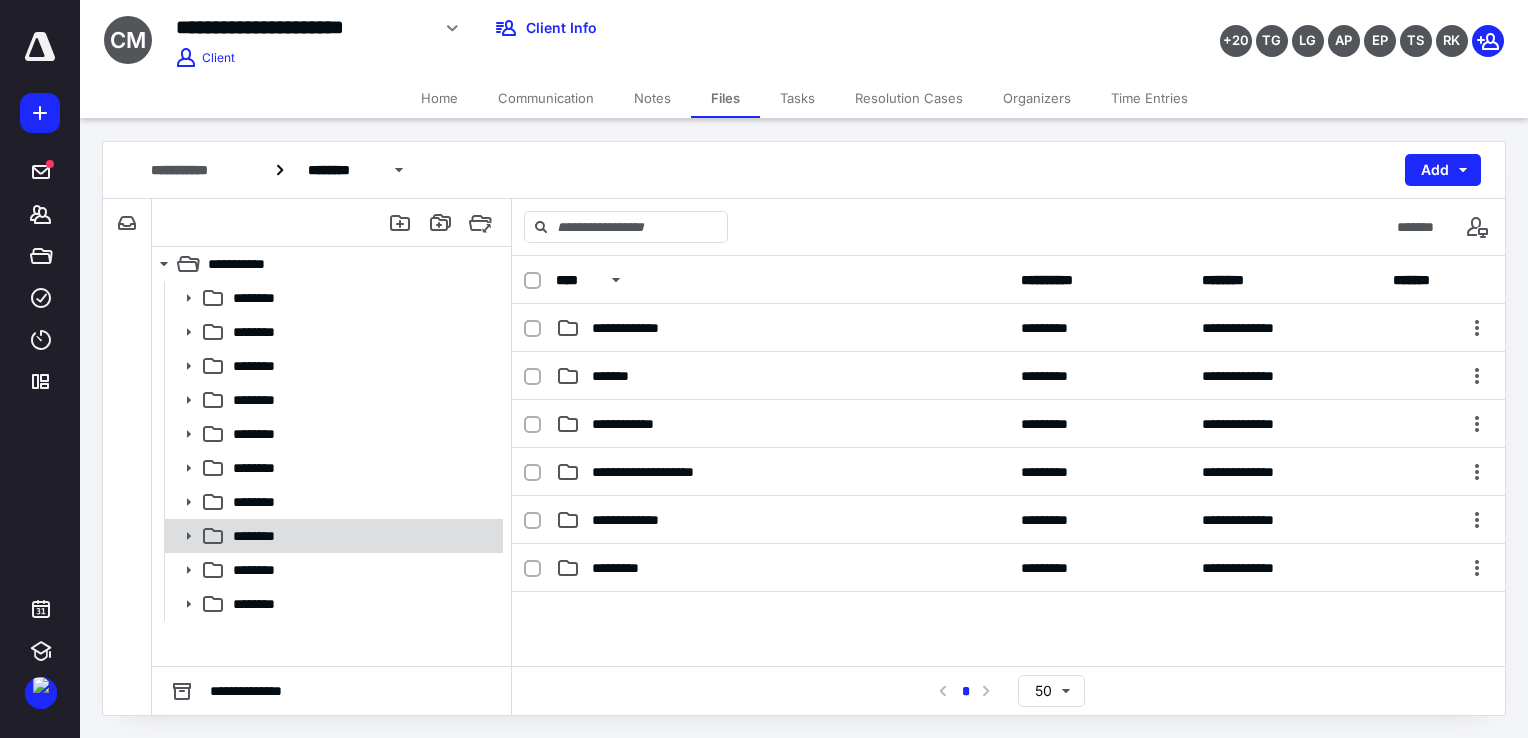 click 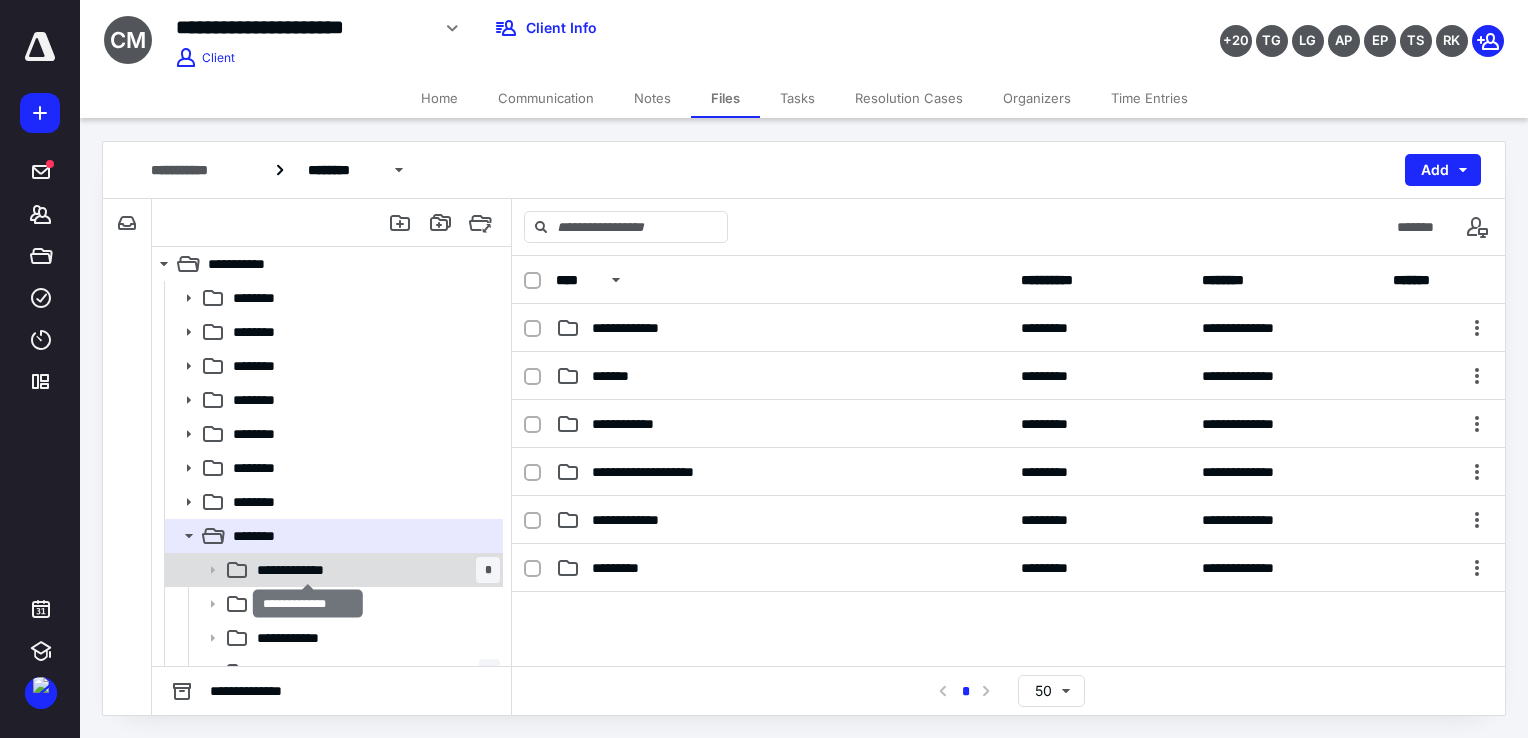 click on "**********" at bounding box center (309, 570) 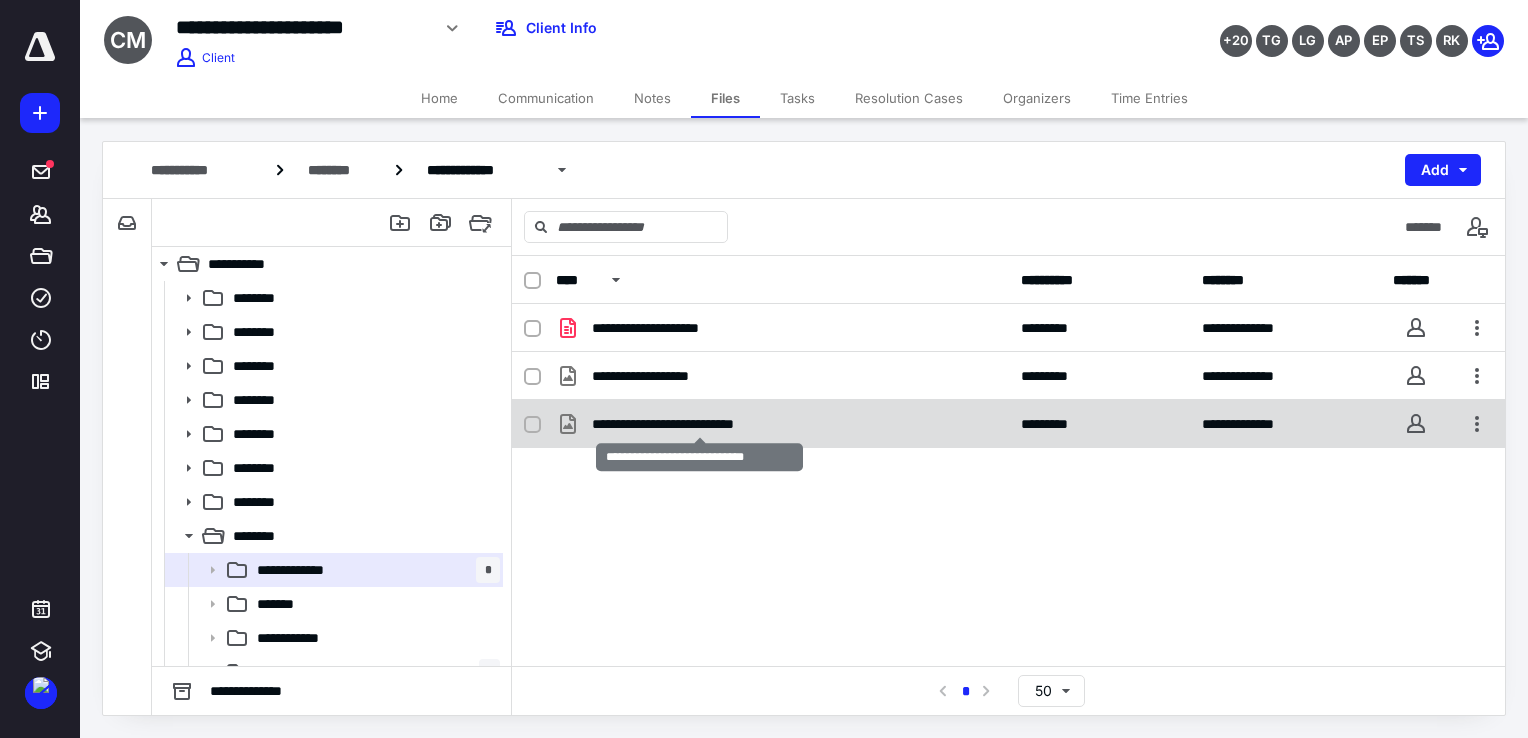 checkbox on "true" 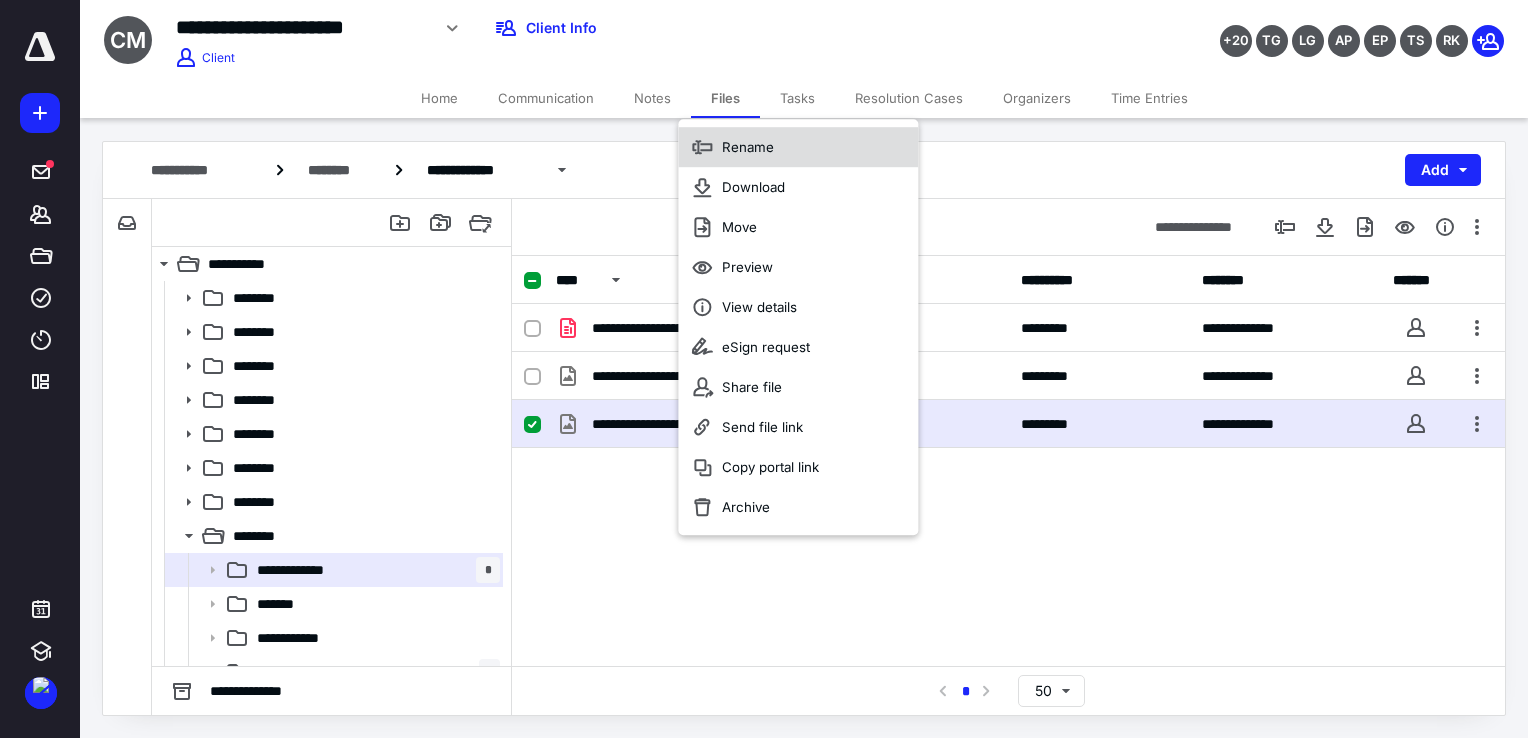 click 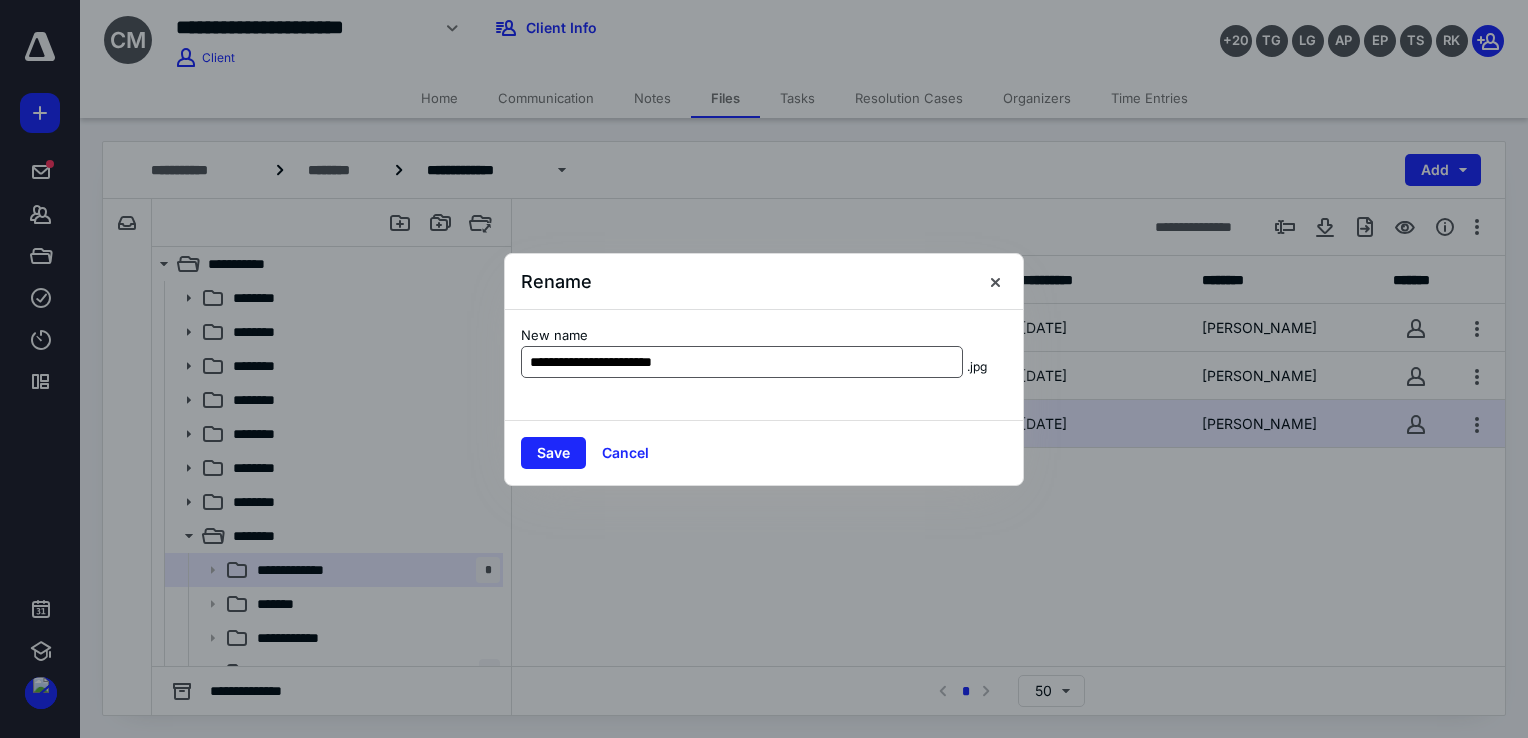 click on "**********" at bounding box center [742, 362] 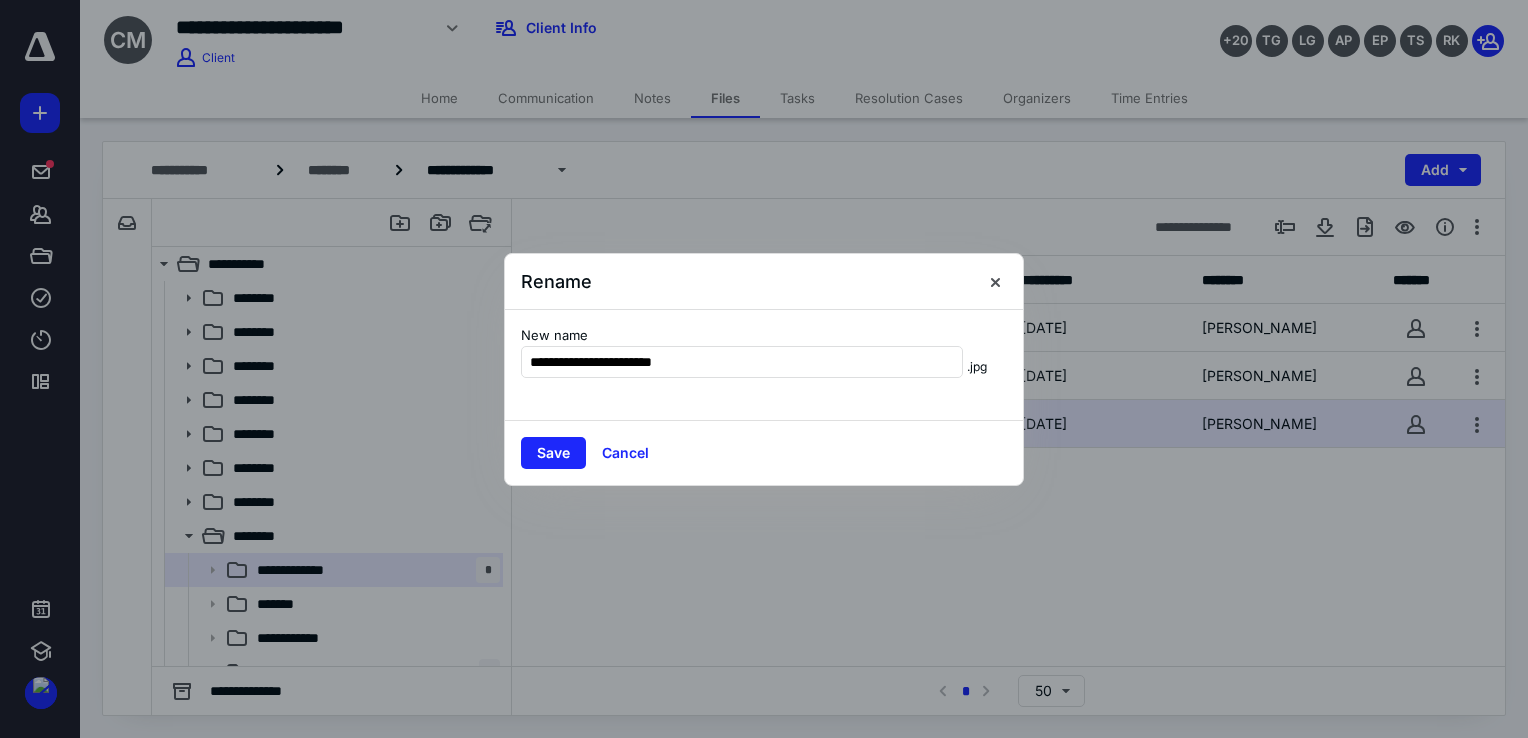 drag, startPoint x: 727, startPoint y: 359, endPoint x: 830, endPoint y: 333, distance: 106.23088 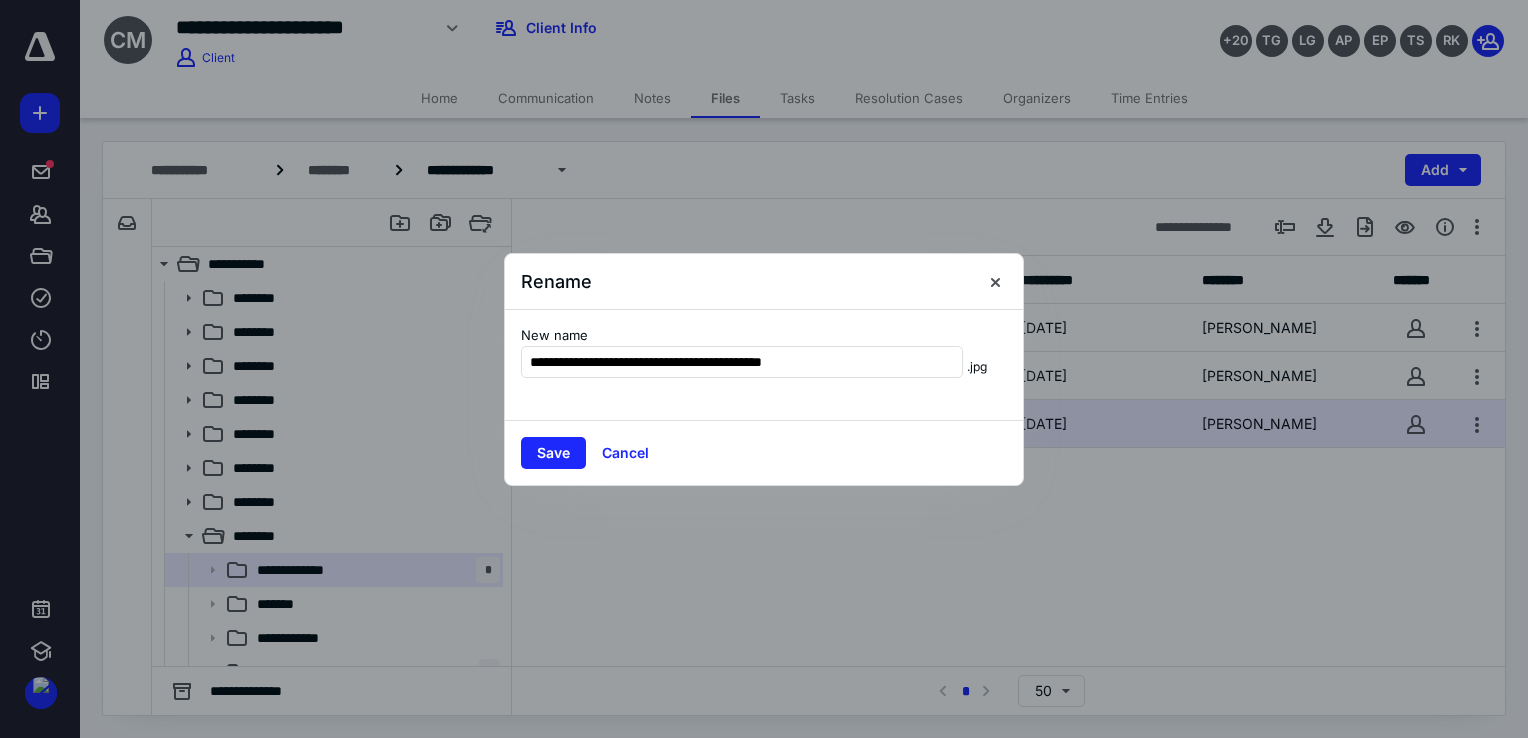 drag, startPoint x: 585, startPoint y: 364, endPoint x: 494, endPoint y: 342, distance: 93.62158 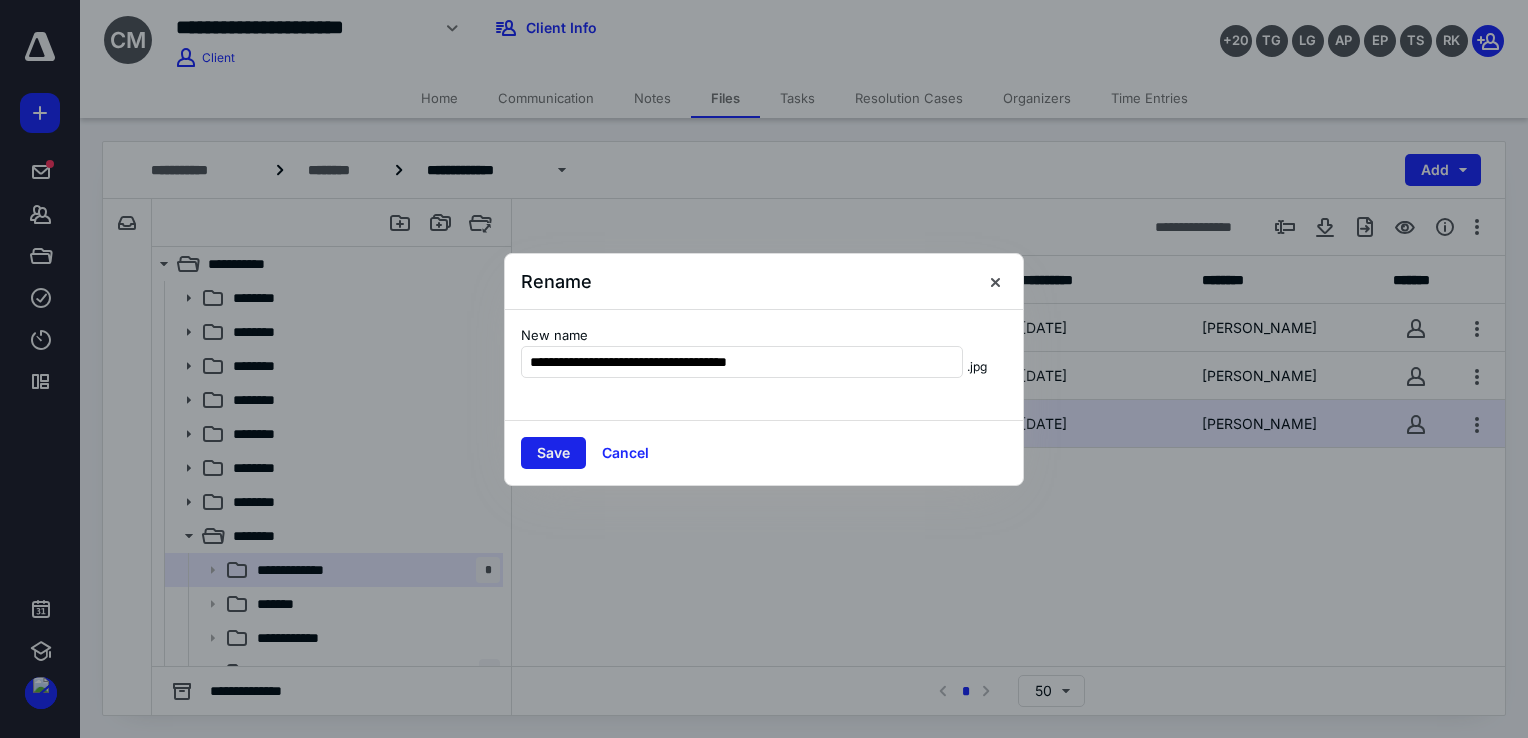 type on "**********" 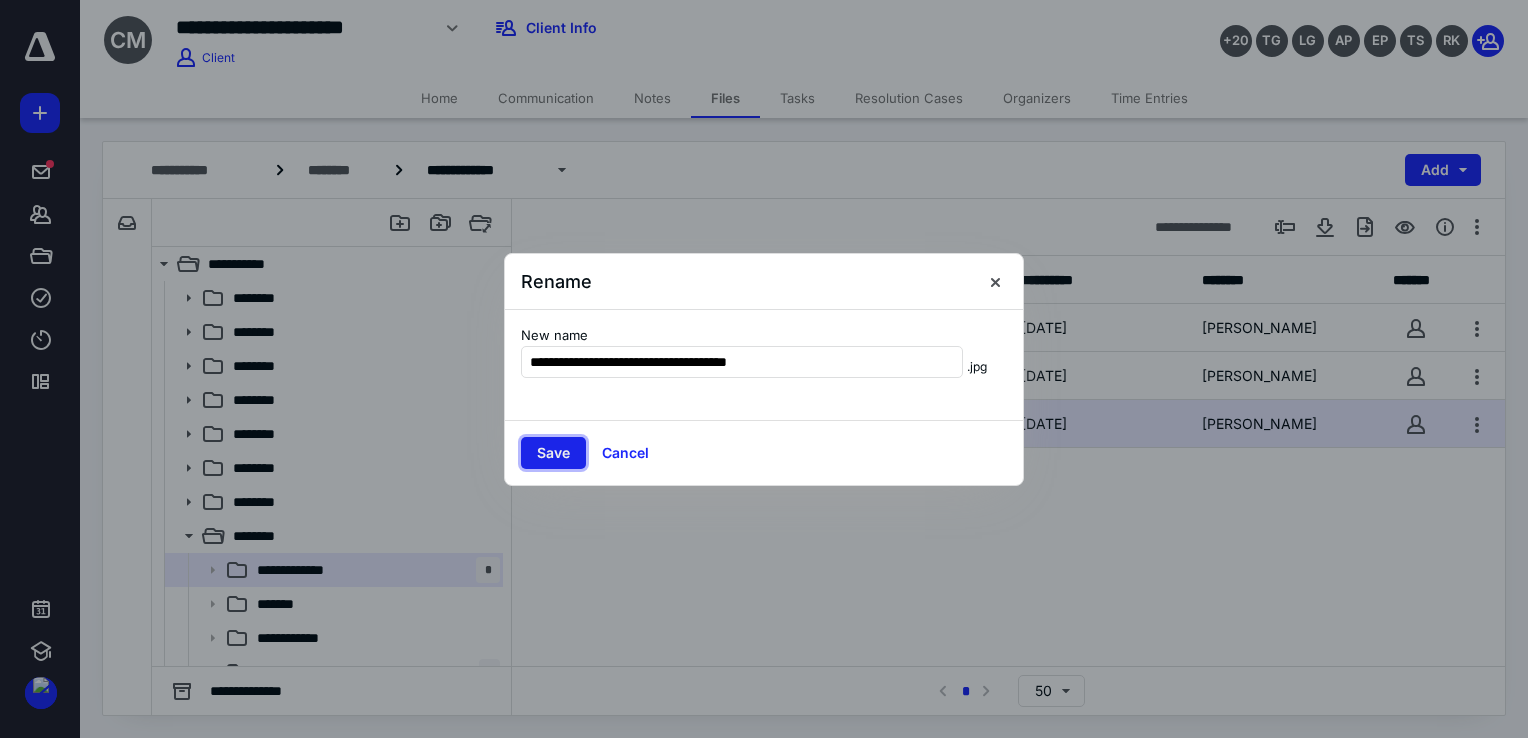click on "Save" at bounding box center [553, 453] 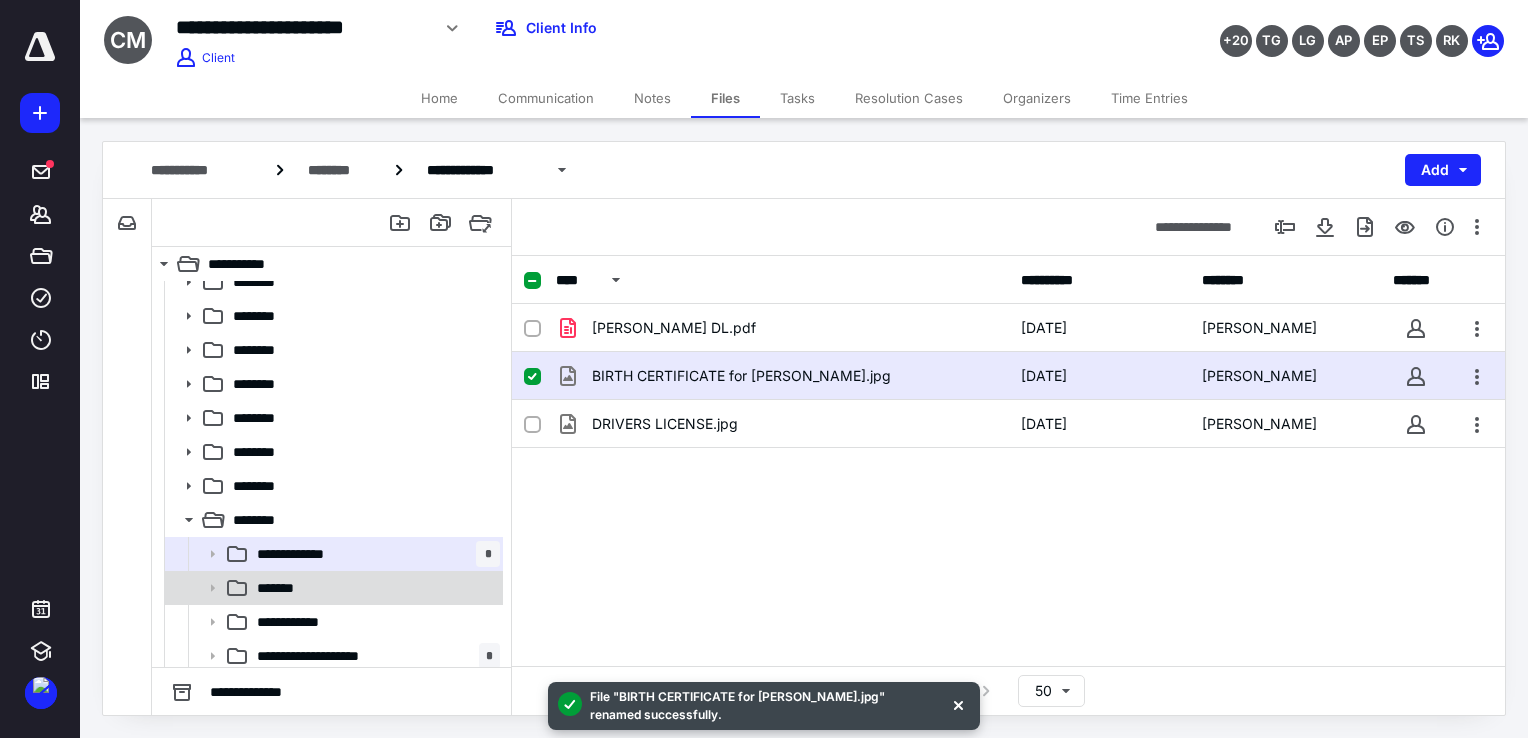 scroll, scrollTop: 0, scrollLeft: 0, axis: both 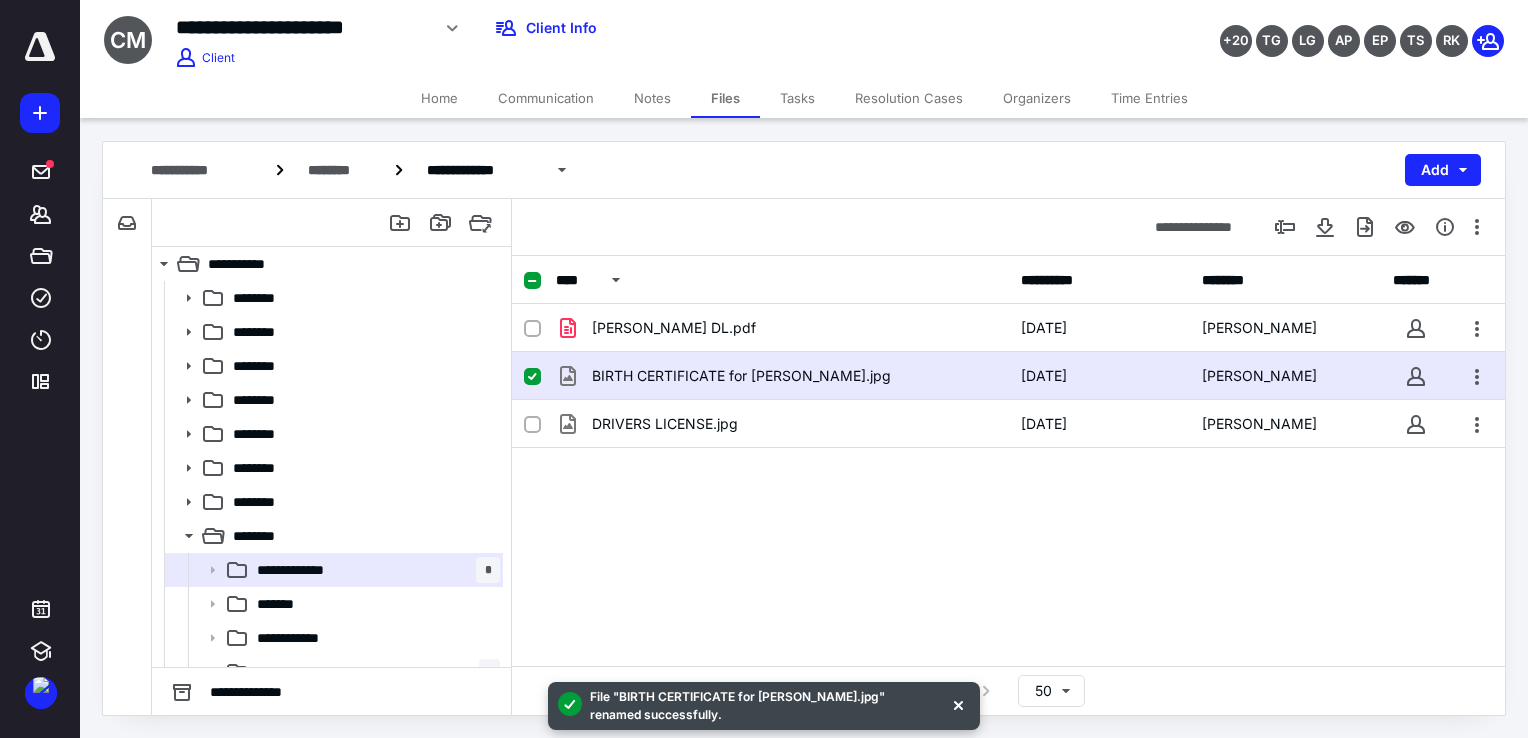 click on "Files" at bounding box center [725, 98] 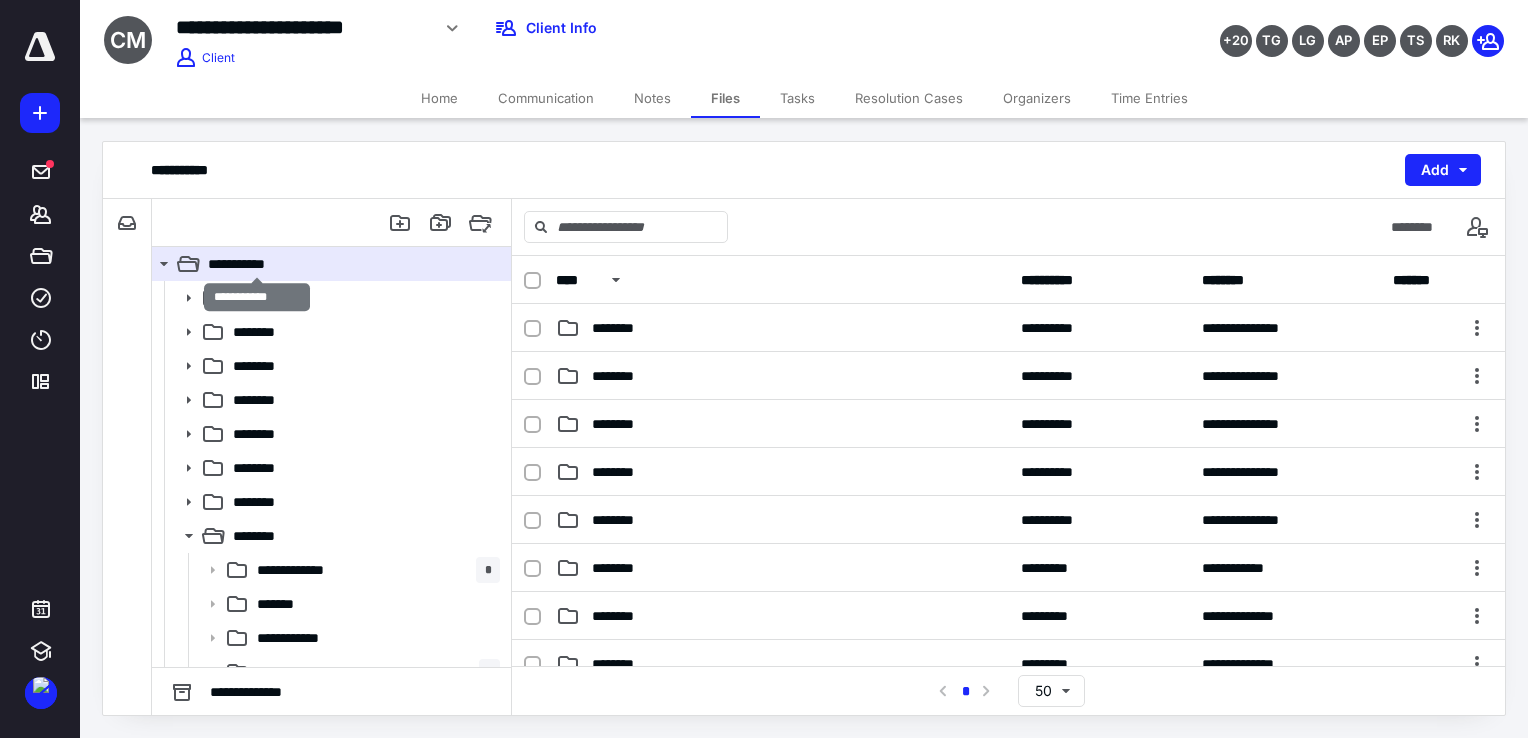 drag, startPoint x: 208, startPoint y: 258, endPoint x: 248, endPoint y: 211, distance: 61.7171 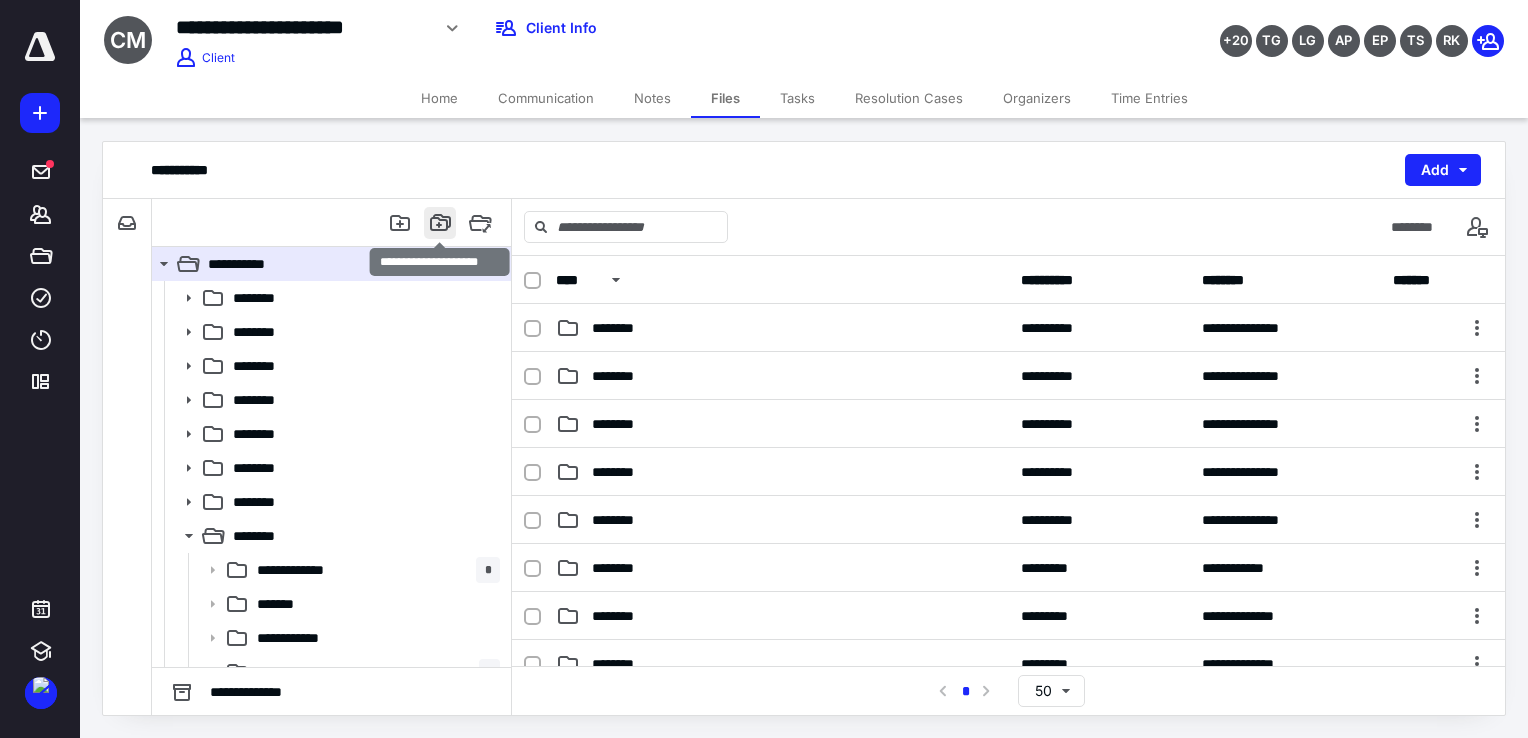 click at bounding box center (440, 223) 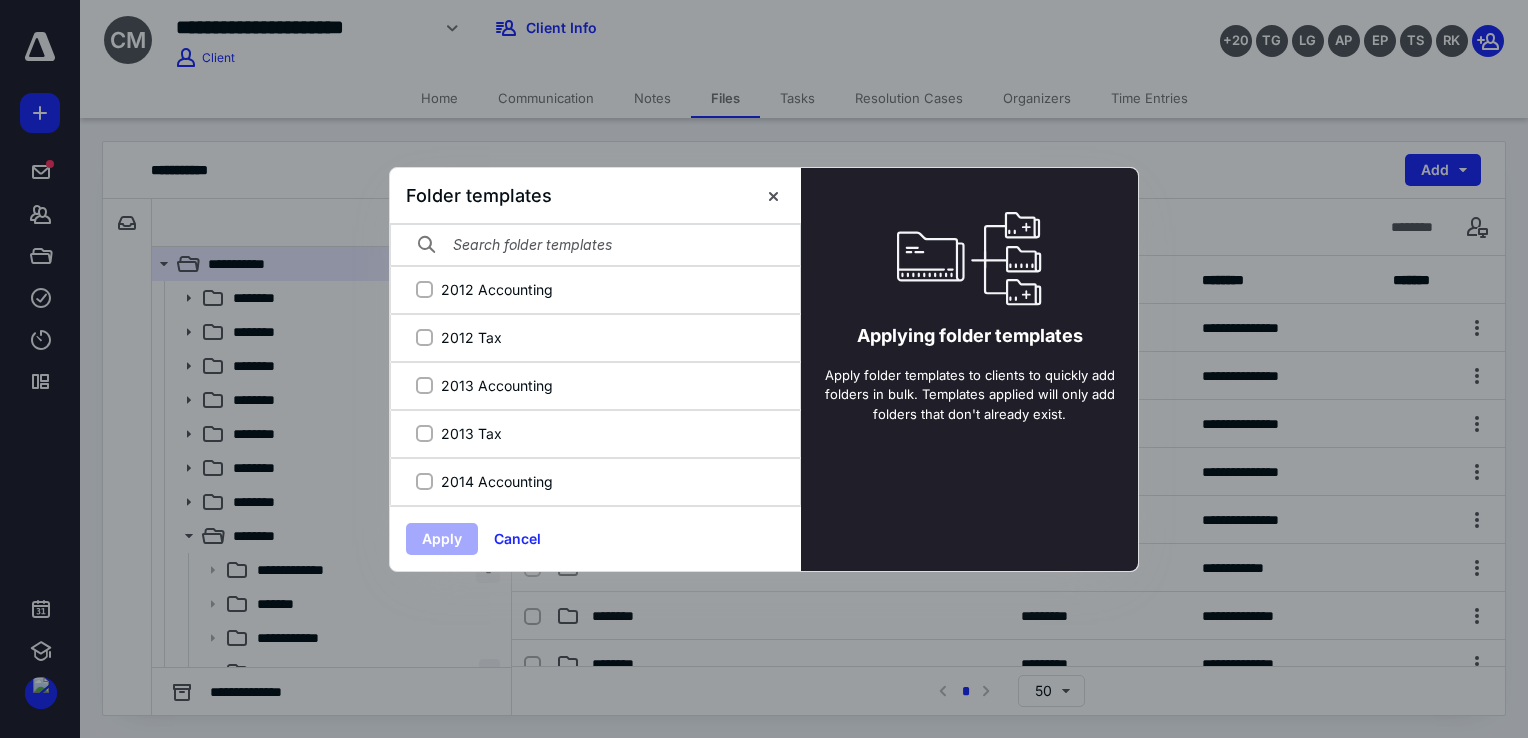 click at bounding box center (595, 245) 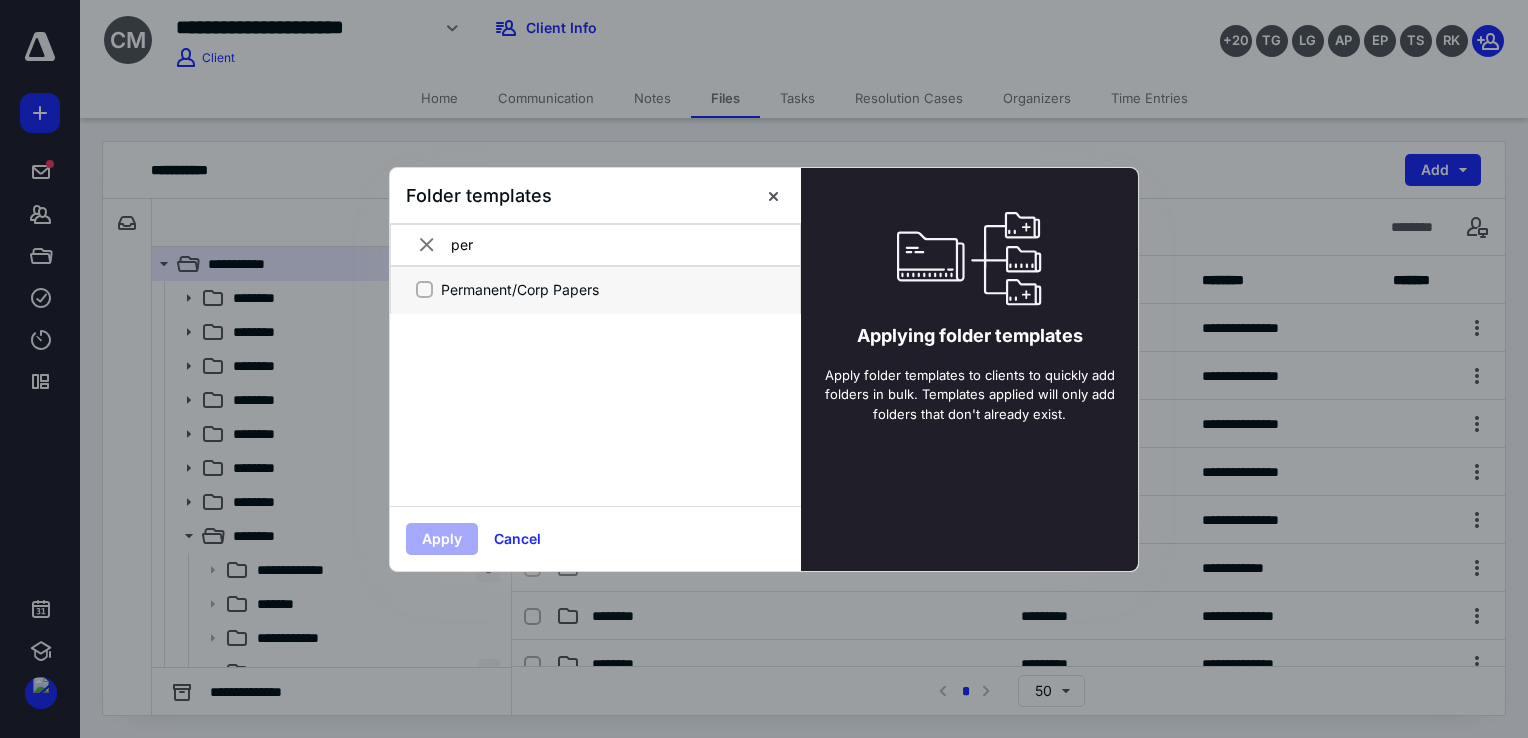 type on "per" 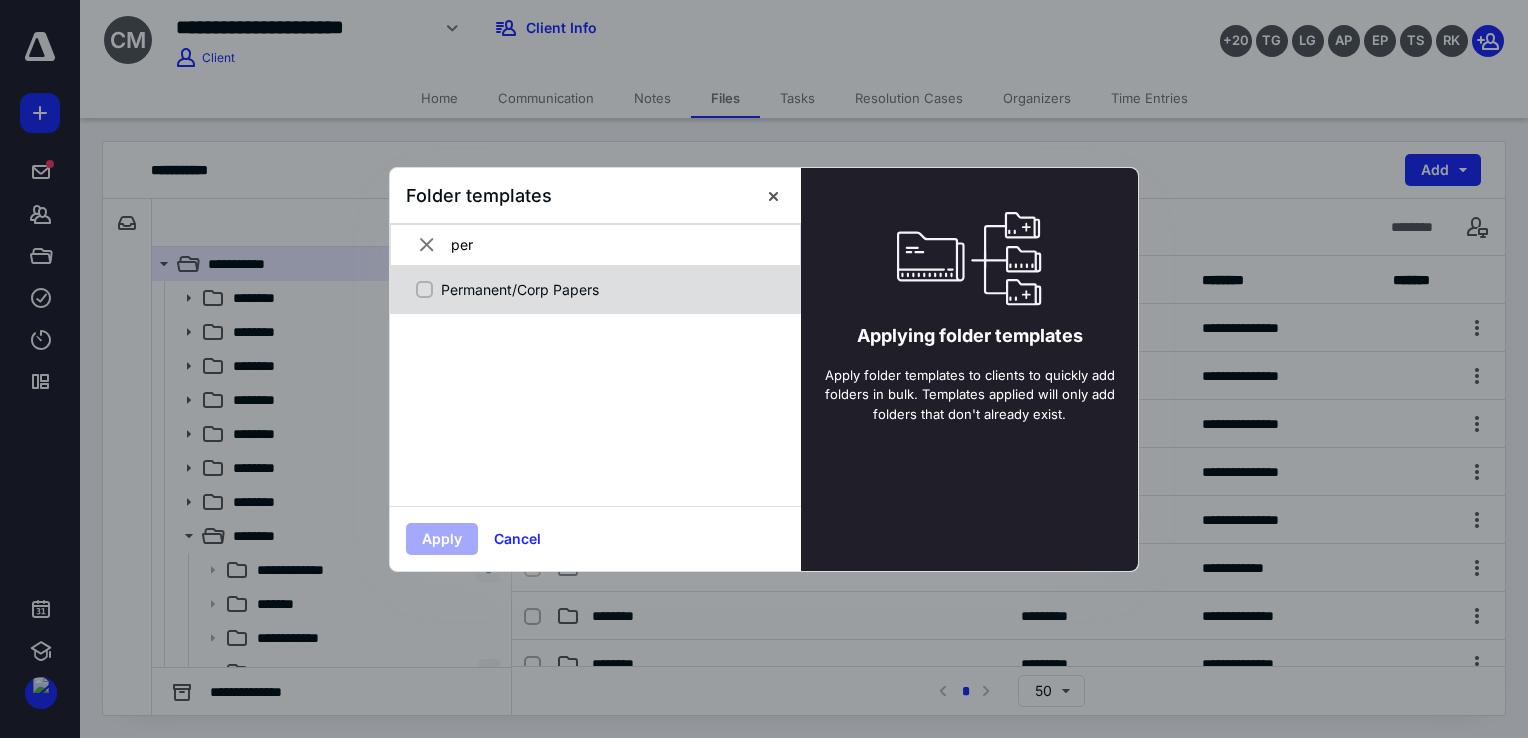 click on "Permanent/Corp Papers" at bounding box center [606, 289] 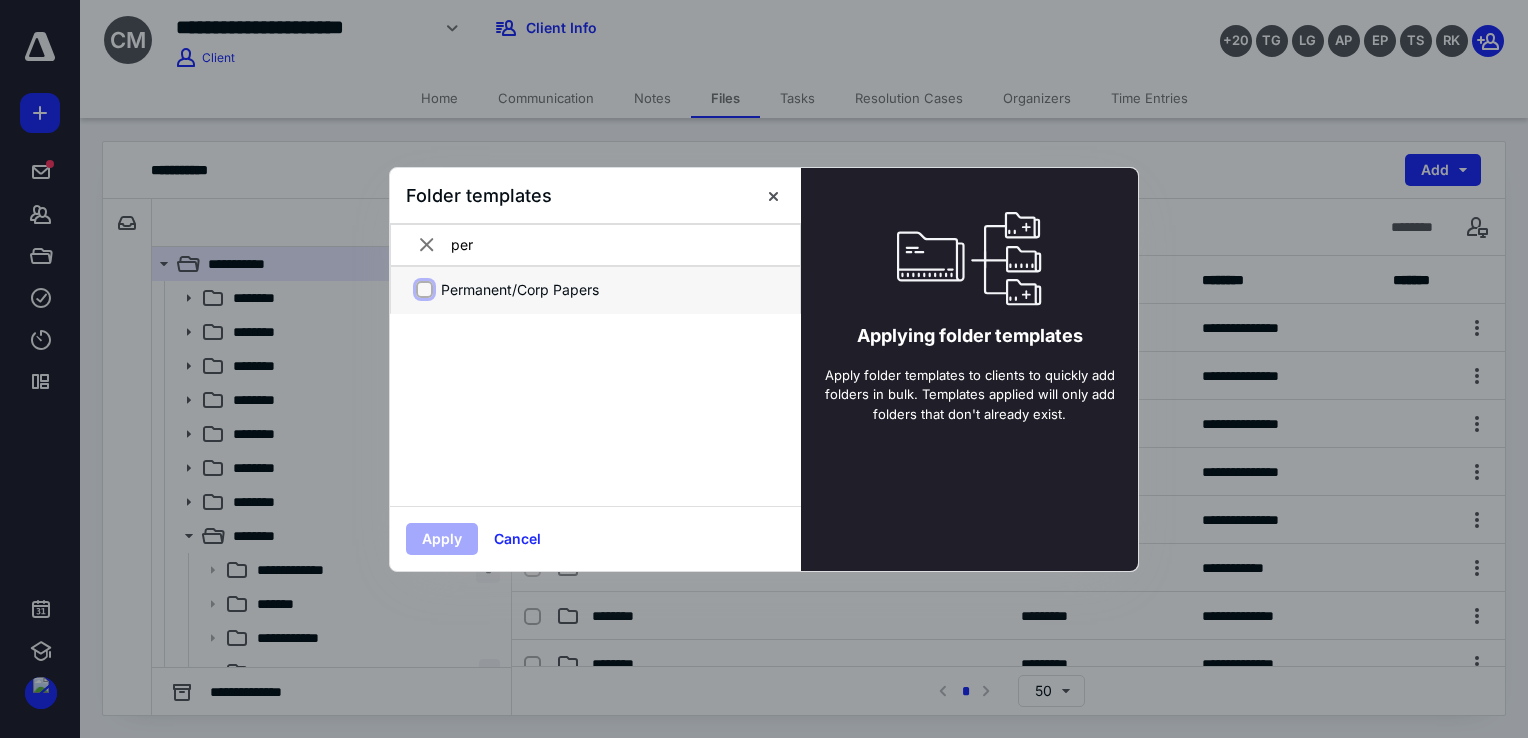 click on "Permanent/Corp Papers" at bounding box center (424, 289) 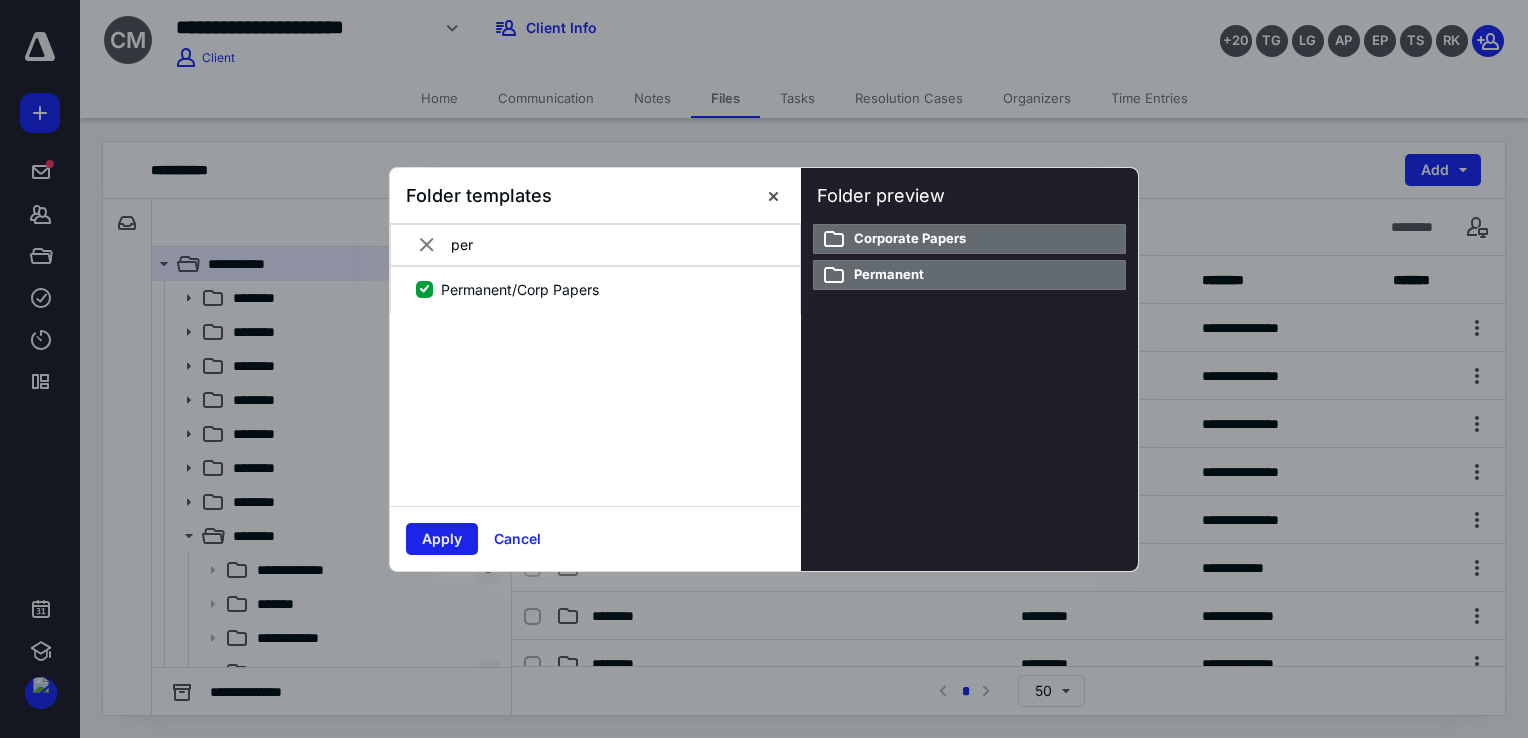 click on "Apply" at bounding box center [442, 539] 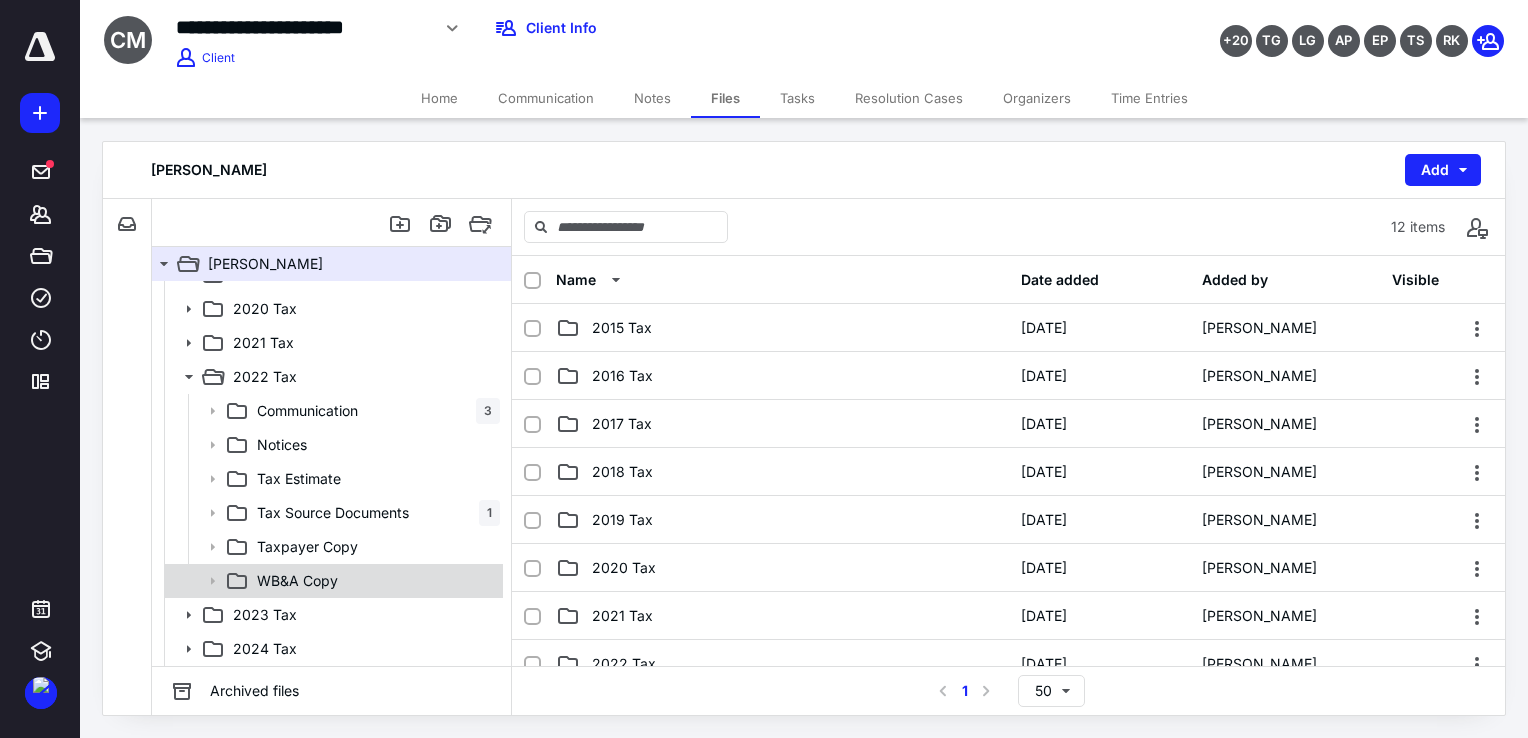 scroll, scrollTop: 225, scrollLeft: 0, axis: vertical 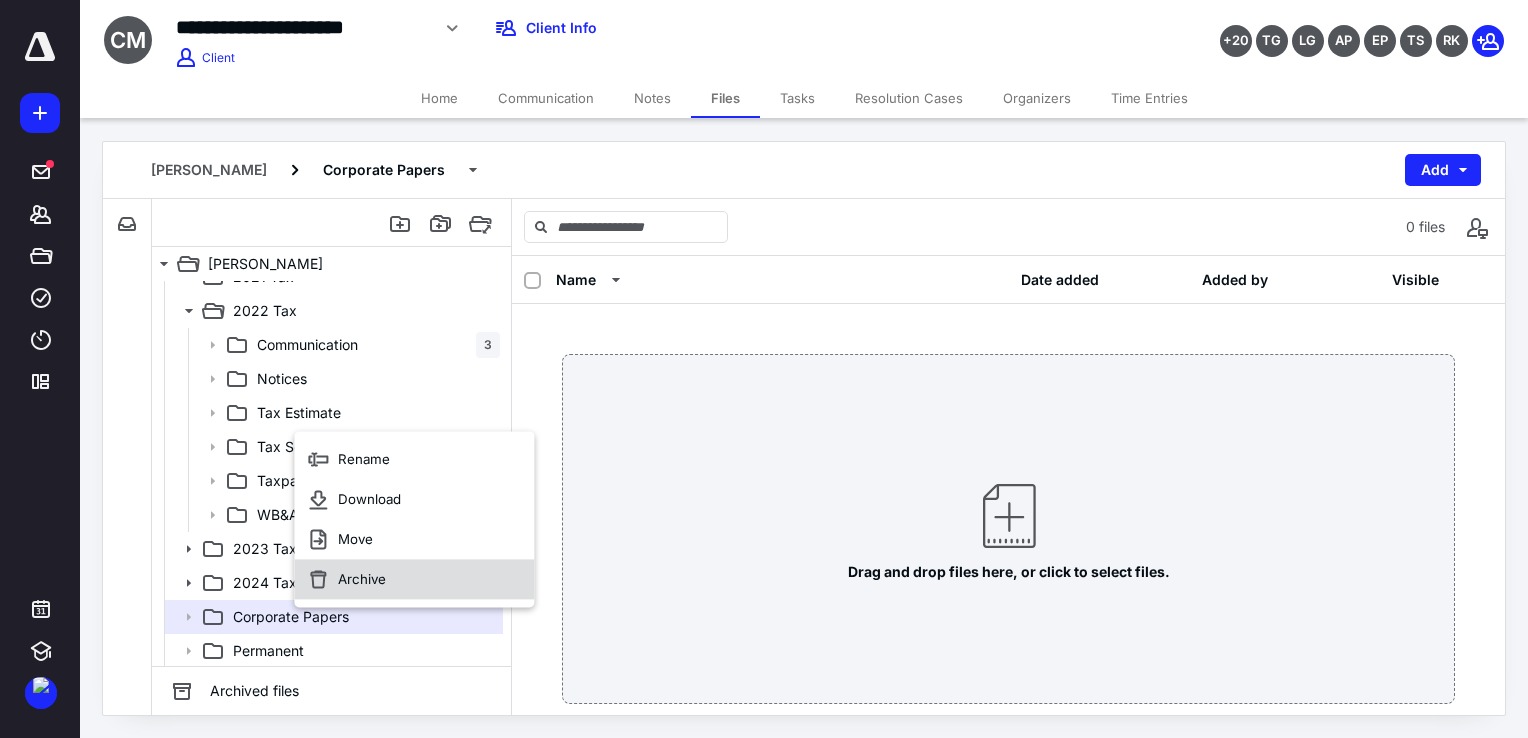 click on "Archive" at bounding box center (362, 580) 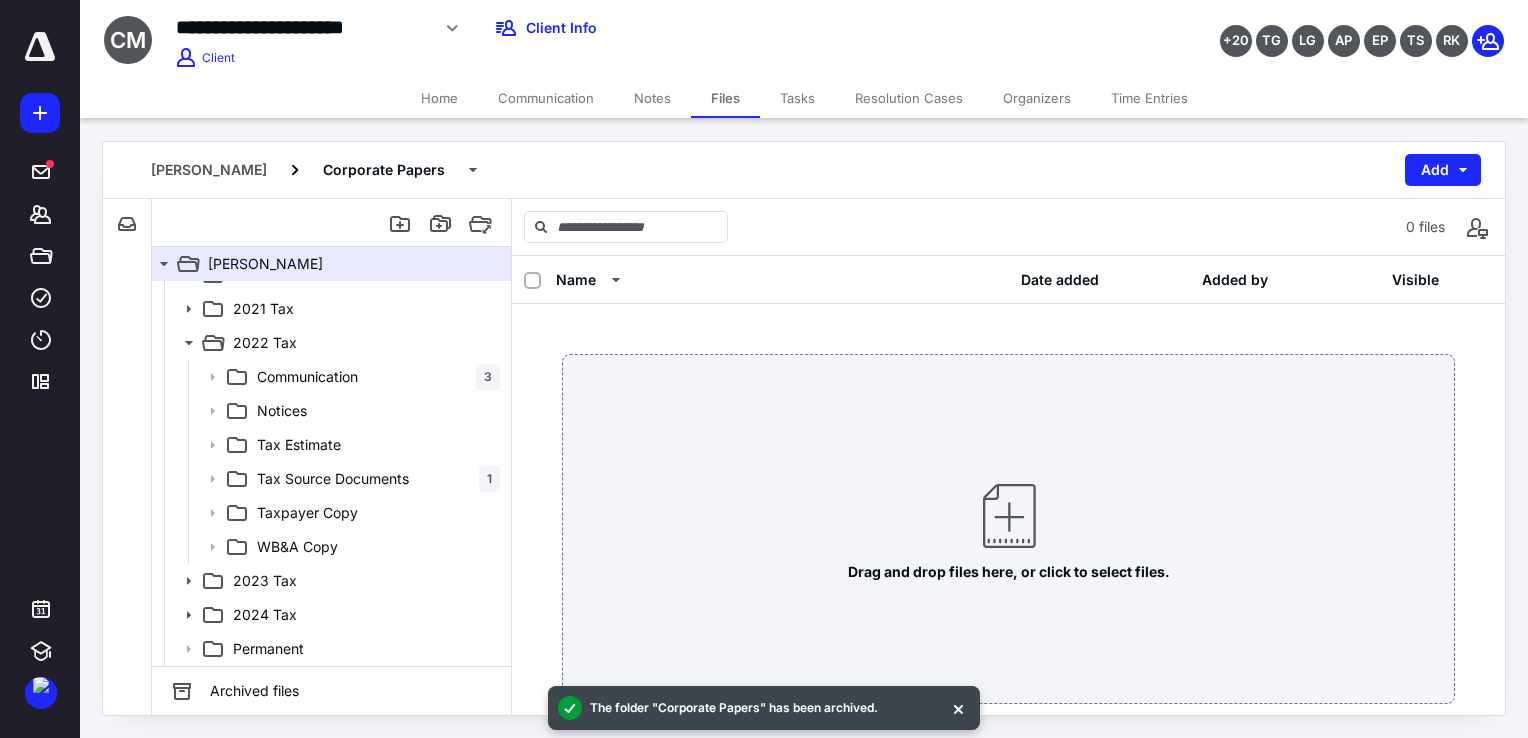 scroll, scrollTop: 192, scrollLeft: 0, axis: vertical 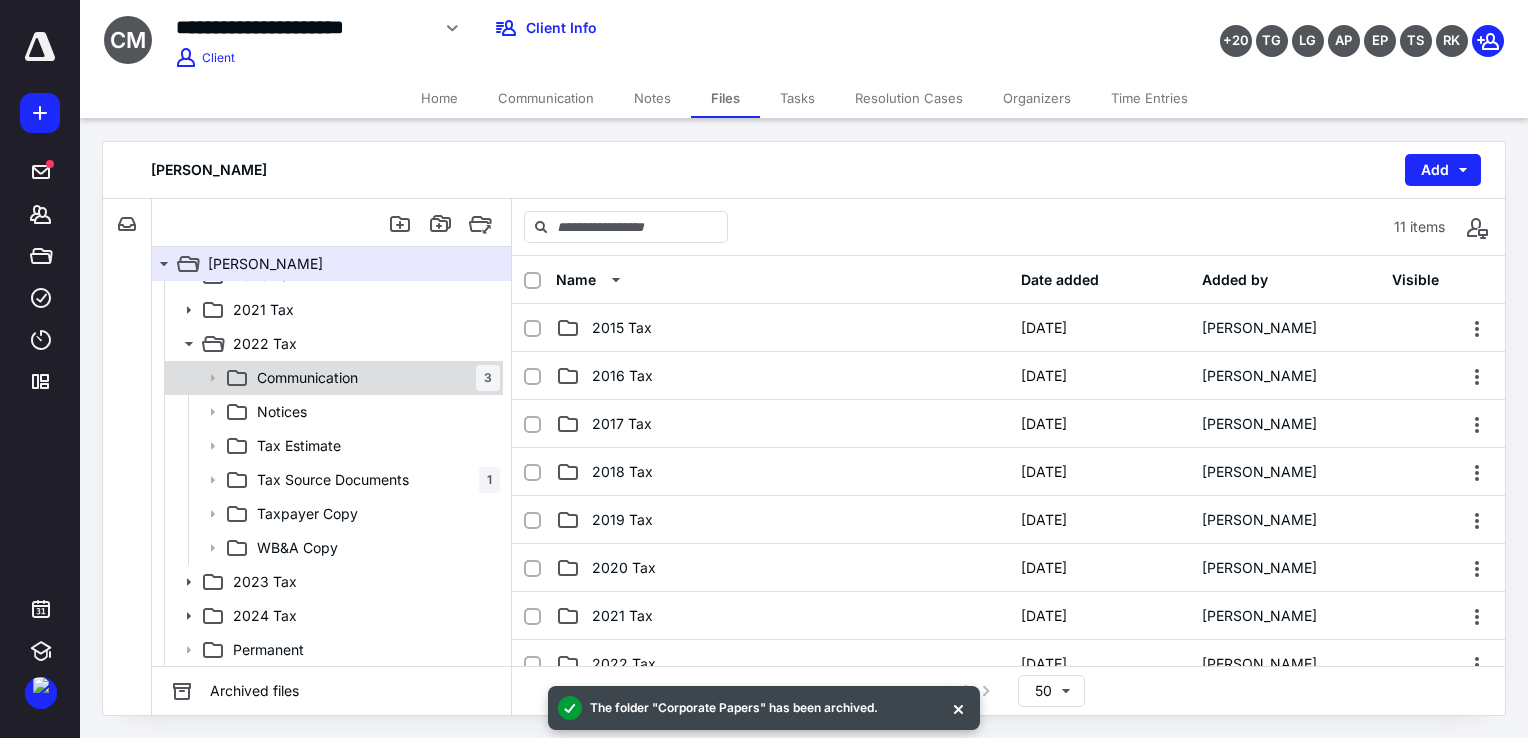 click on "Communication" at bounding box center [307, 378] 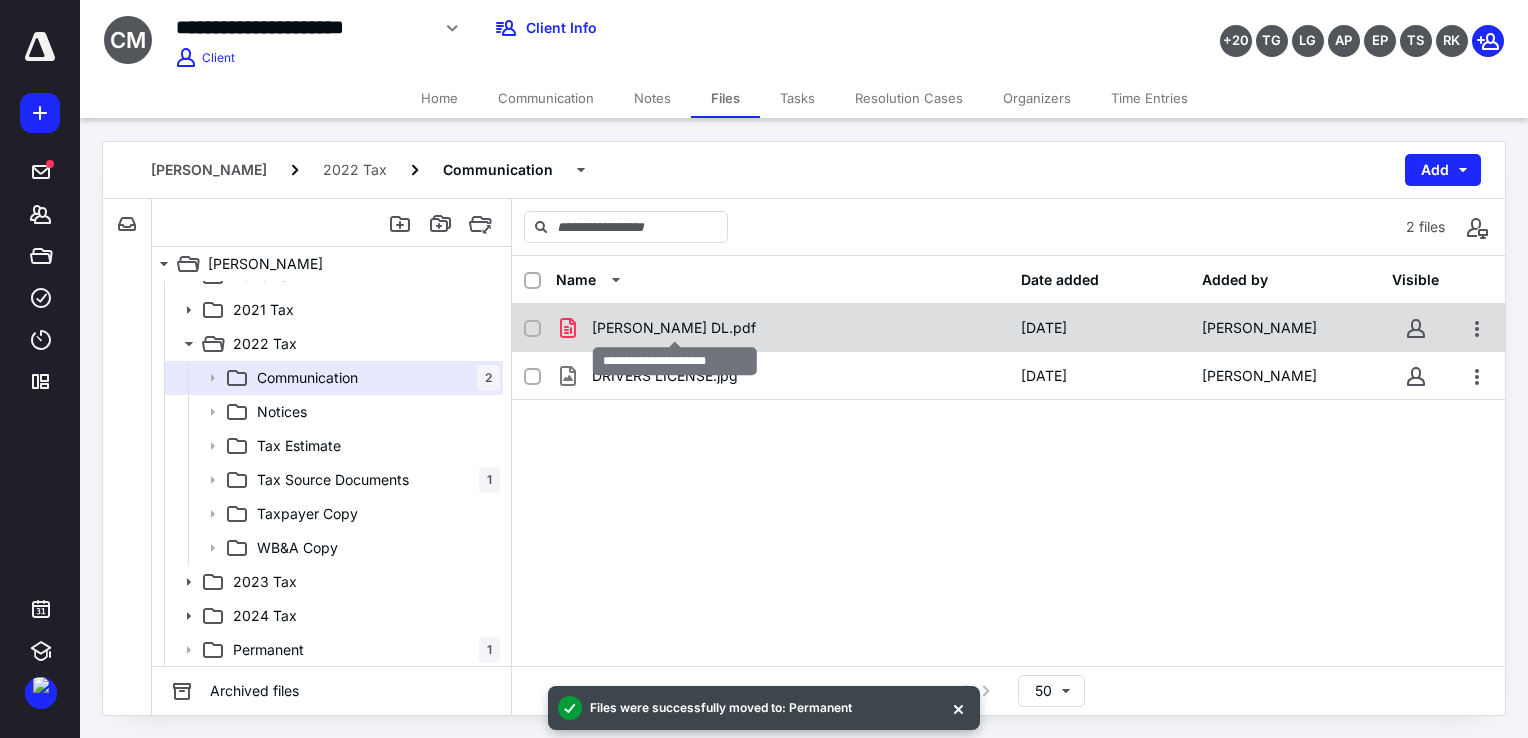 click on "[PERSON_NAME] DL.pdf" at bounding box center [674, 328] 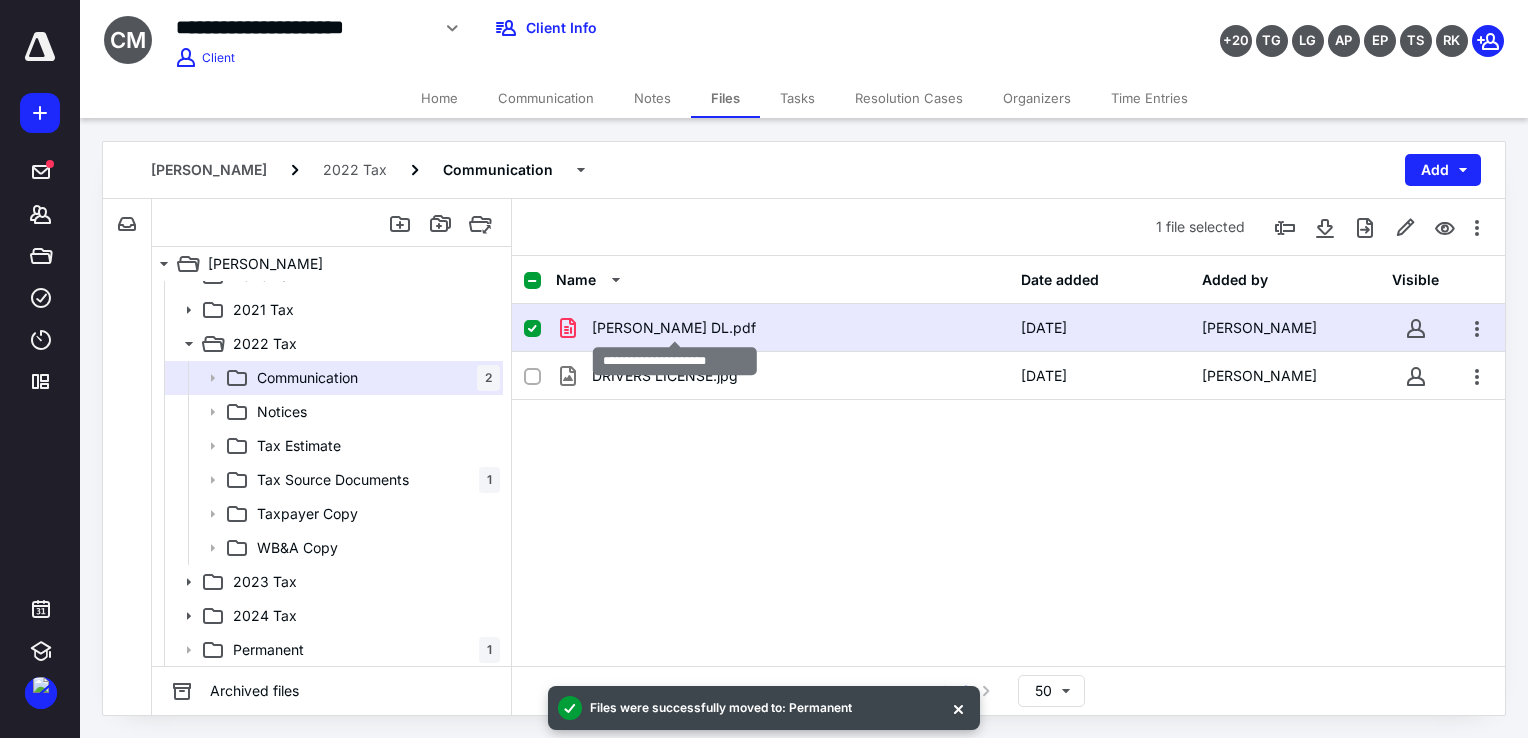 click on "[PERSON_NAME] DL.pdf" at bounding box center [674, 328] 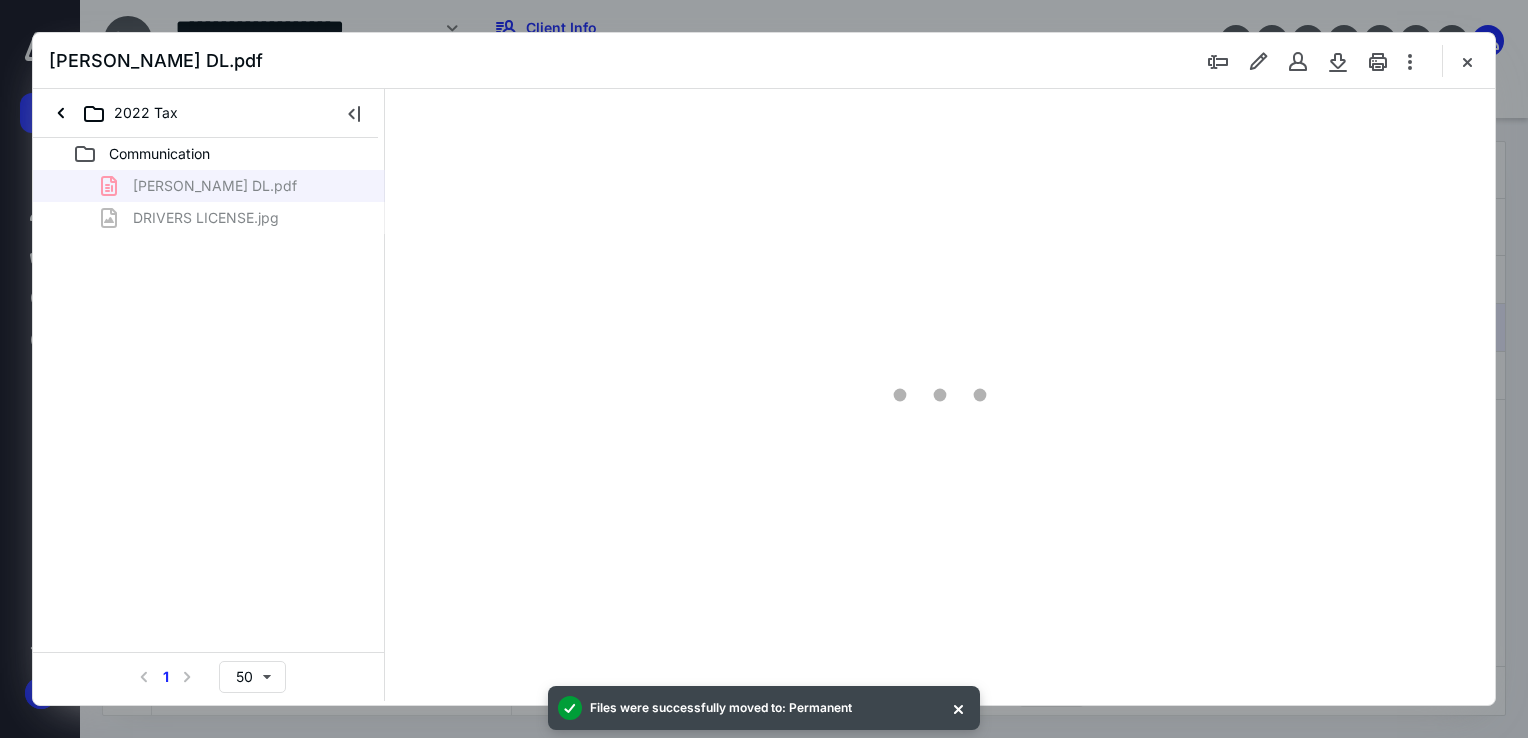 scroll, scrollTop: 0, scrollLeft: 0, axis: both 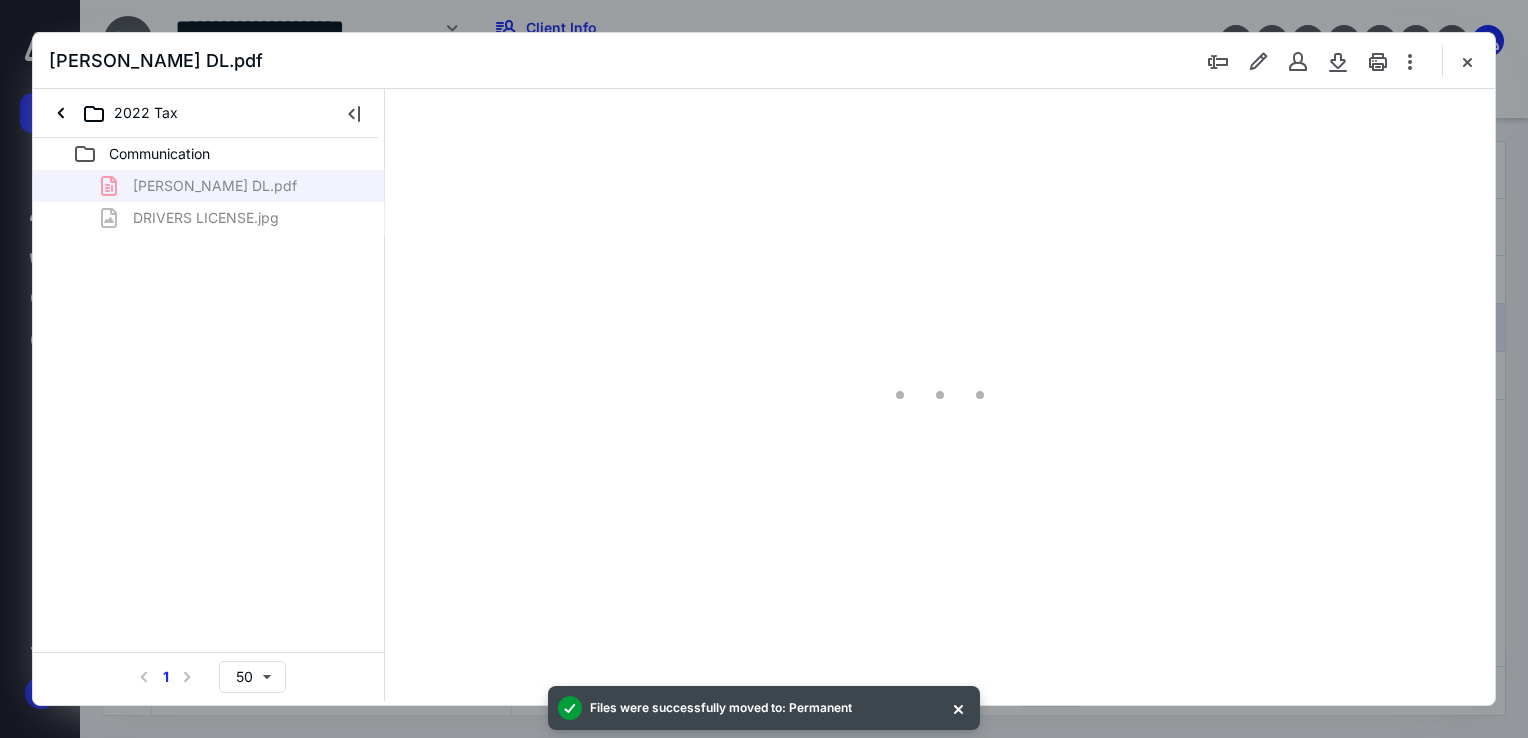 type on "90" 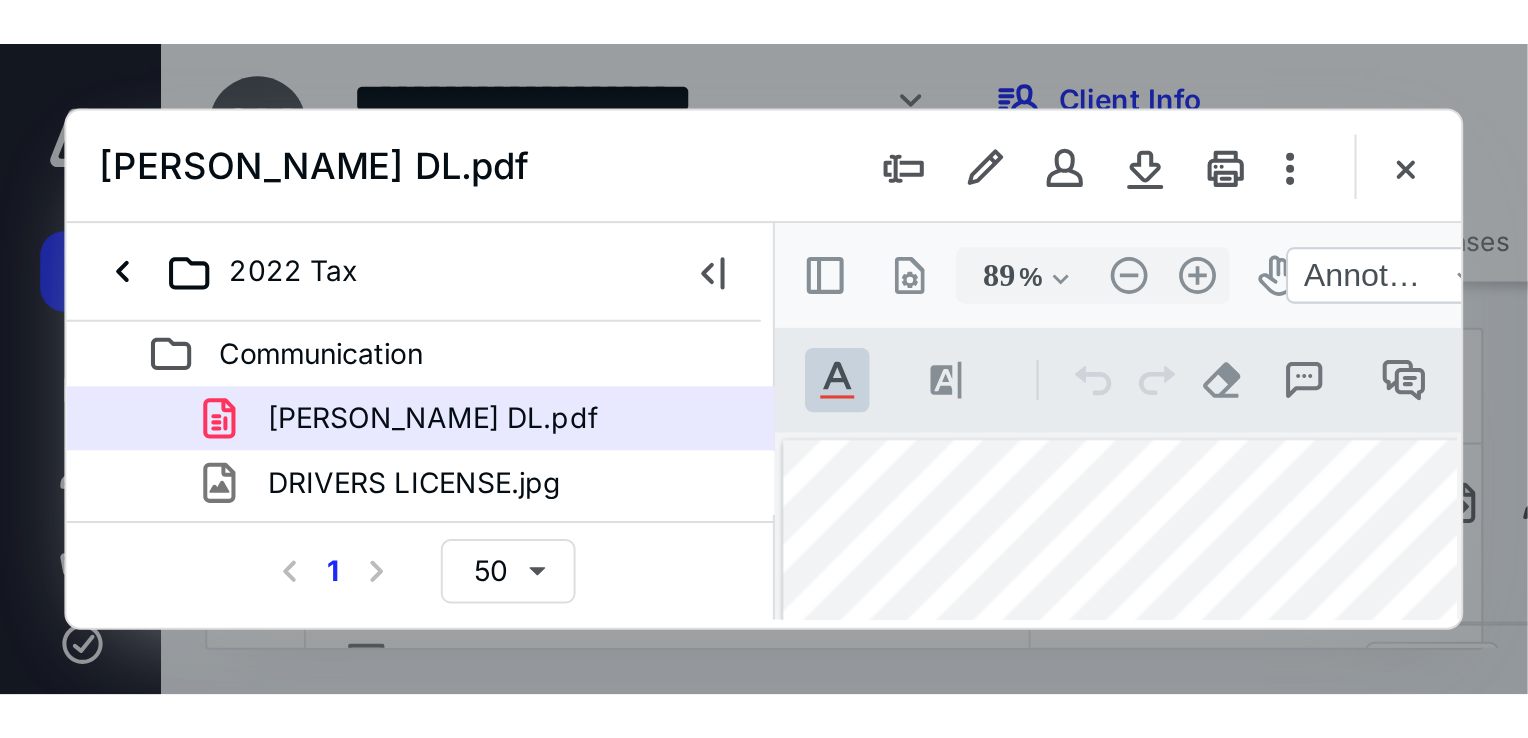 type on "90" 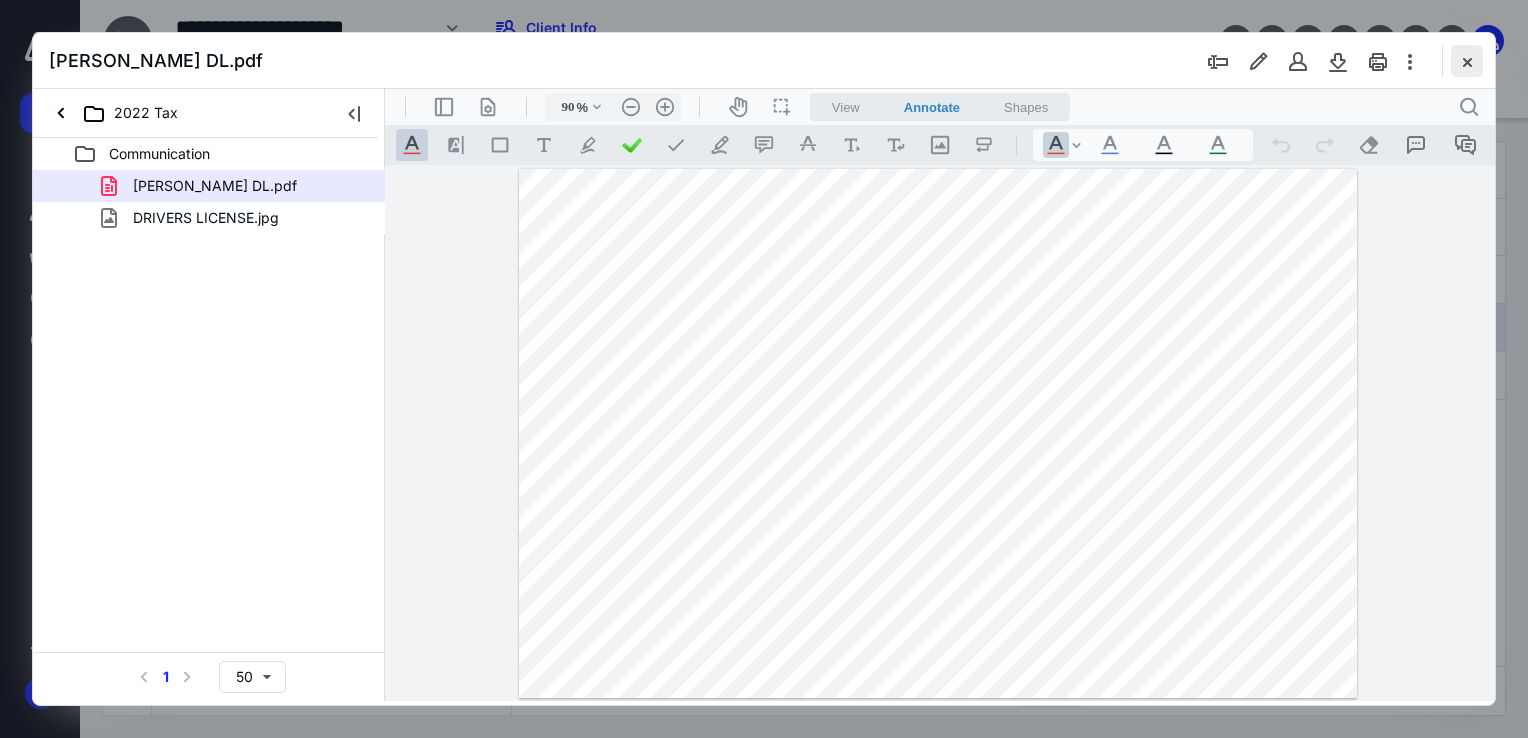 click at bounding box center (1467, 61) 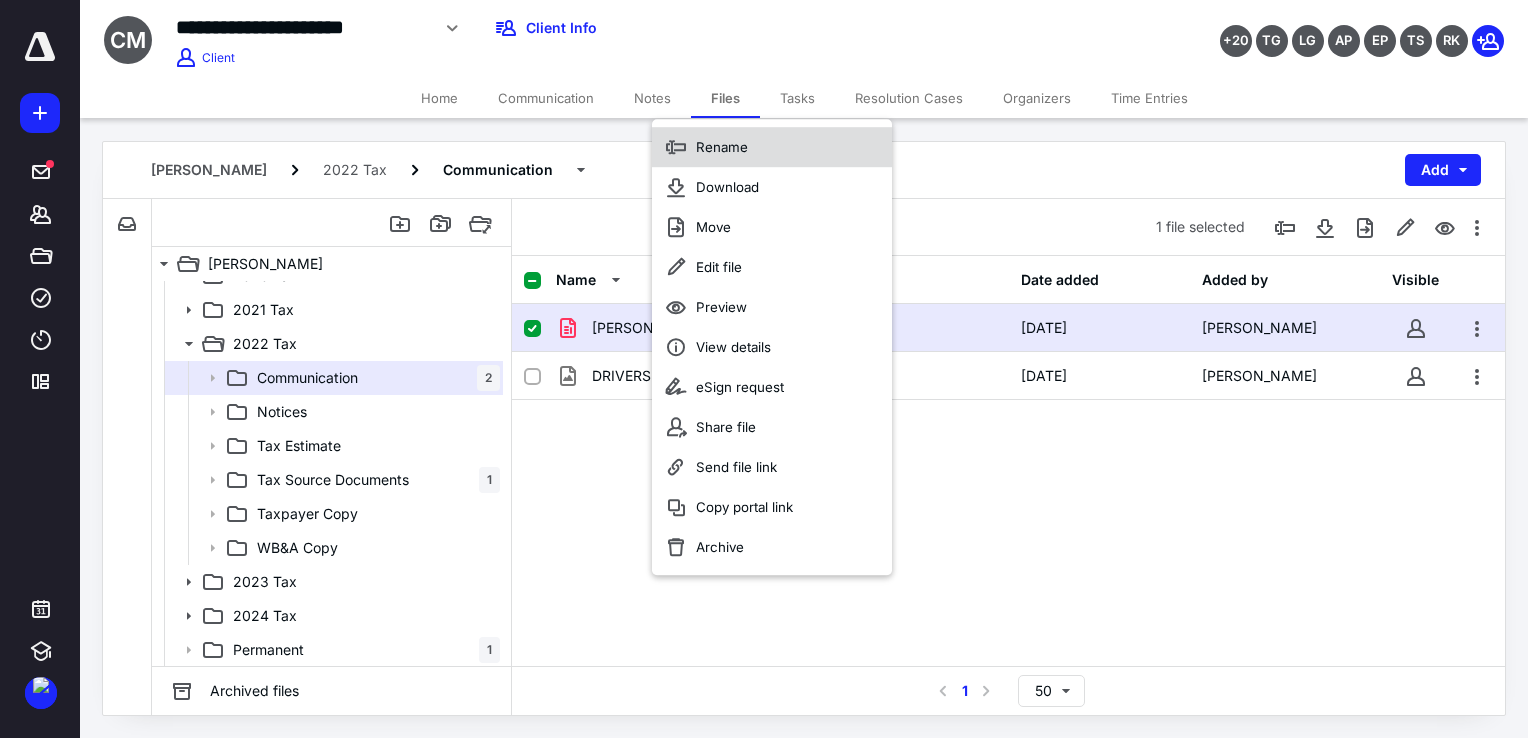 click on "Rename" at bounding box center [772, 147] 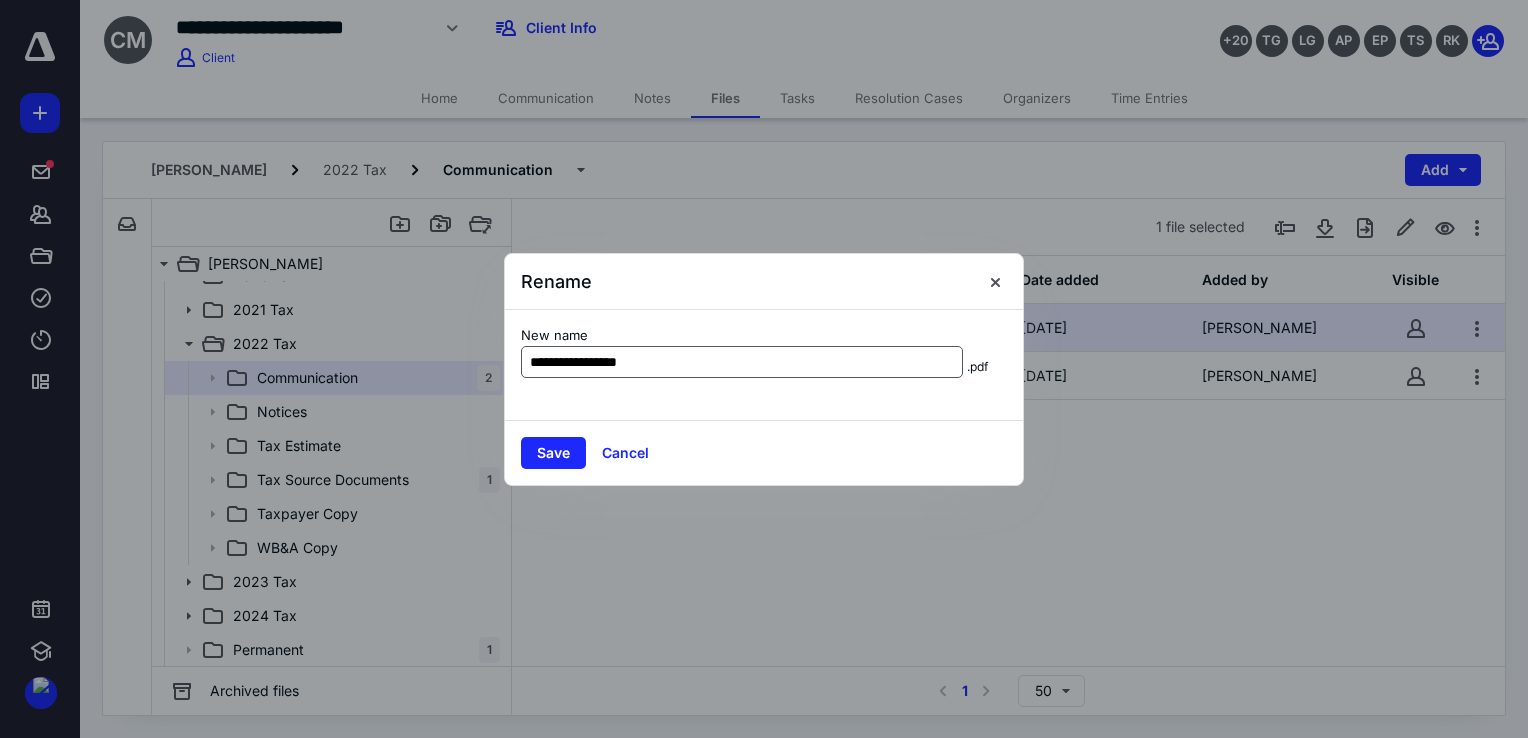 click on "**********" at bounding box center [742, 362] 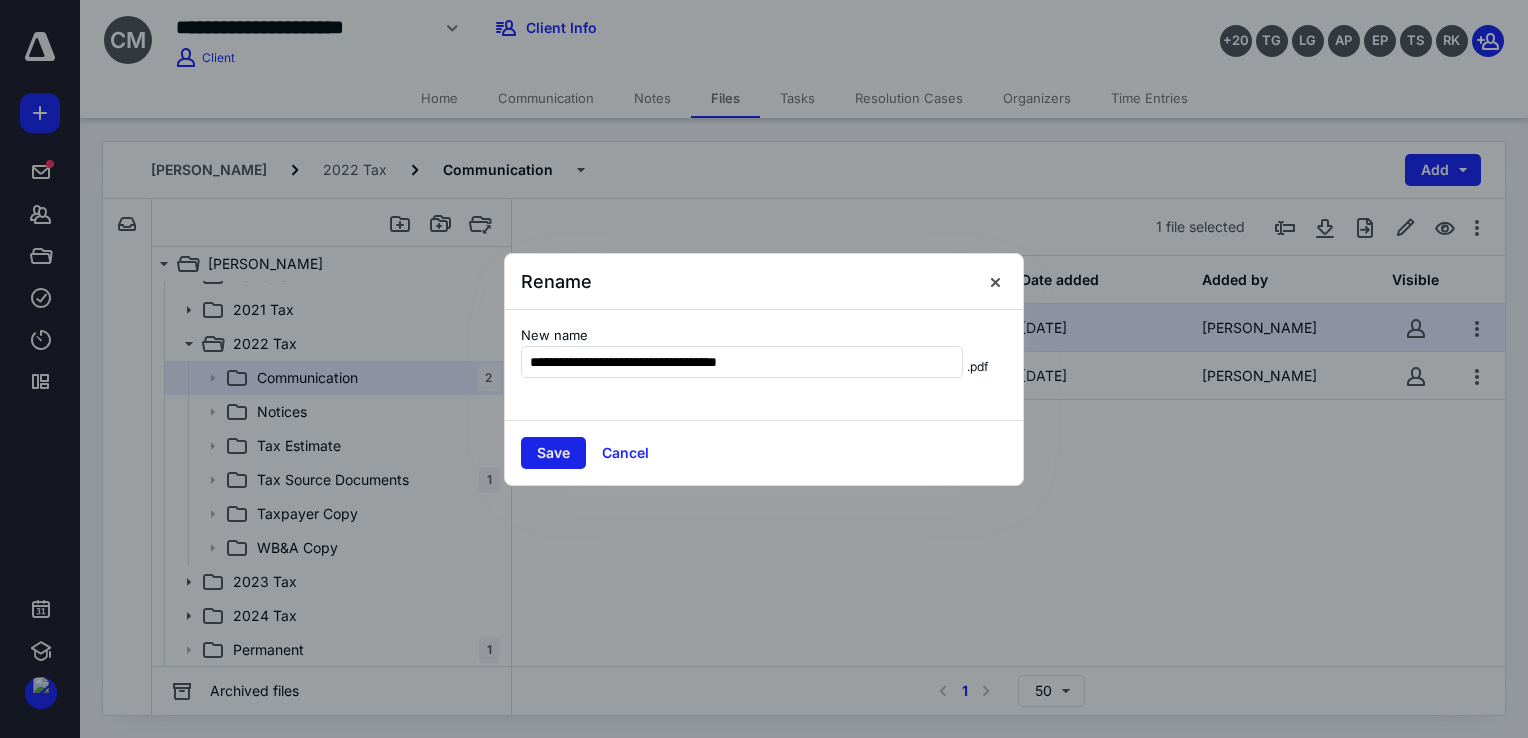 type on "**********" 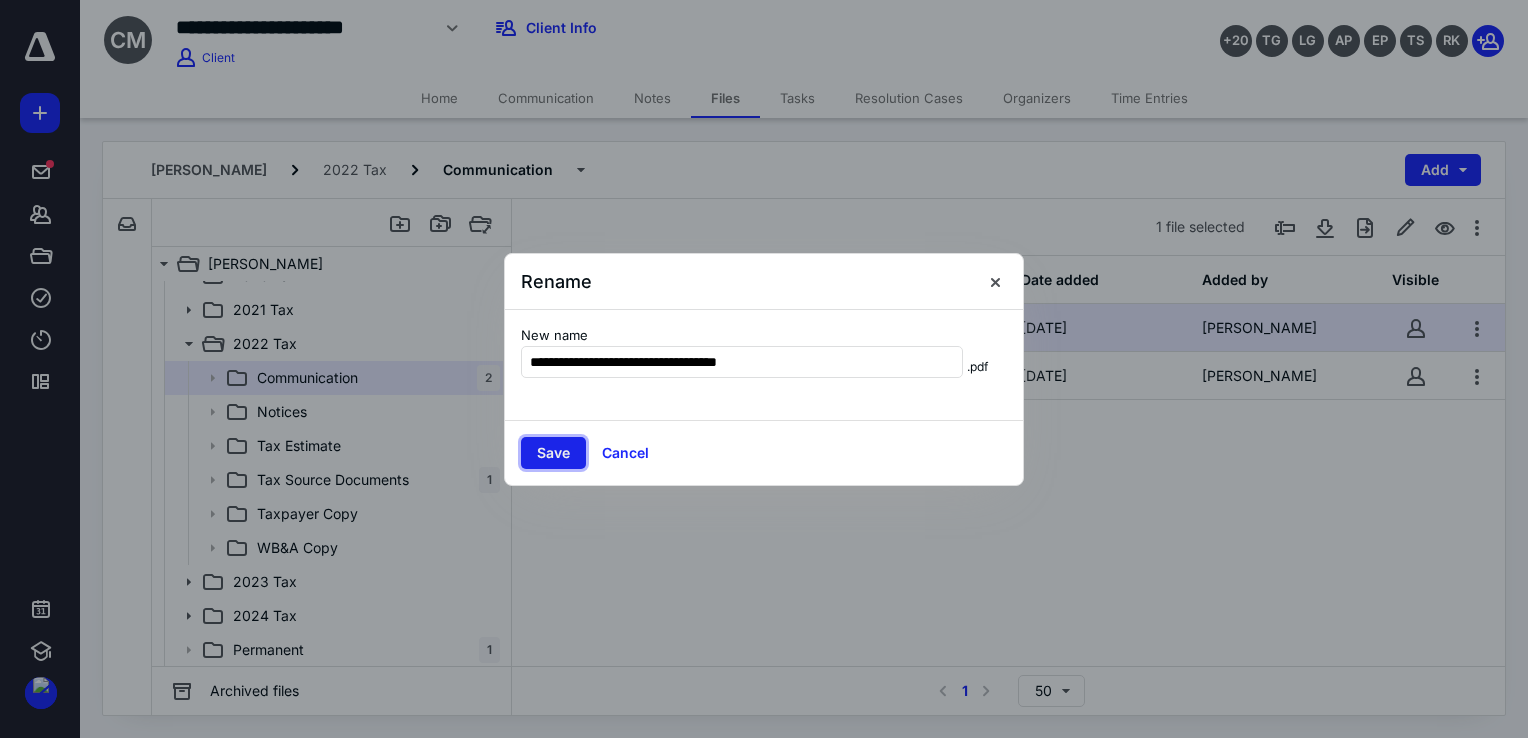 click on "Save" at bounding box center [553, 453] 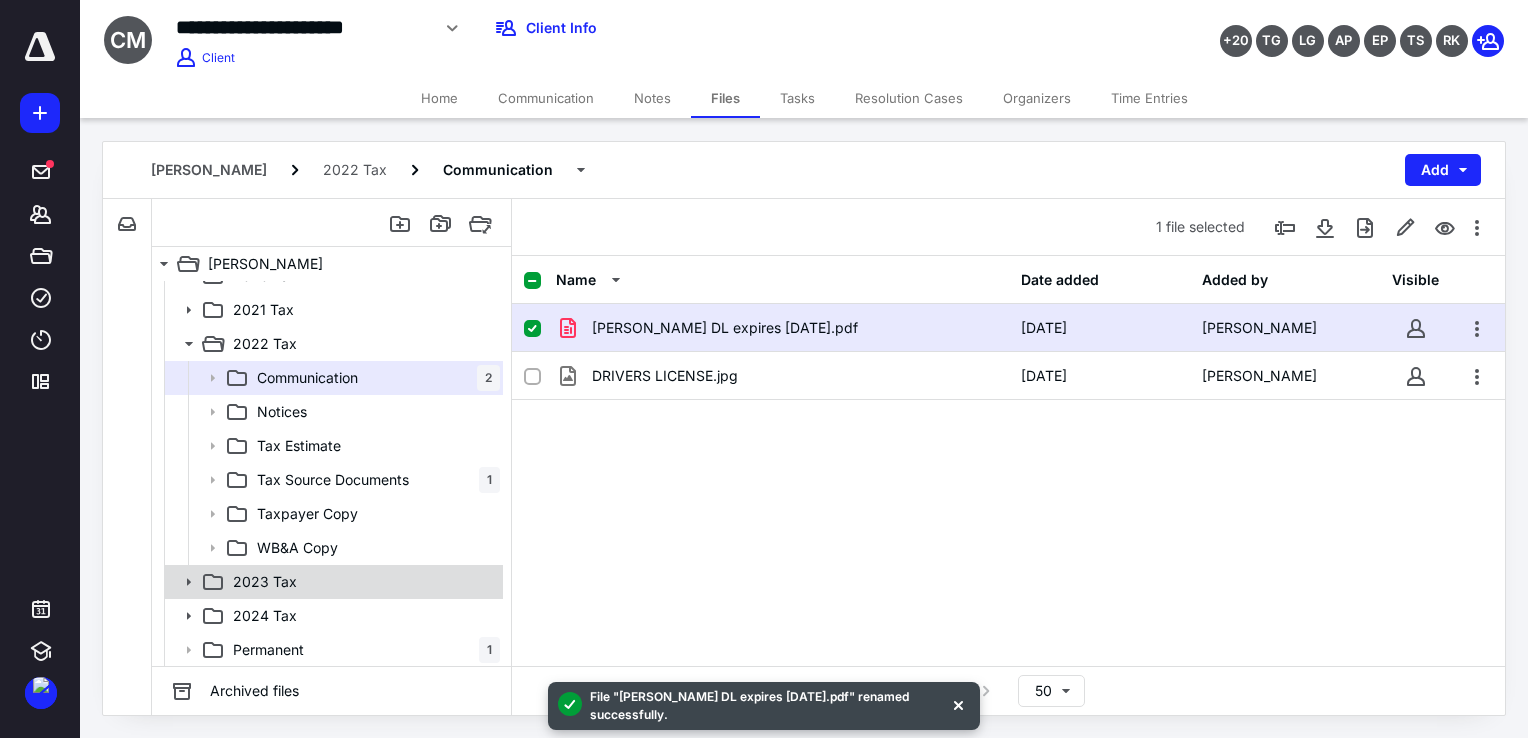 scroll, scrollTop: 191, scrollLeft: 0, axis: vertical 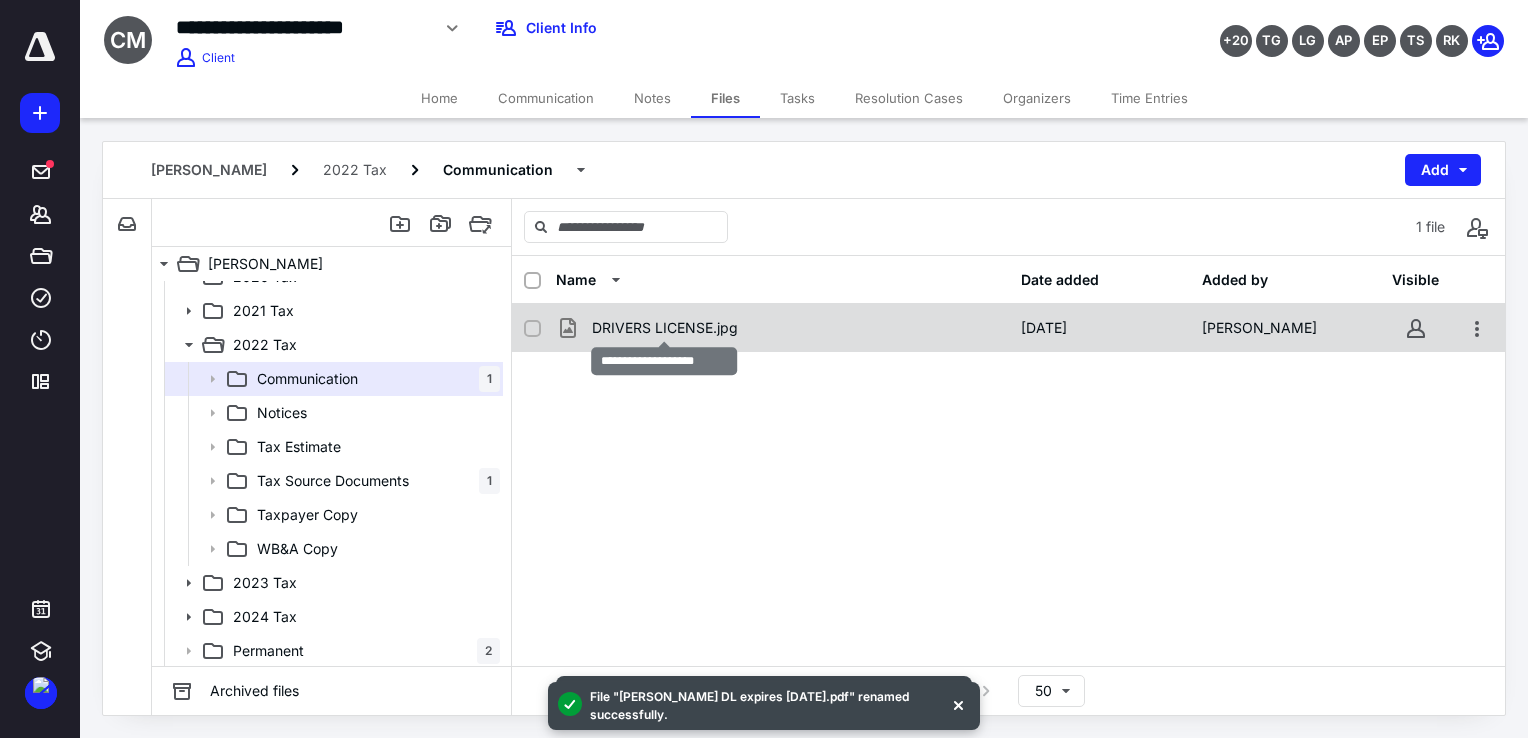 click on "DRIVERS LICENSE.jpg" at bounding box center (665, 328) 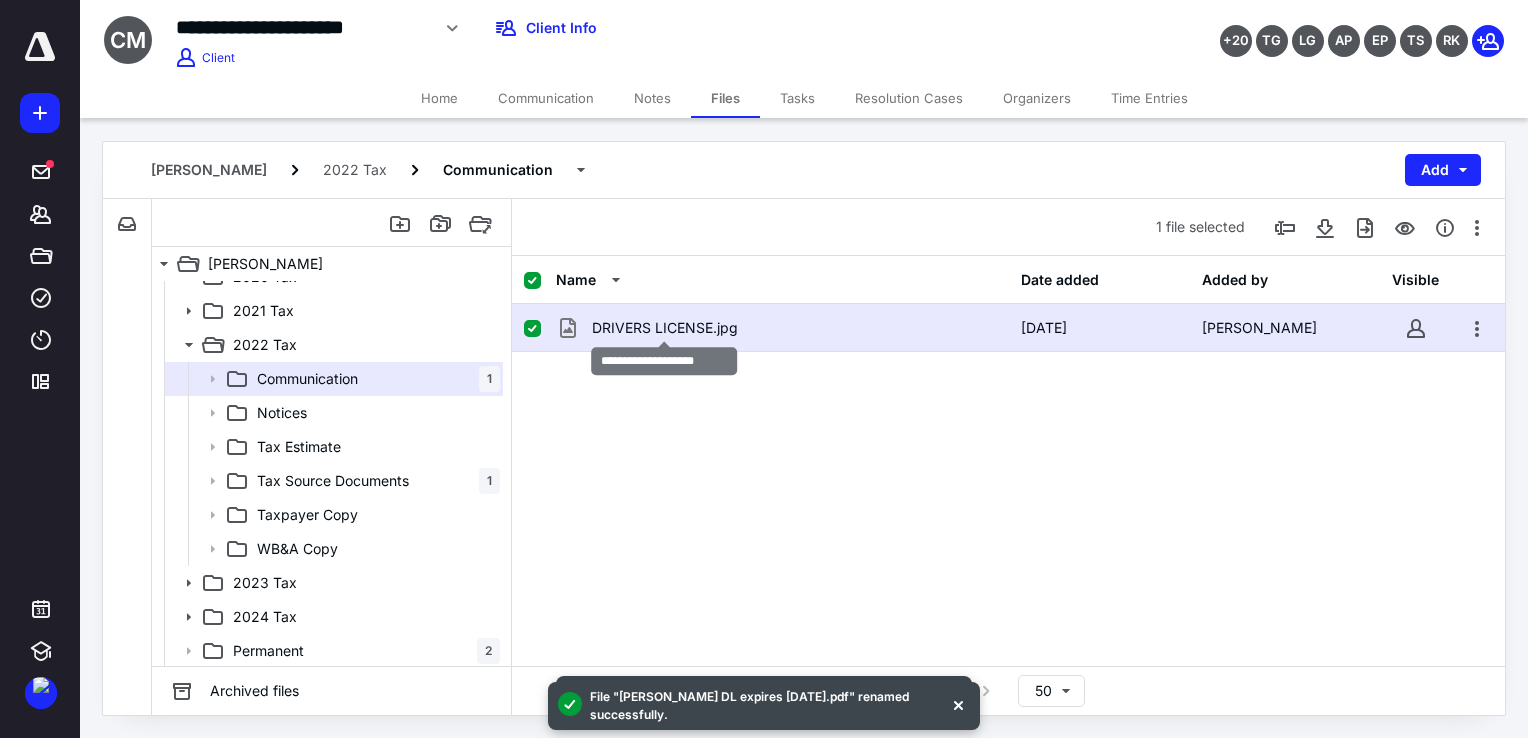 click on "DRIVERS LICENSE.jpg" at bounding box center (665, 328) 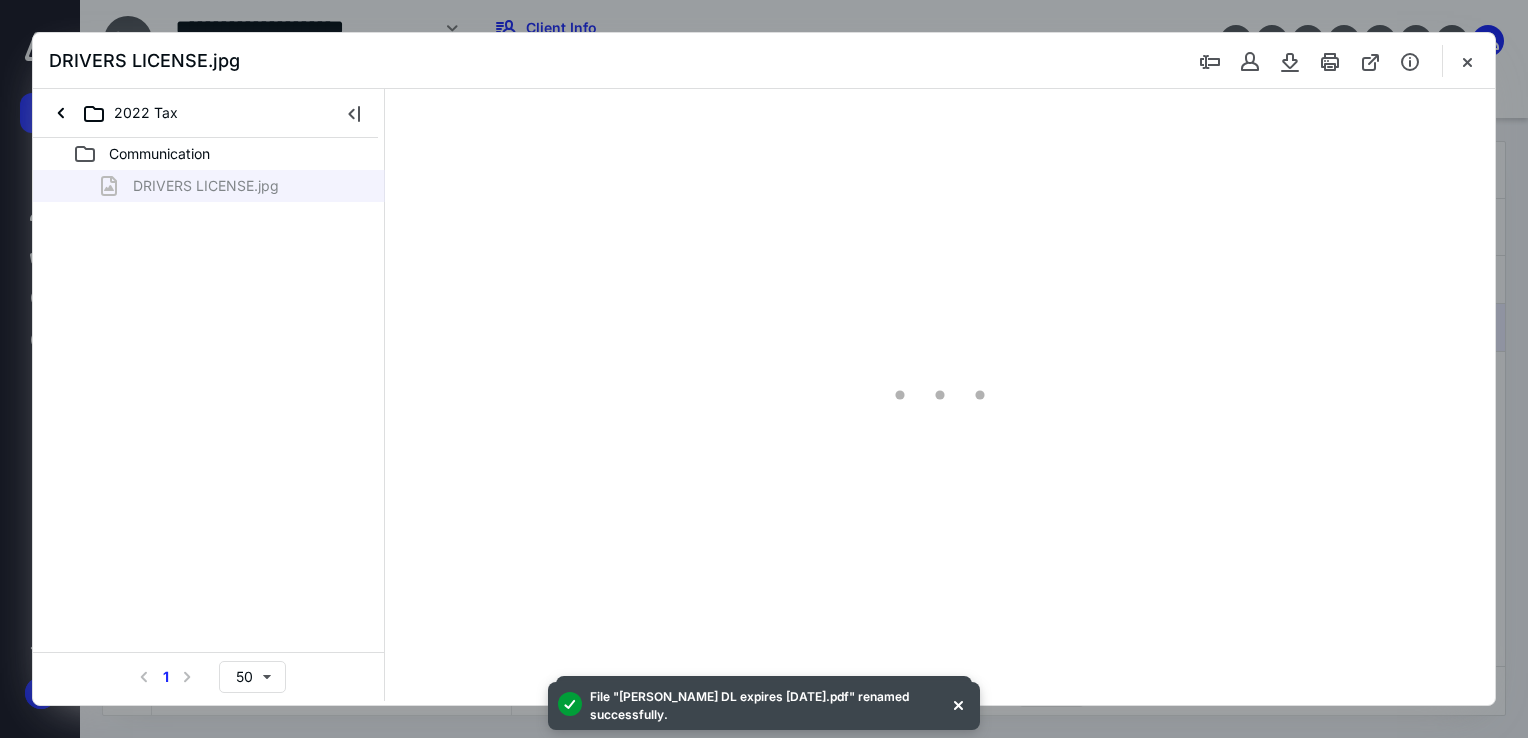 scroll, scrollTop: 0, scrollLeft: 0, axis: both 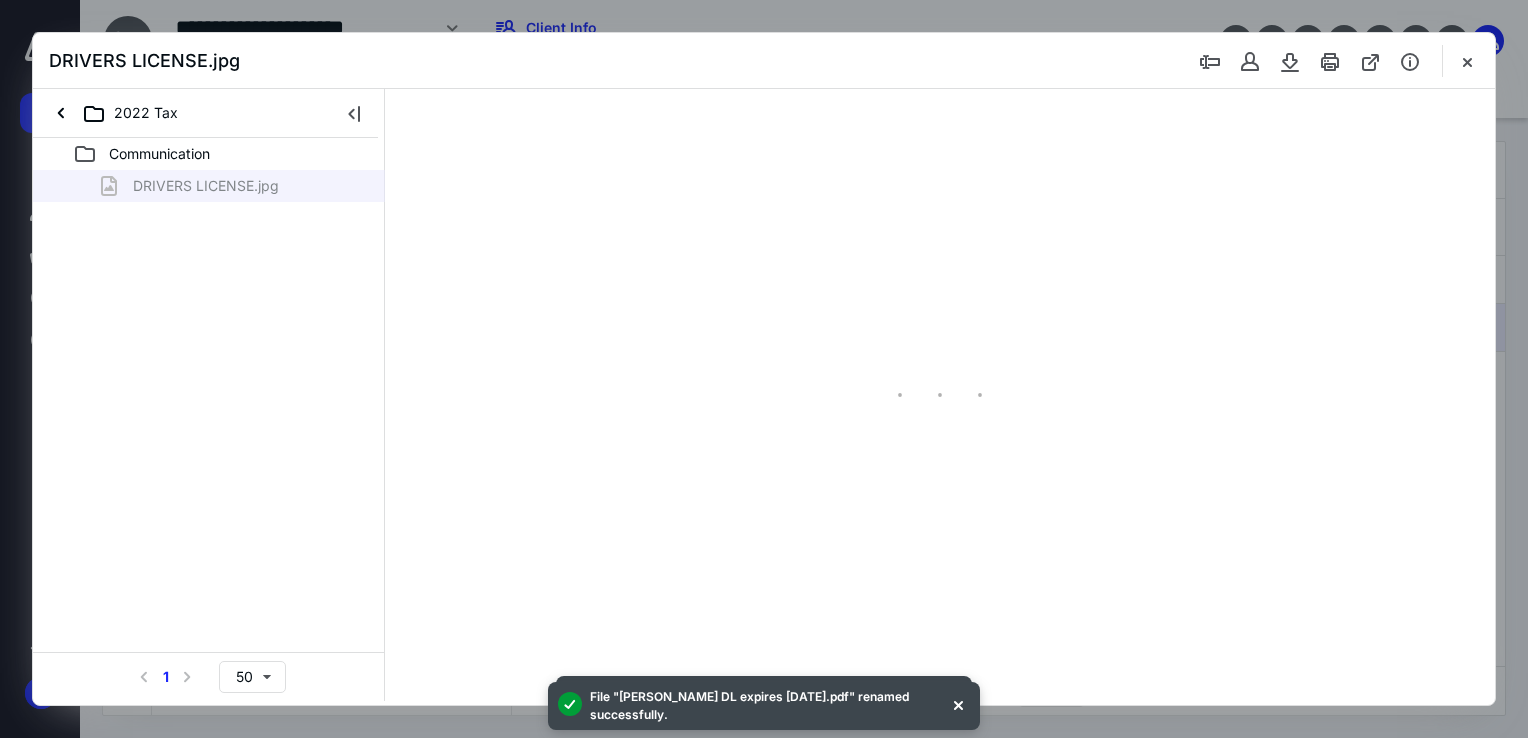 type on "140" 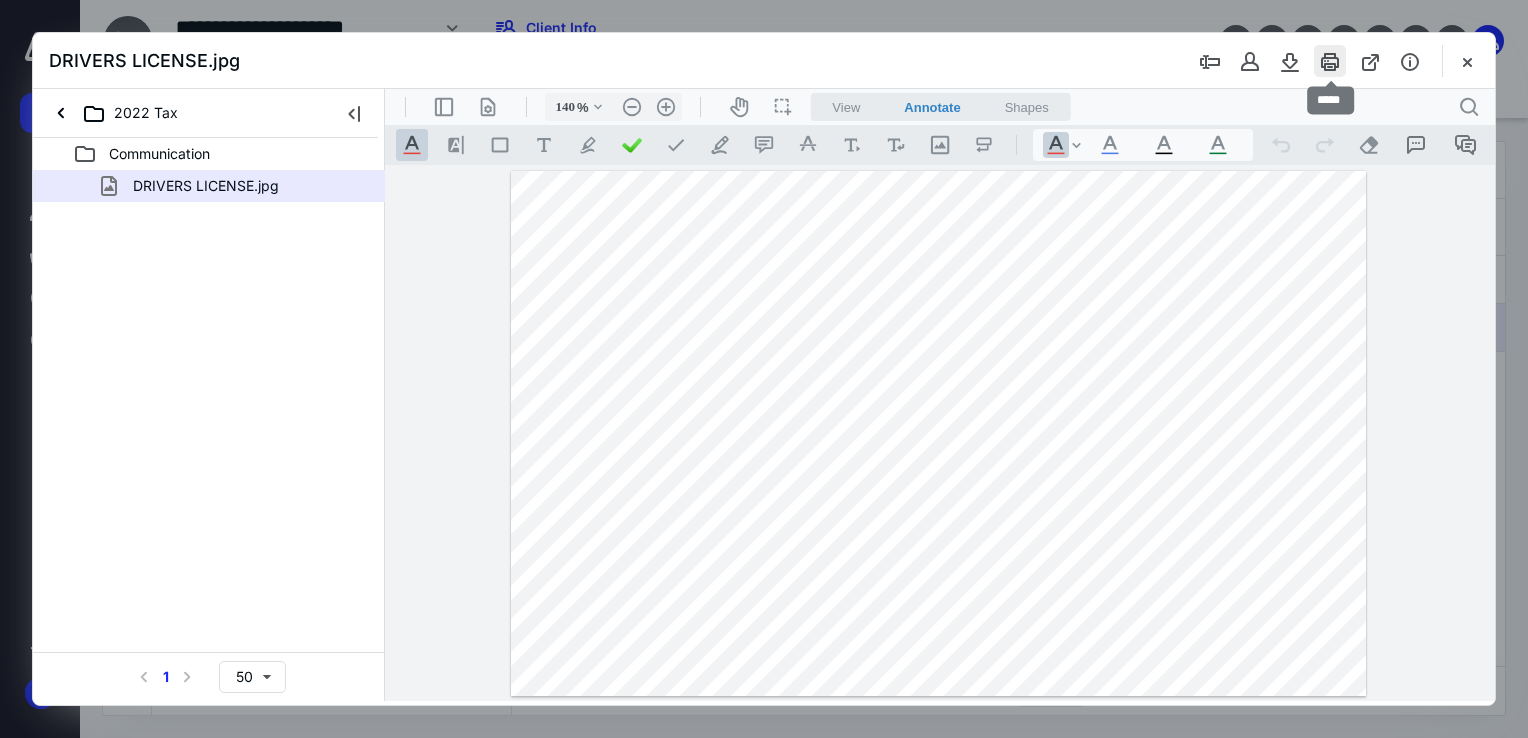 click at bounding box center (1330, 61) 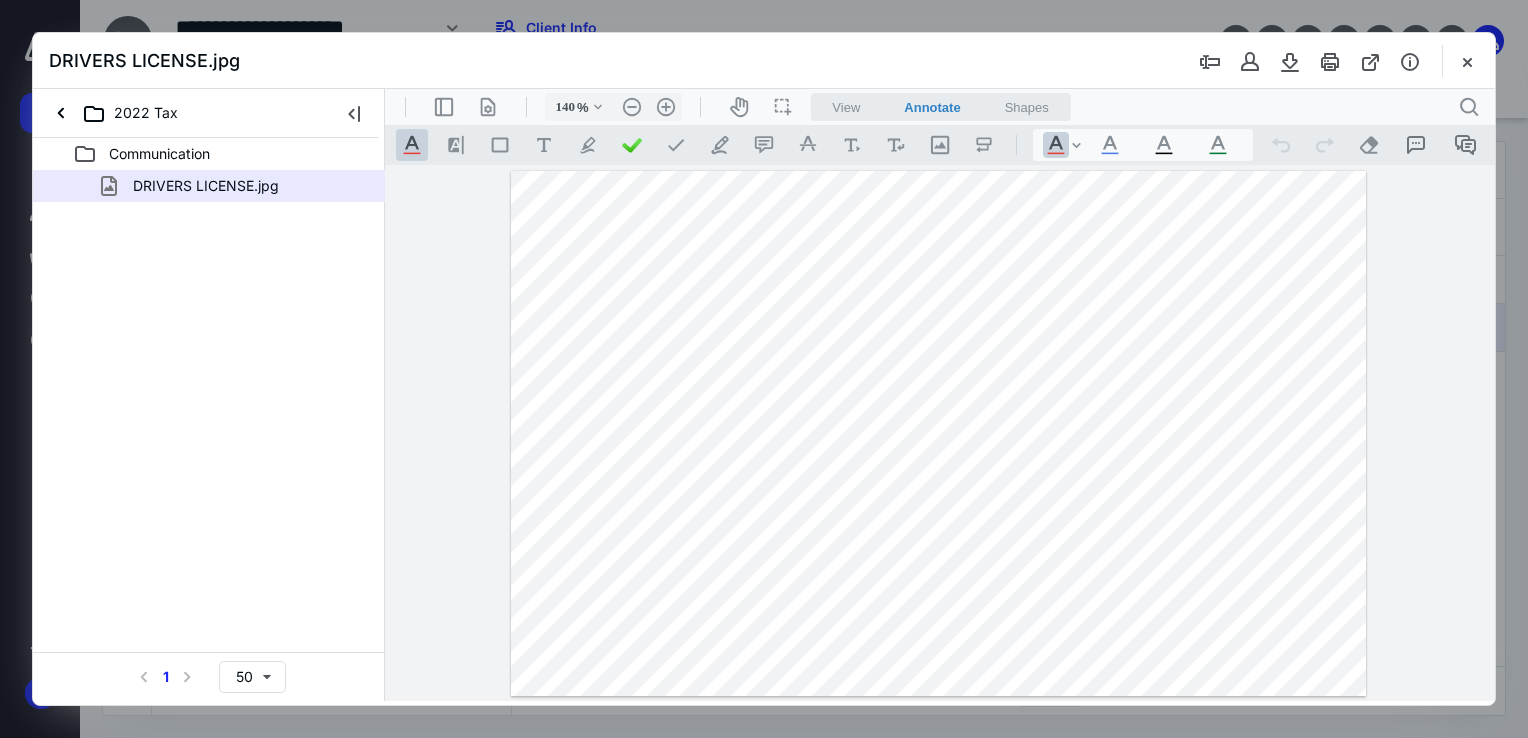 type 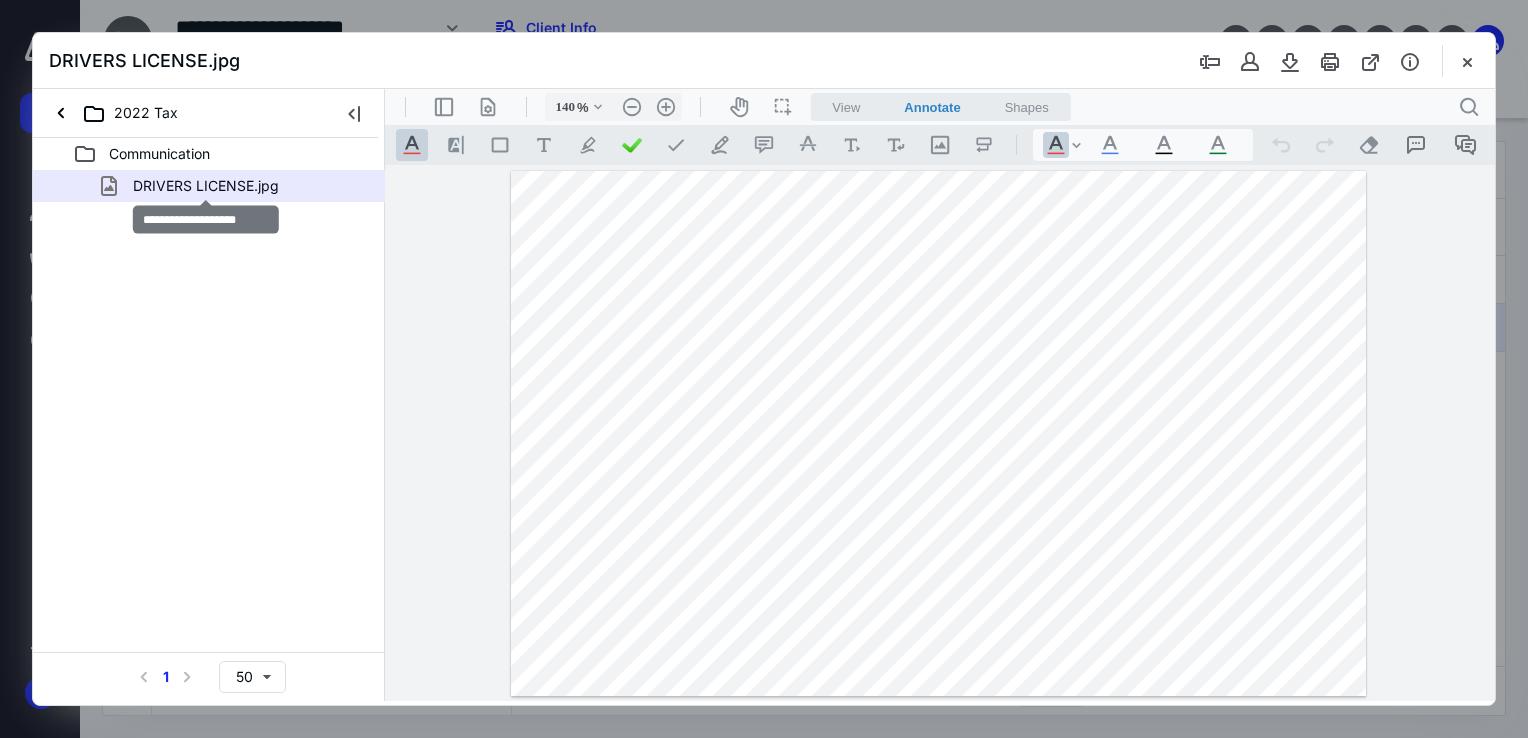 drag, startPoint x: 248, startPoint y: 181, endPoint x: 200, endPoint y: 261, distance: 93.29523 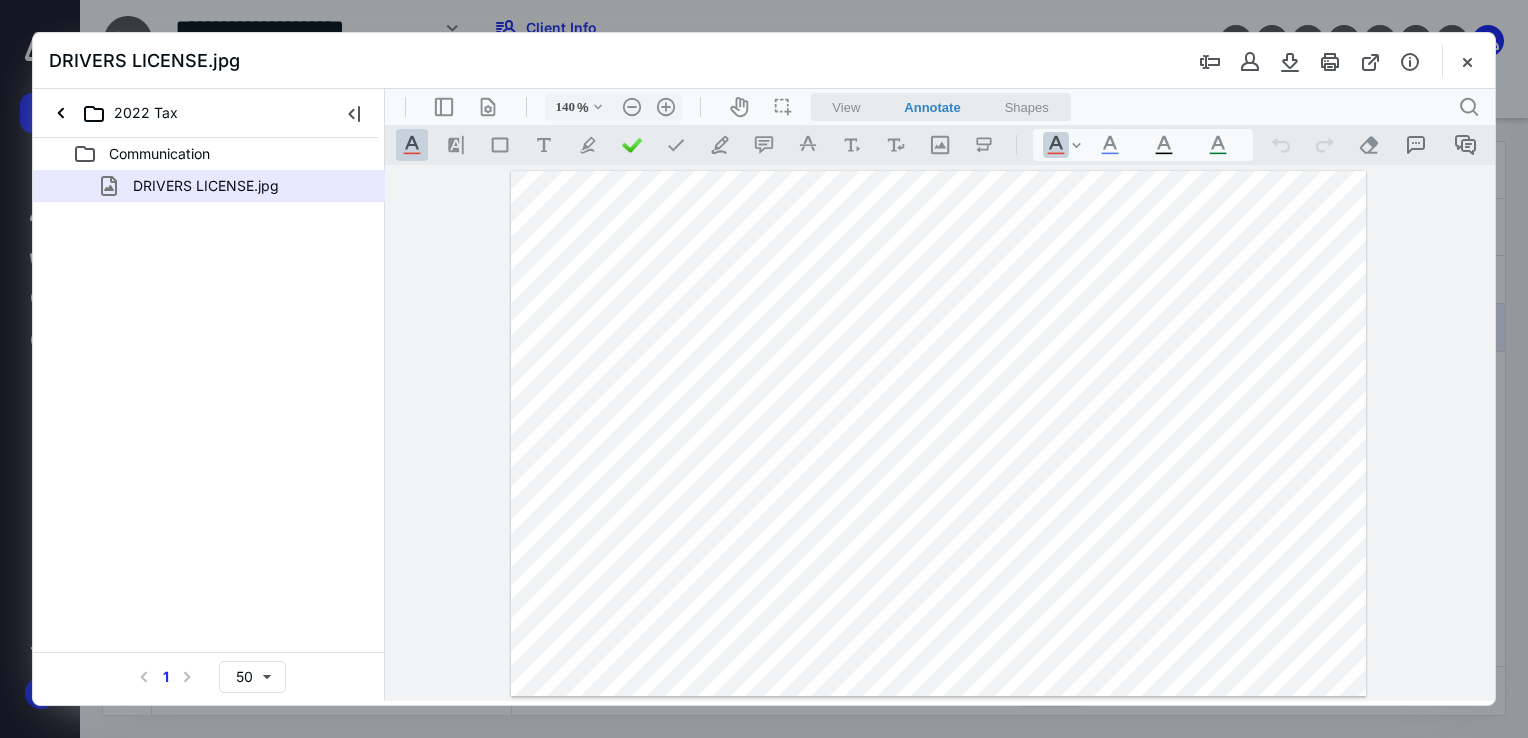 click on "DRIVERS LICENSE.jpg" at bounding box center (237, 186) 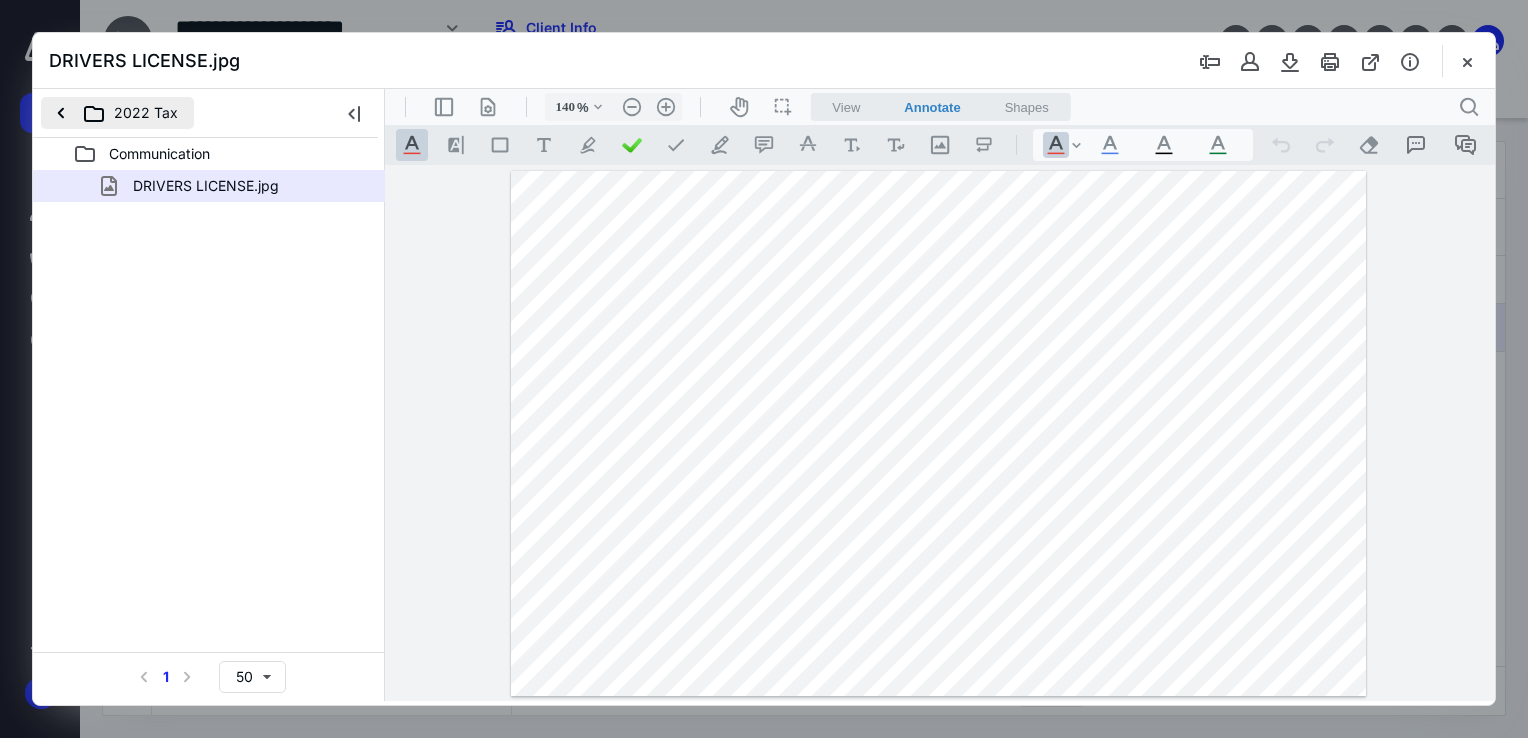 click on "2022 Tax" at bounding box center [117, 113] 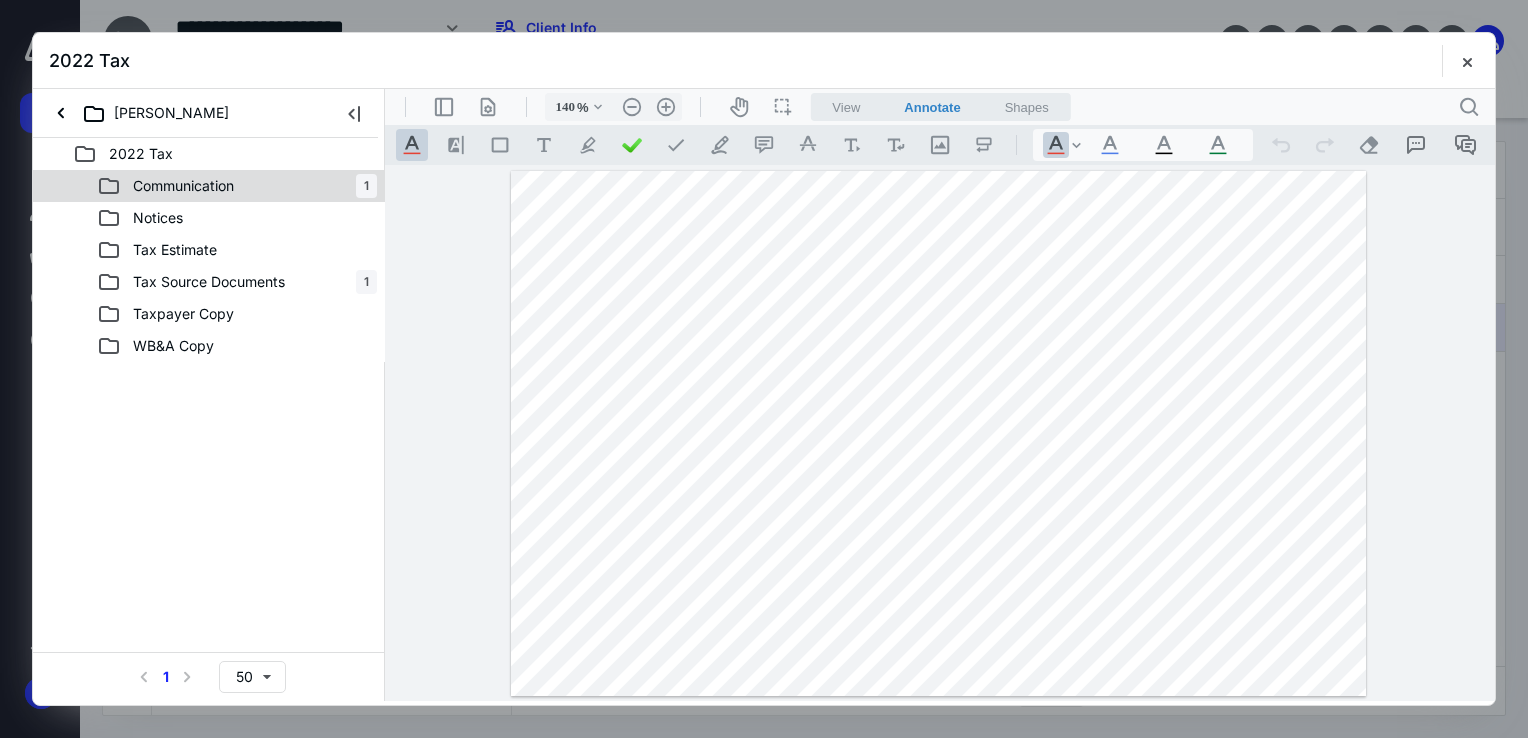 click on "Communication 1" at bounding box center (237, 186) 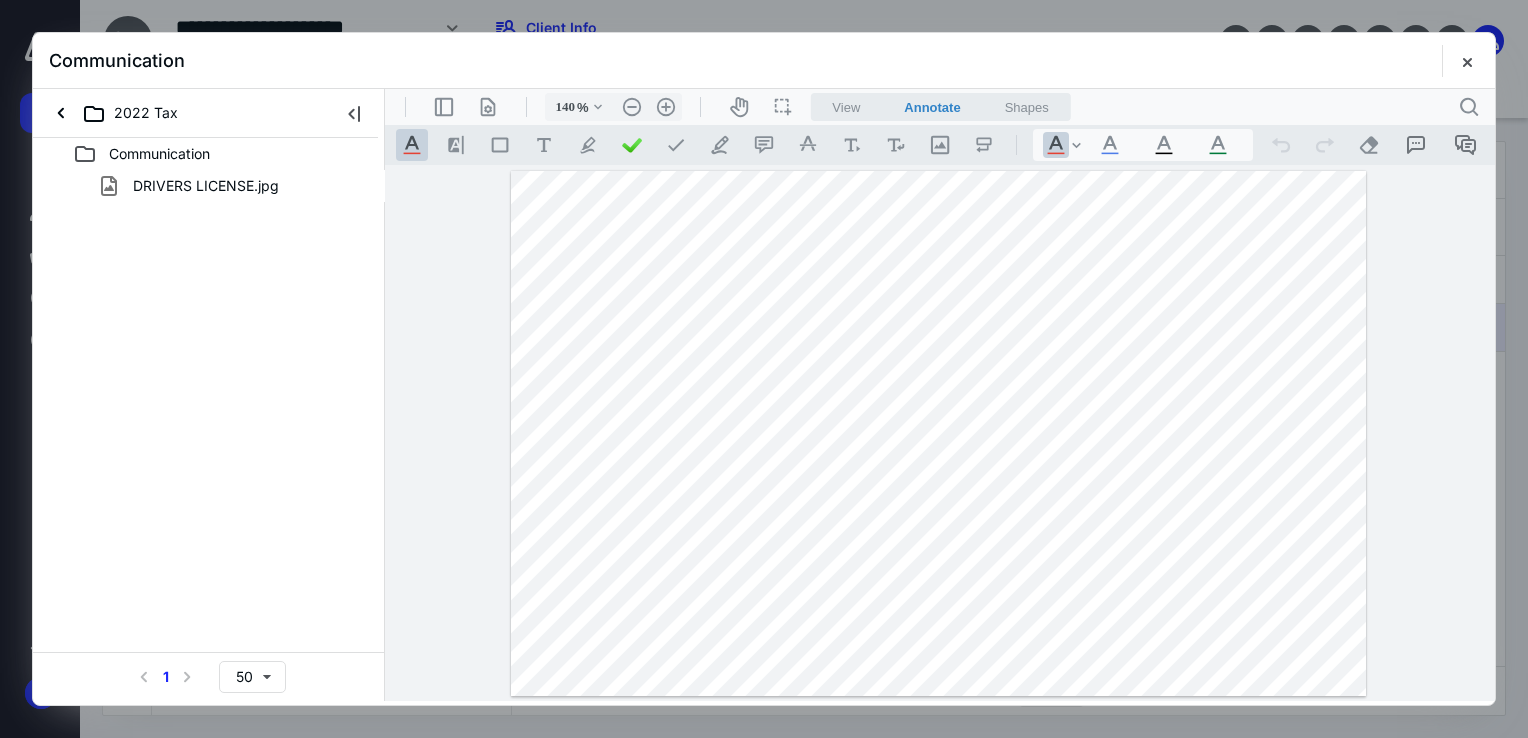 drag, startPoint x: 256, startPoint y: 191, endPoint x: 182, endPoint y: 288, distance: 122.0041 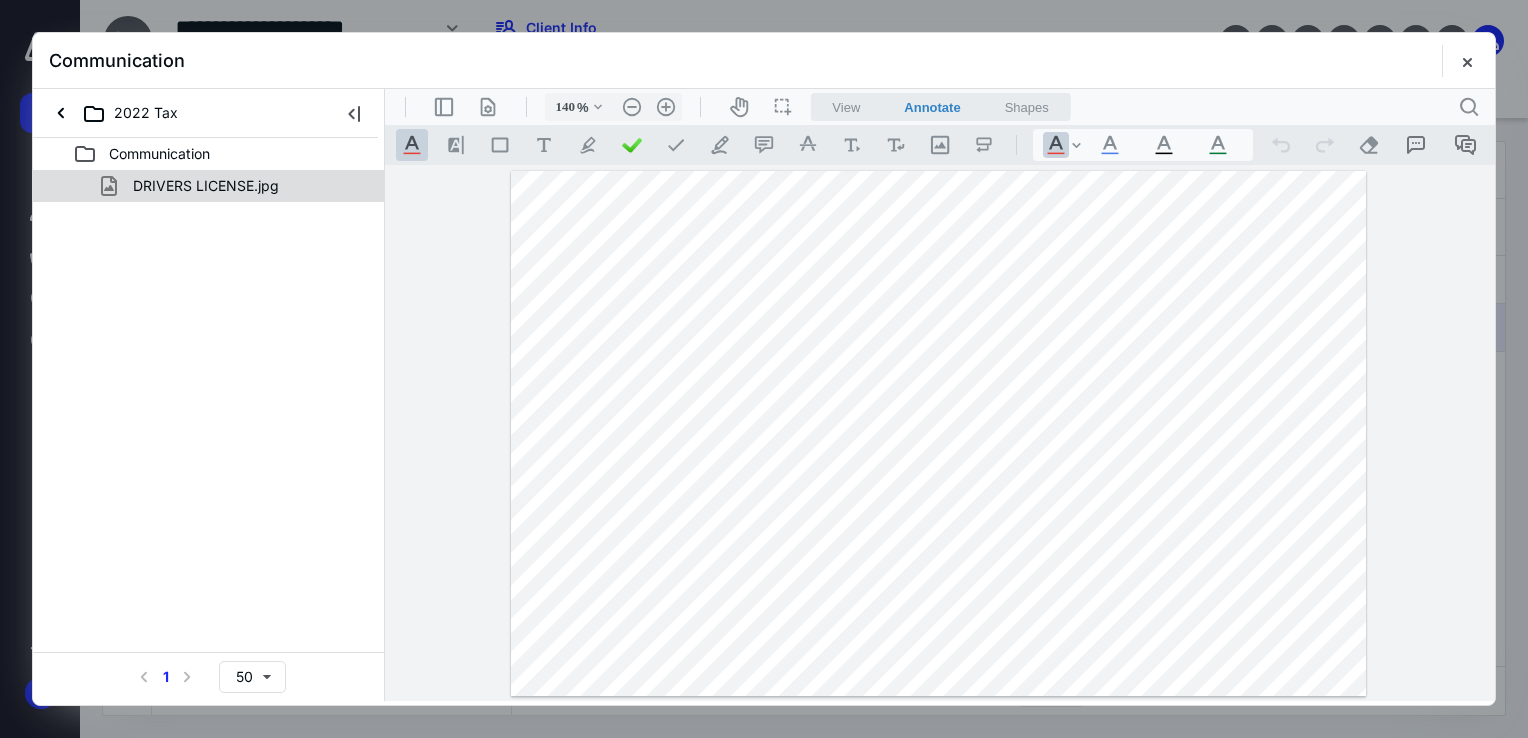 click on "DRIVERS LICENSE.jpg" at bounding box center [209, 186] 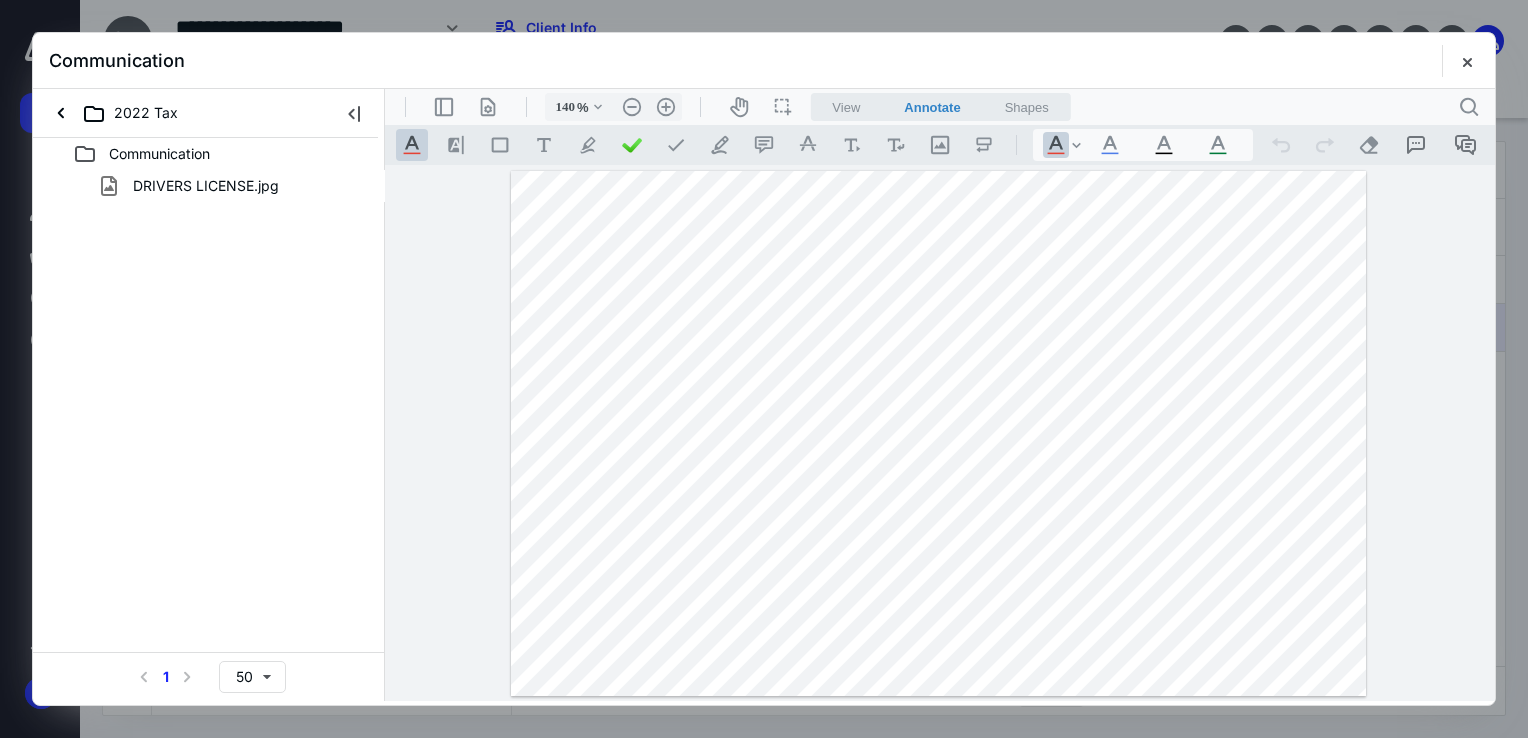 click on "View Annotate Shapes" at bounding box center [940, 107] 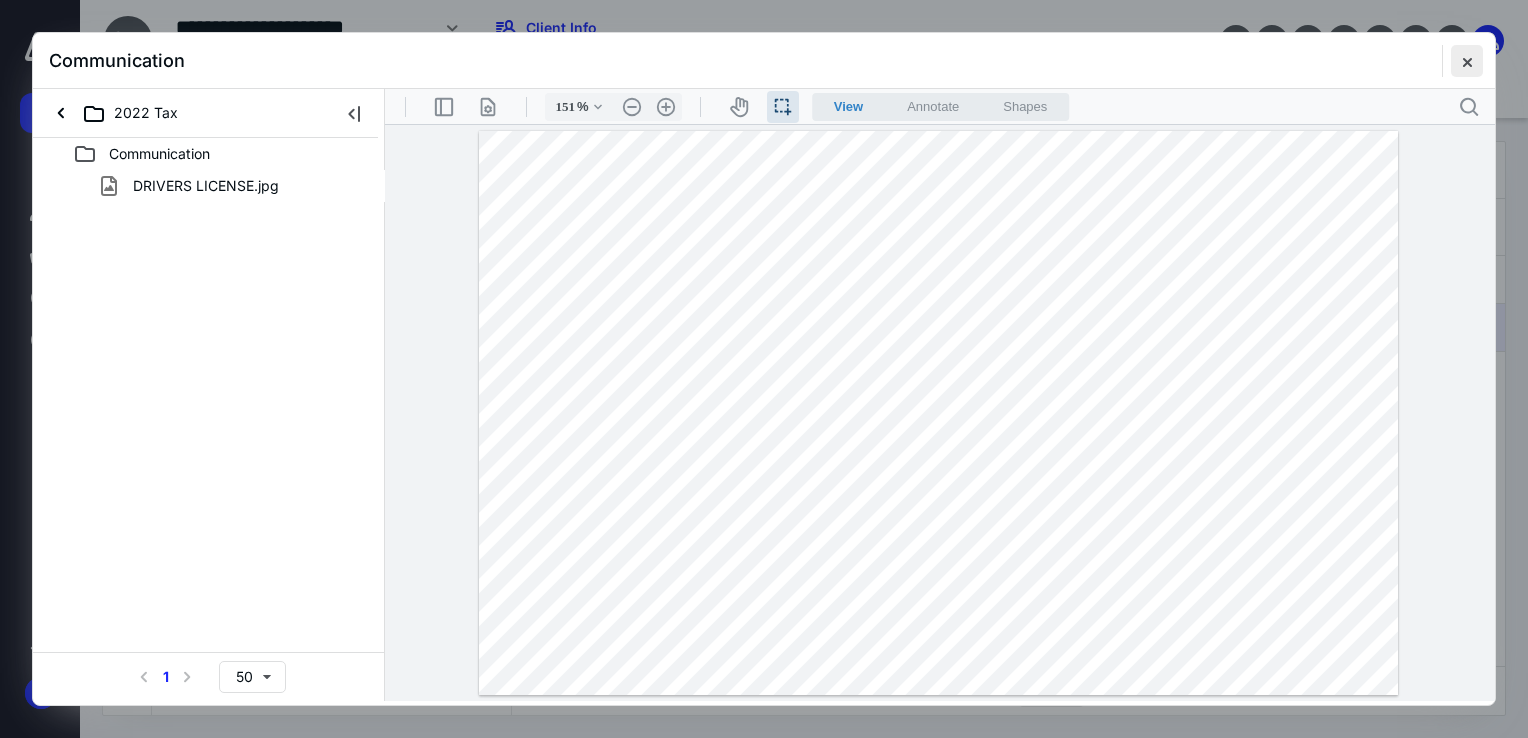 click at bounding box center (1467, 61) 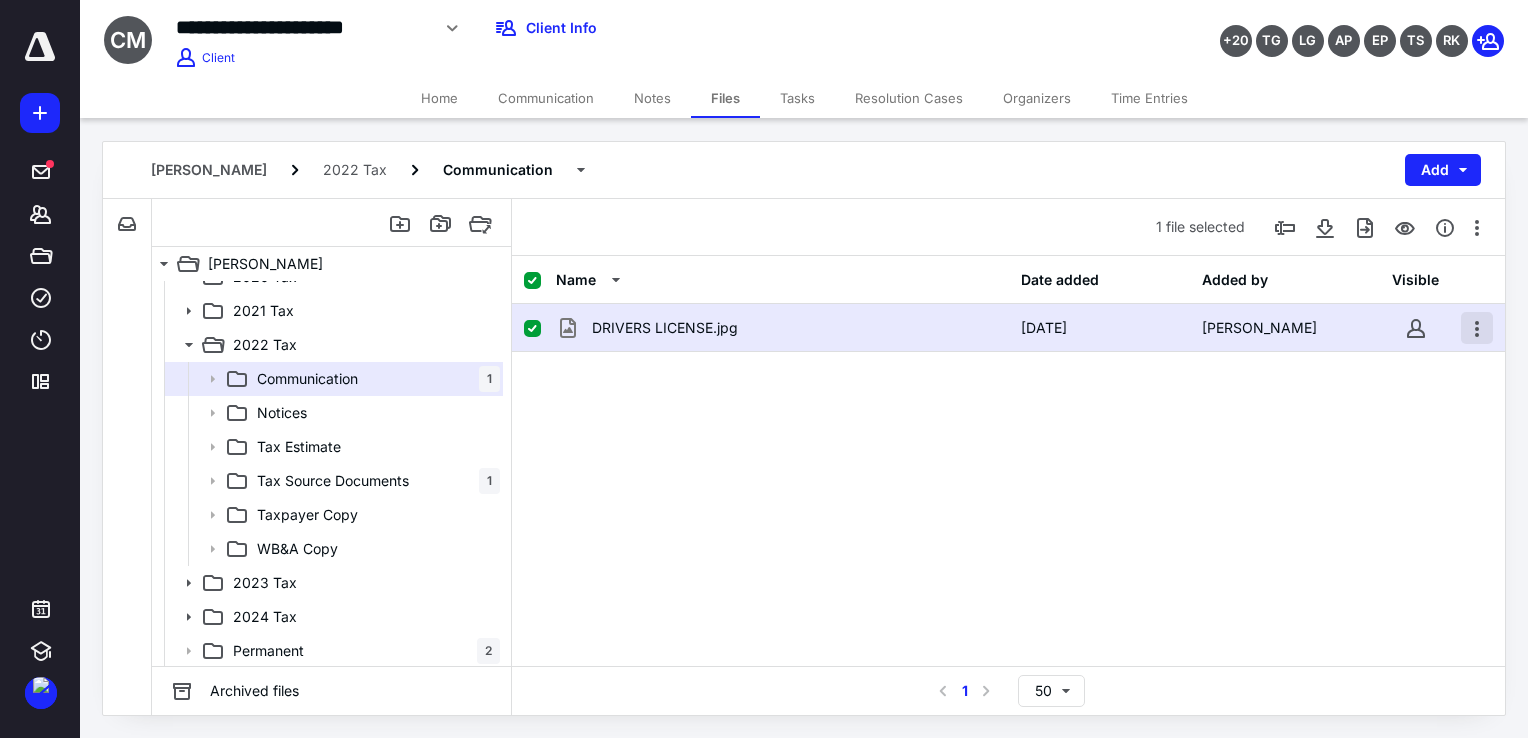 click at bounding box center (1477, 328) 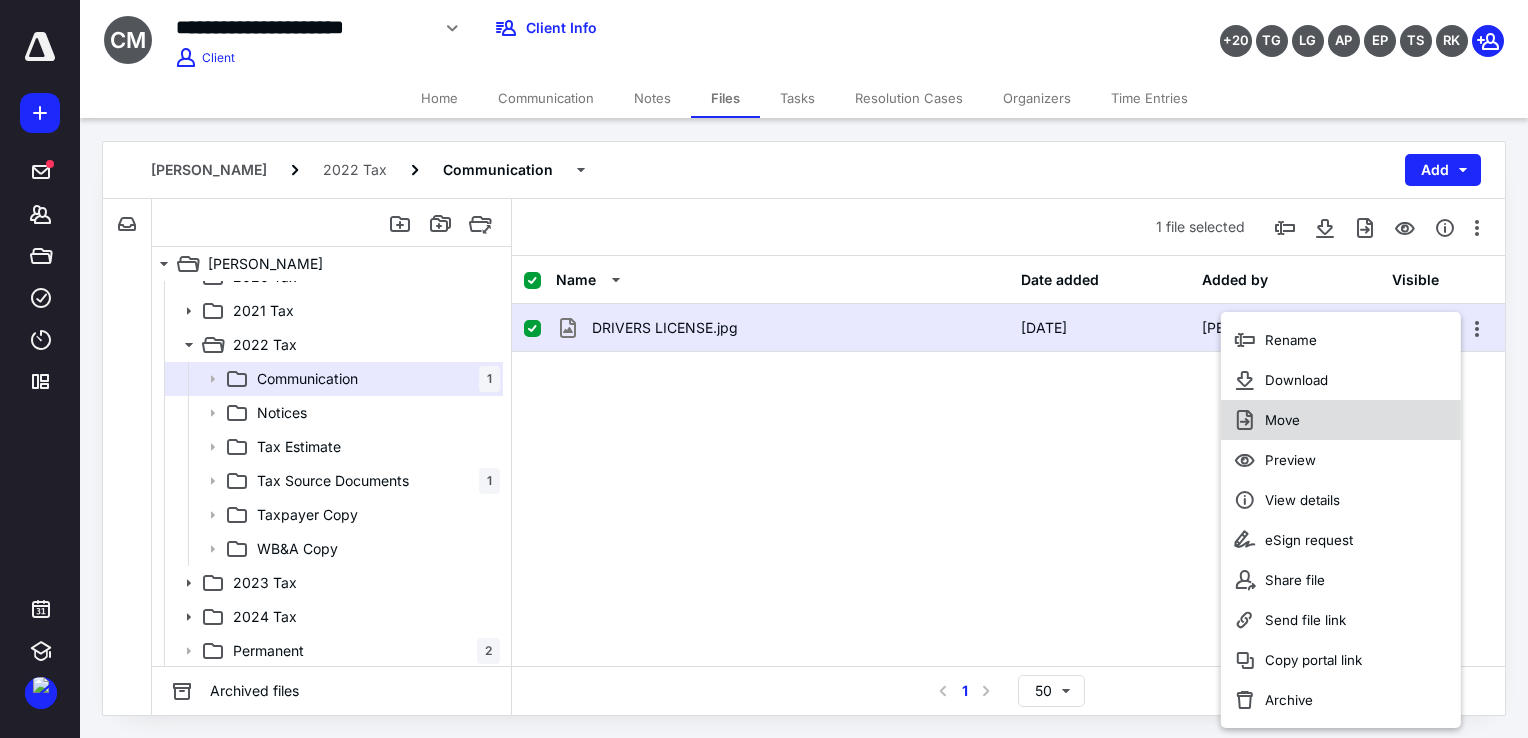click on "Move" at bounding box center (1341, 420) 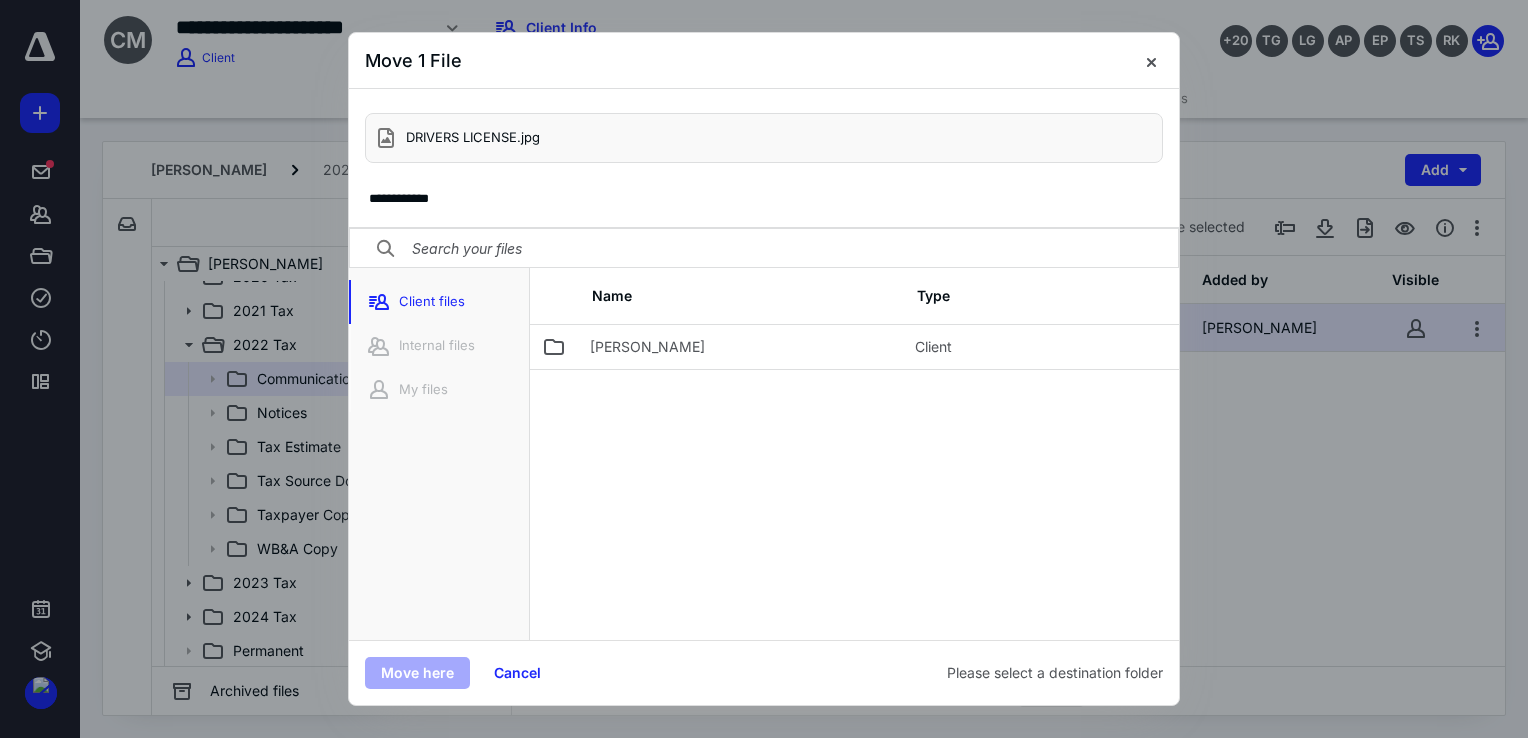 click at bounding box center (764, 249) 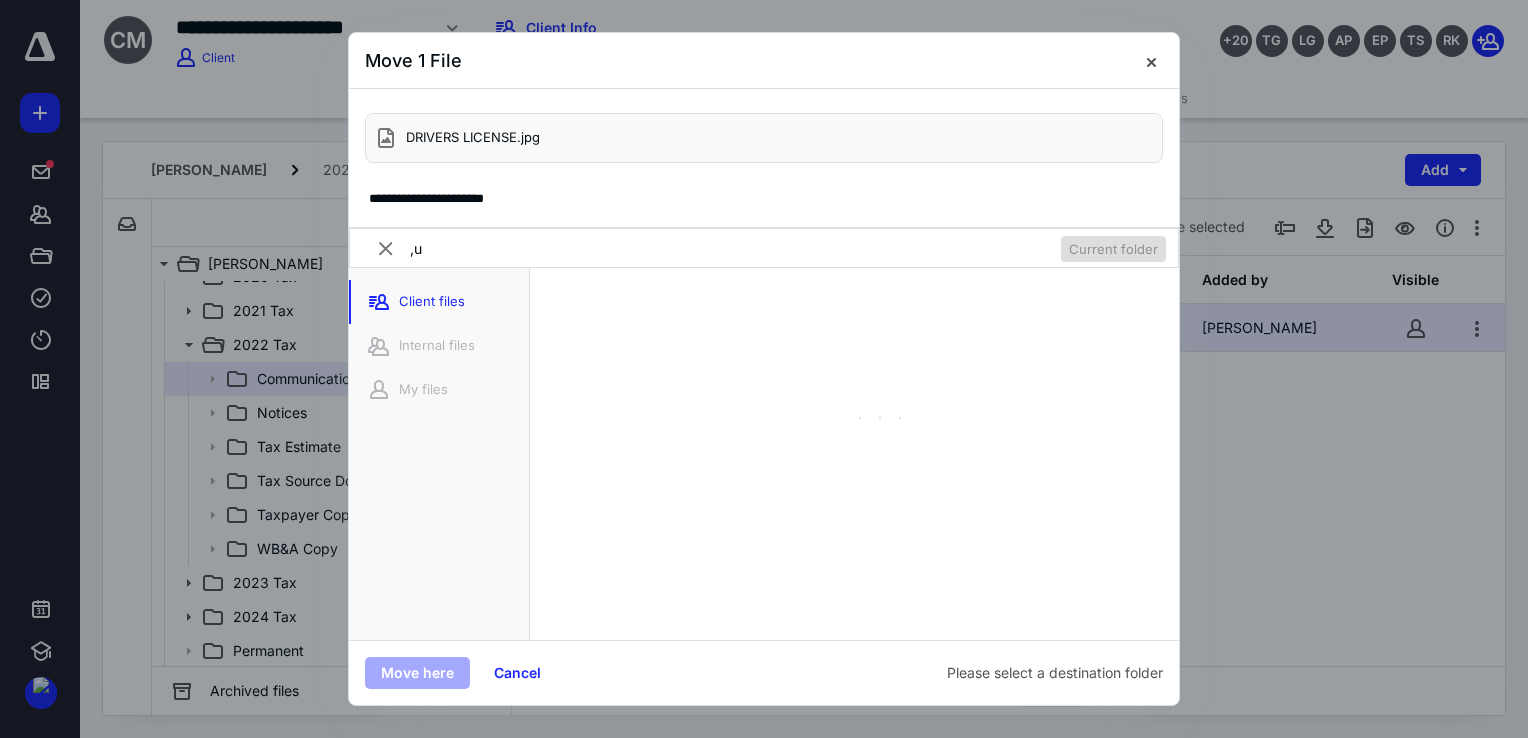 type on "," 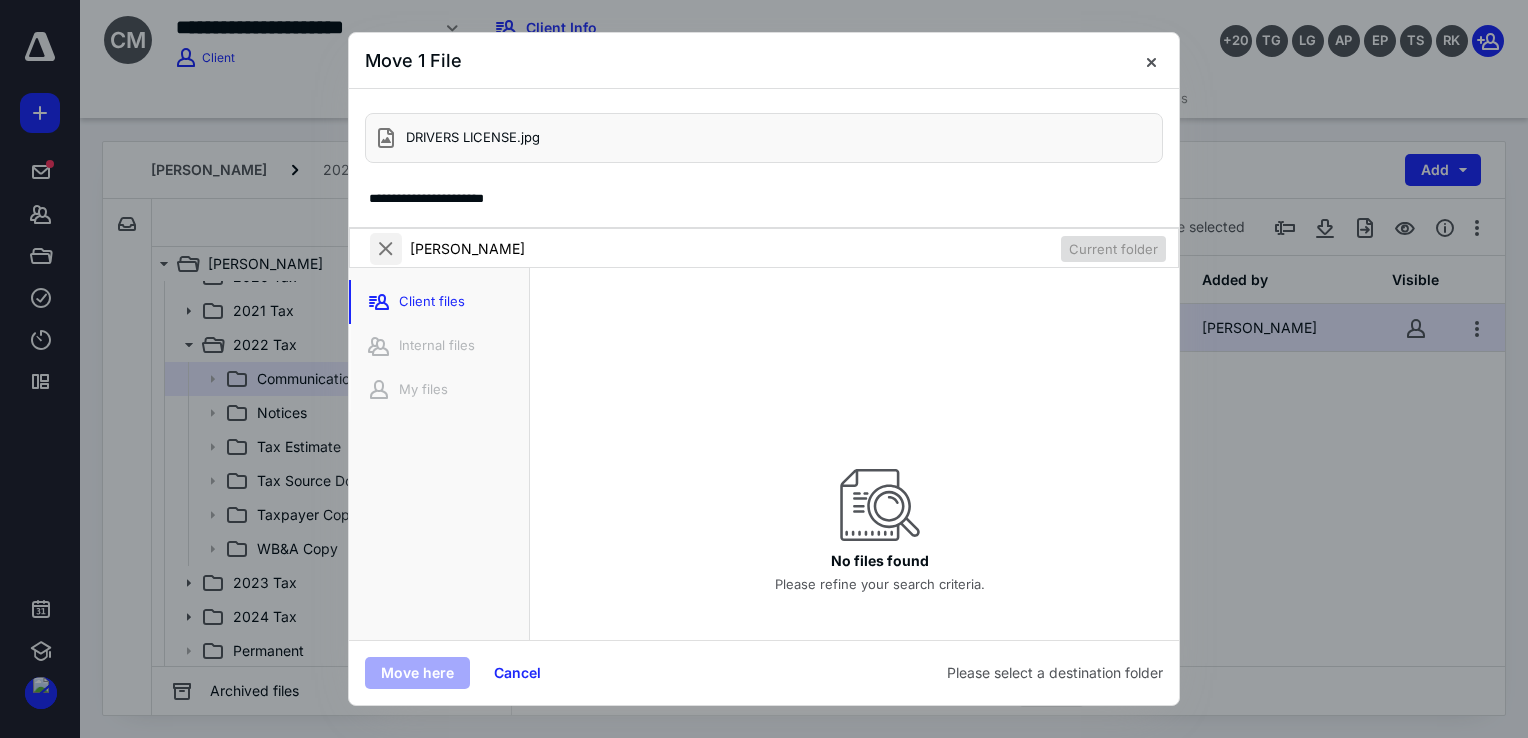 drag, startPoint x: 495, startPoint y: 249, endPoint x: 373, endPoint y: 244, distance: 122.10242 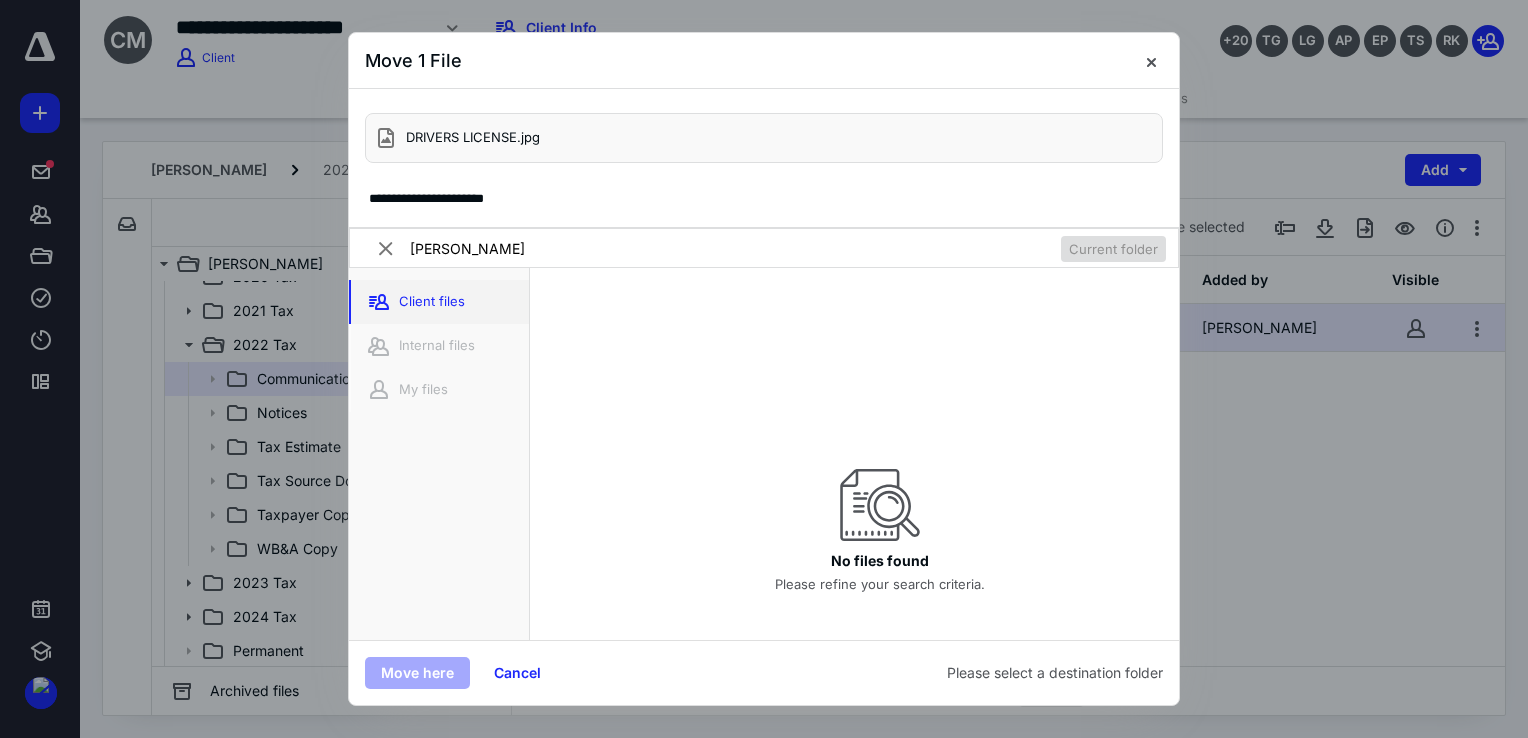 type on "[PERSON_NAME]" 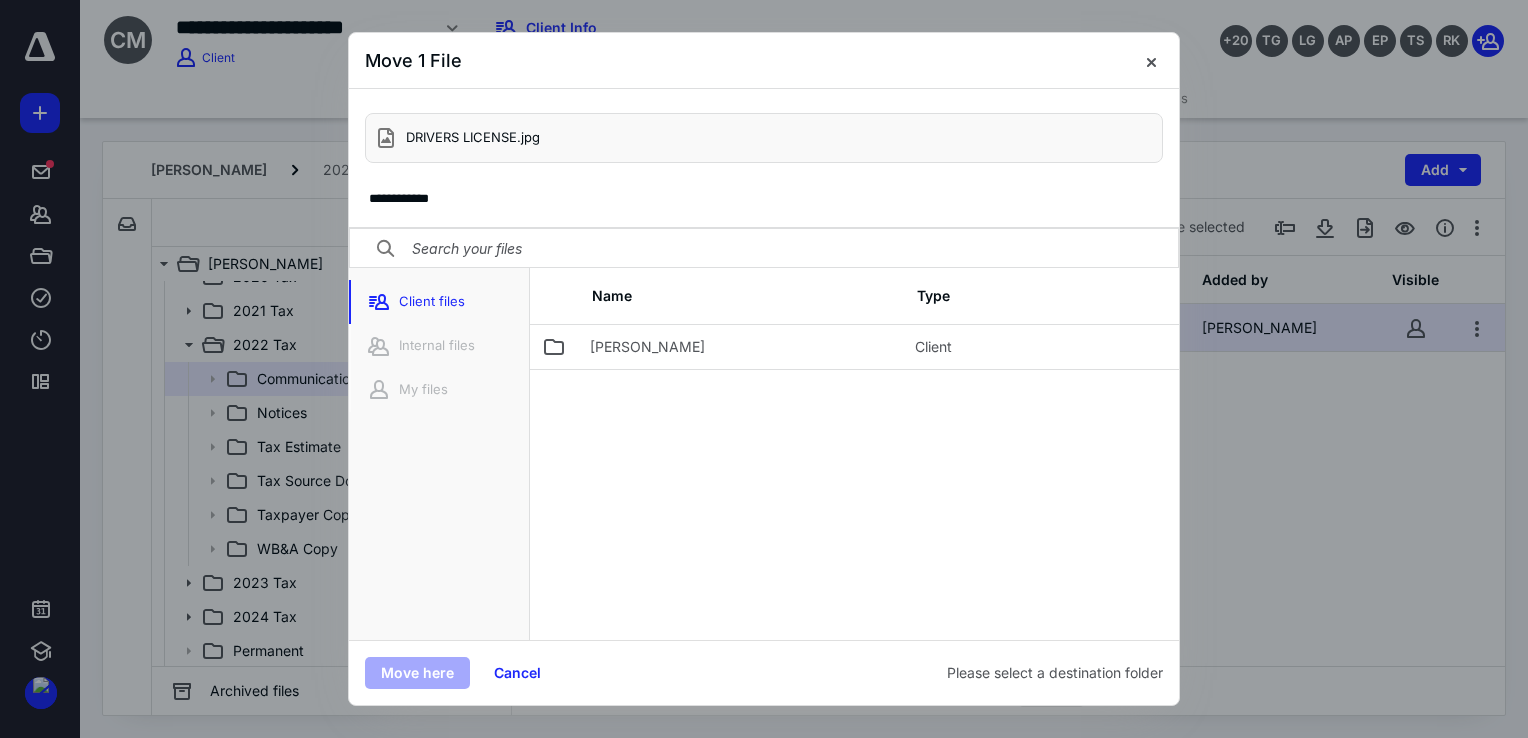 click at bounding box center (764, 249) 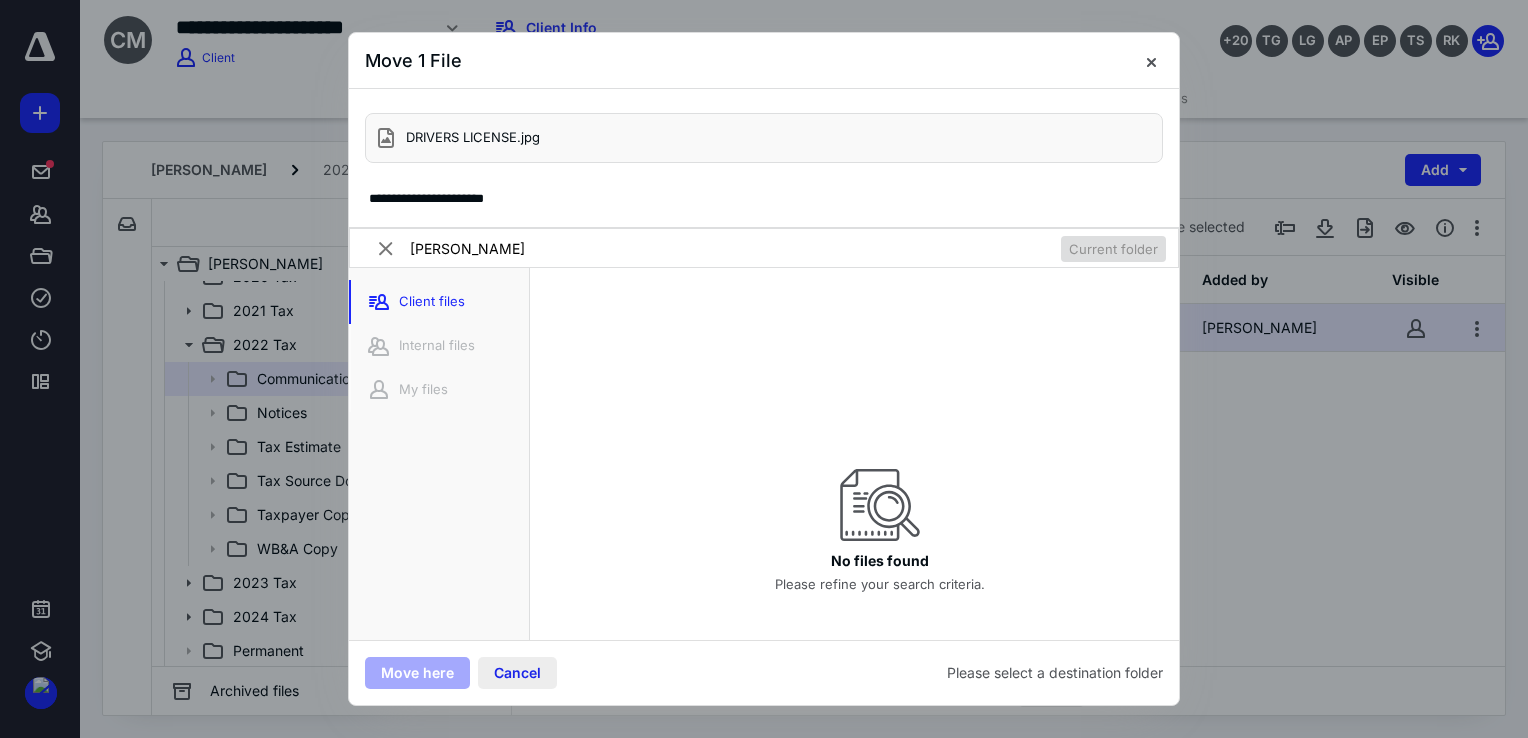 type on "[PERSON_NAME]" 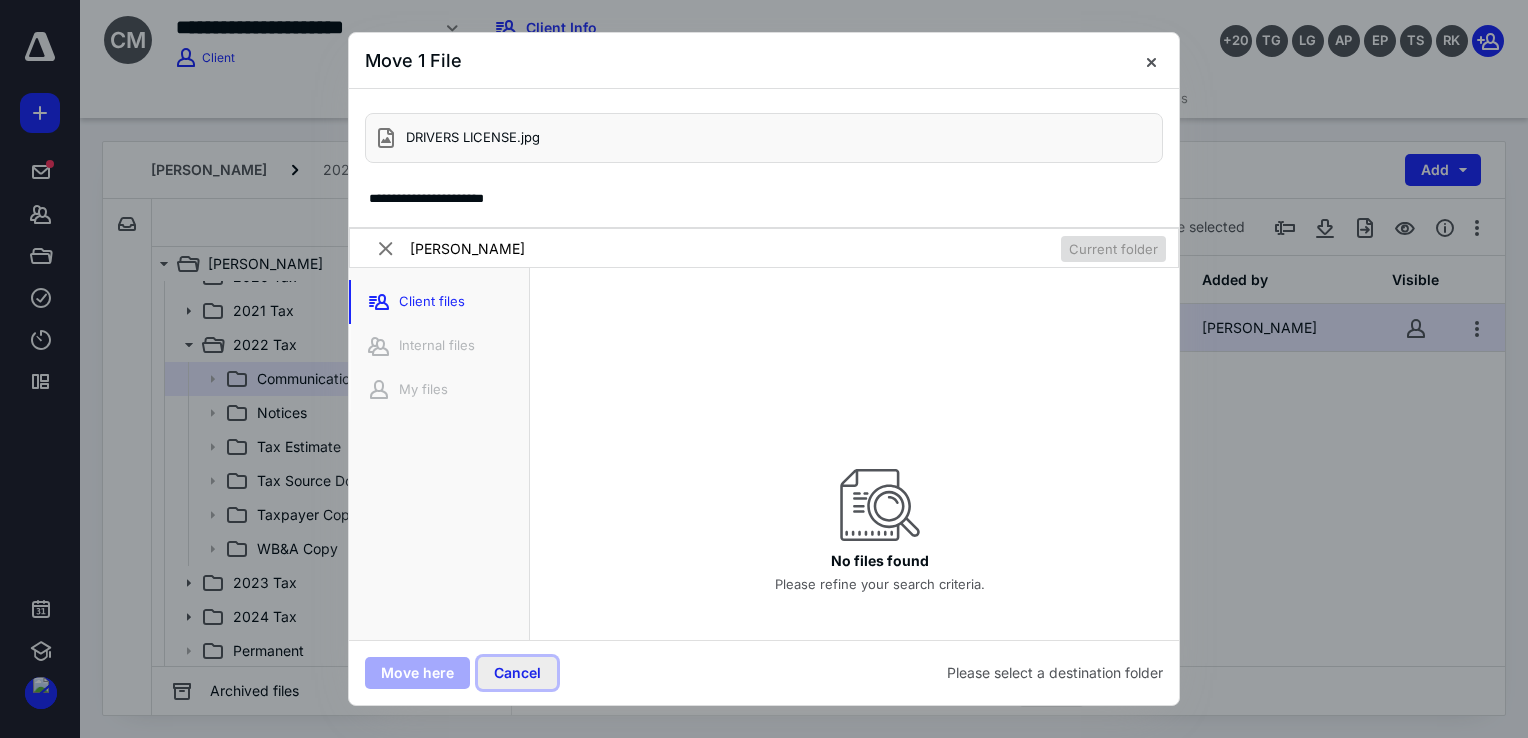 click on "Cancel" at bounding box center [517, 673] 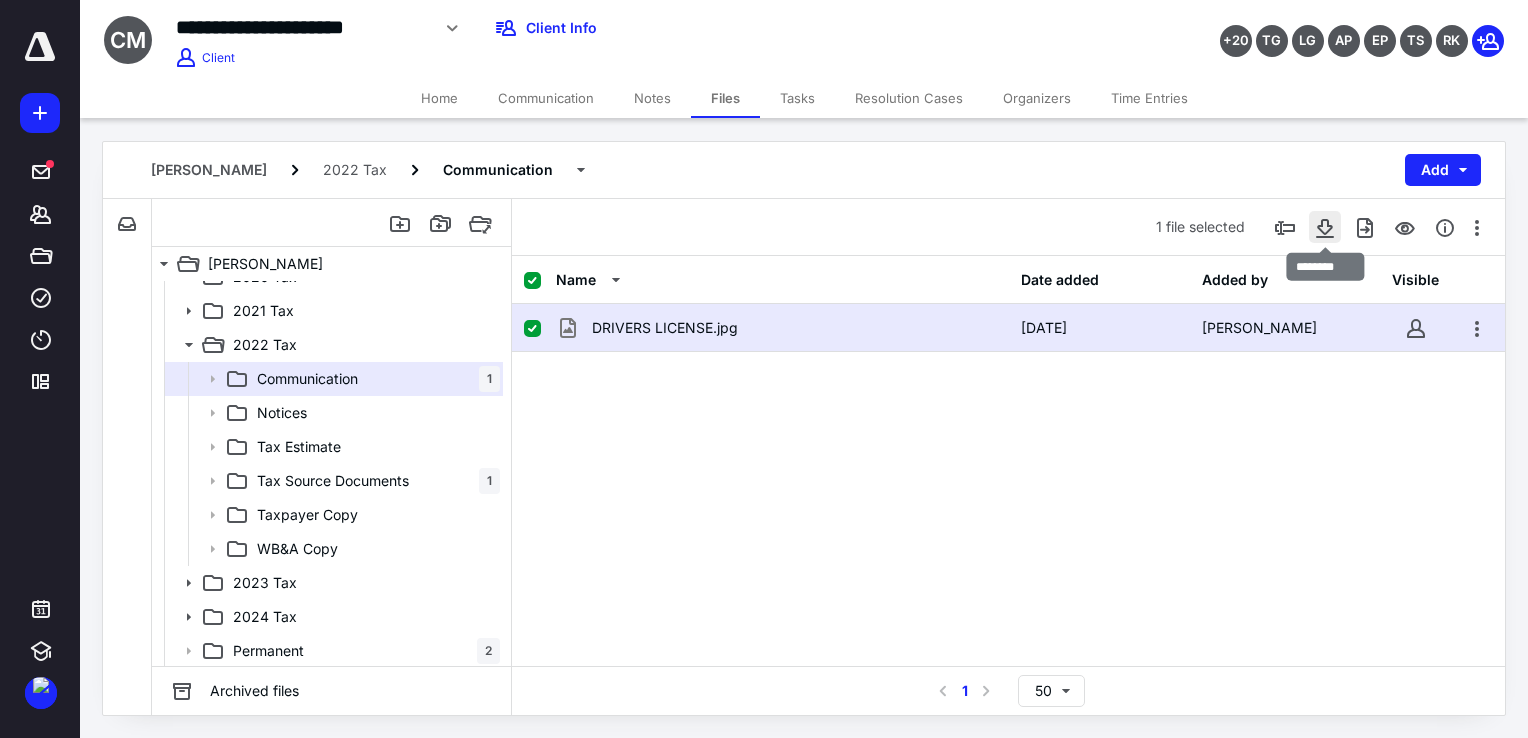 click at bounding box center [1325, 227] 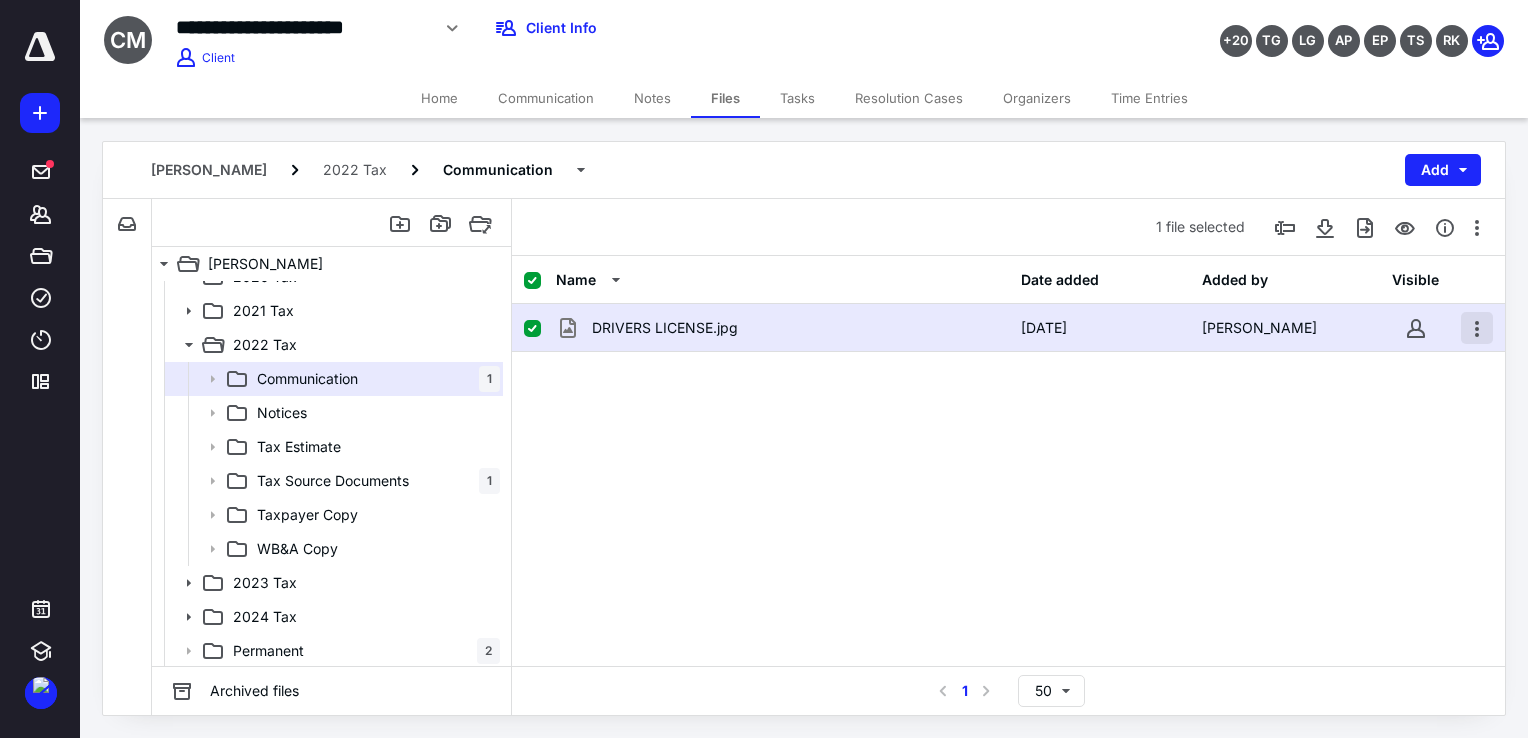 click at bounding box center (1477, 328) 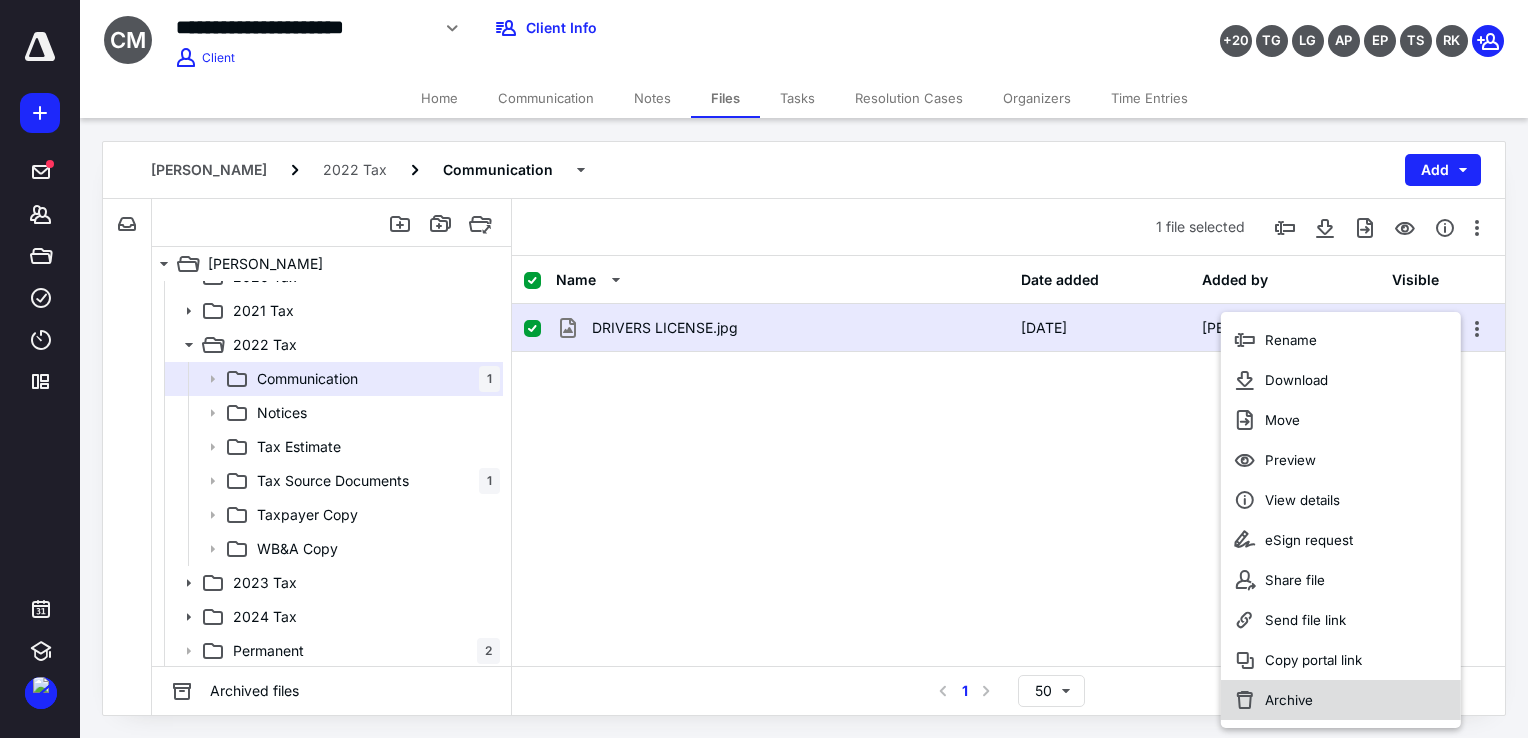 click on "Archive" at bounding box center (1341, 700) 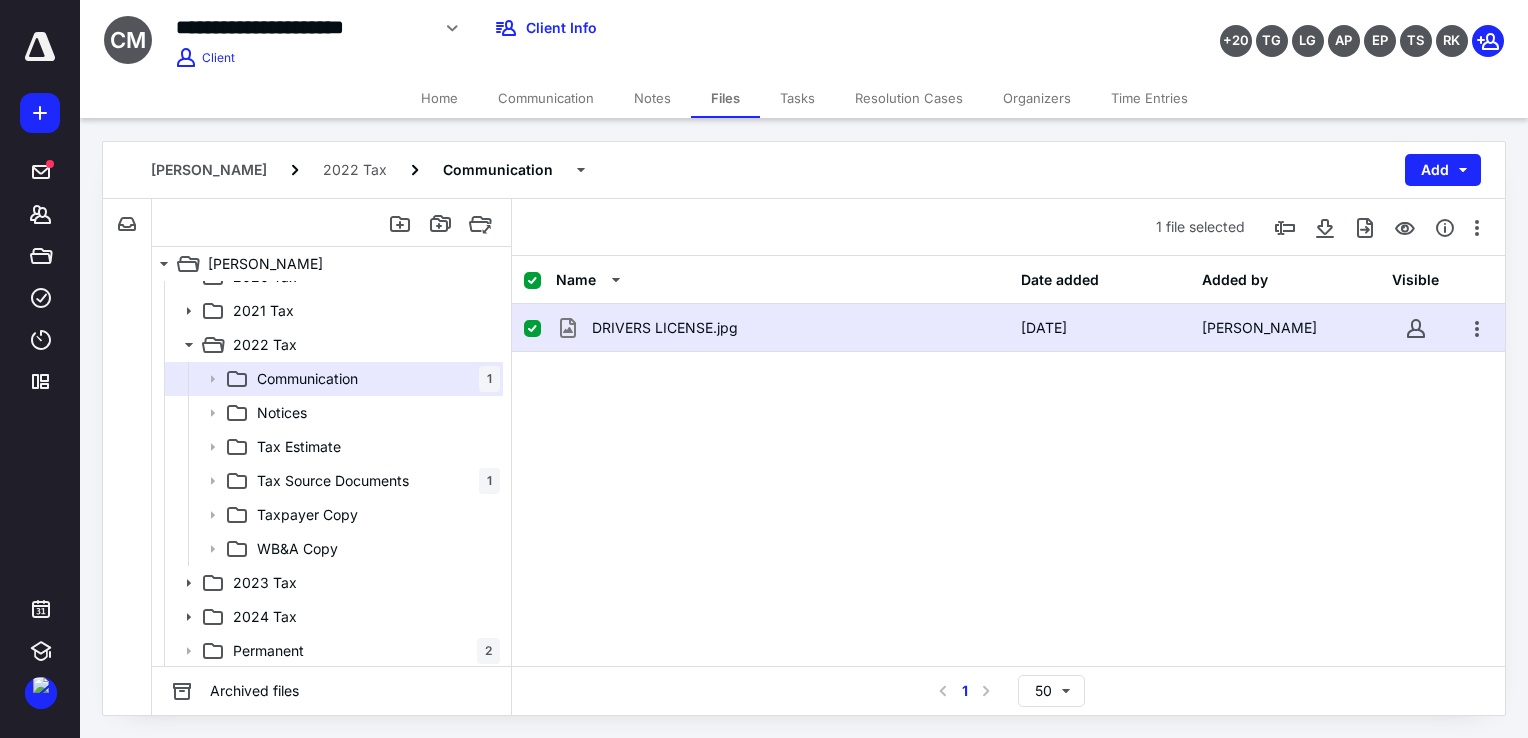checkbox on "false" 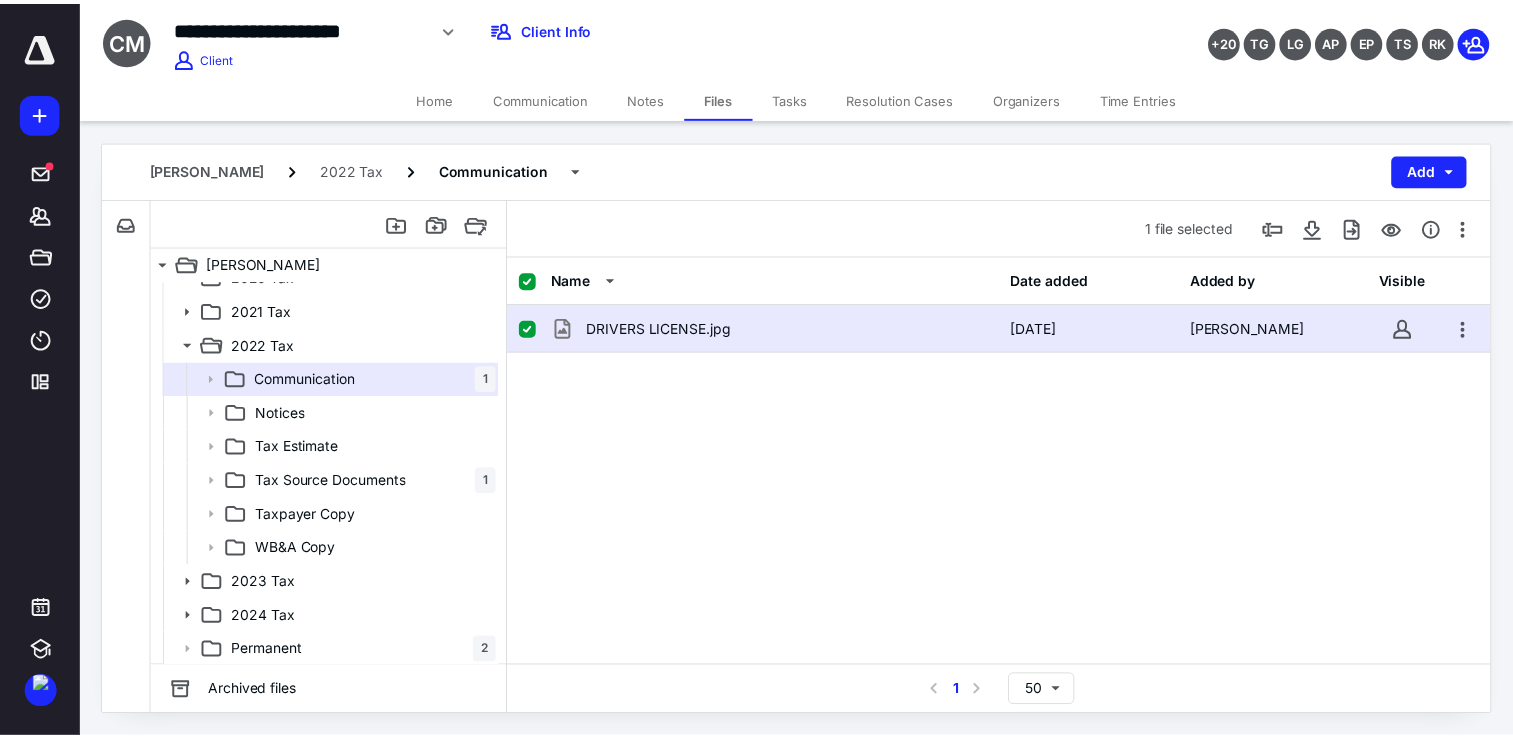 scroll, scrollTop: 0, scrollLeft: 0, axis: both 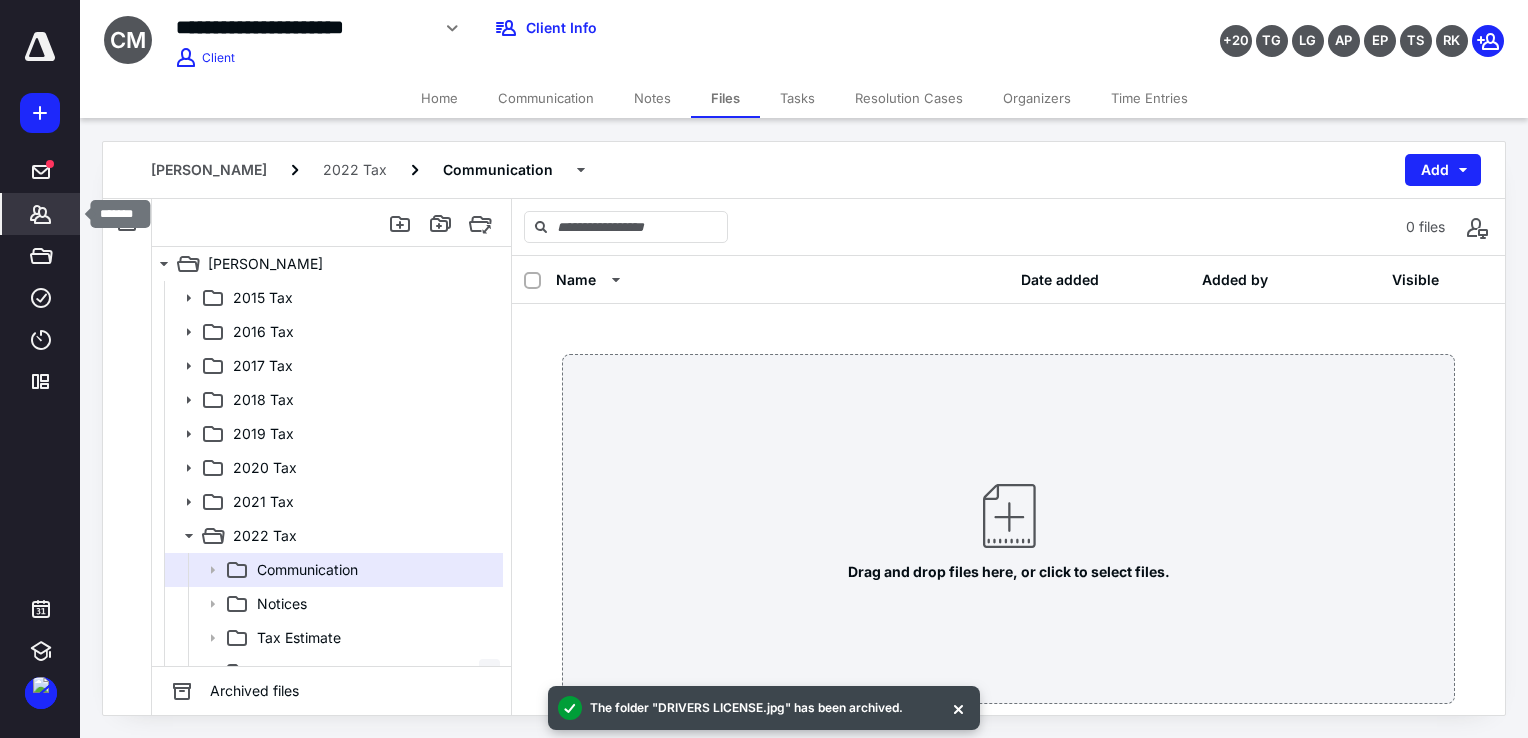 click 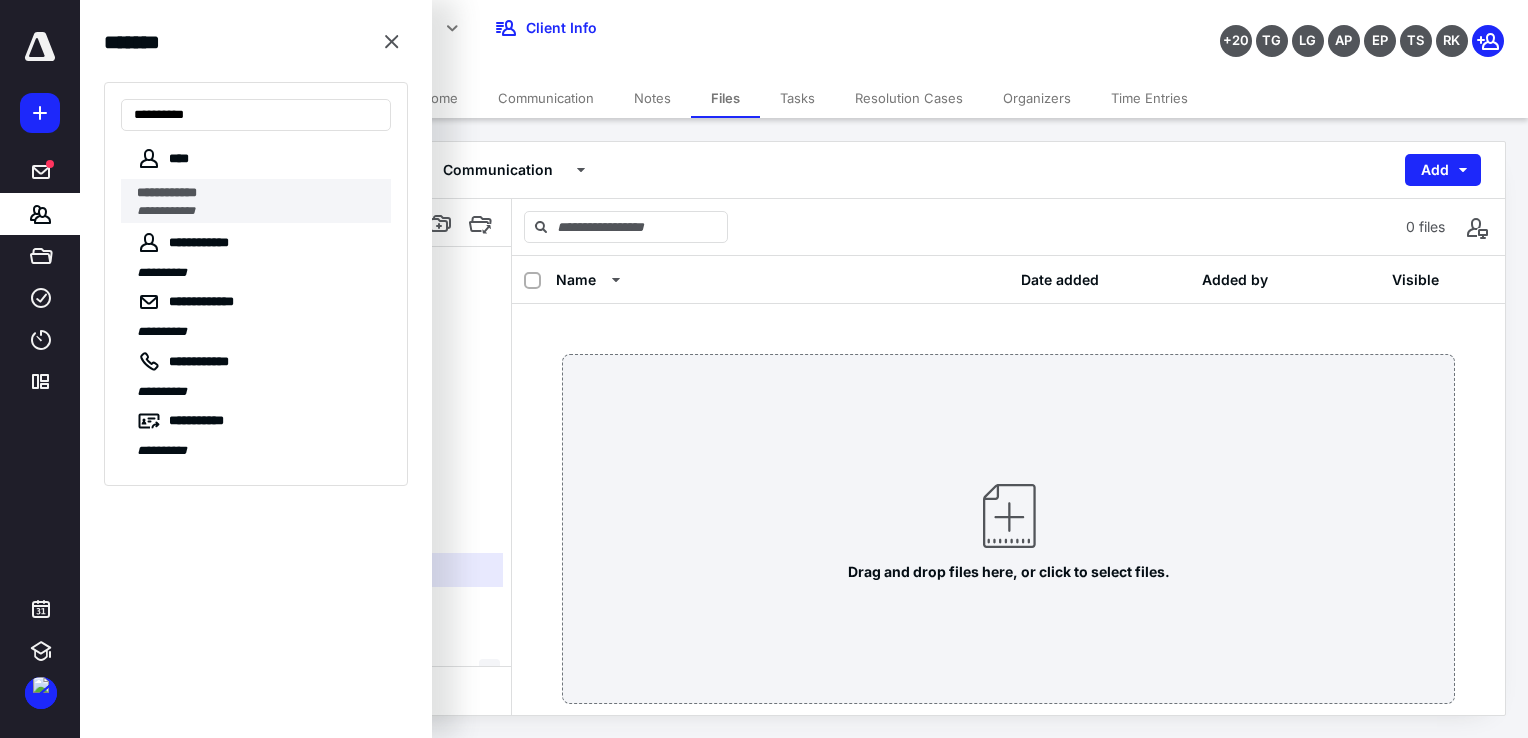 type on "**********" 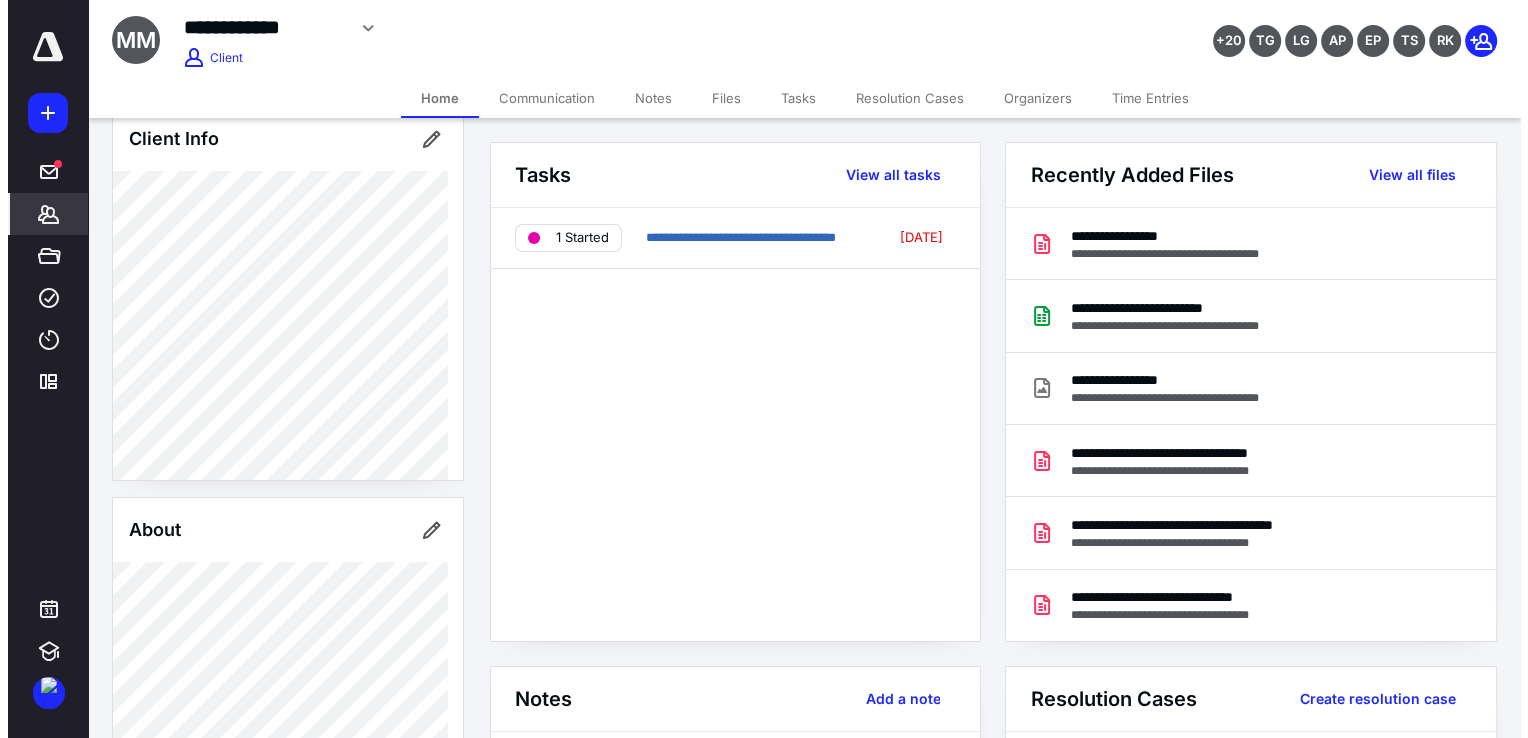 scroll, scrollTop: 0, scrollLeft: 0, axis: both 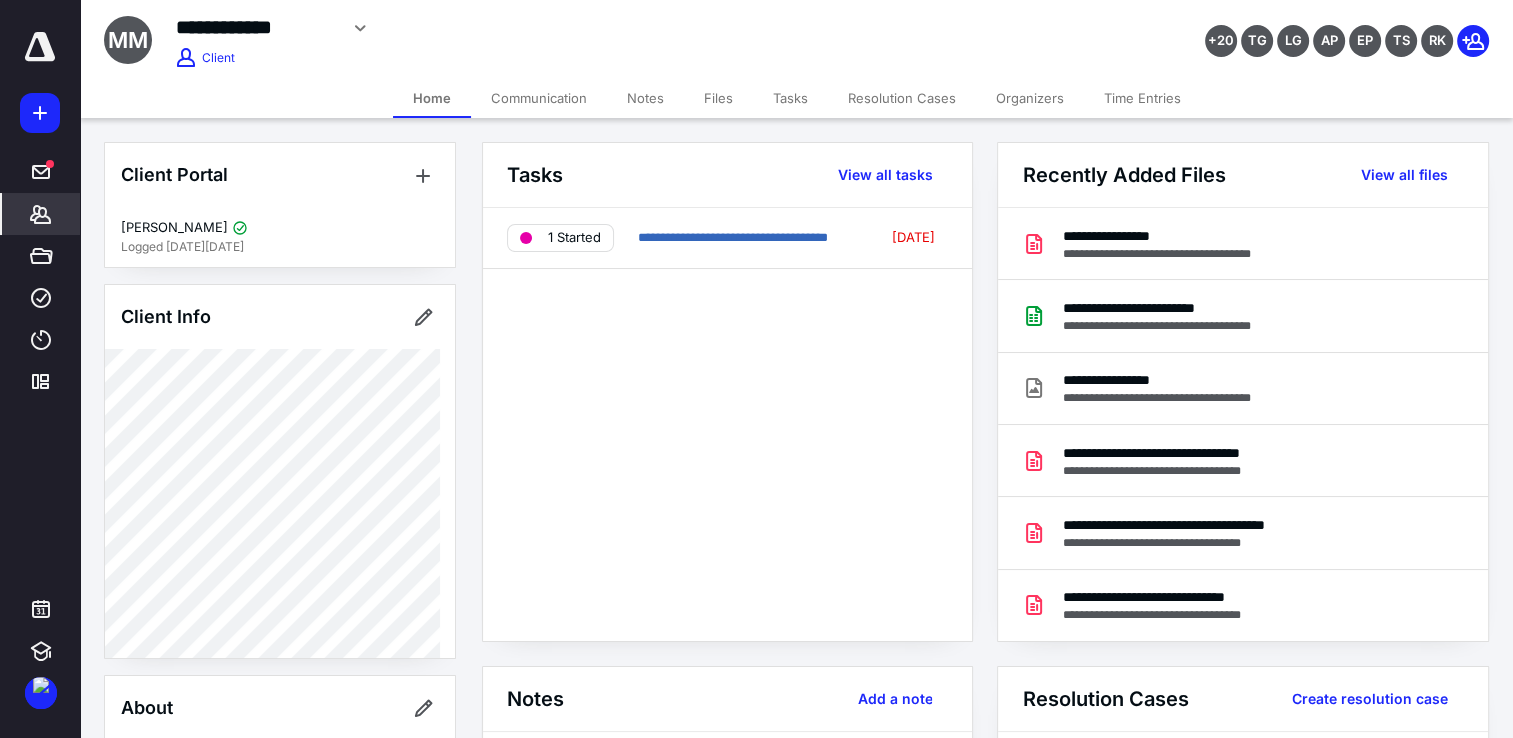 click on "Files" at bounding box center [718, 98] 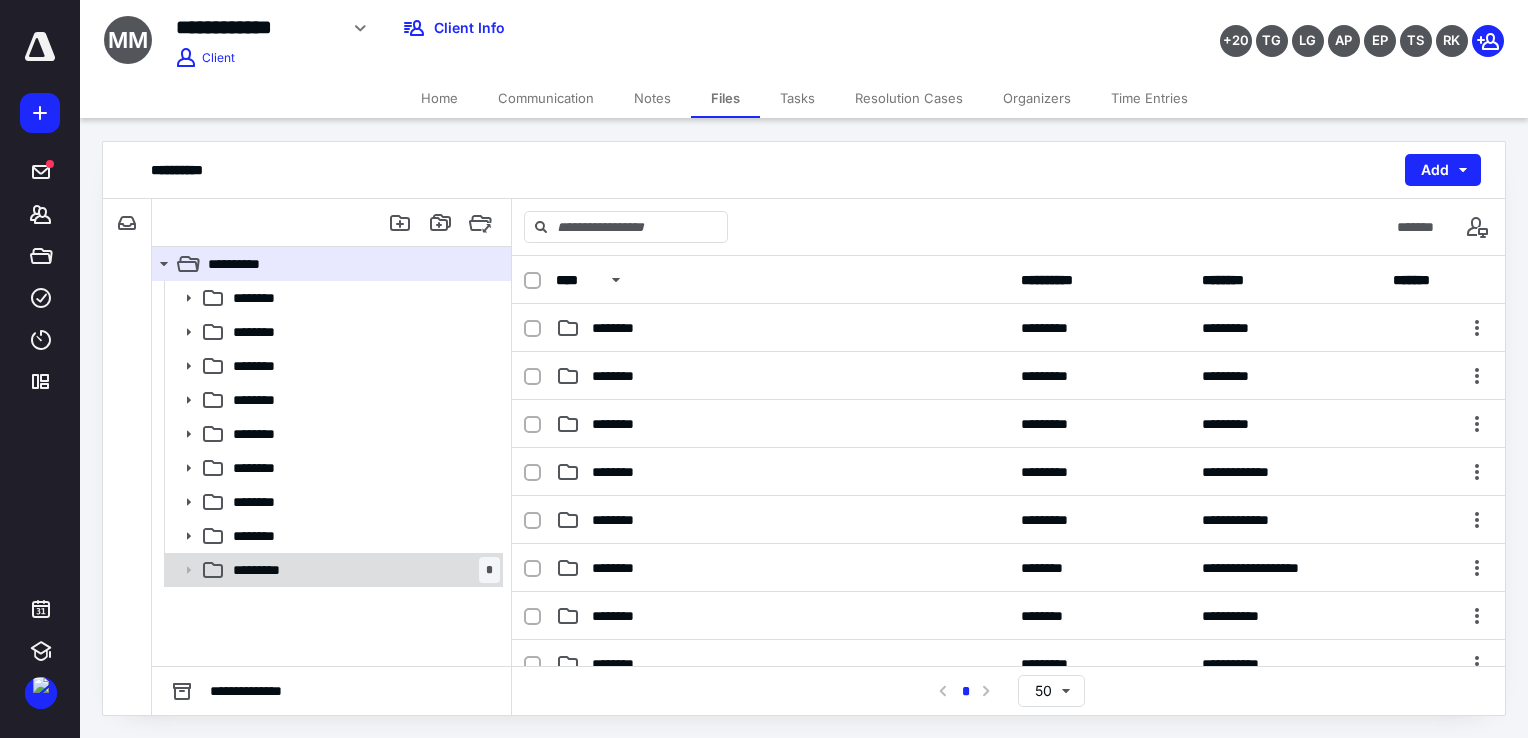 click on "*********" at bounding box center (269, 570) 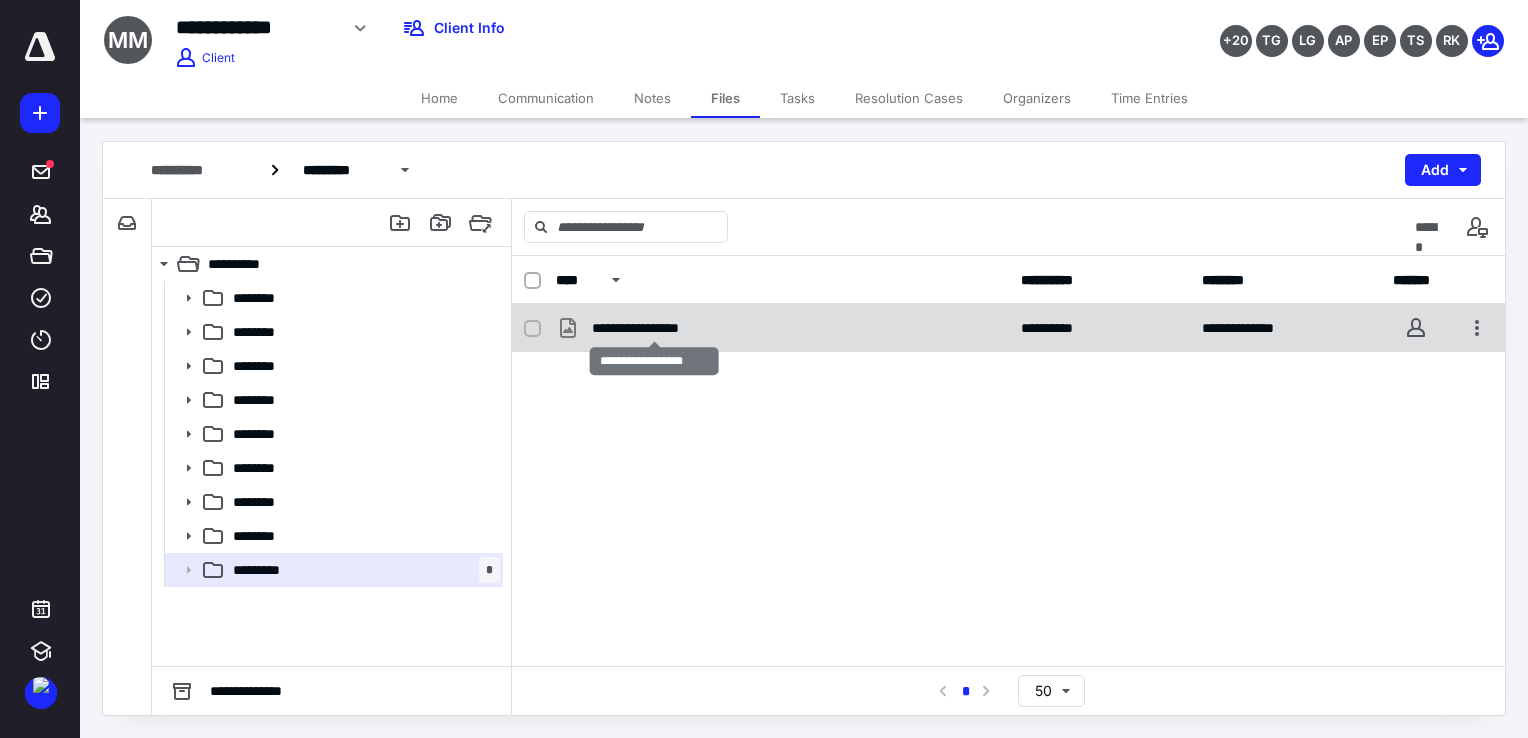 click on "**********" at bounding box center [655, 328] 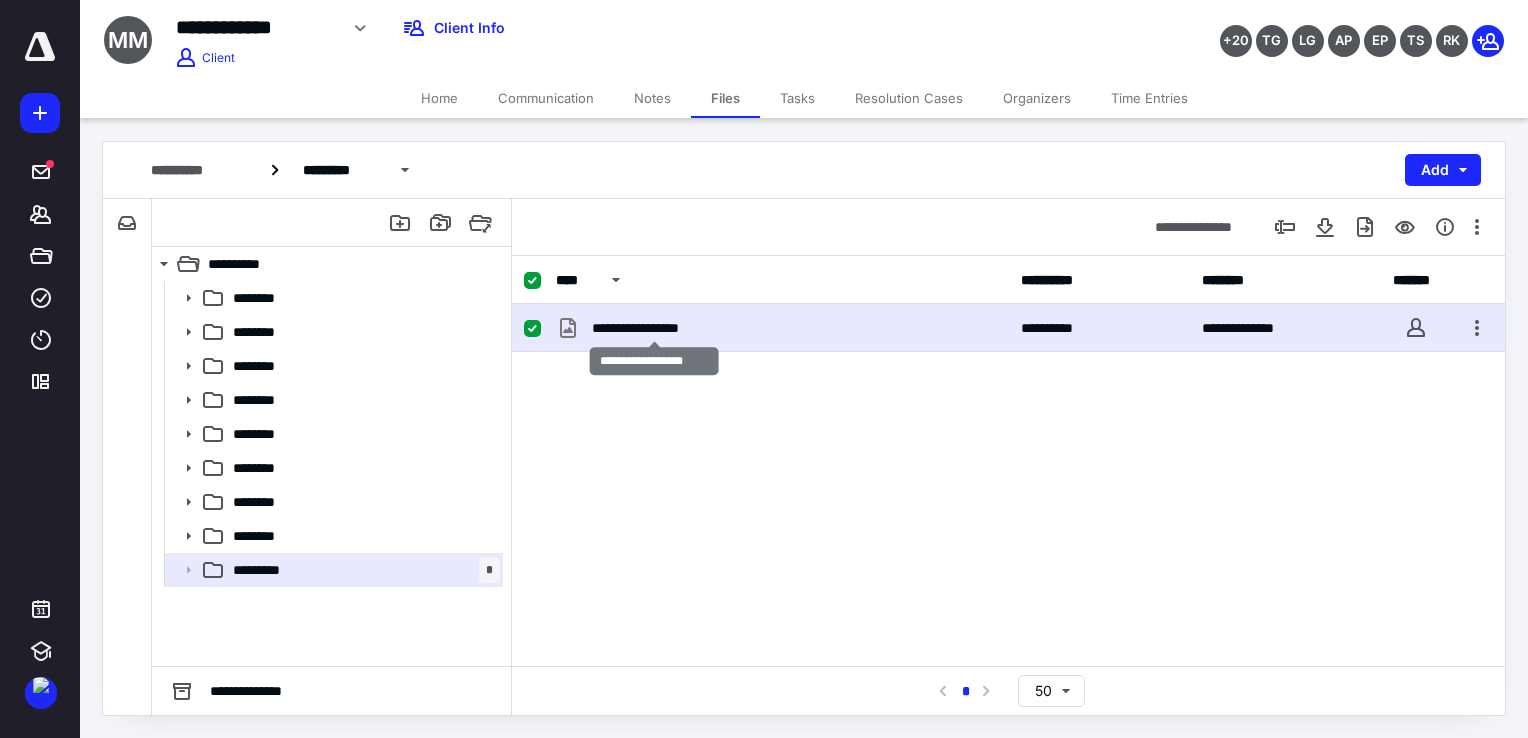 click on "**********" at bounding box center [655, 328] 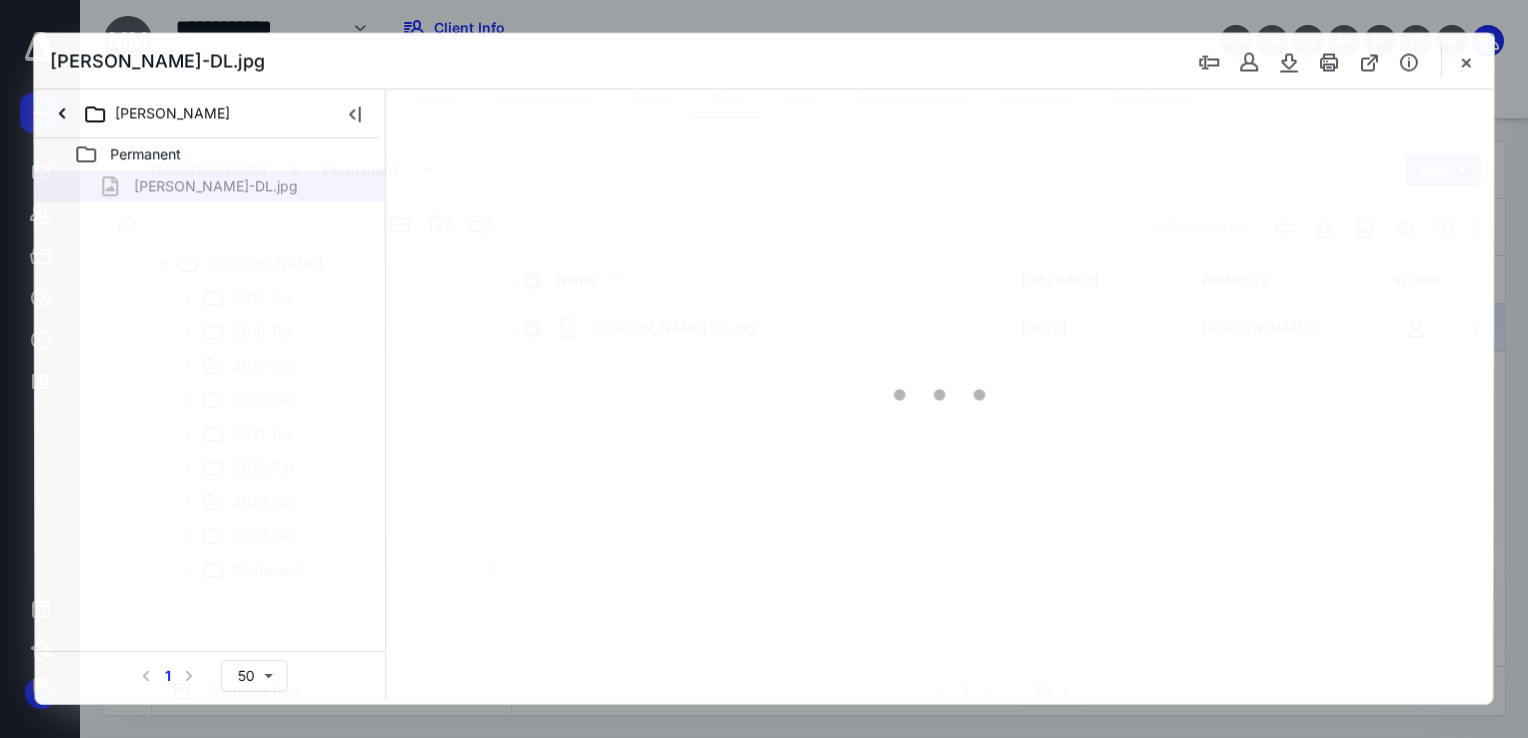 scroll, scrollTop: 0, scrollLeft: 0, axis: both 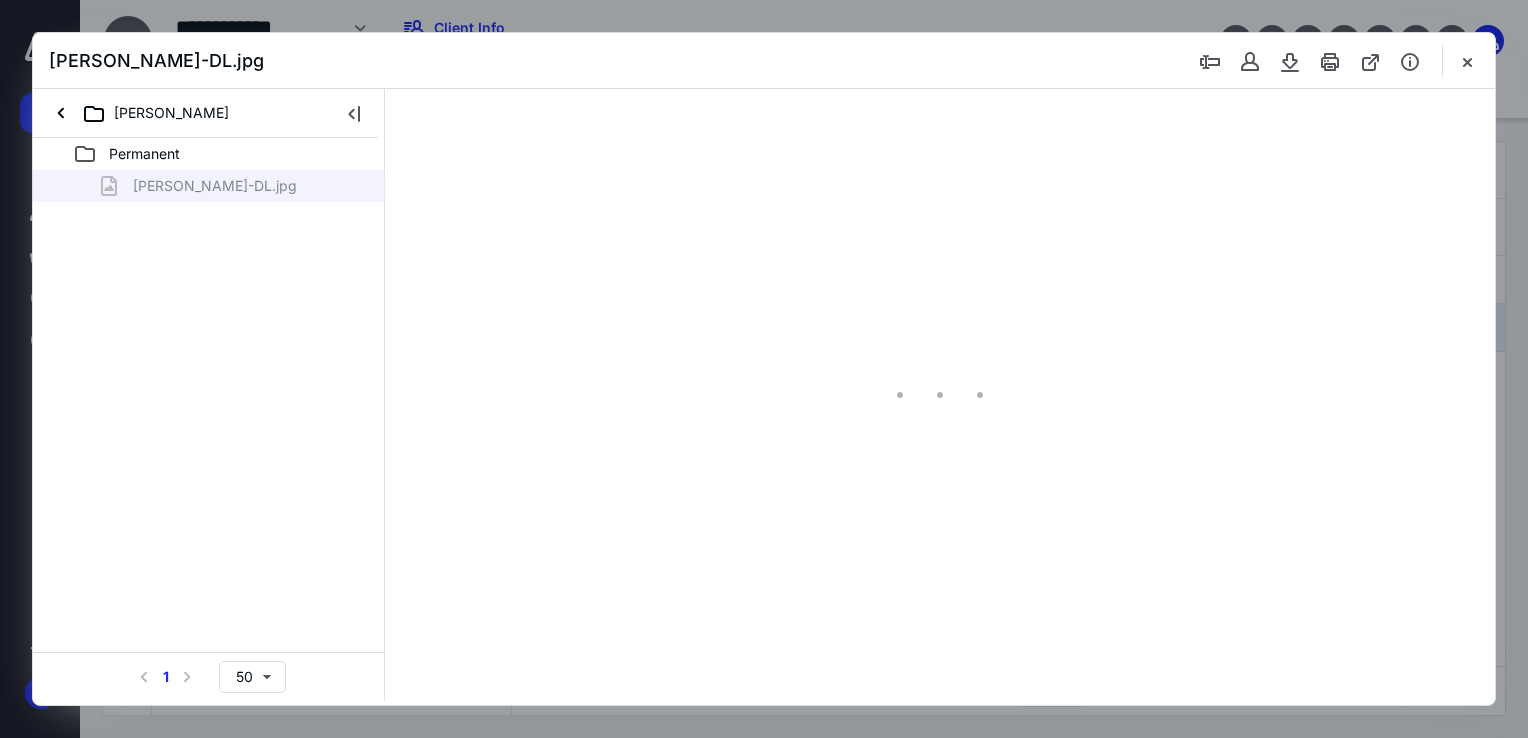 type on "140" 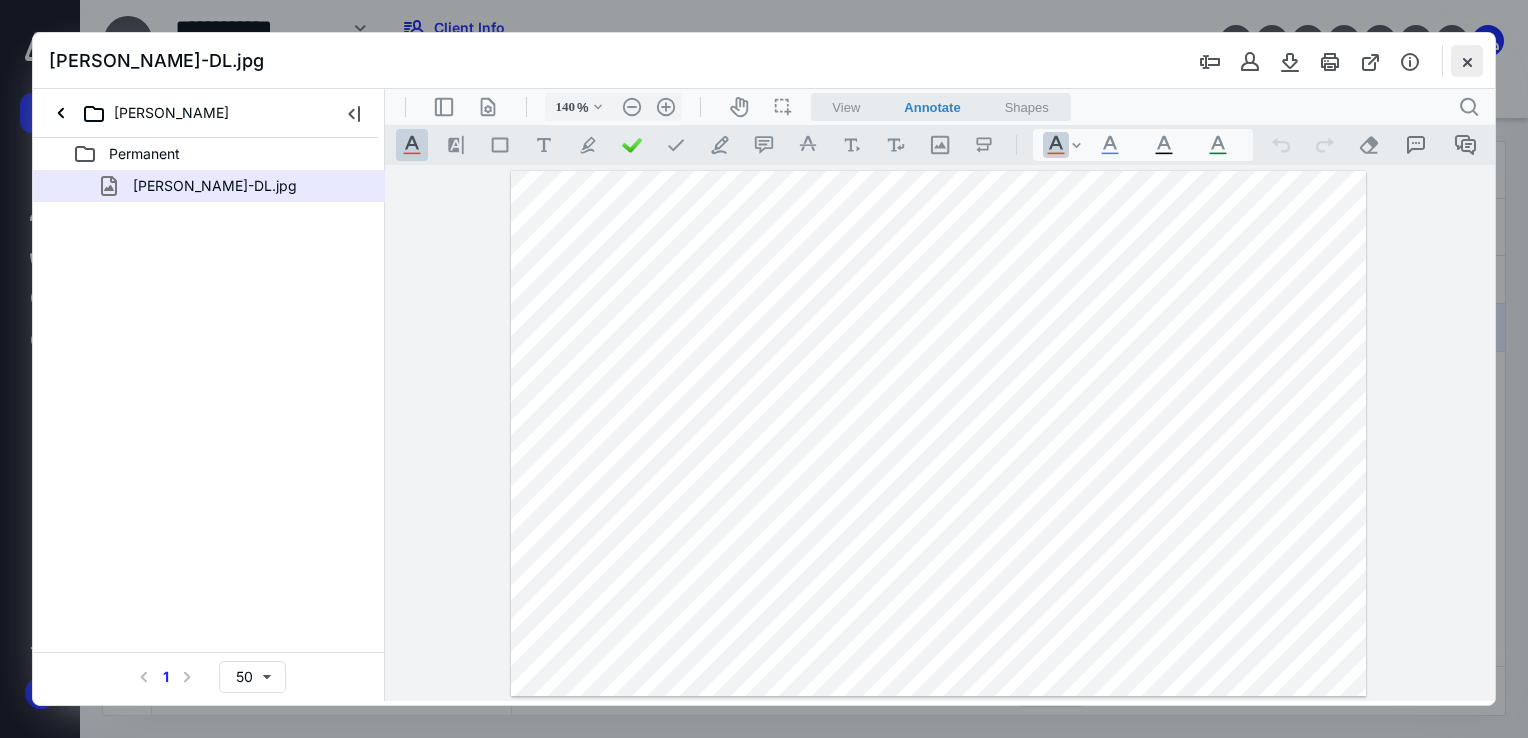 click at bounding box center (1467, 61) 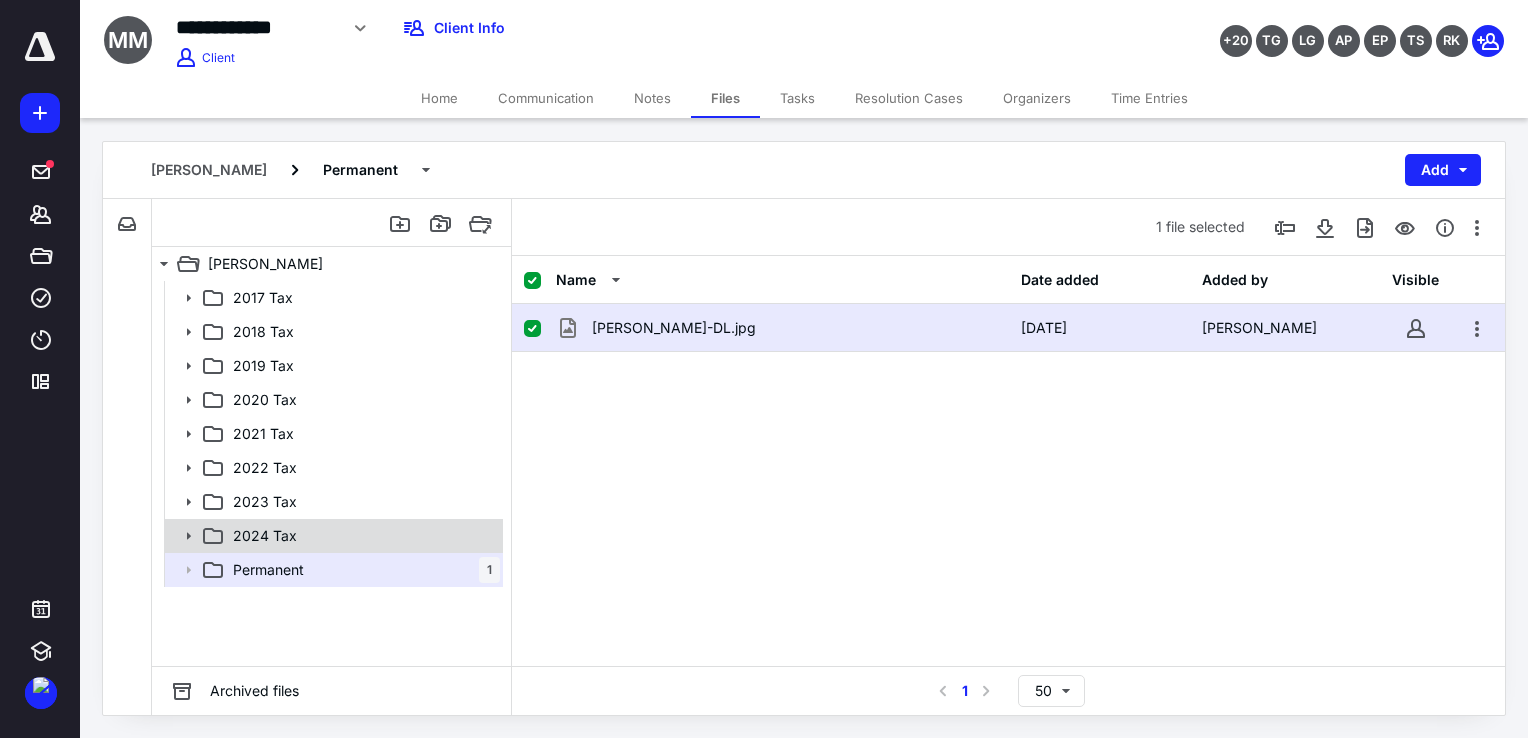 click 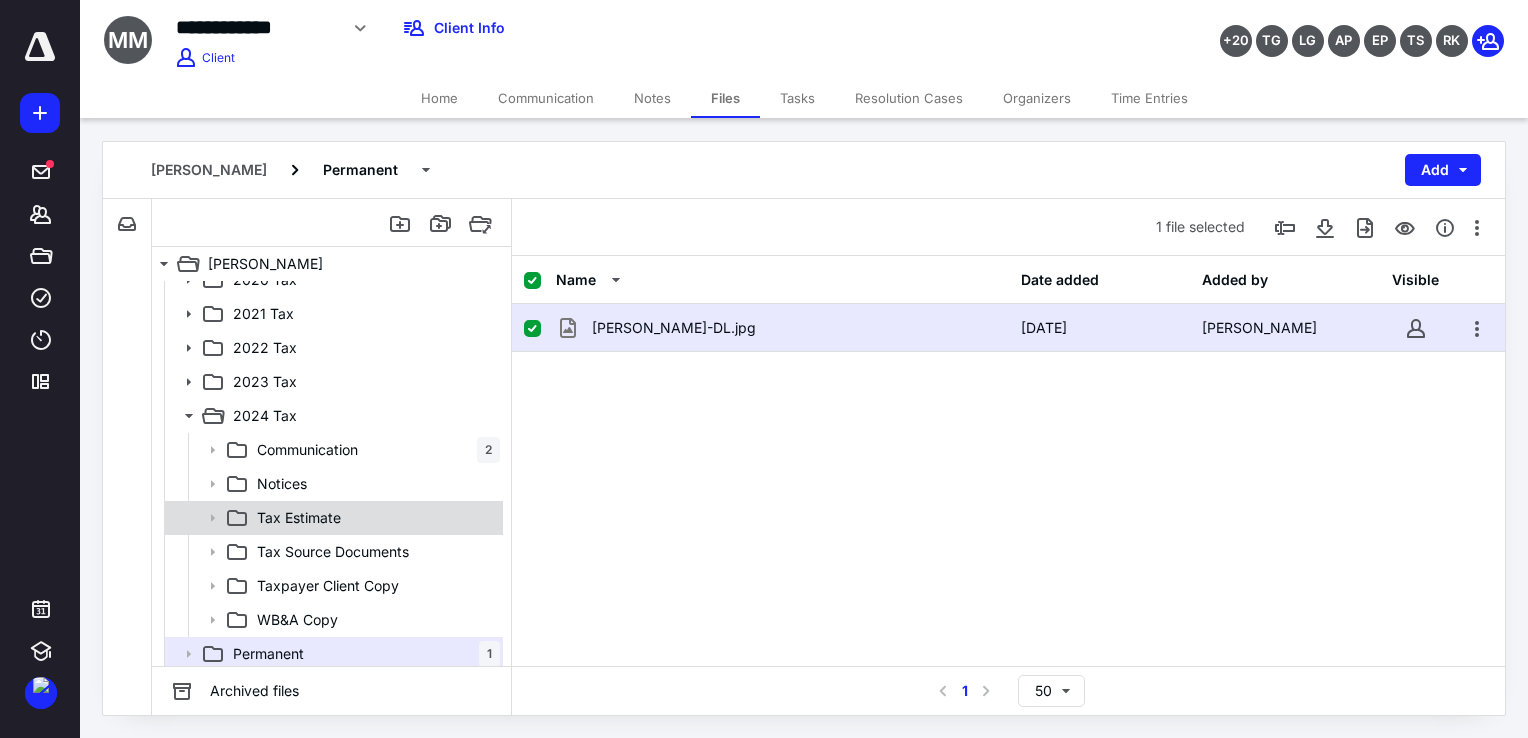 scroll, scrollTop: 123, scrollLeft: 0, axis: vertical 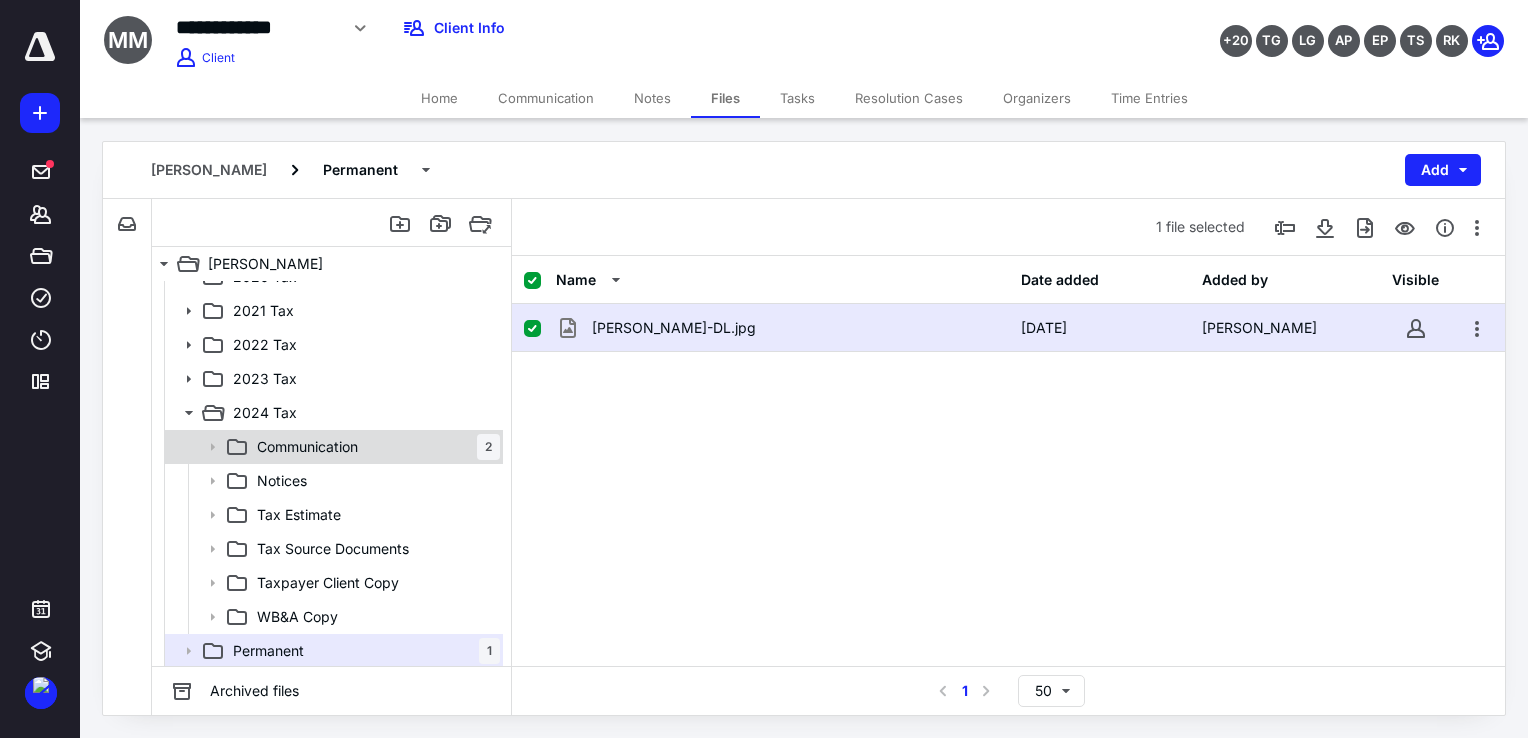 click on "Communication 2" at bounding box center [374, 447] 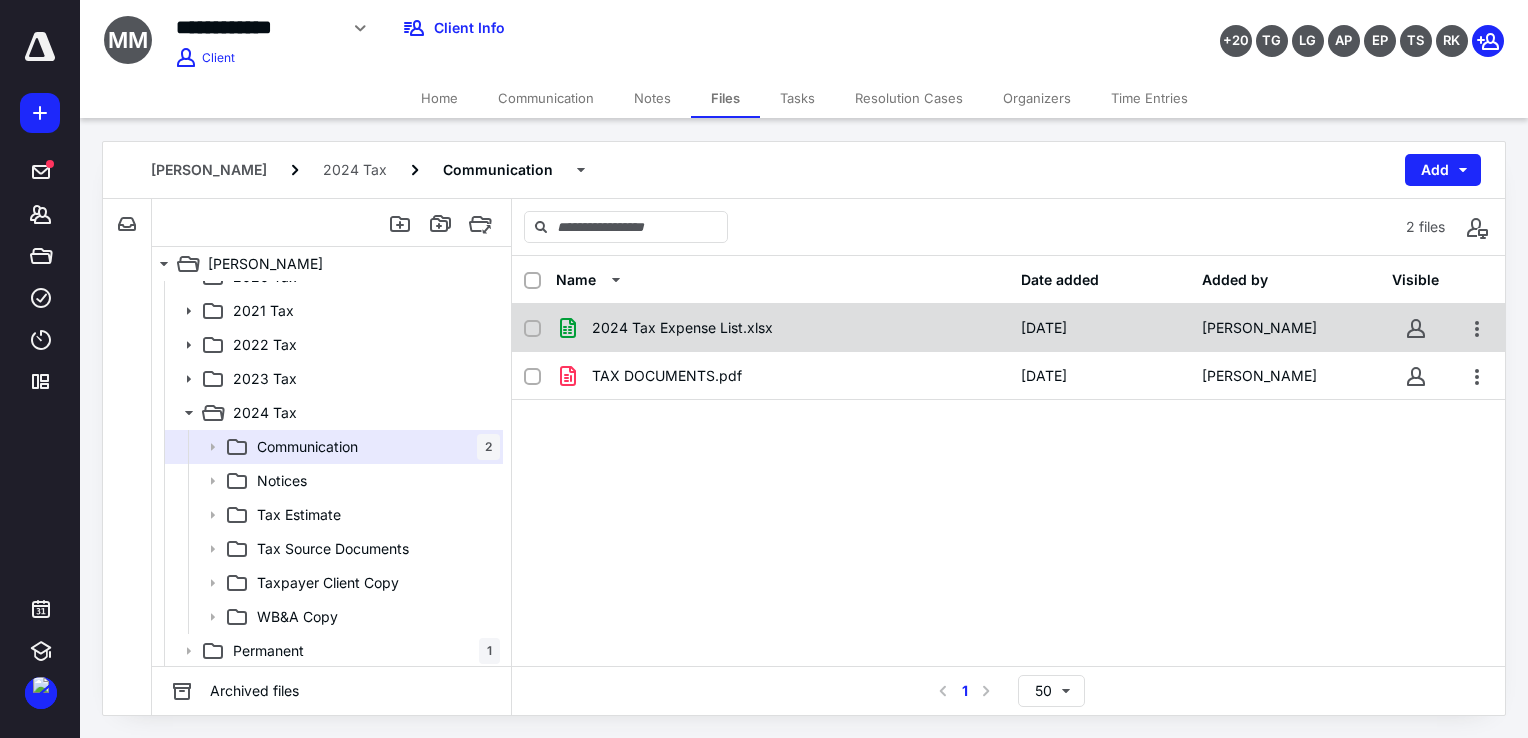 click on "2024 Tax Expense List.xlsx" at bounding box center [682, 328] 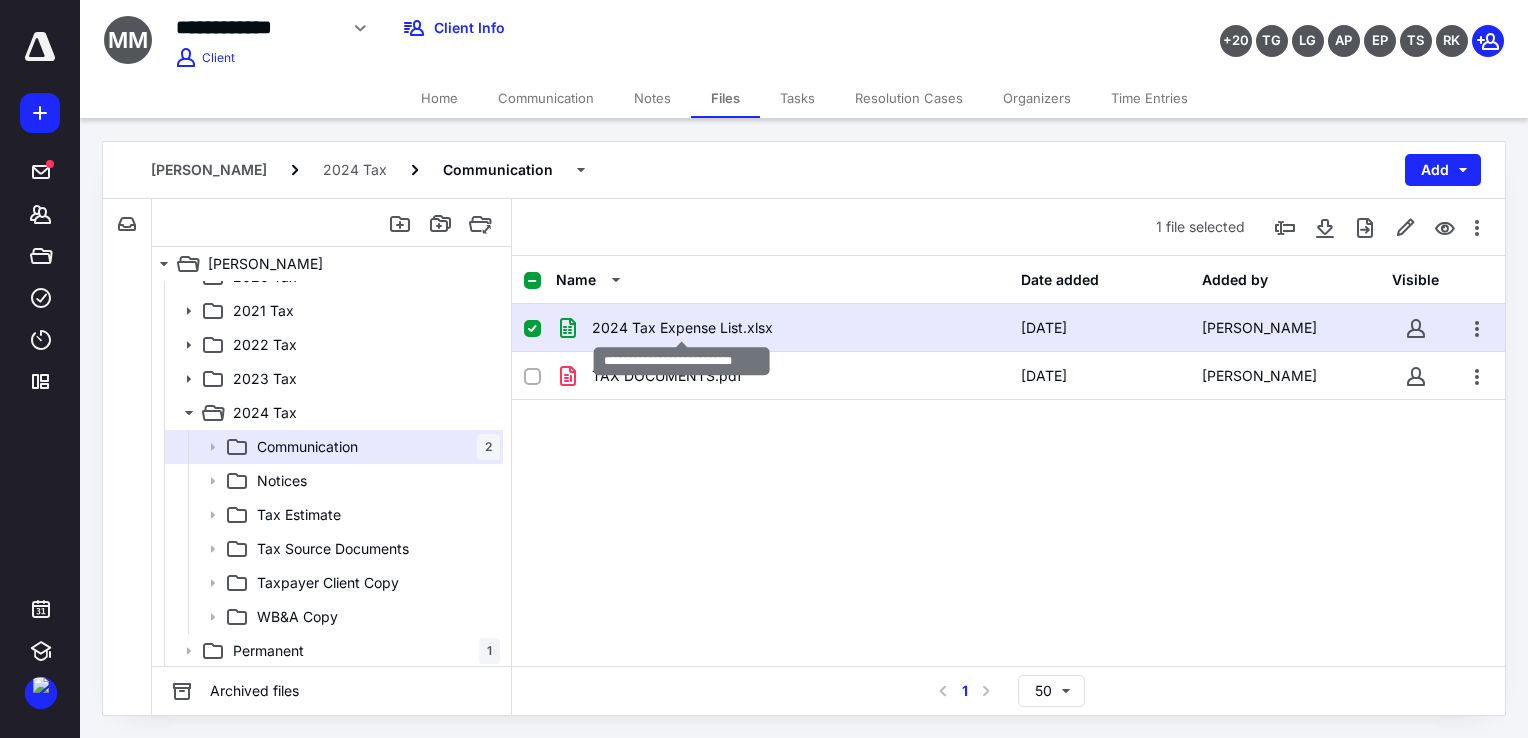 click on "2024 Tax Expense List.xlsx" at bounding box center [682, 328] 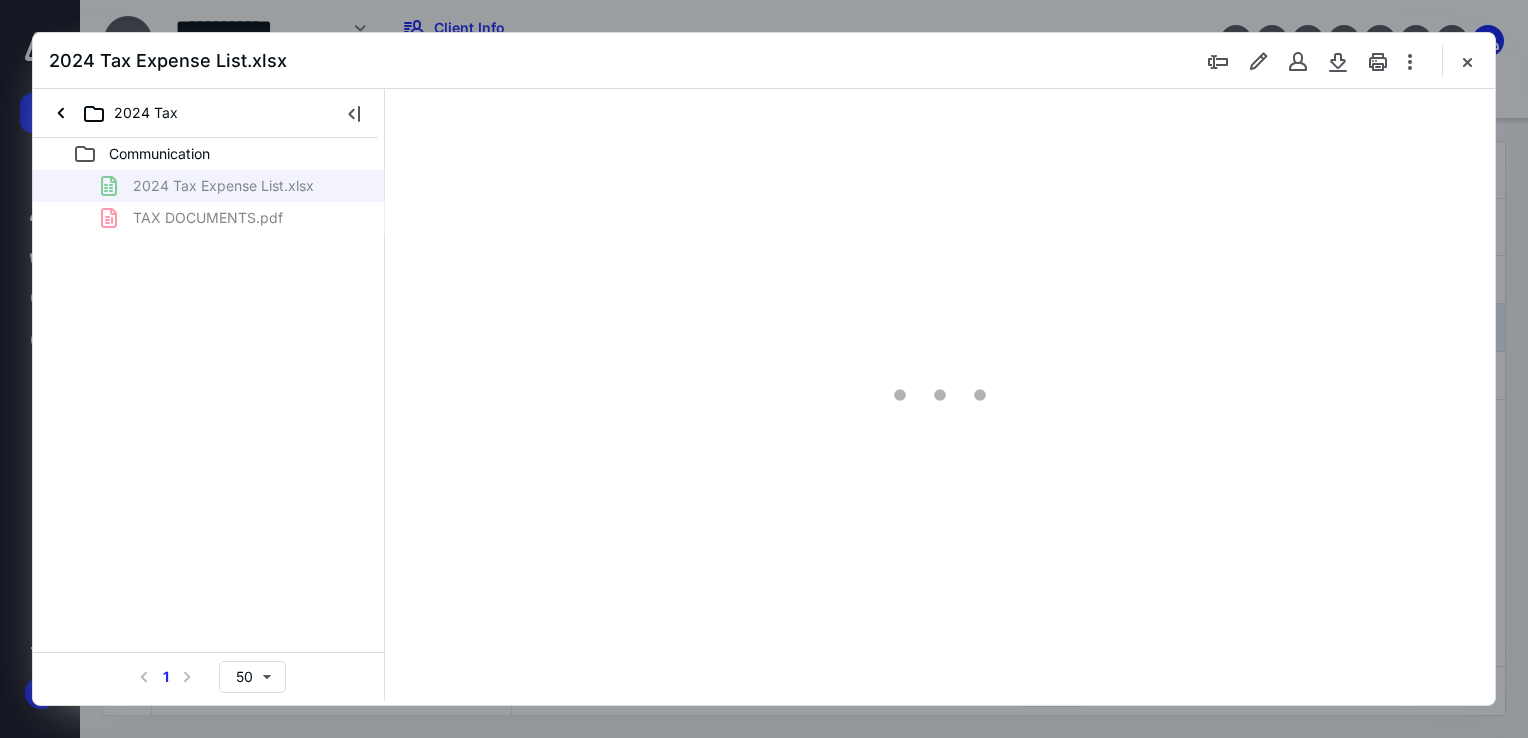 scroll, scrollTop: 0, scrollLeft: 0, axis: both 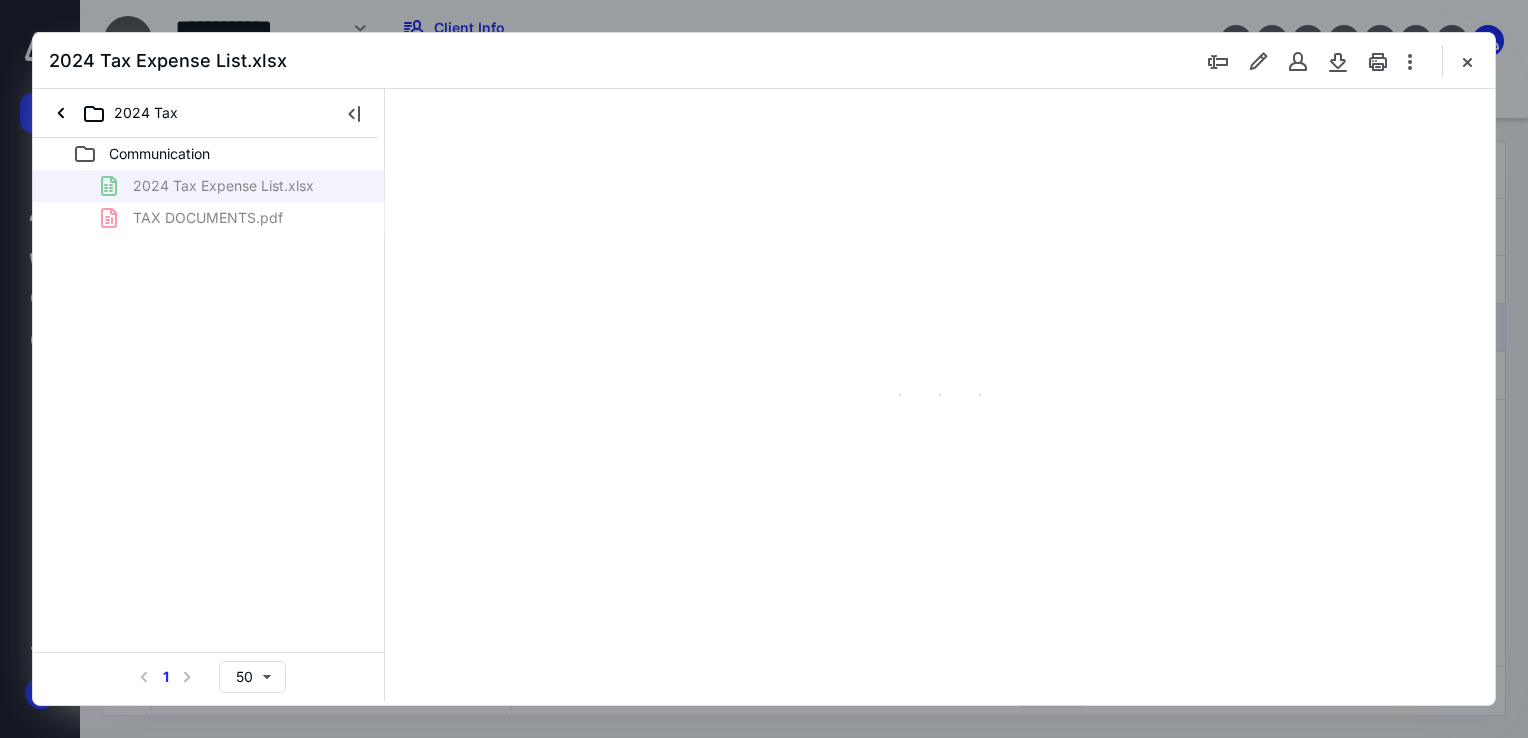 type on "87" 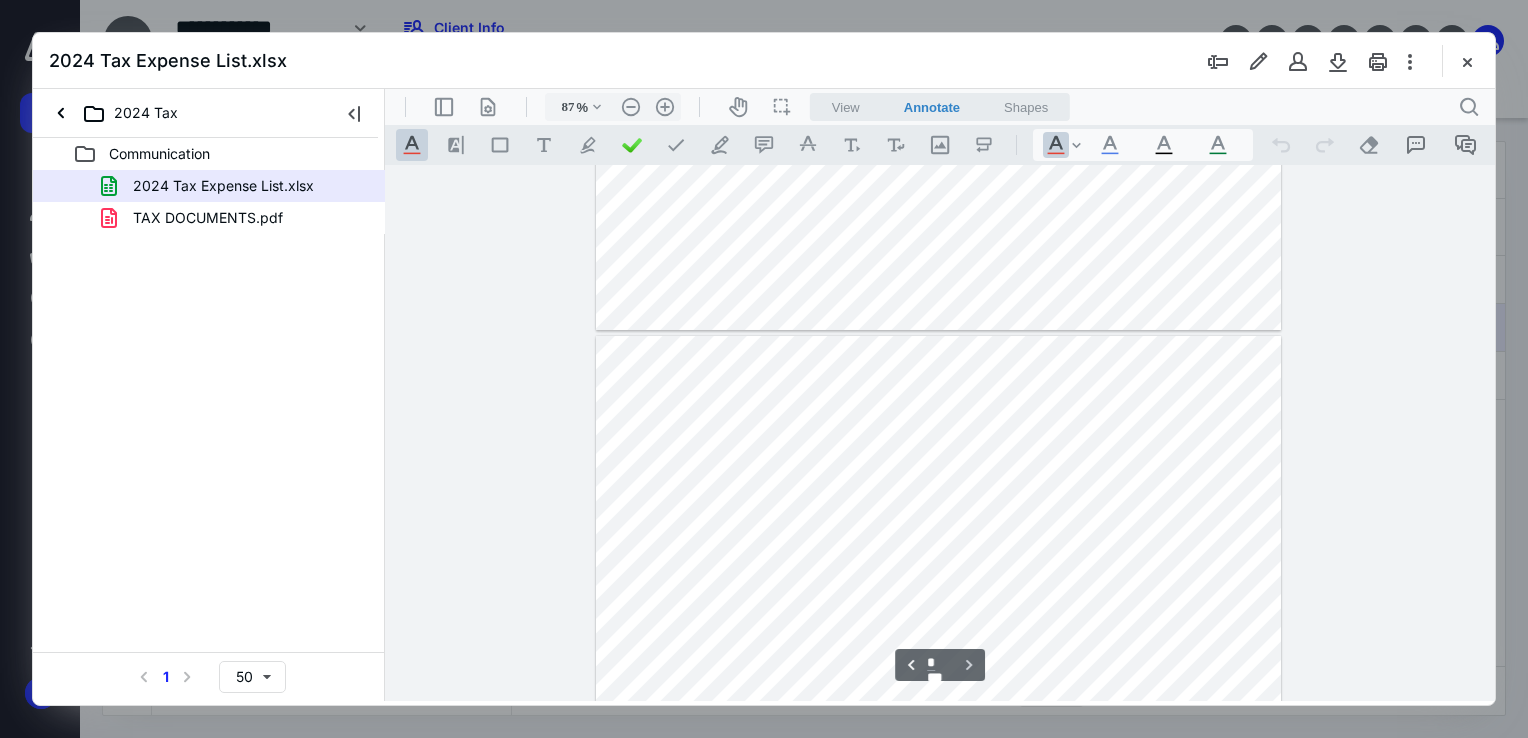 scroll, scrollTop: 379, scrollLeft: 0, axis: vertical 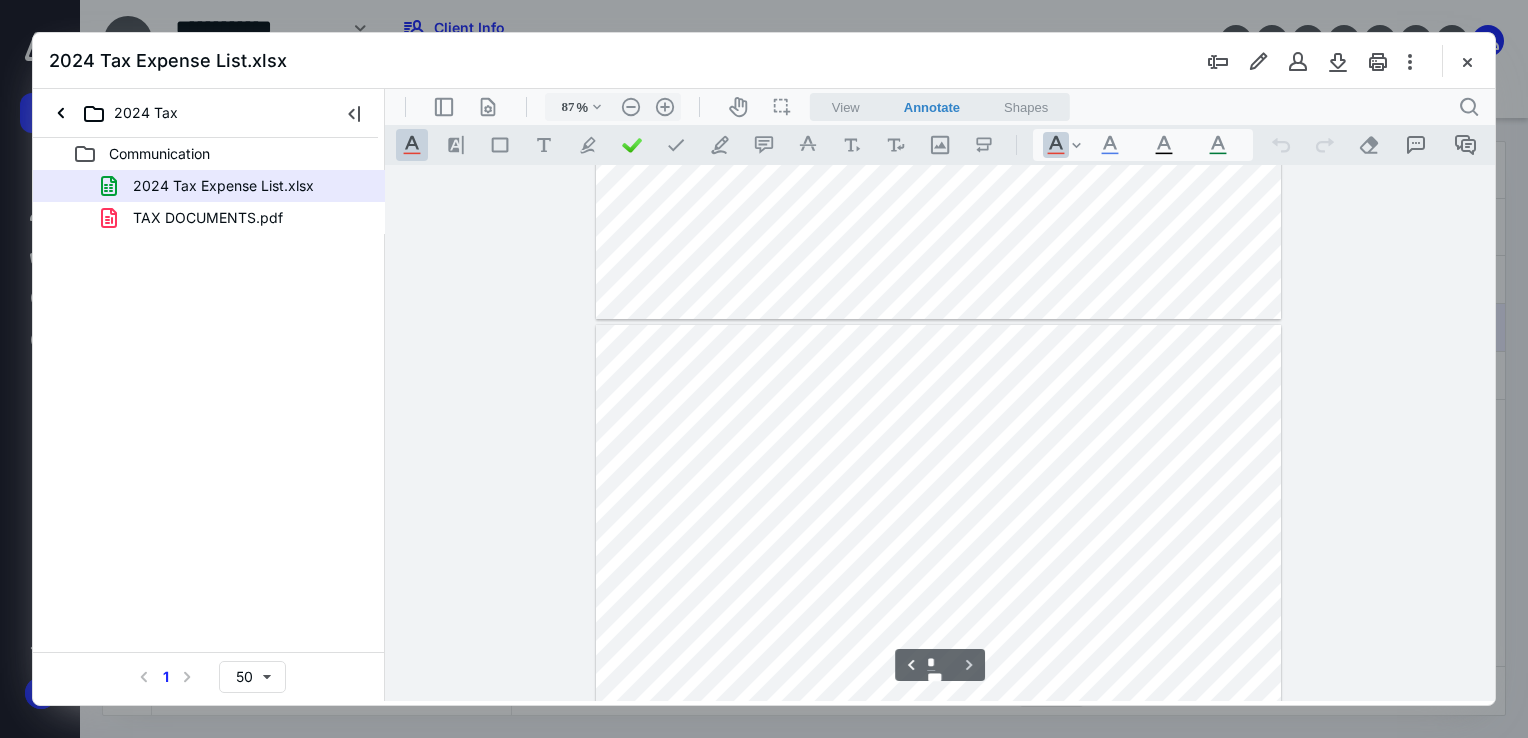 type on "*" 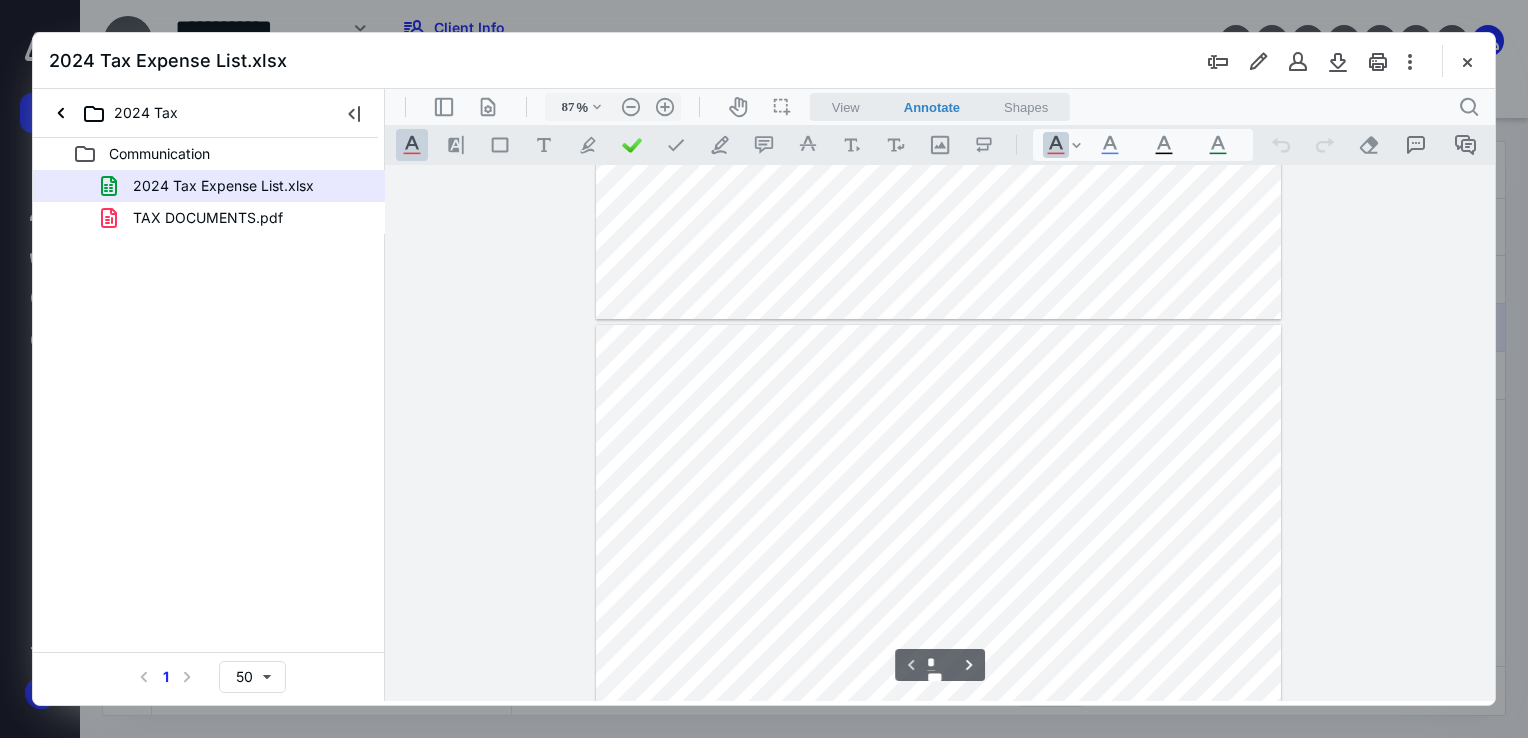 scroll, scrollTop: 0, scrollLeft: 0, axis: both 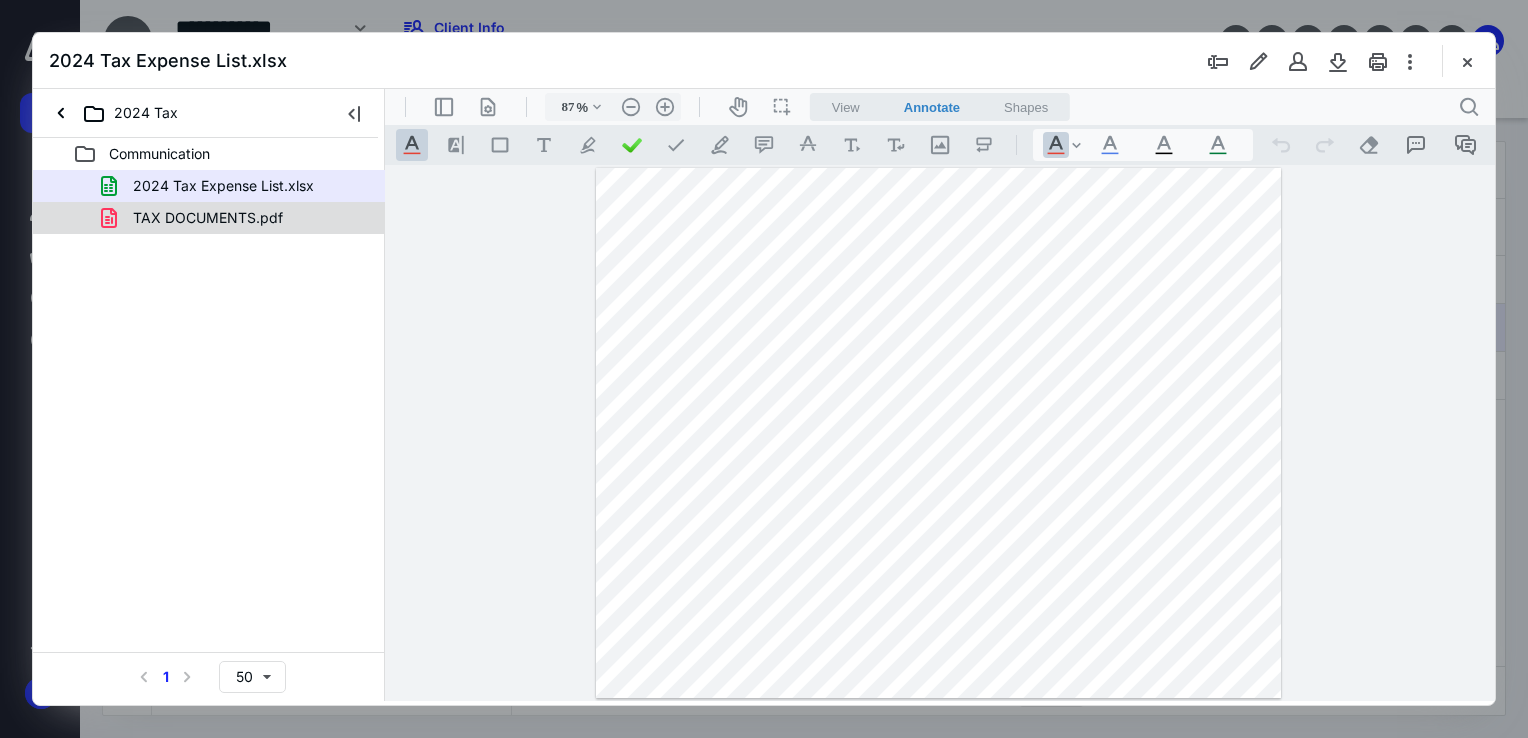 click on "TAX DOCUMENTS.pdf" at bounding box center (237, 218) 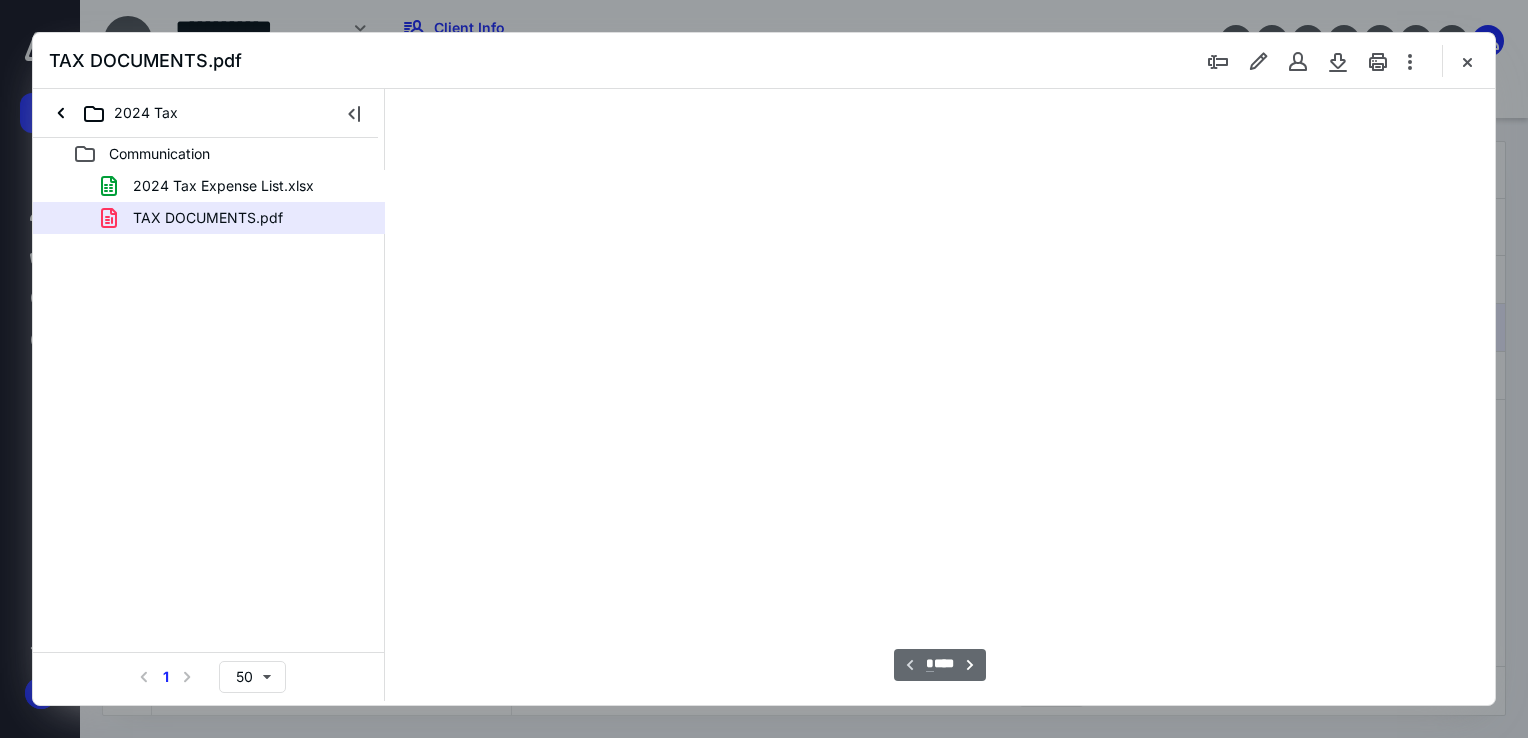 scroll, scrollTop: 79, scrollLeft: 0, axis: vertical 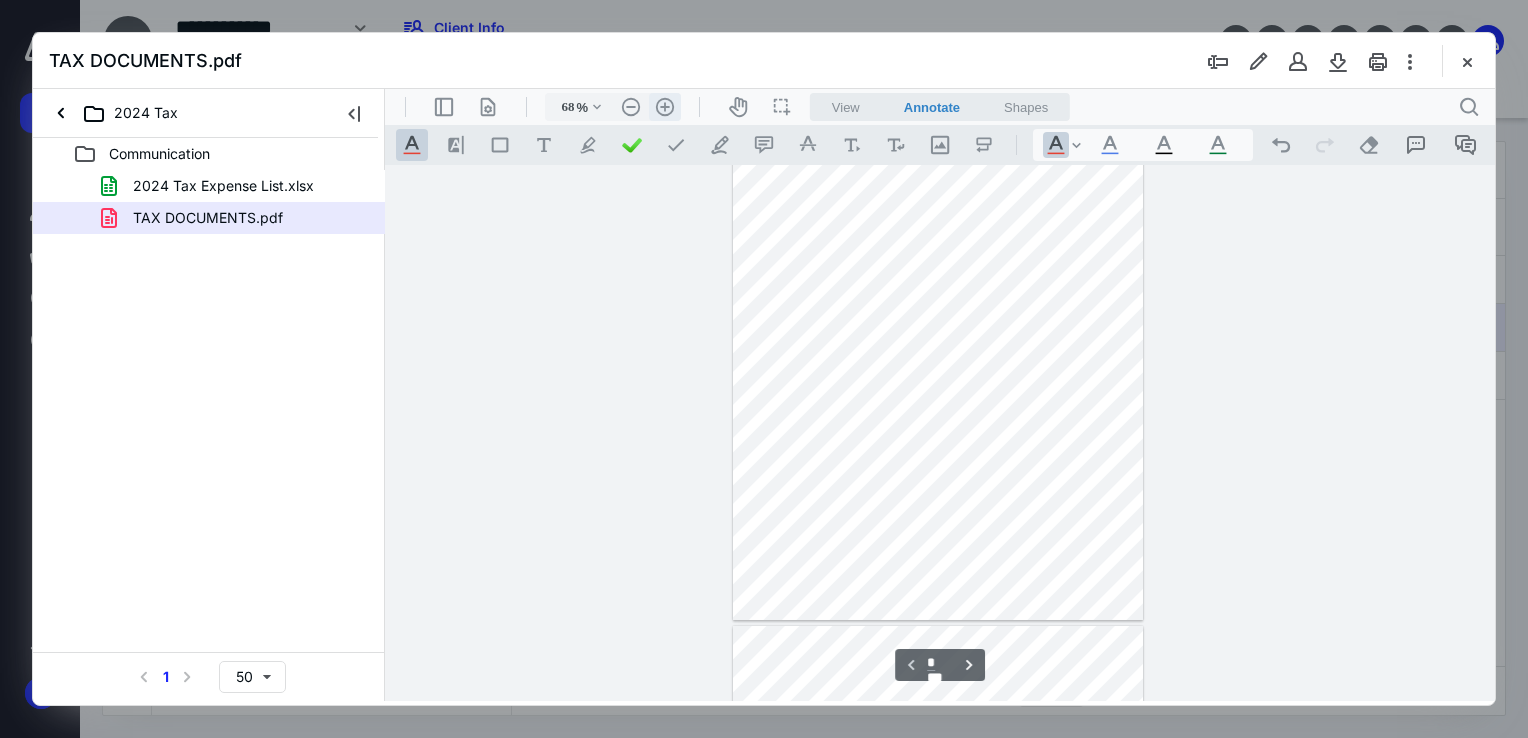 click on ".cls-1{fill:#abb0c4;} icon - header - zoom - in - line" at bounding box center (665, 107) 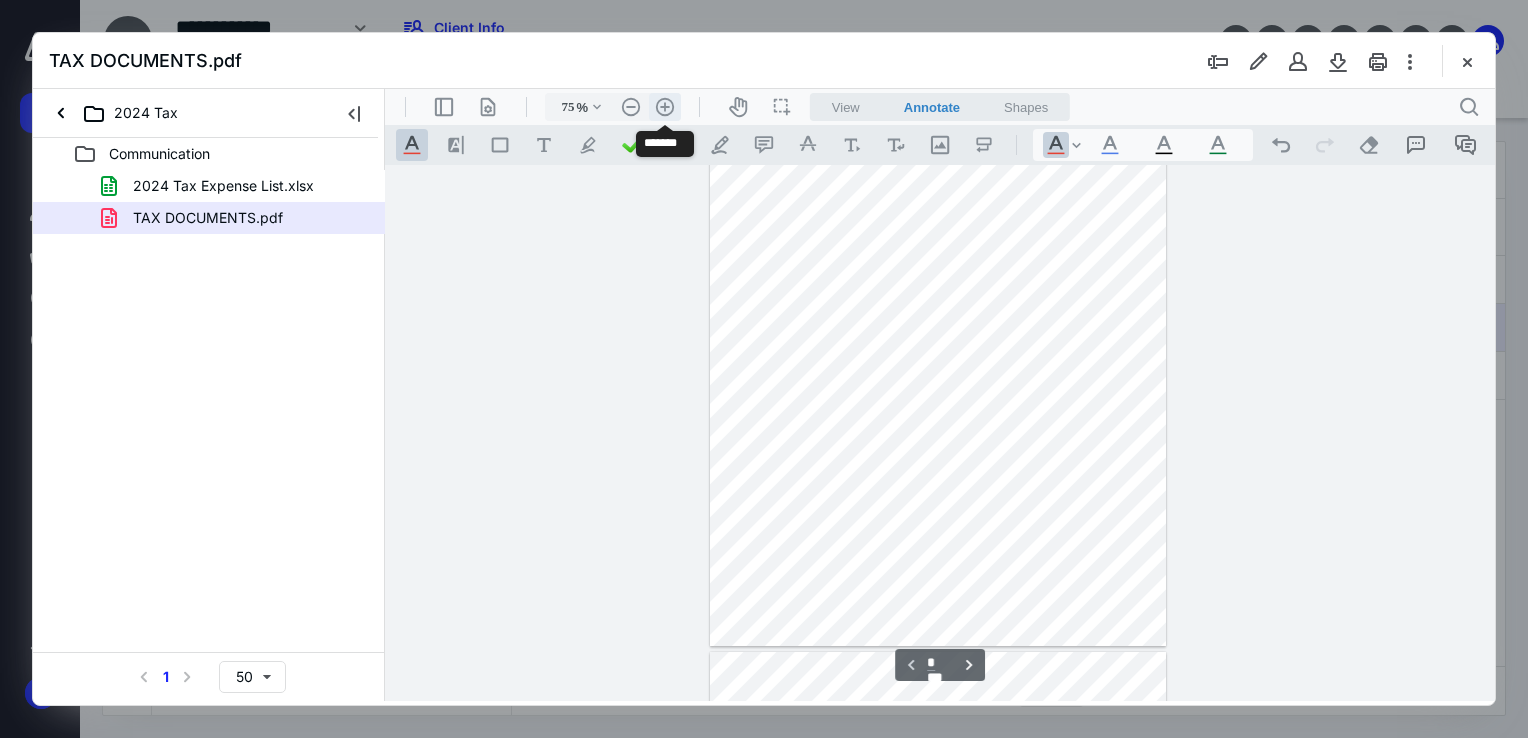 click on ".cls-1{fill:#abb0c4;} icon - header - zoom - in - line" at bounding box center [665, 107] 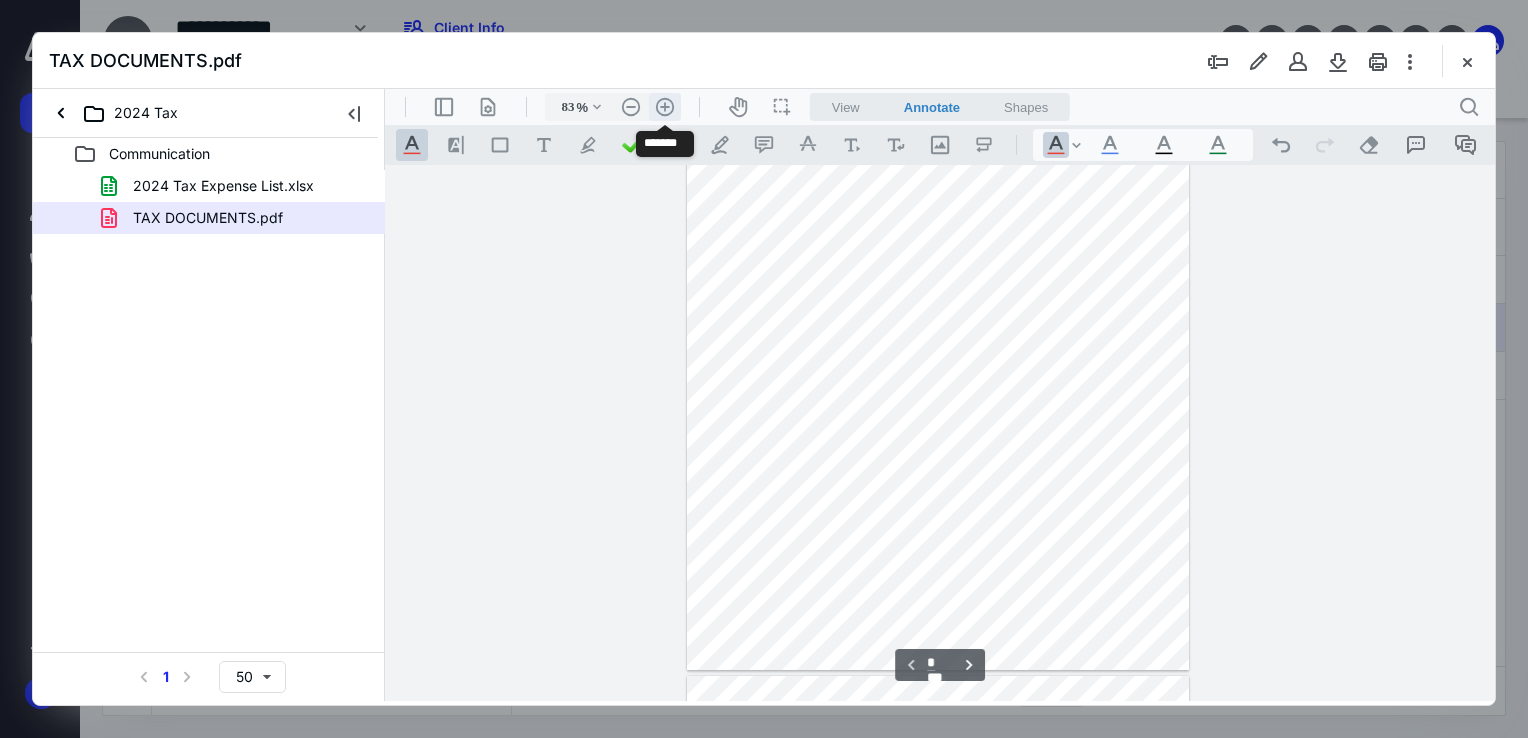 click on ".cls-1{fill:#abb0c4;} icon - header - zoom - in - line" at bounding box center (665, 107) 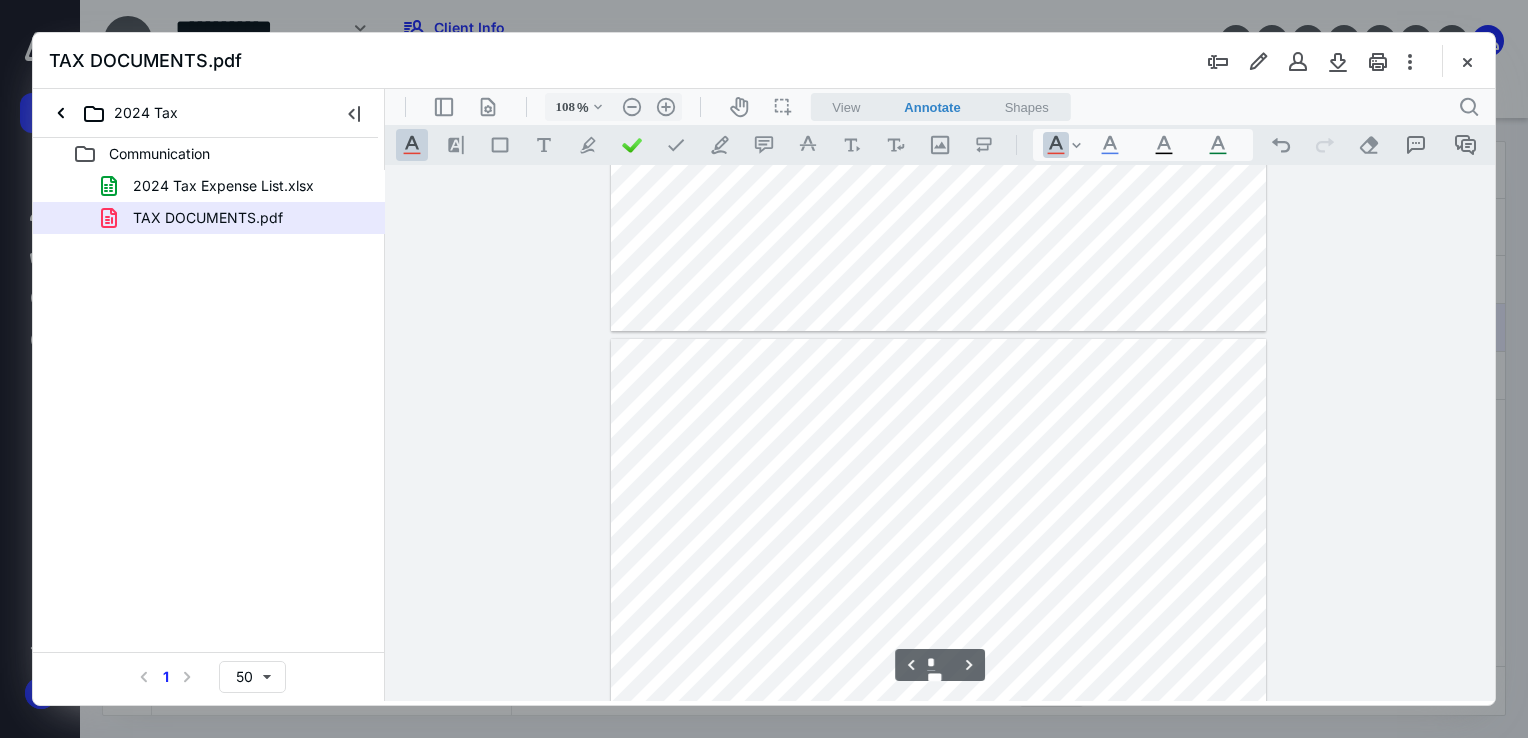 scroll, scrollTop: 3363, scrollLeft: 0, axis: vertical 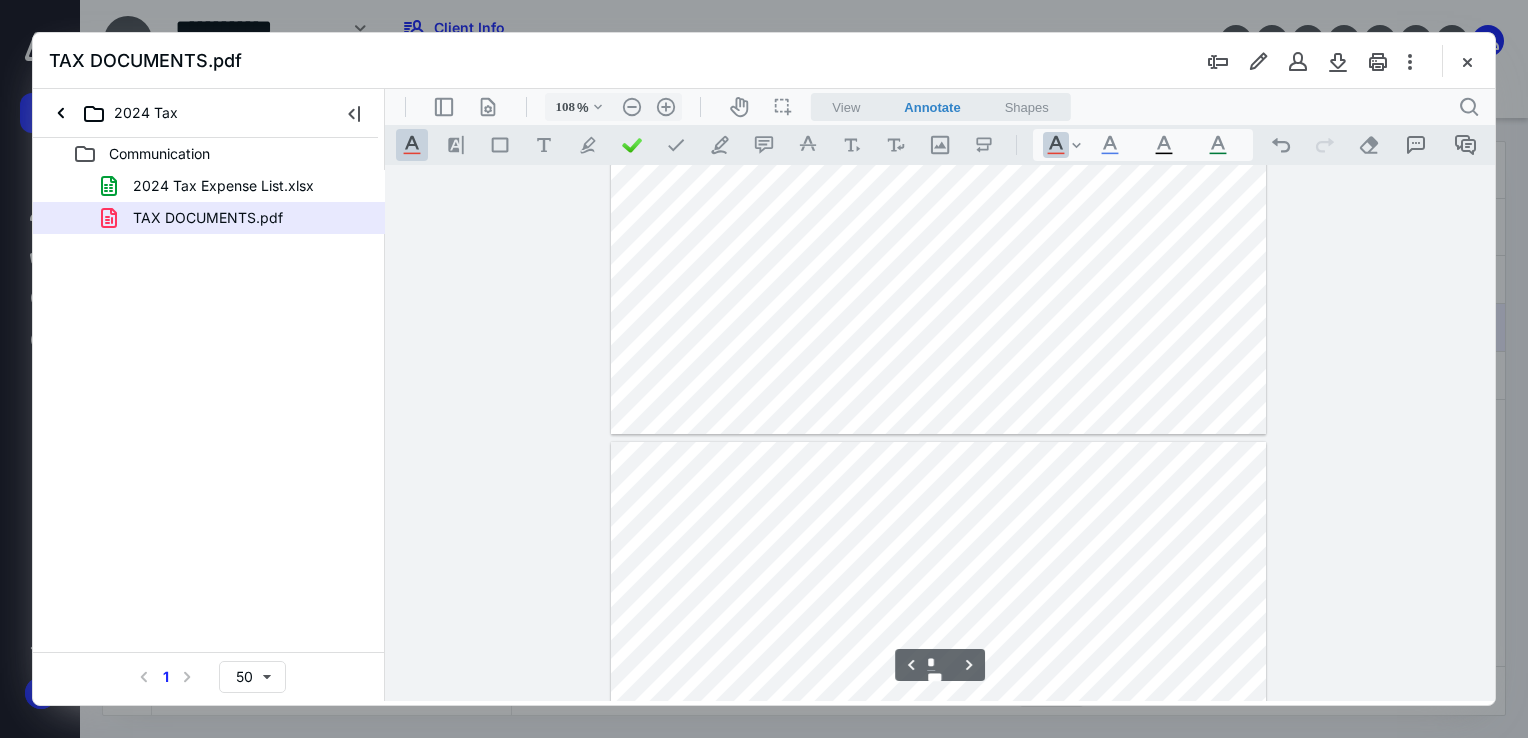 type on "*" 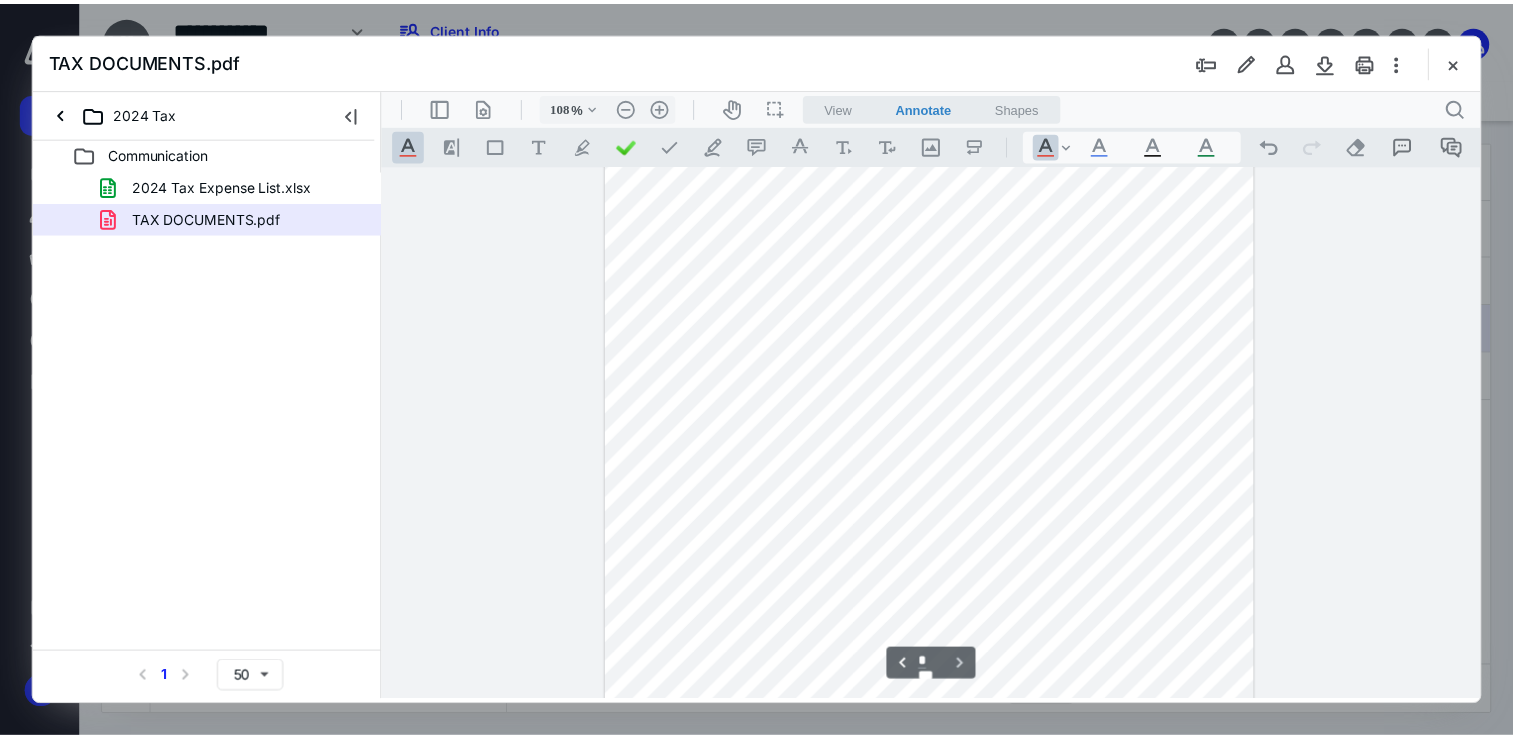 scroll, scrollTop: 5455, scrollLeft: 0, axis: vertical 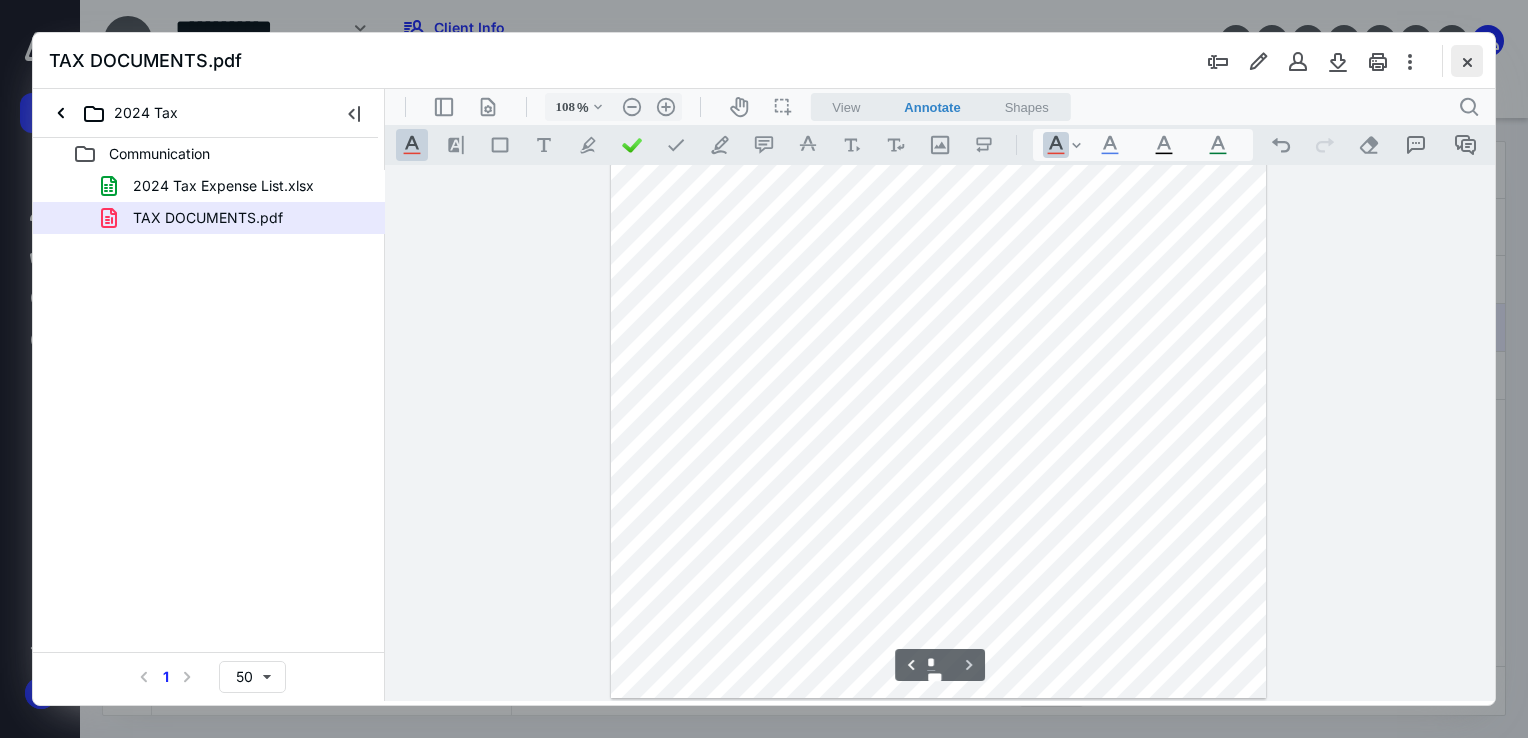 click at bounding box center [1467, 61] 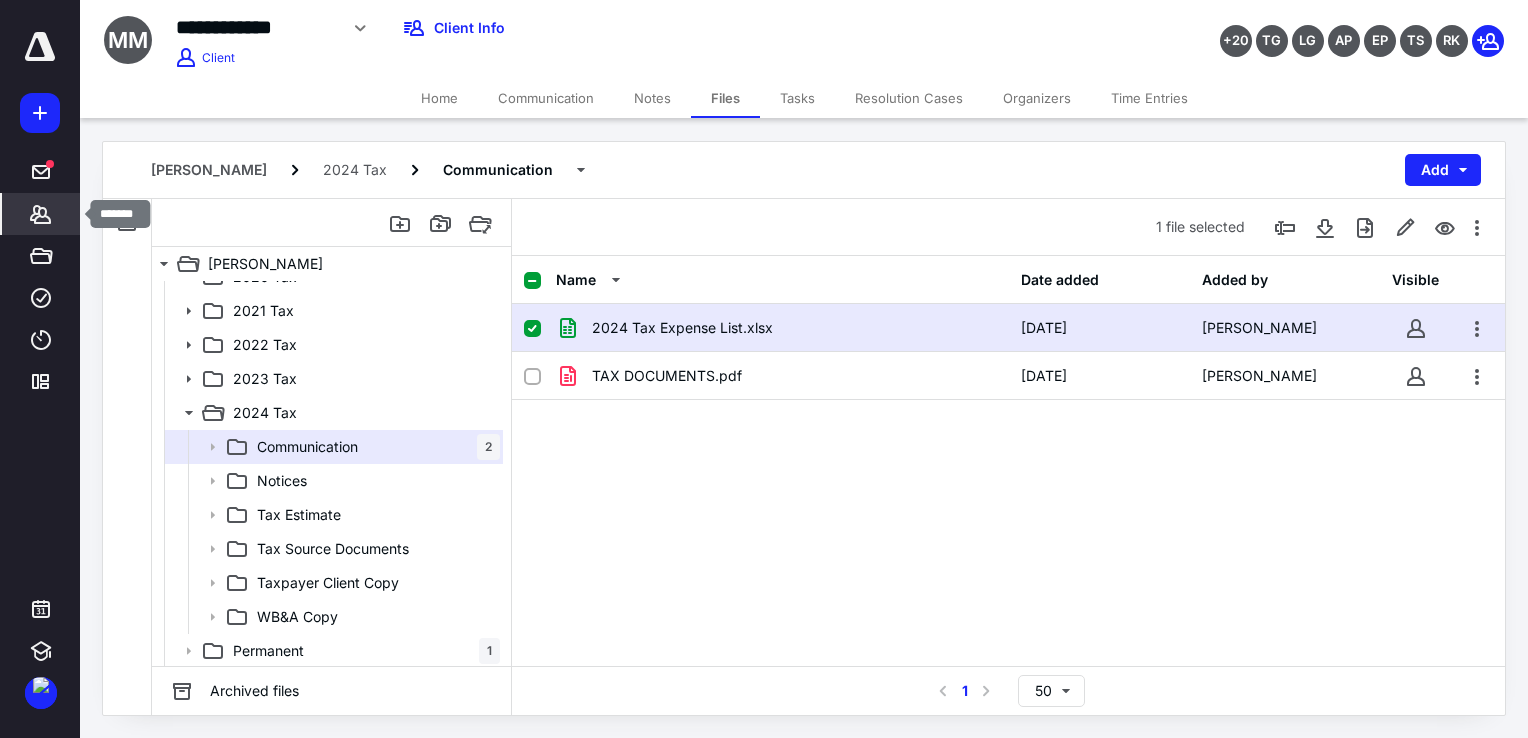 click 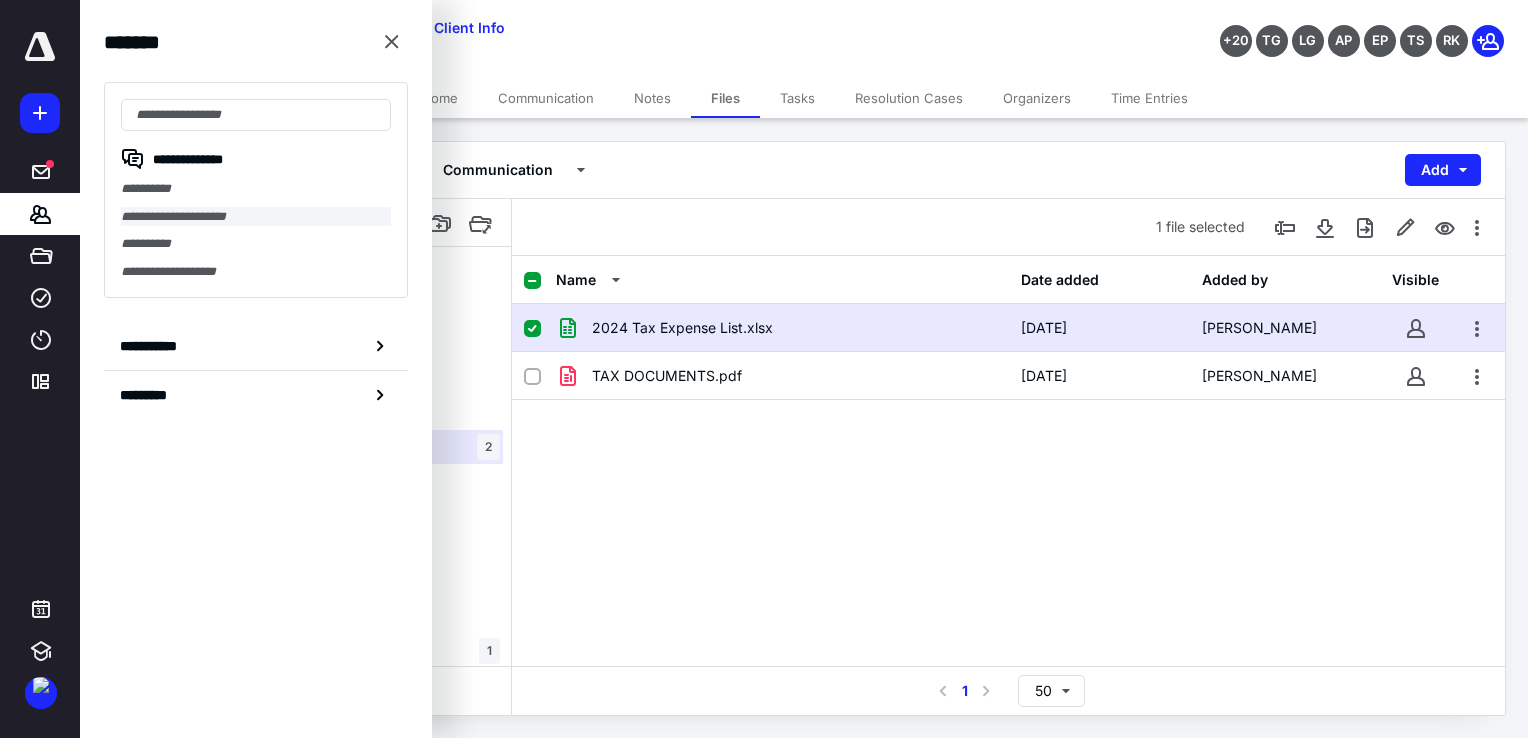 click on "**********" at bounding box center (256, 217) 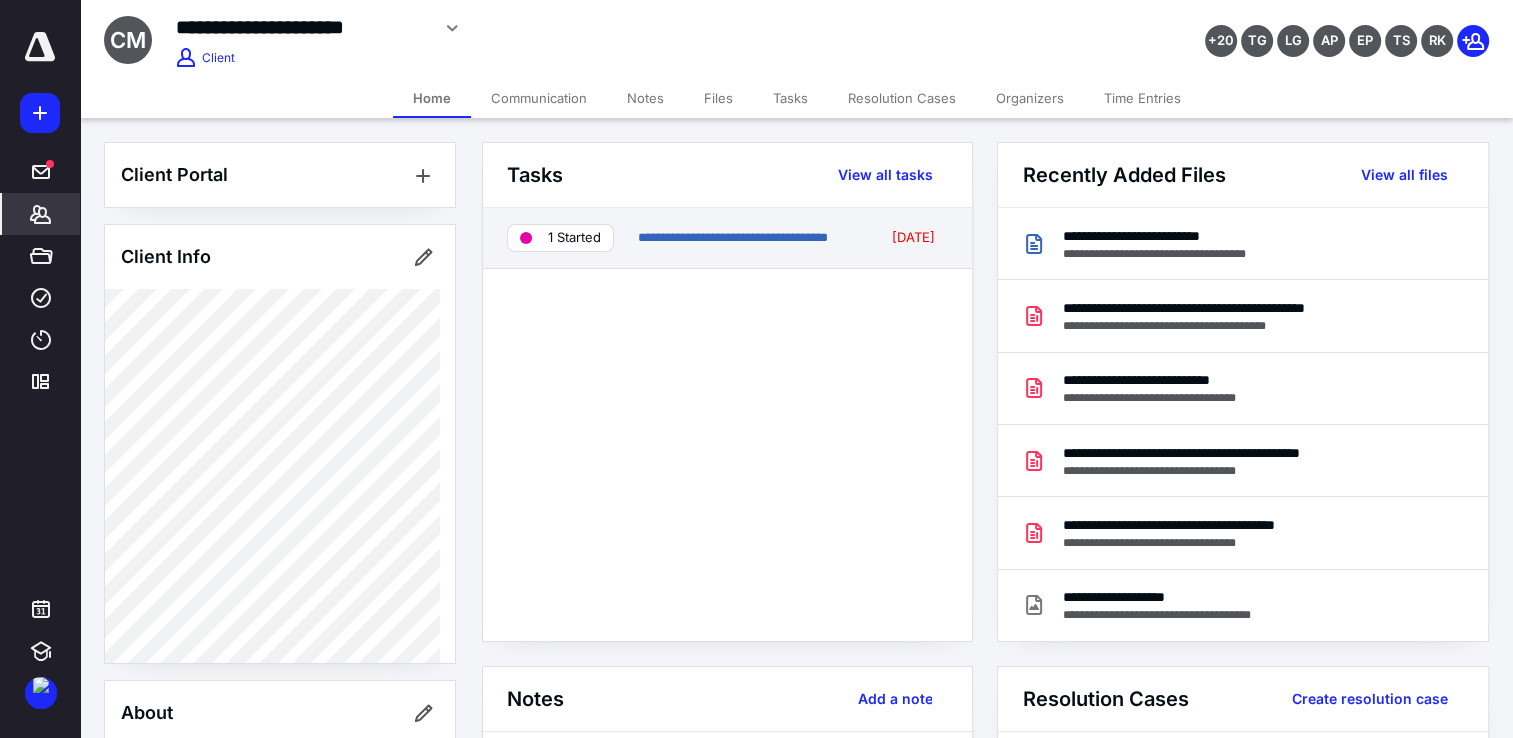 click on "**********" at bounding box center (727, 238) 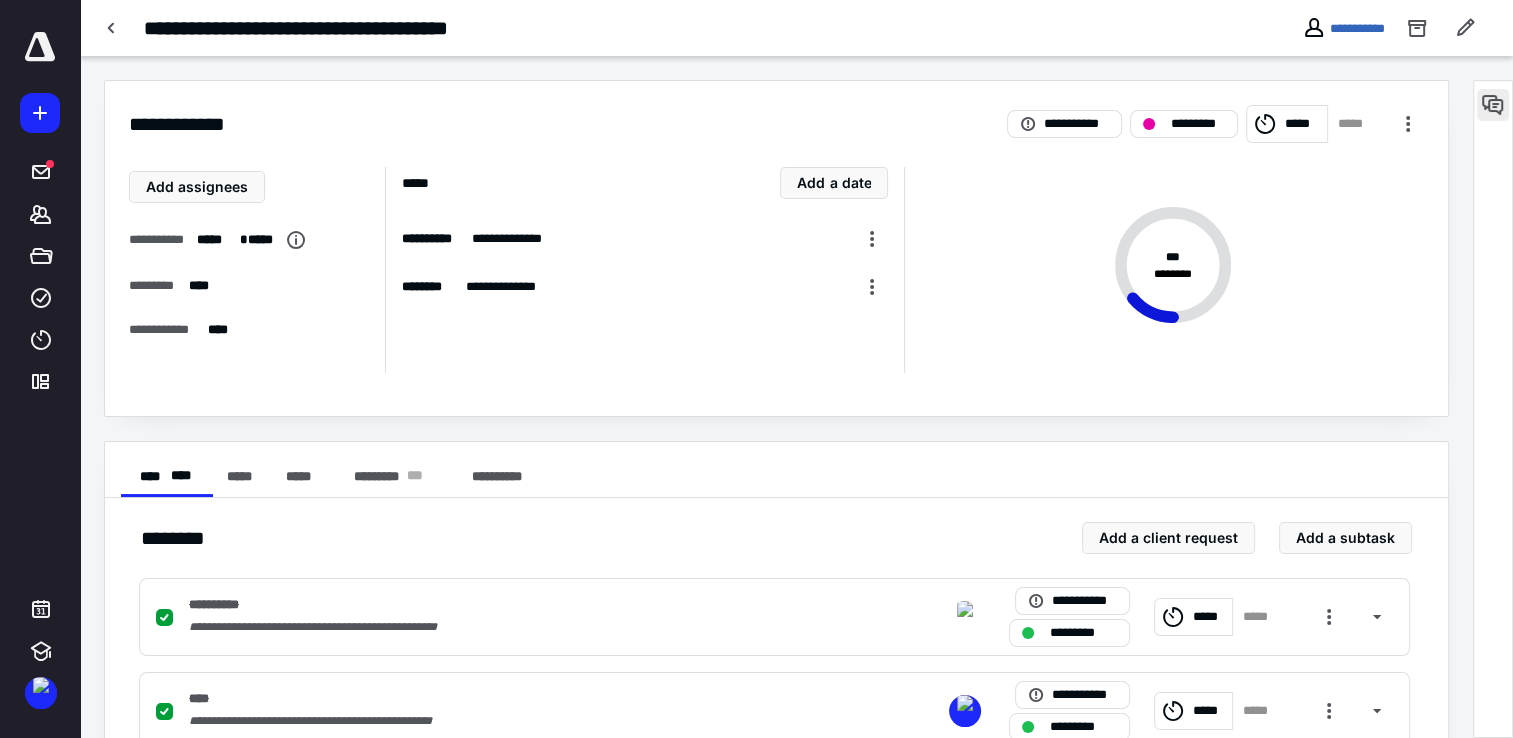 click at bounding box center (1493, 105) 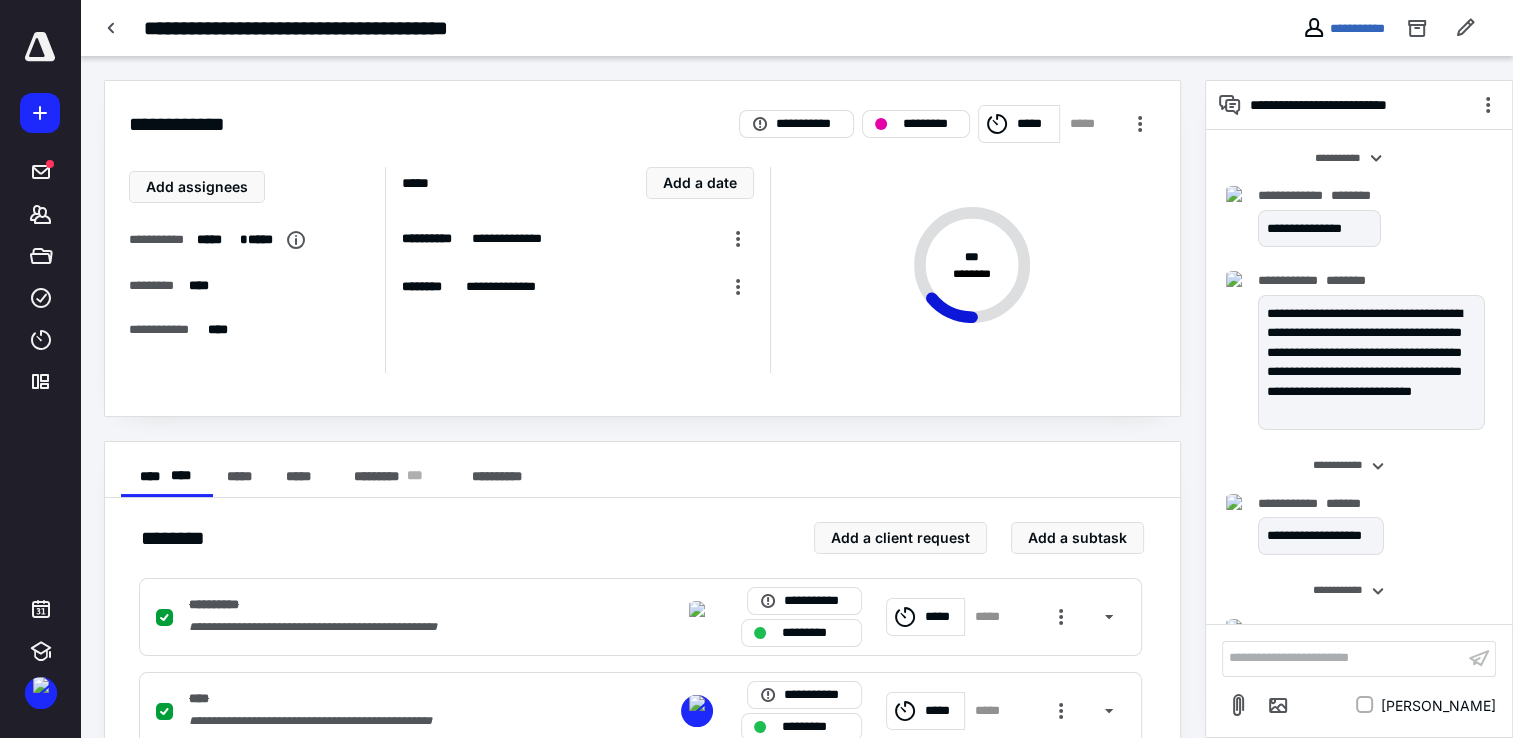 scroll, scrollTop: 188, scrollLeft: 0, axis: vertical 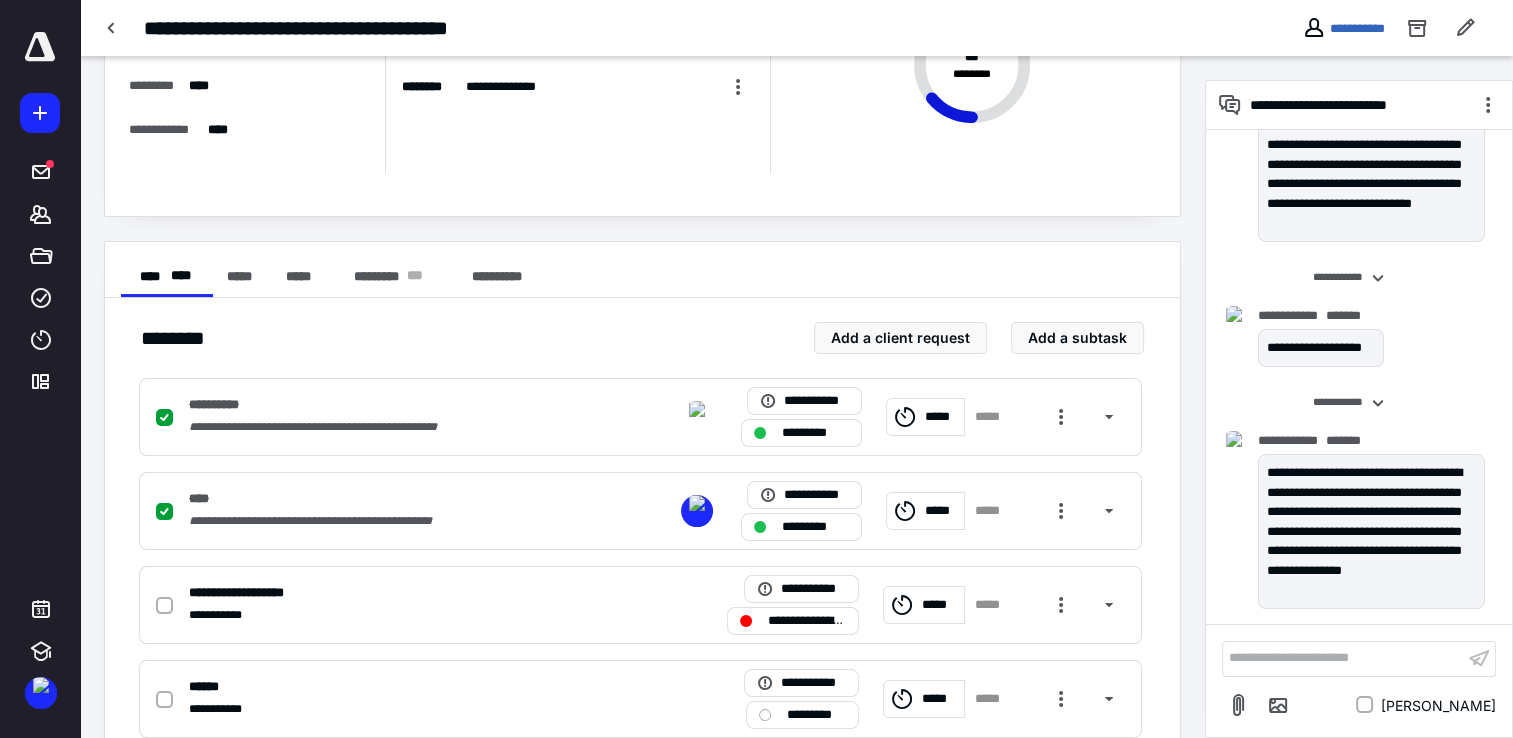 click on "**********" at bounding box center [1343, 658] 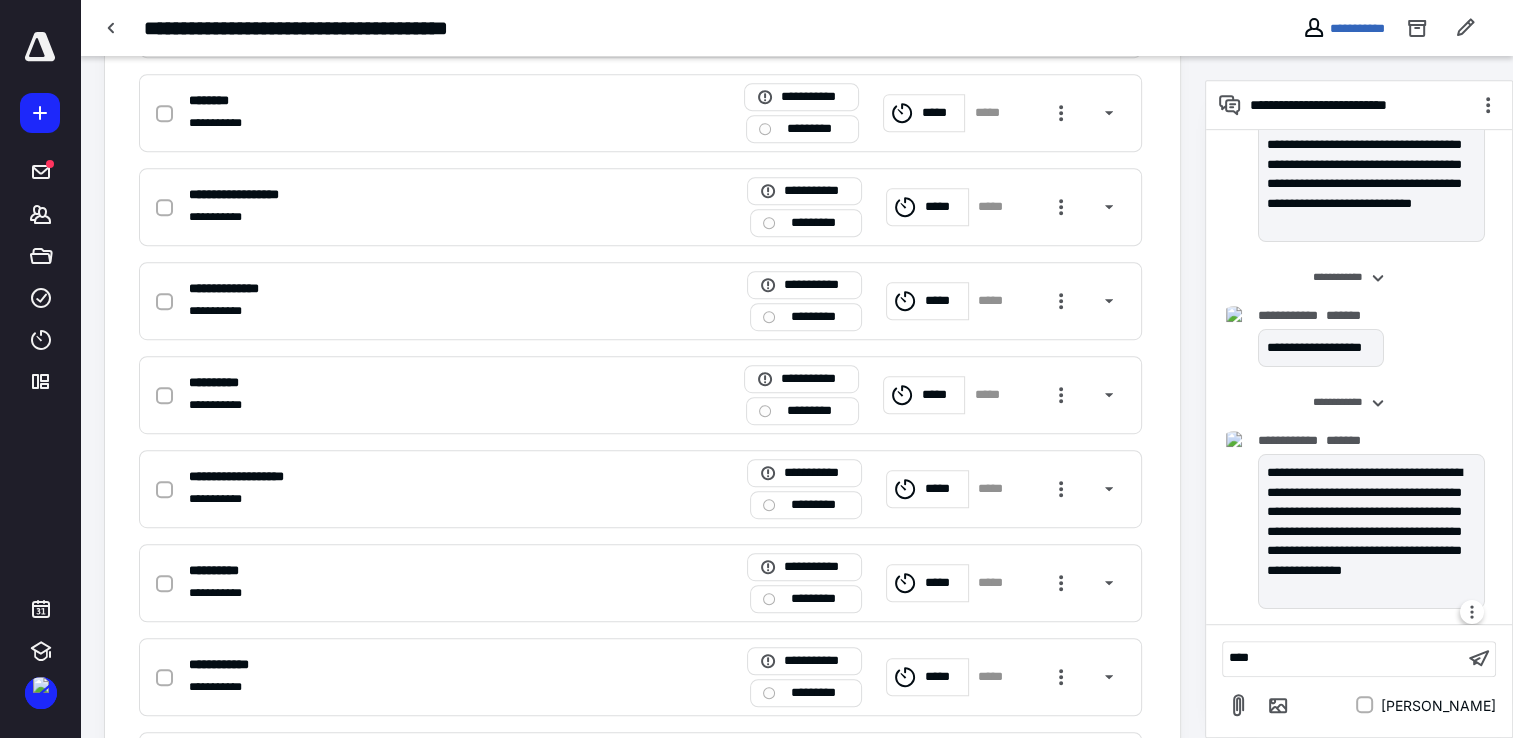 scroll, scrollTop: 1188, scrollLeft: 0, axis: vertical 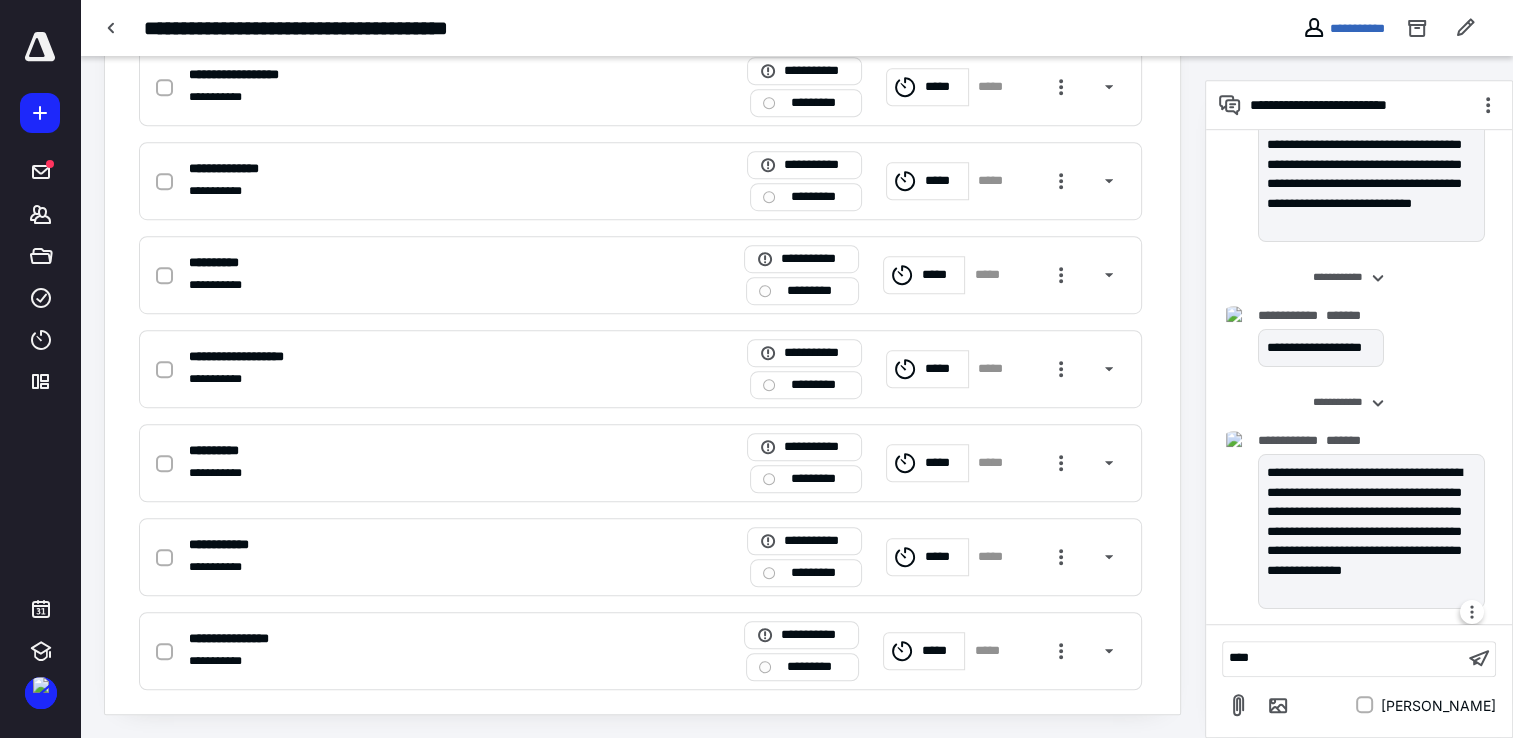 type 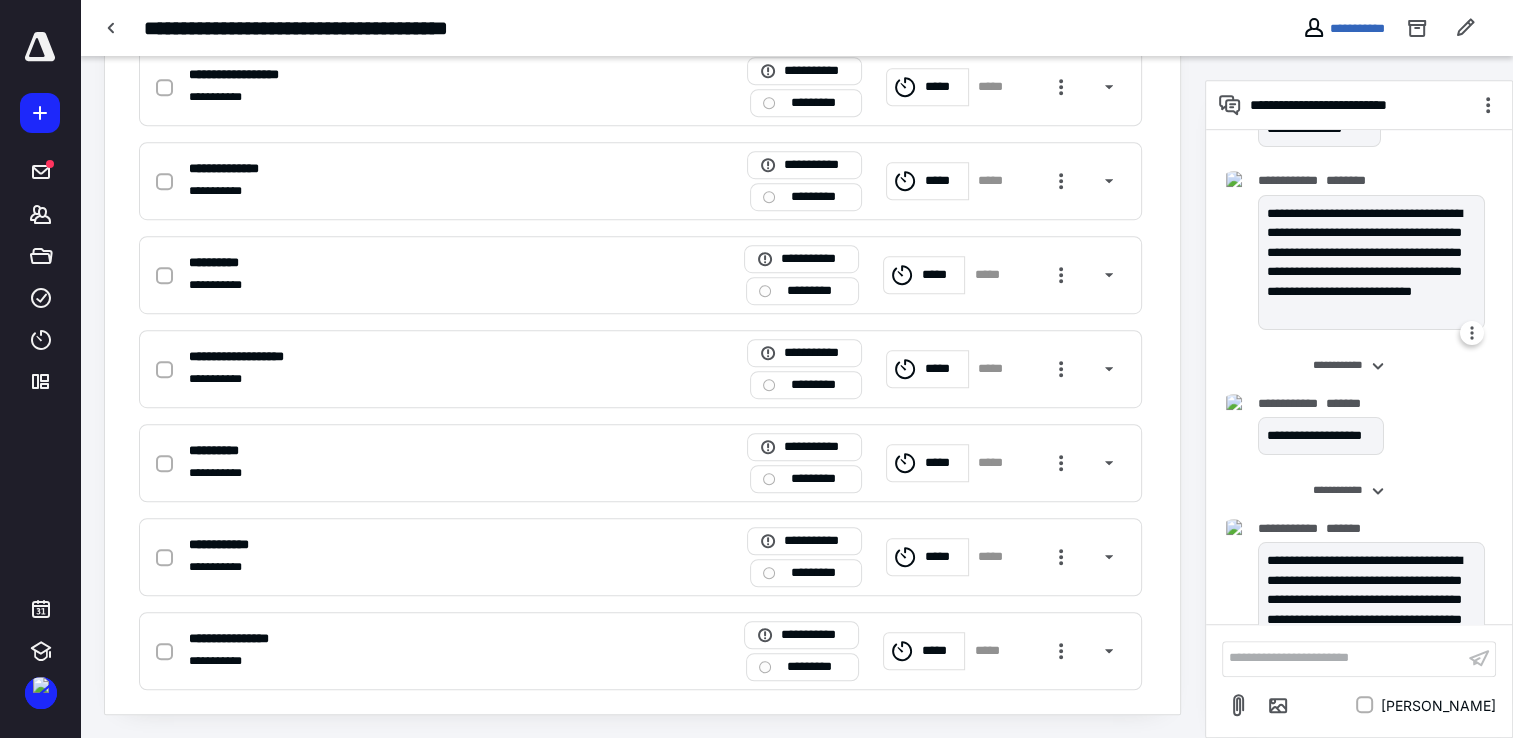 scroll, scrollTop: 0, scrollLeft: 0, axis: both 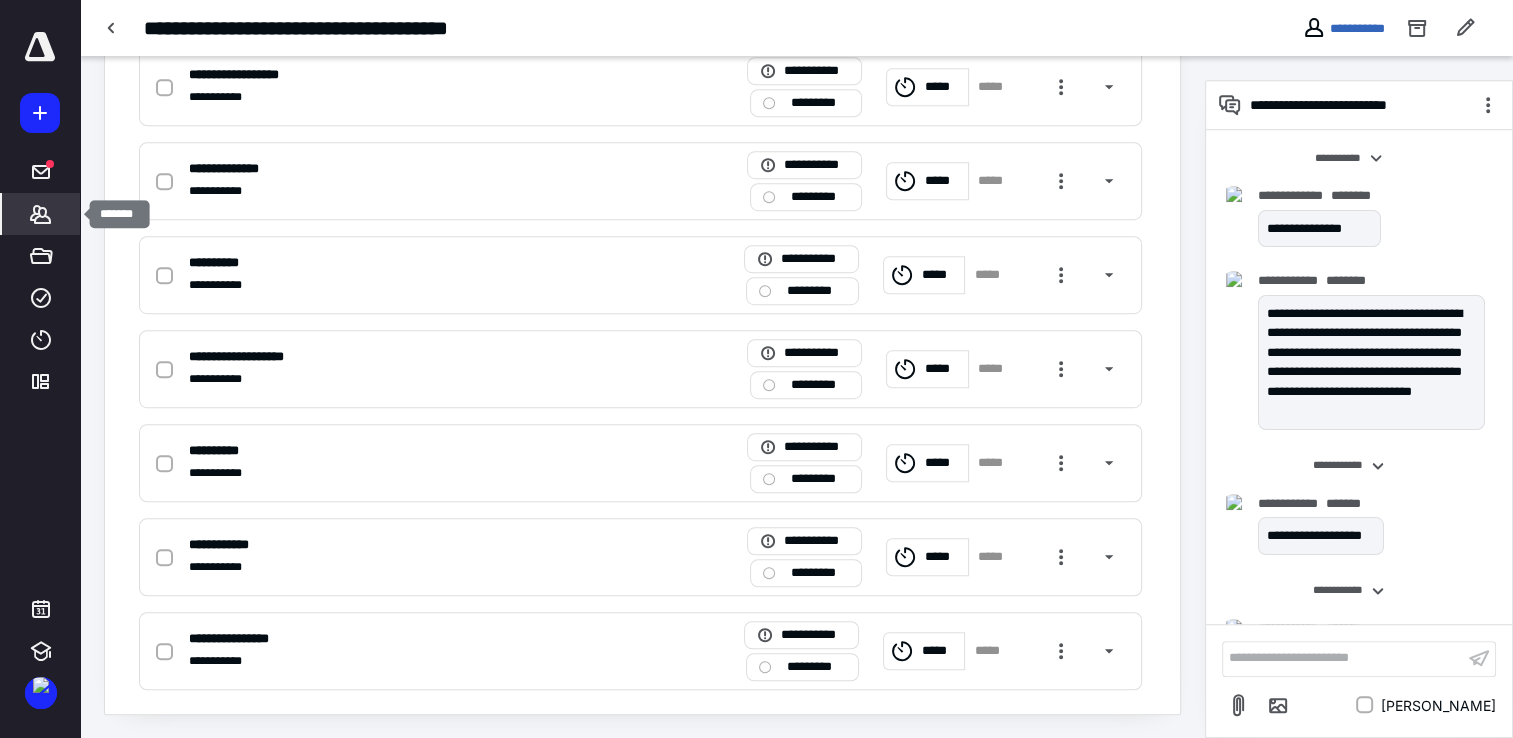 click 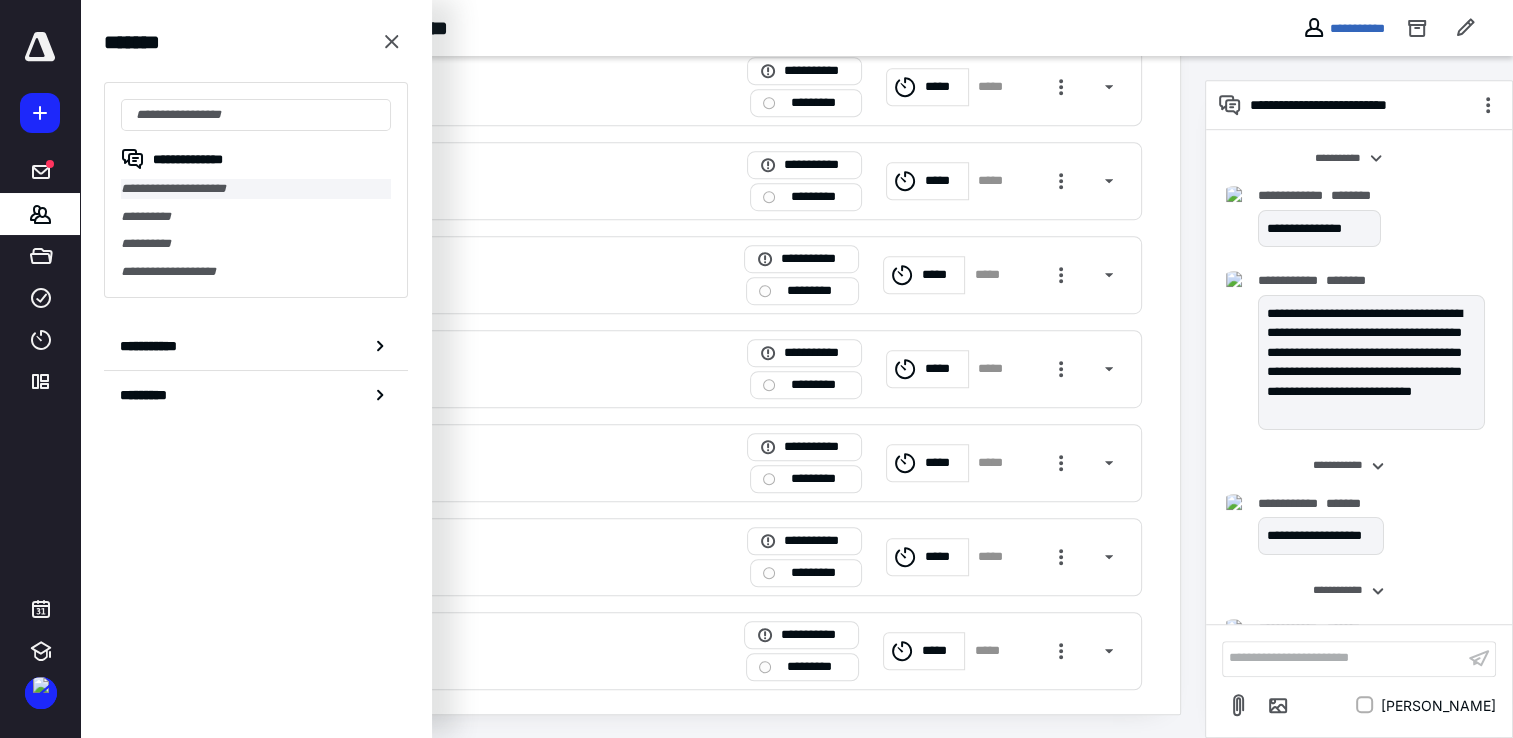click on "**********" at bounding box center (256, 189) 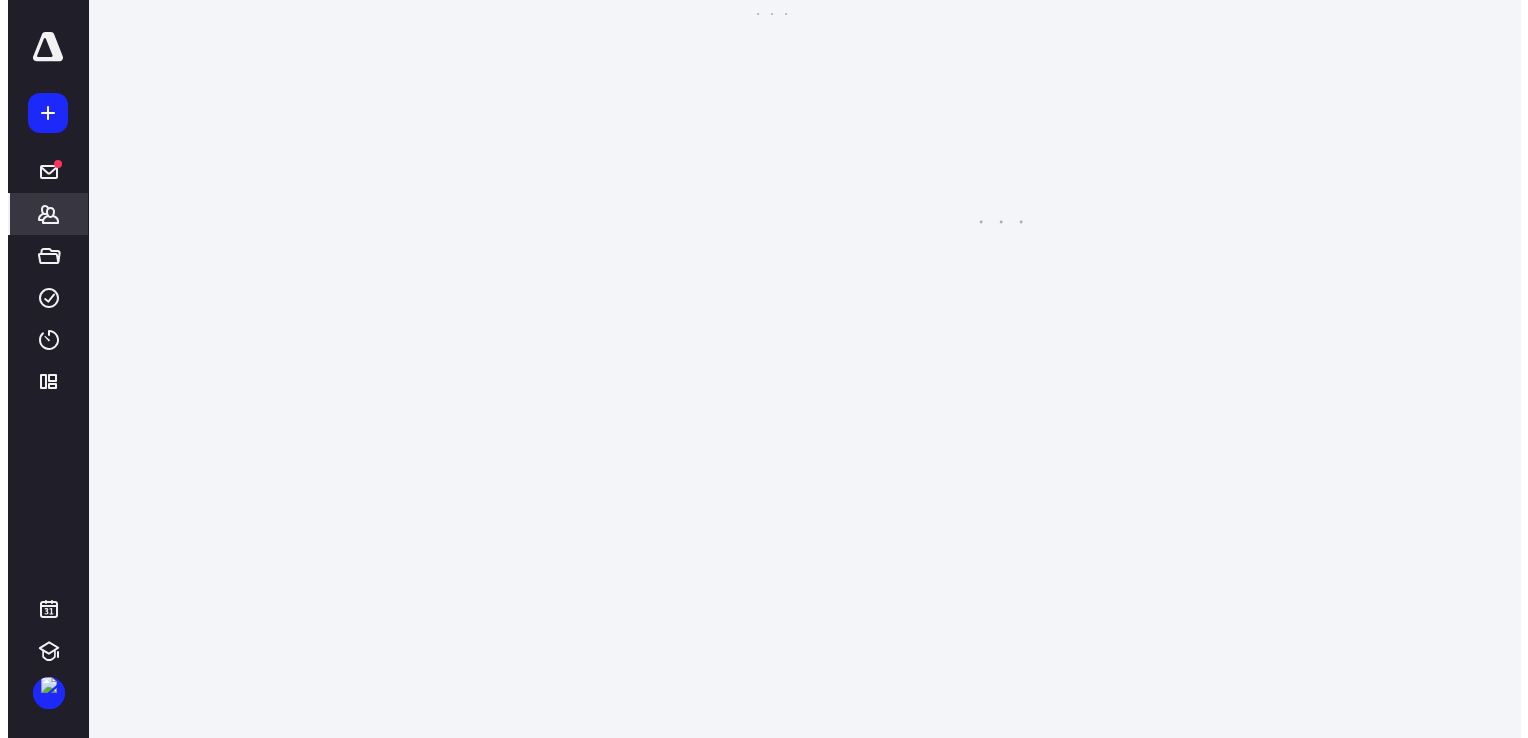 scroll, scrollTop: 0, scrollLeft: 0, axis: both 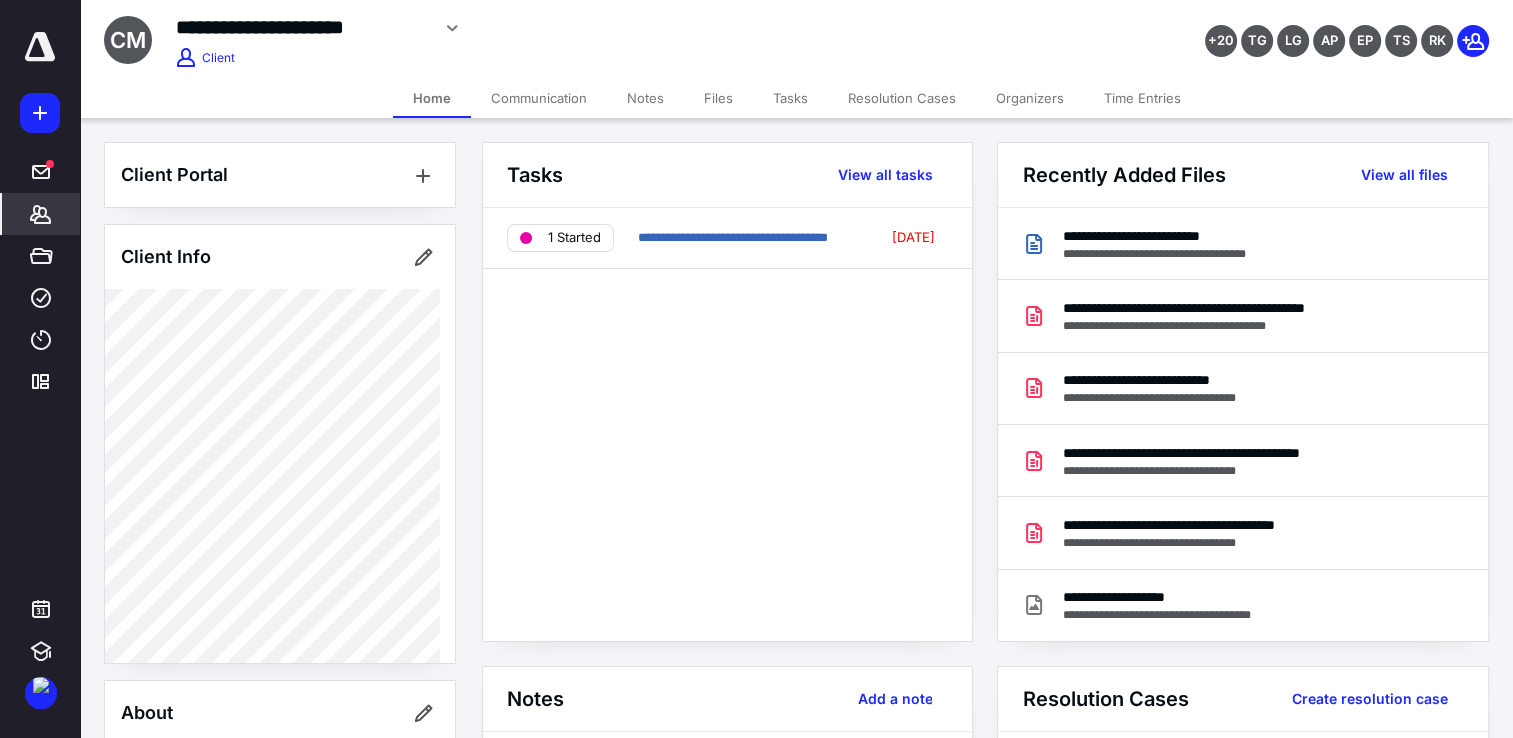 click on "Files" at bounding box center (718, 98) 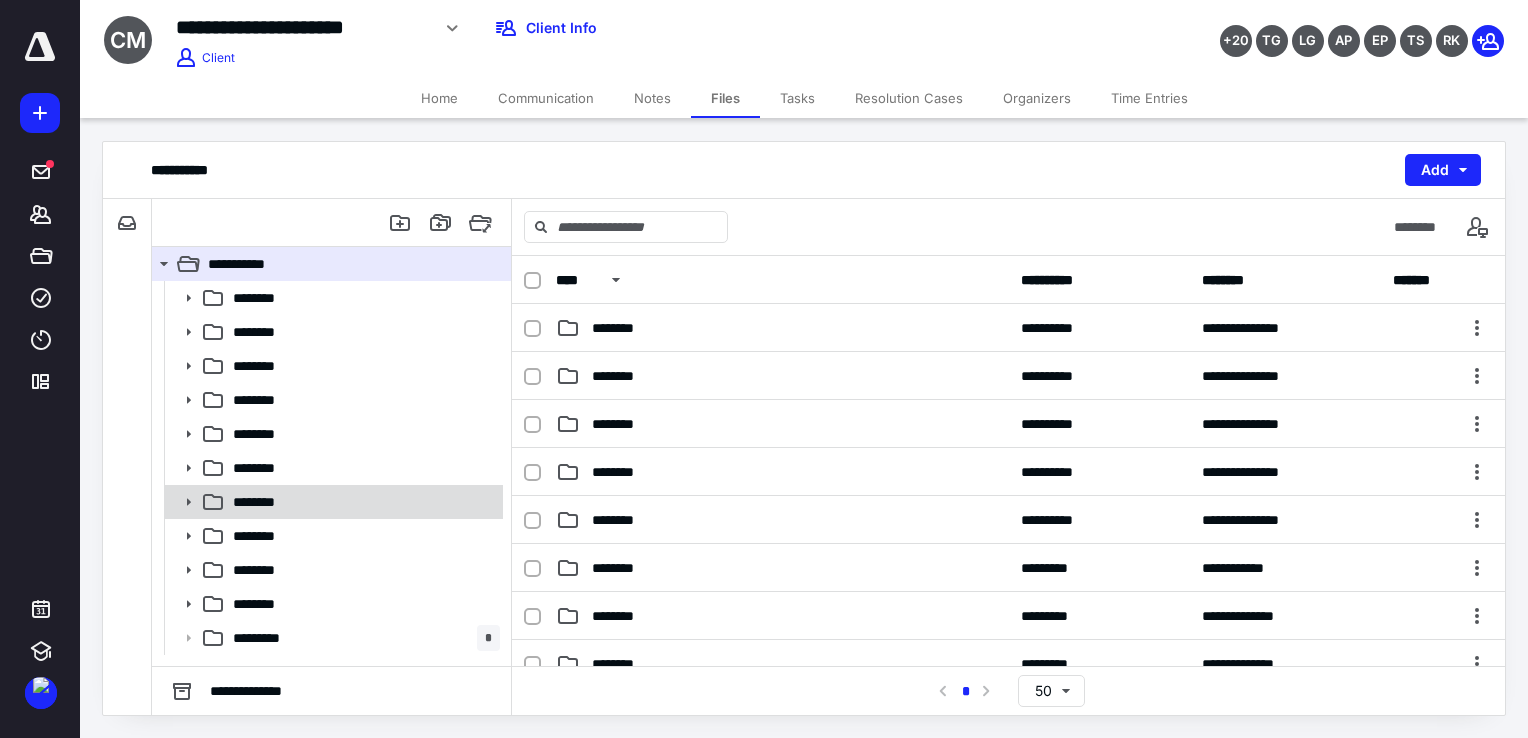 click 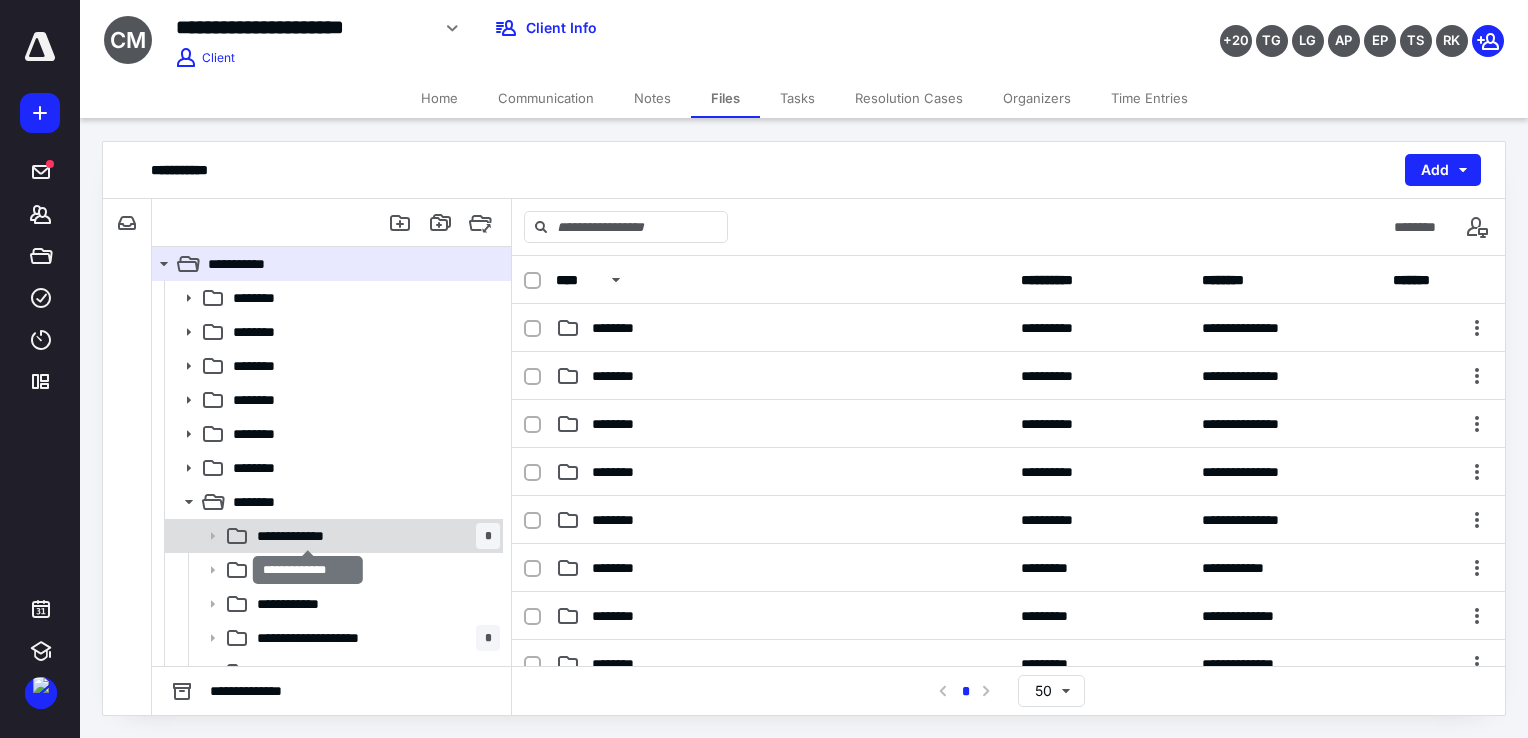 click on "**********" at bounding box center (309, 536) 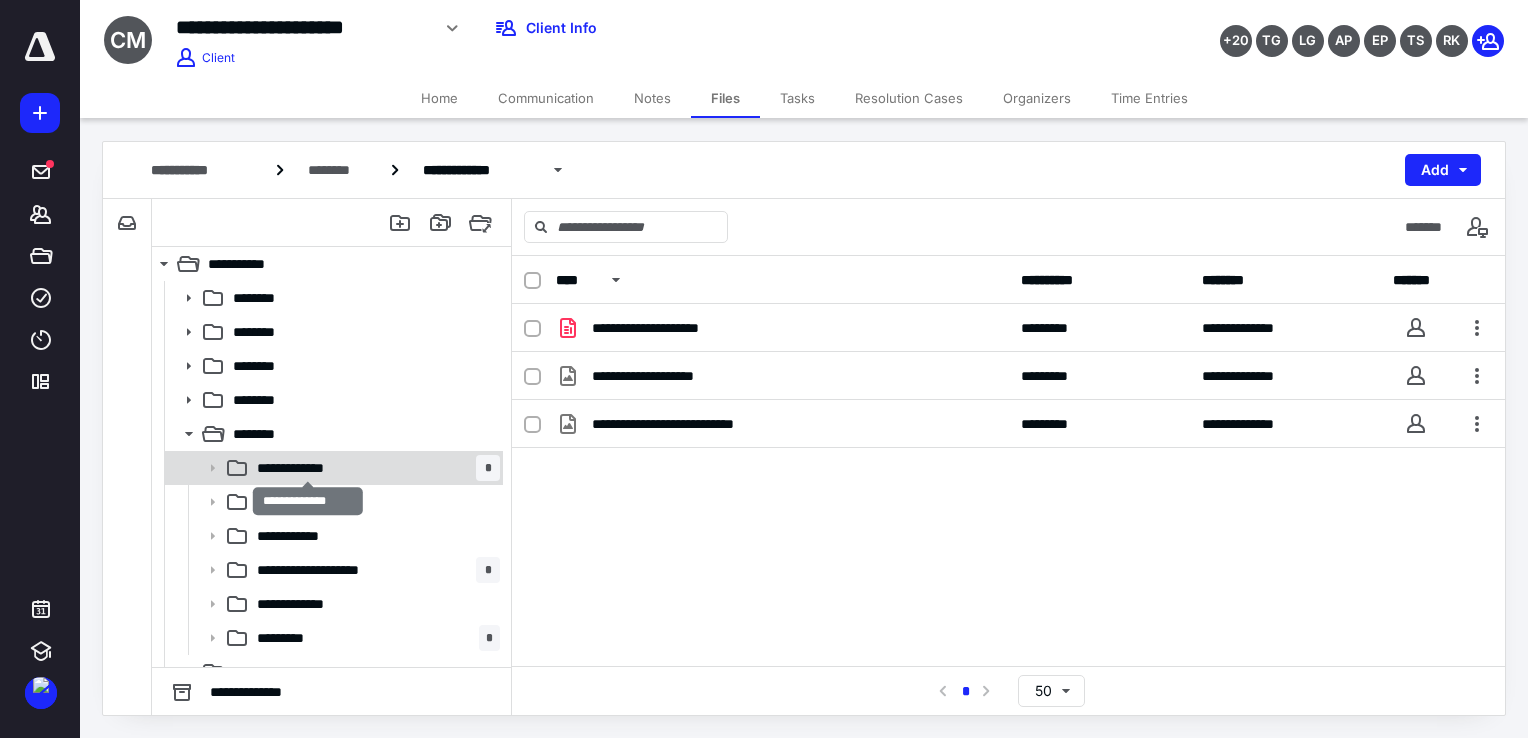 scroll, scrollTop: 100, scrollLeft: 0, axis: vertical 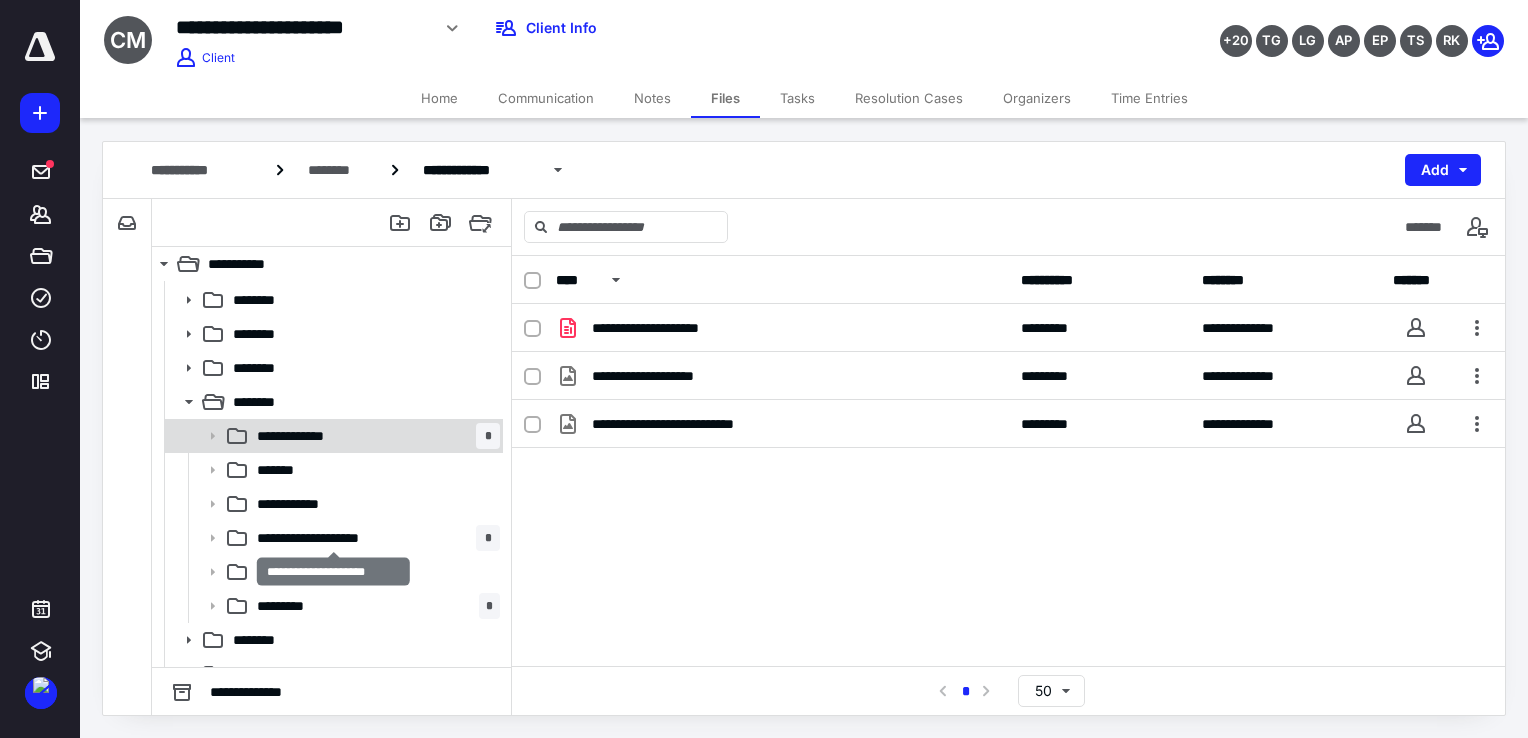 click on "**********" at bounding box center [334, 538] 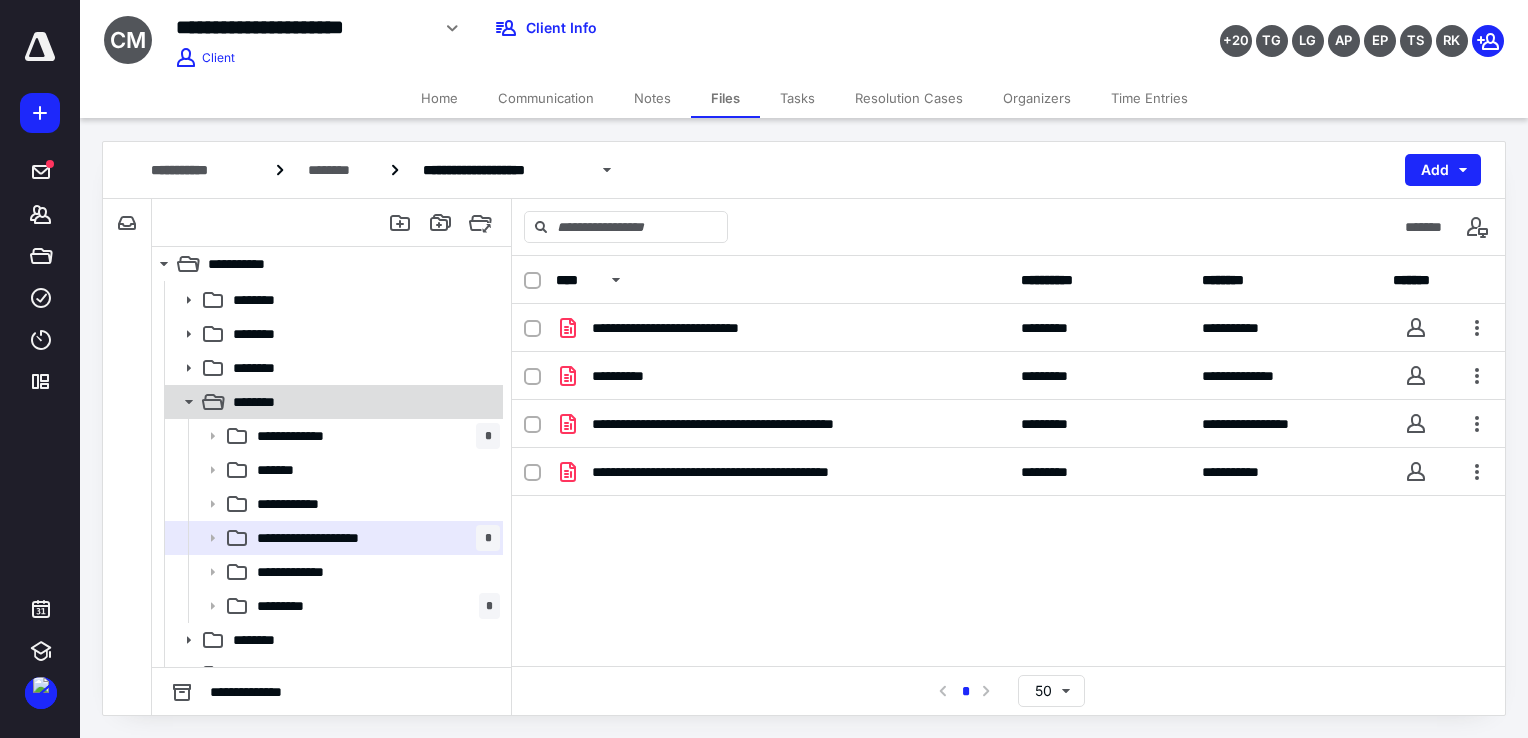 click 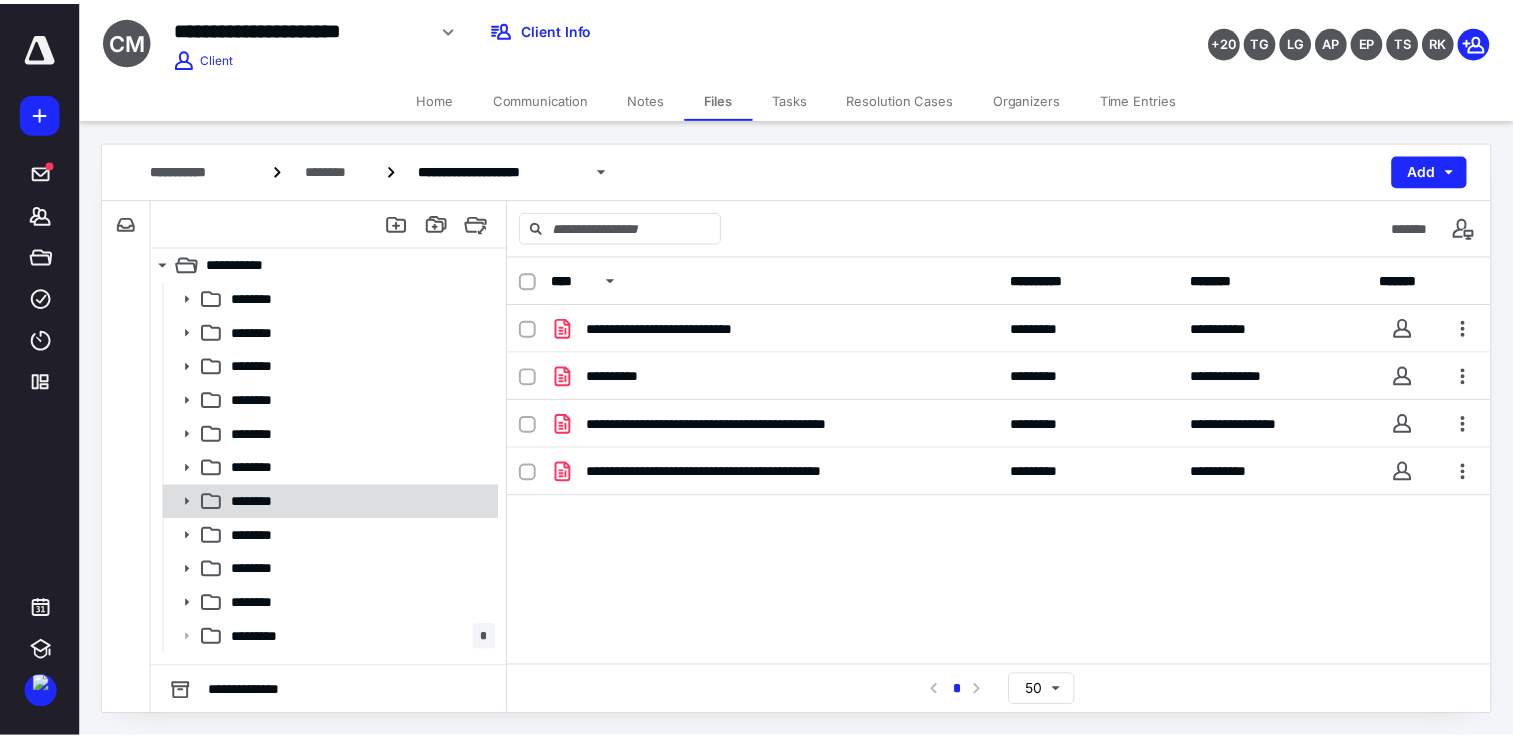 scroll, scrollTop: 0, scrollLeft: 0, axis: both 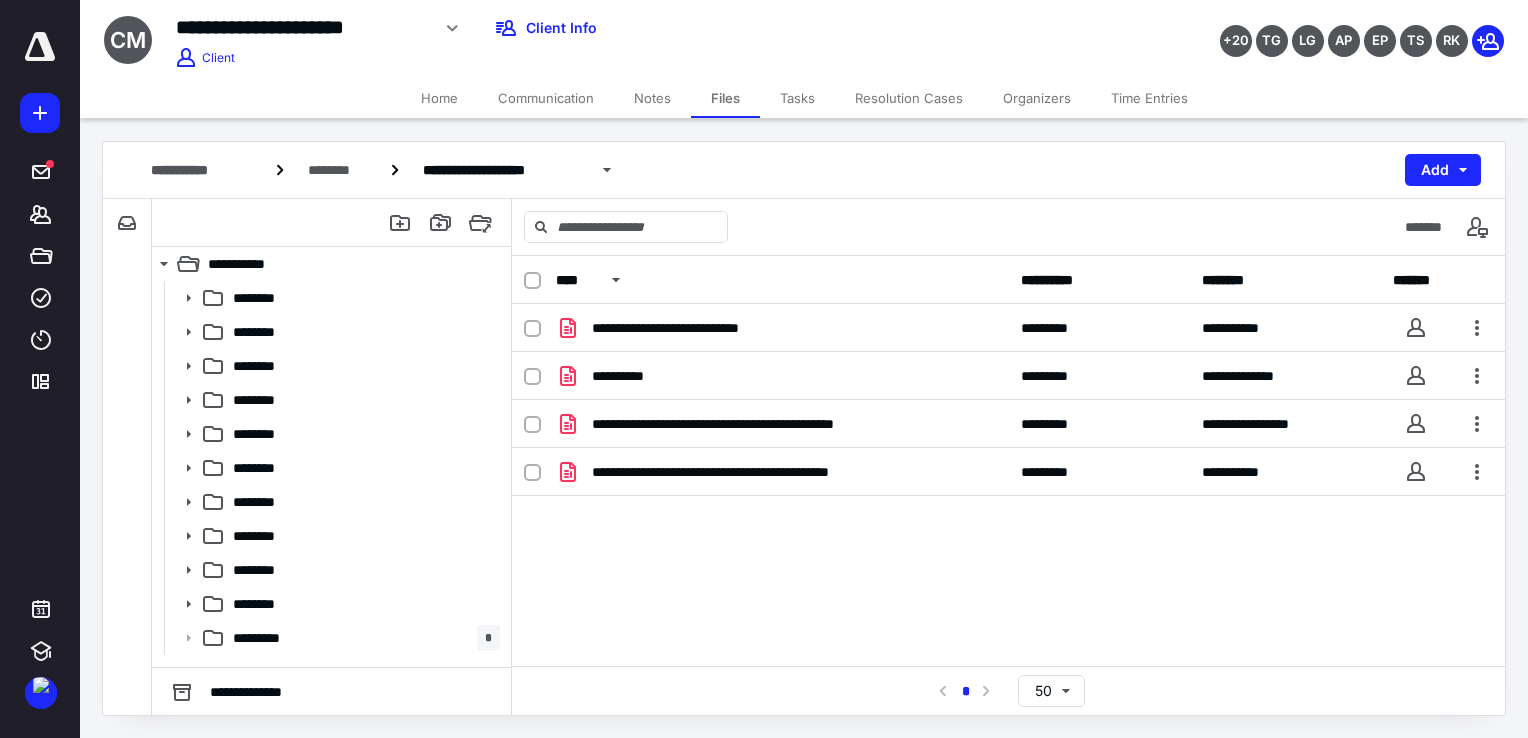 click on "Tasks" at bounding box center [797, 98] 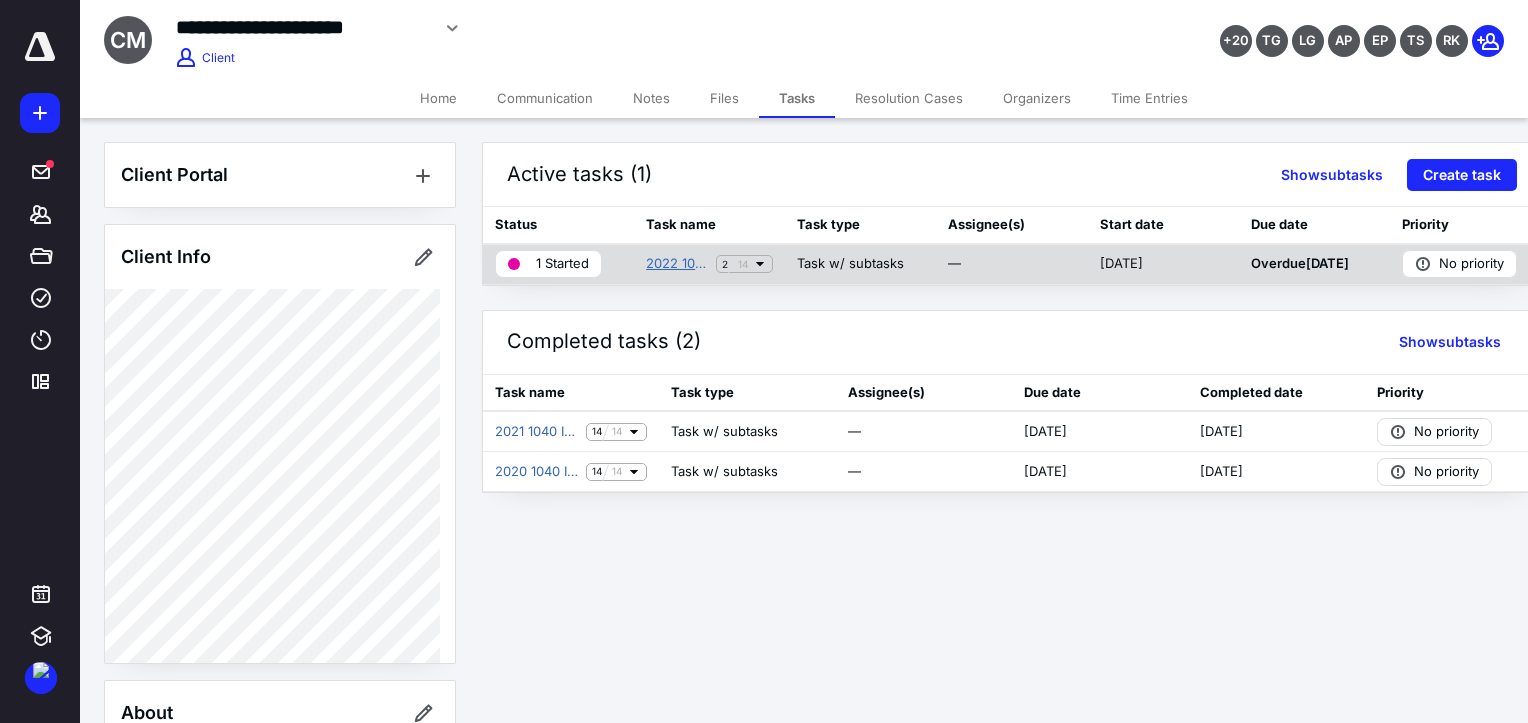 click on "2022 1040 Individual Income Tax Return" at bounding box center (677, 264) 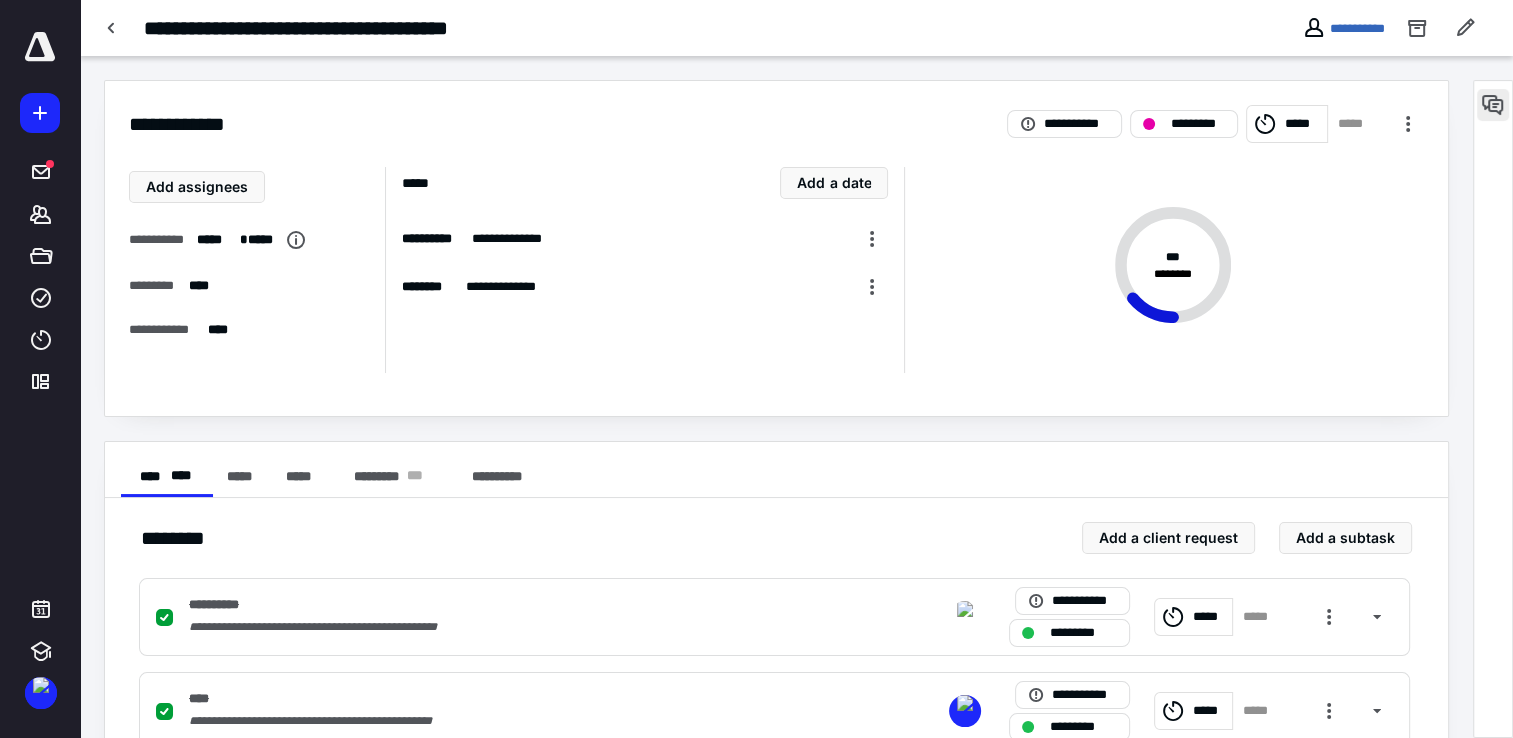 click at bounding box center [1493, 105] 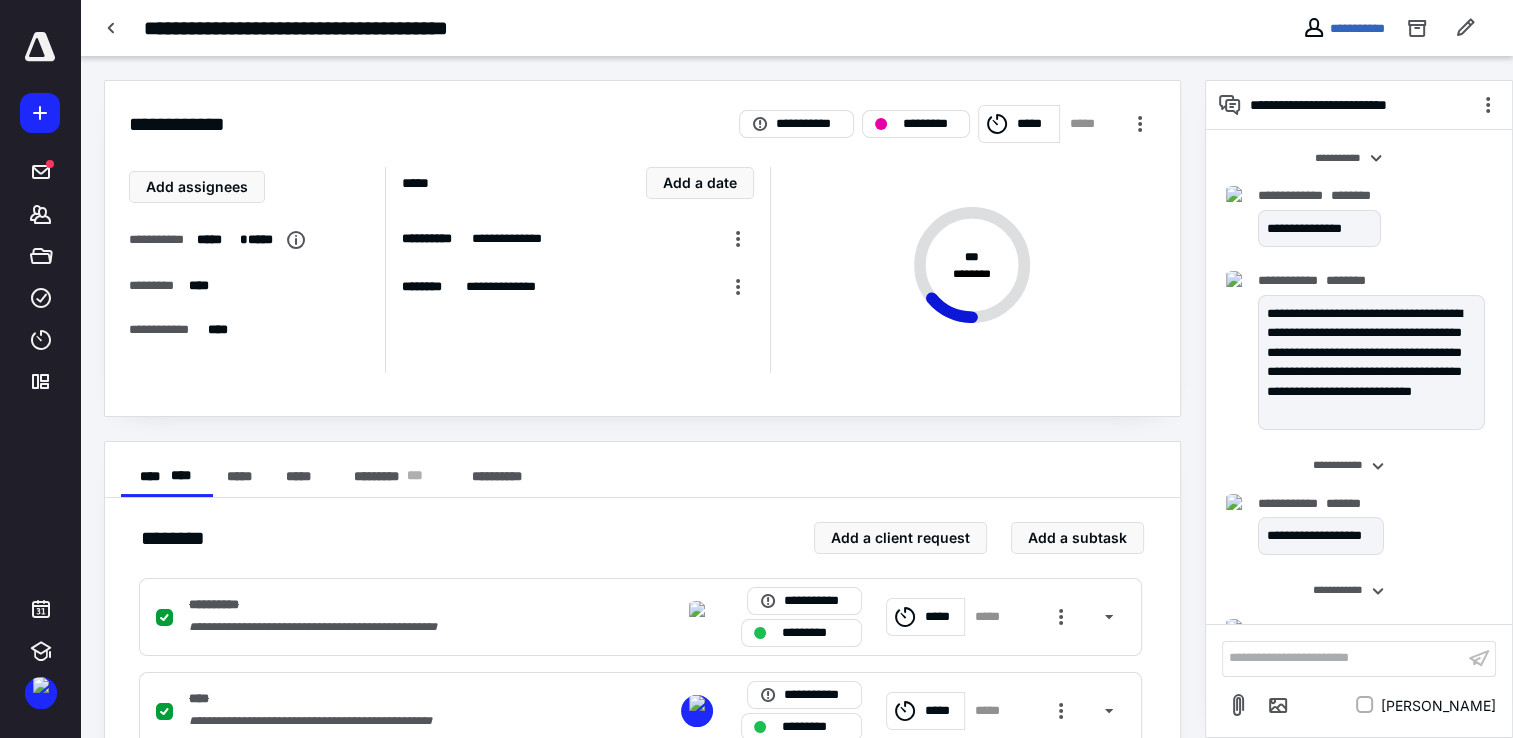 scroll, scrollTop: 332, scrollLeft: 0, axis: vertical 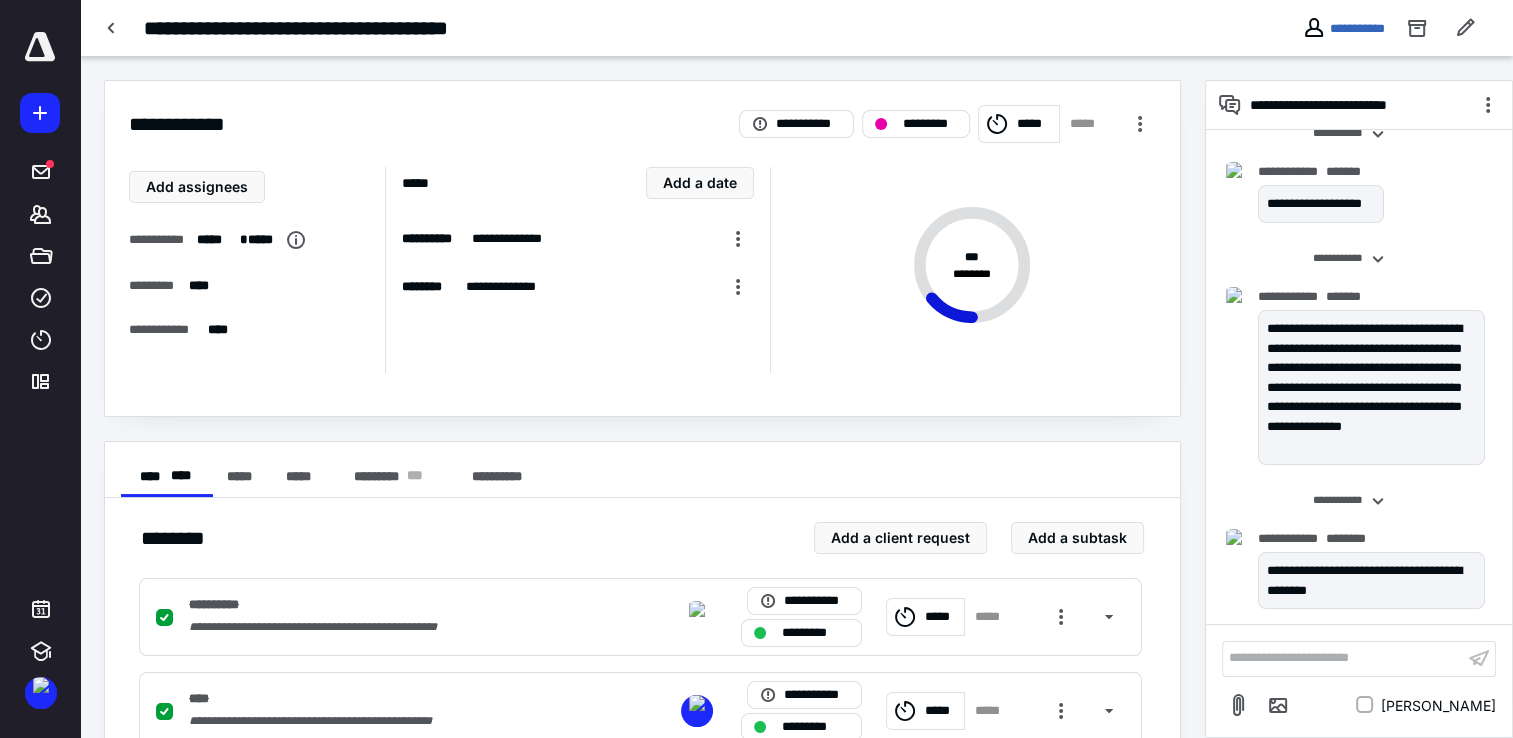 click on "**********" at bounding box center [1343, 659] 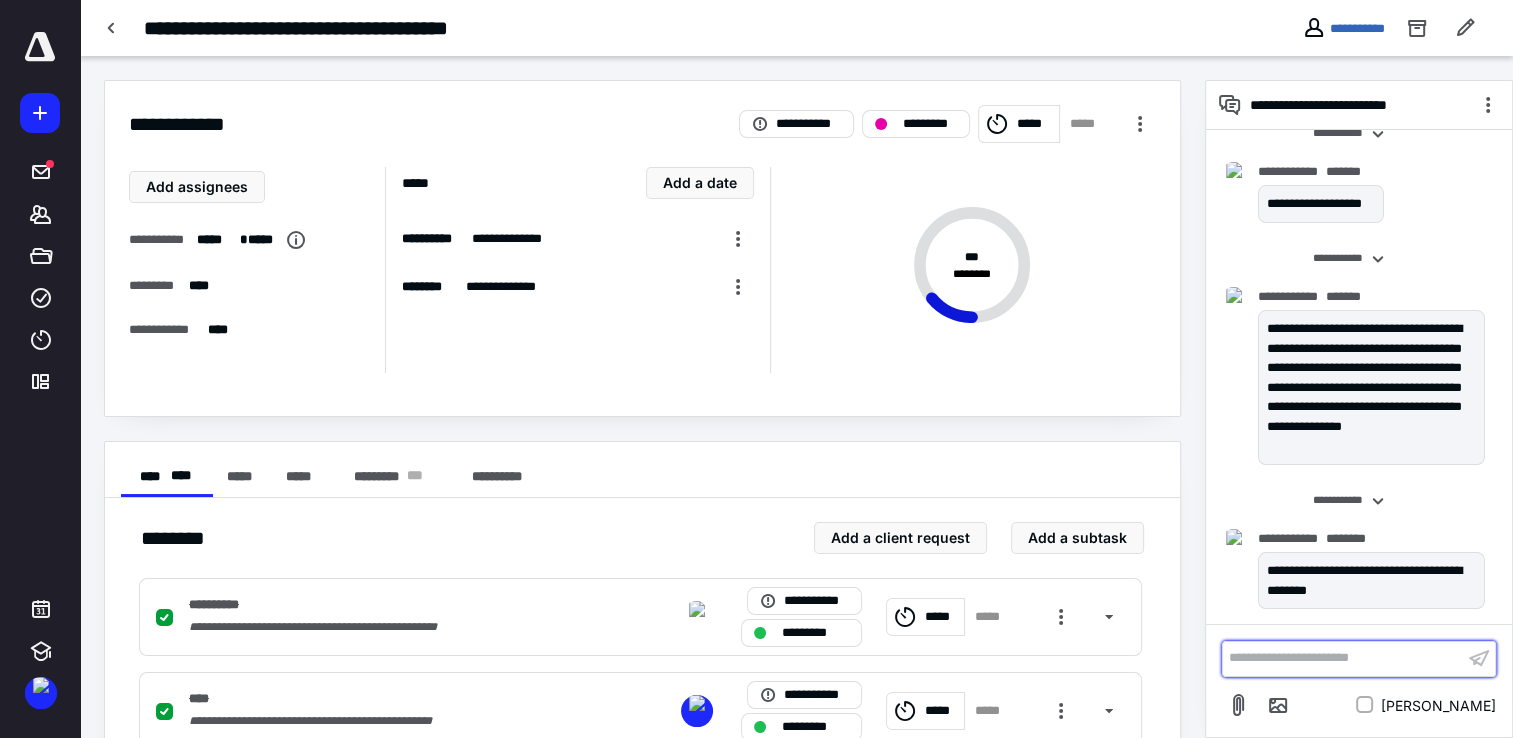 click on "**********" at bounding box center [1343, 658] 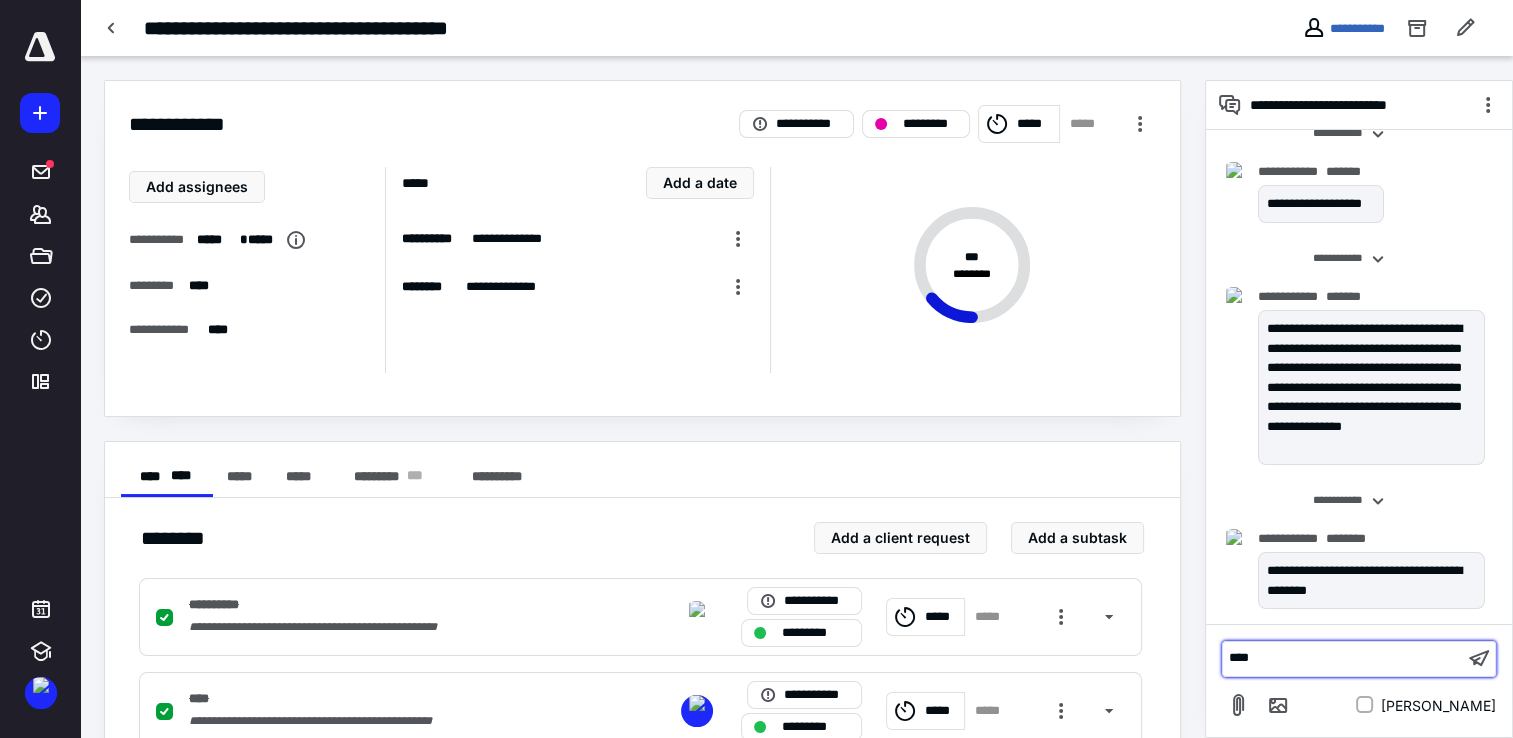 type 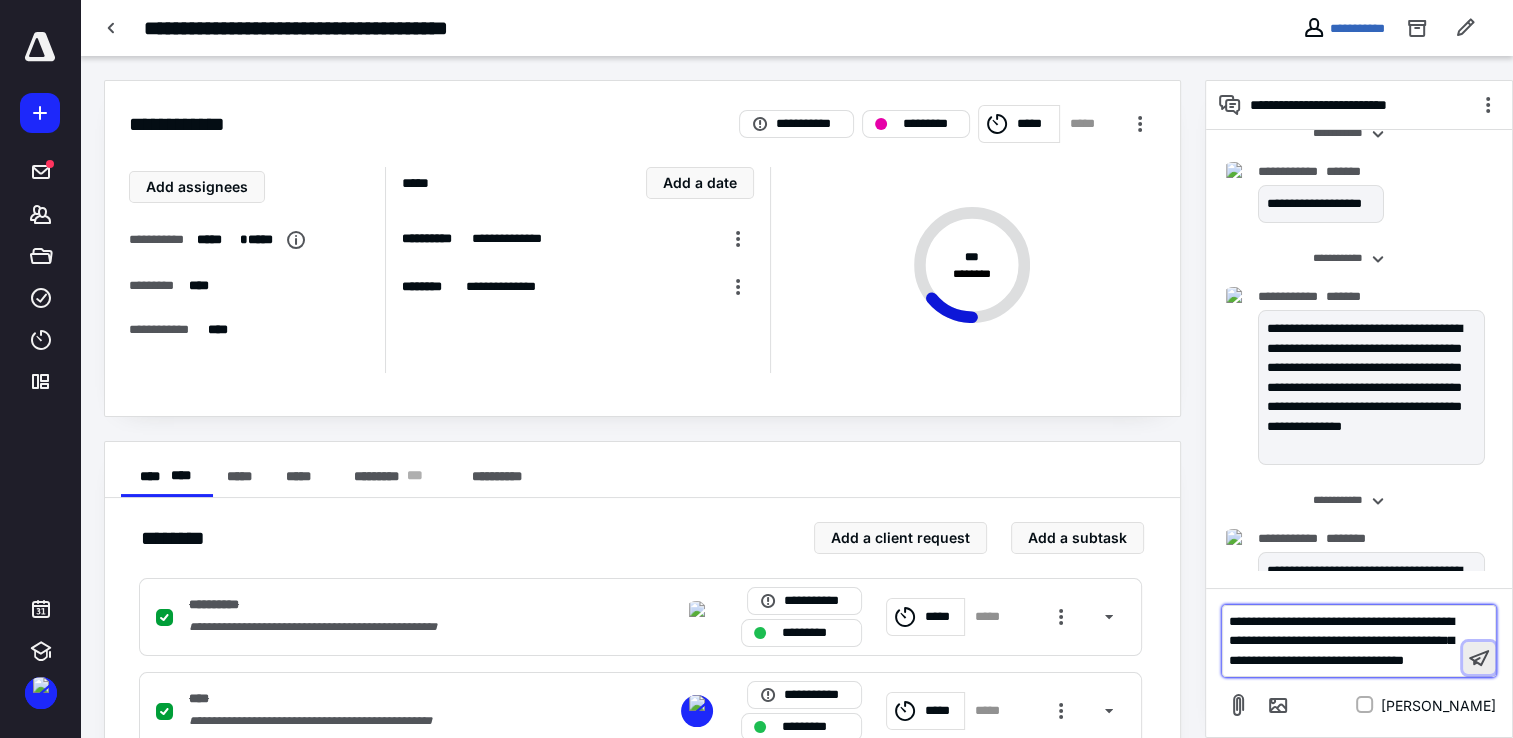 click at bounding box center (1479, 658) 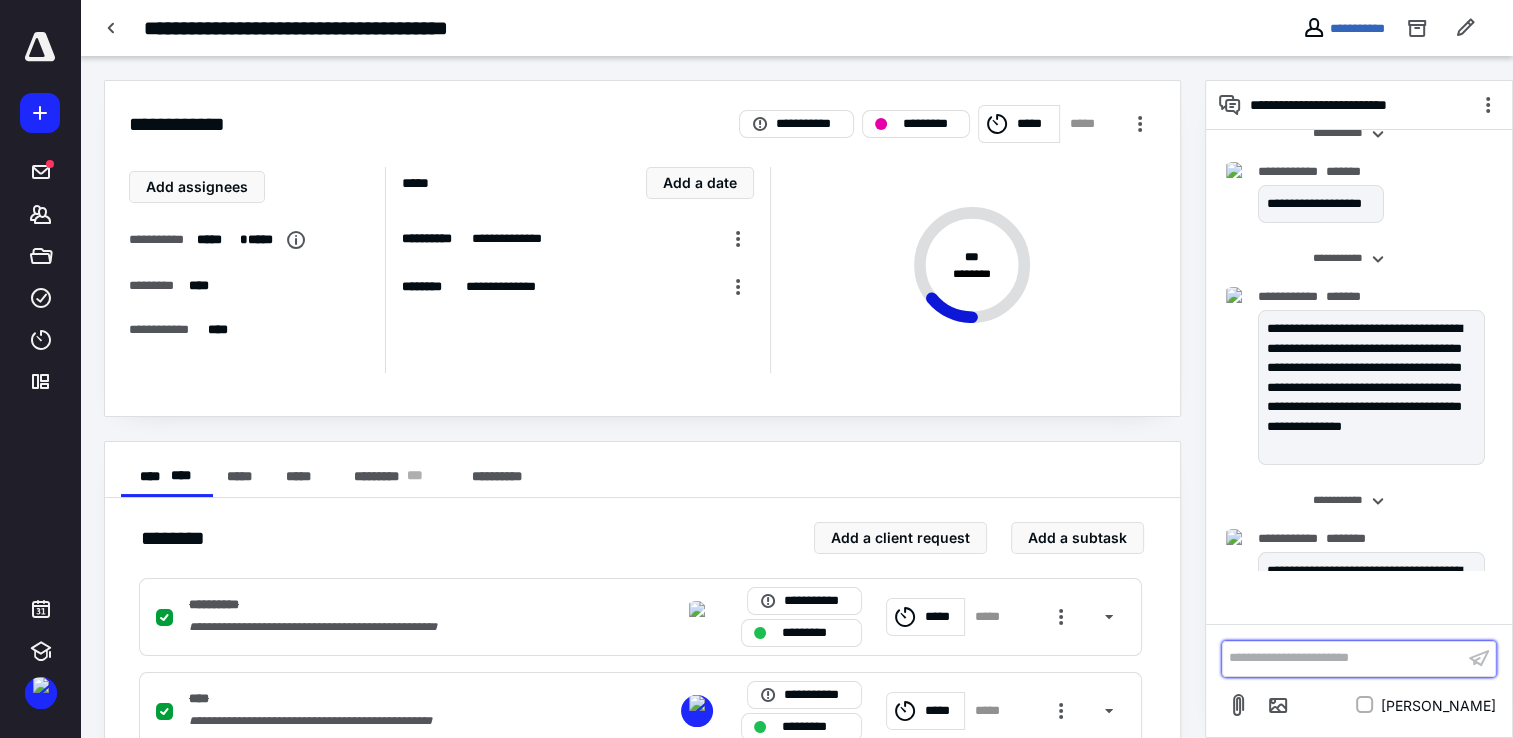 scroll, scrollTop: 476, scrollLeft: 0, axis: vertical 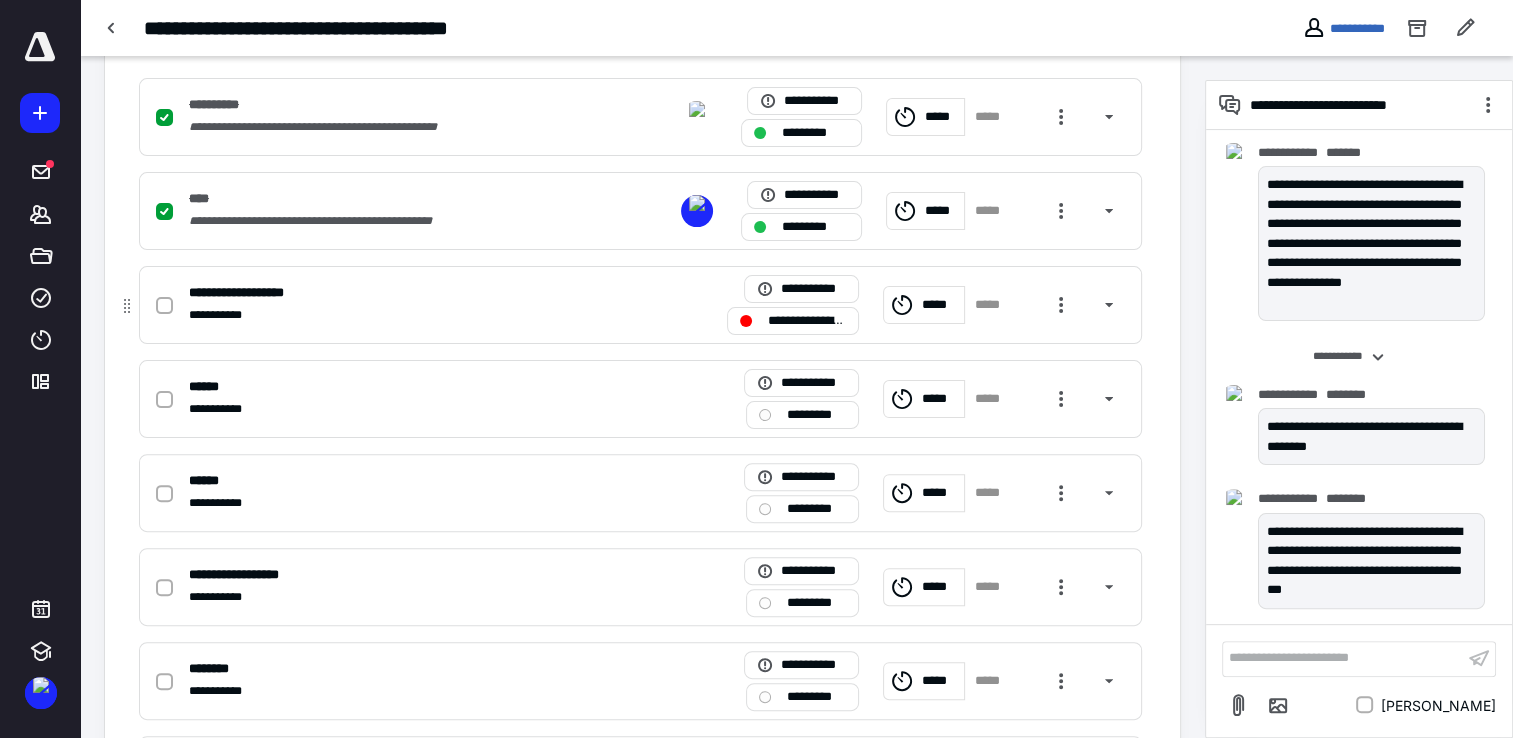 click on "**********" at bounding box center [807, 321] 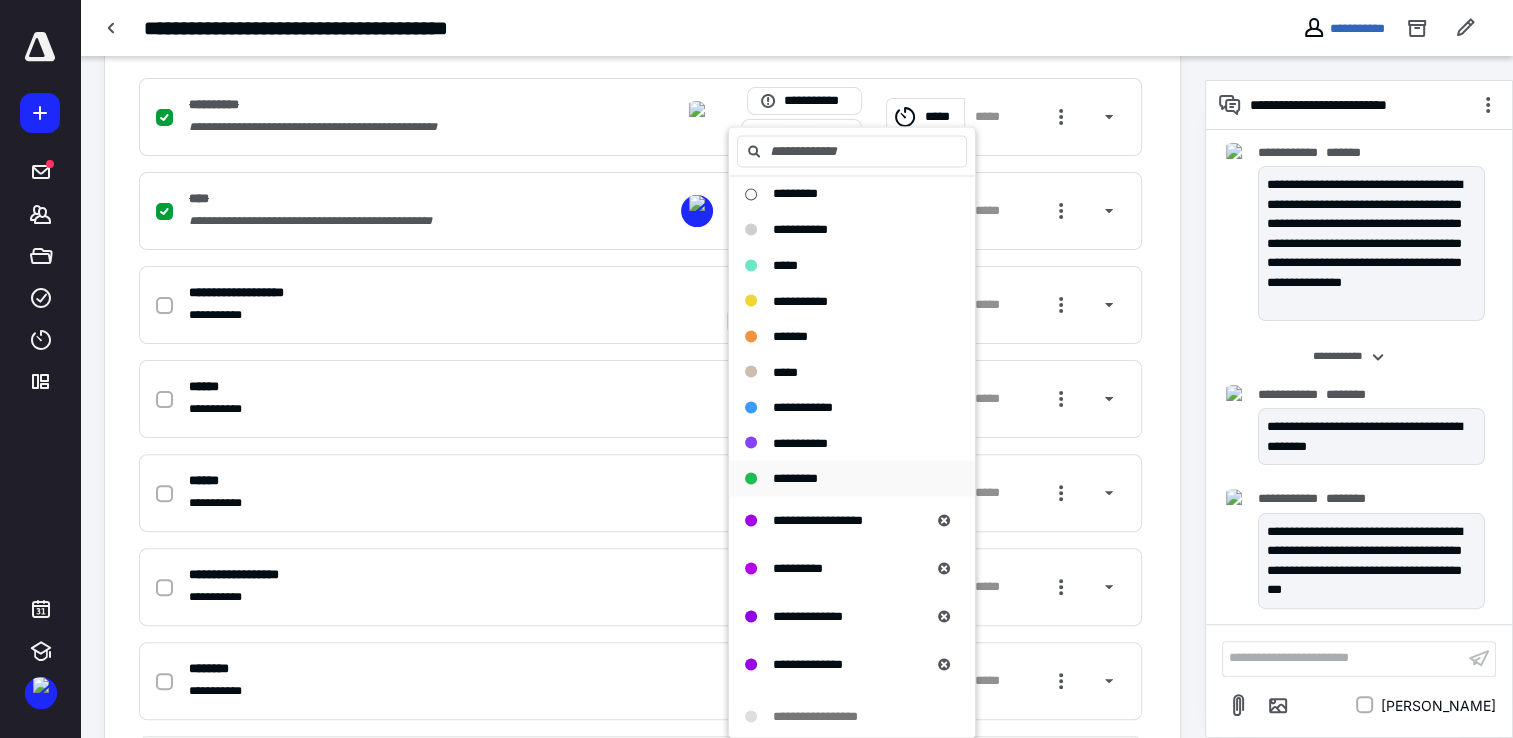click on "*********" at bounding box center (795, 477) 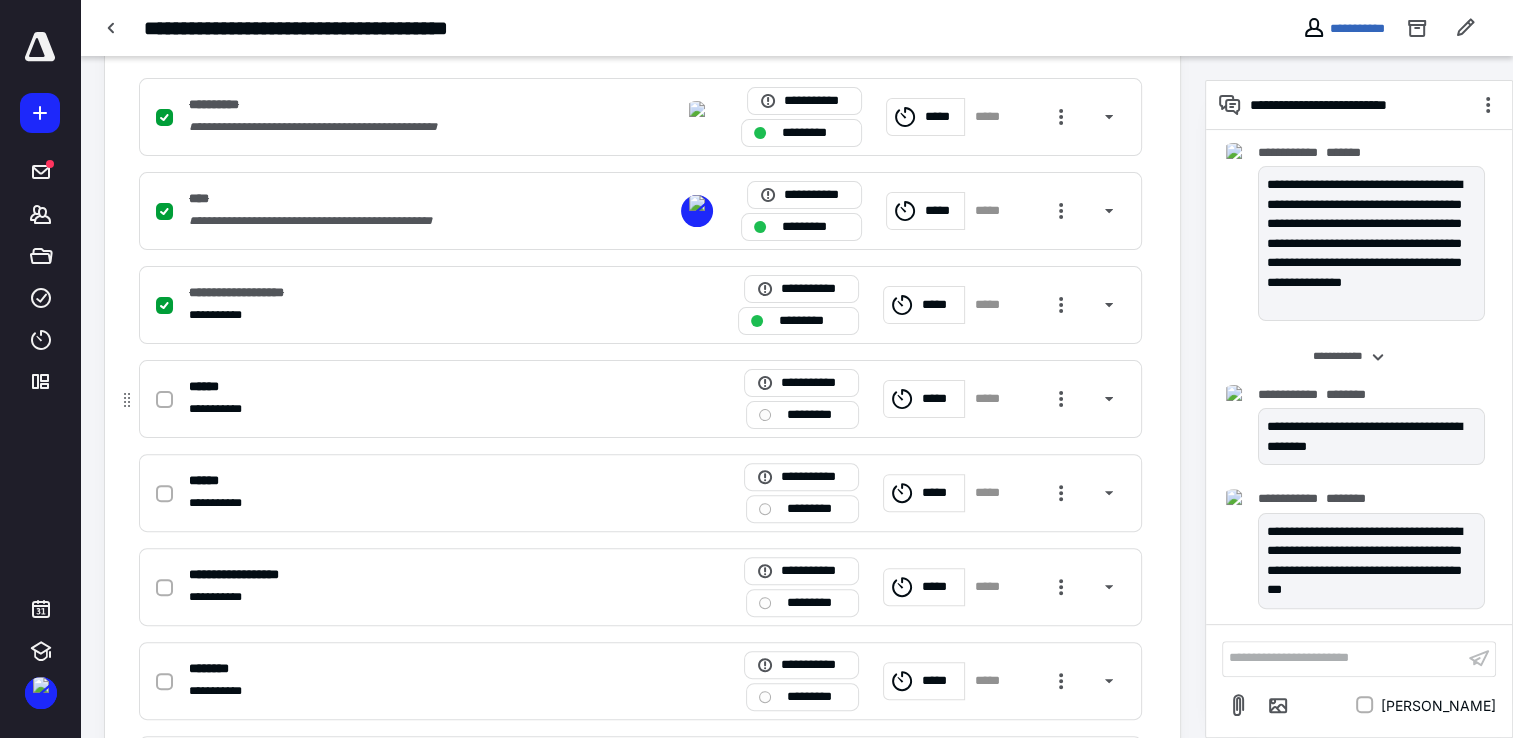 click on "*********" at bounding box center [816, 415] 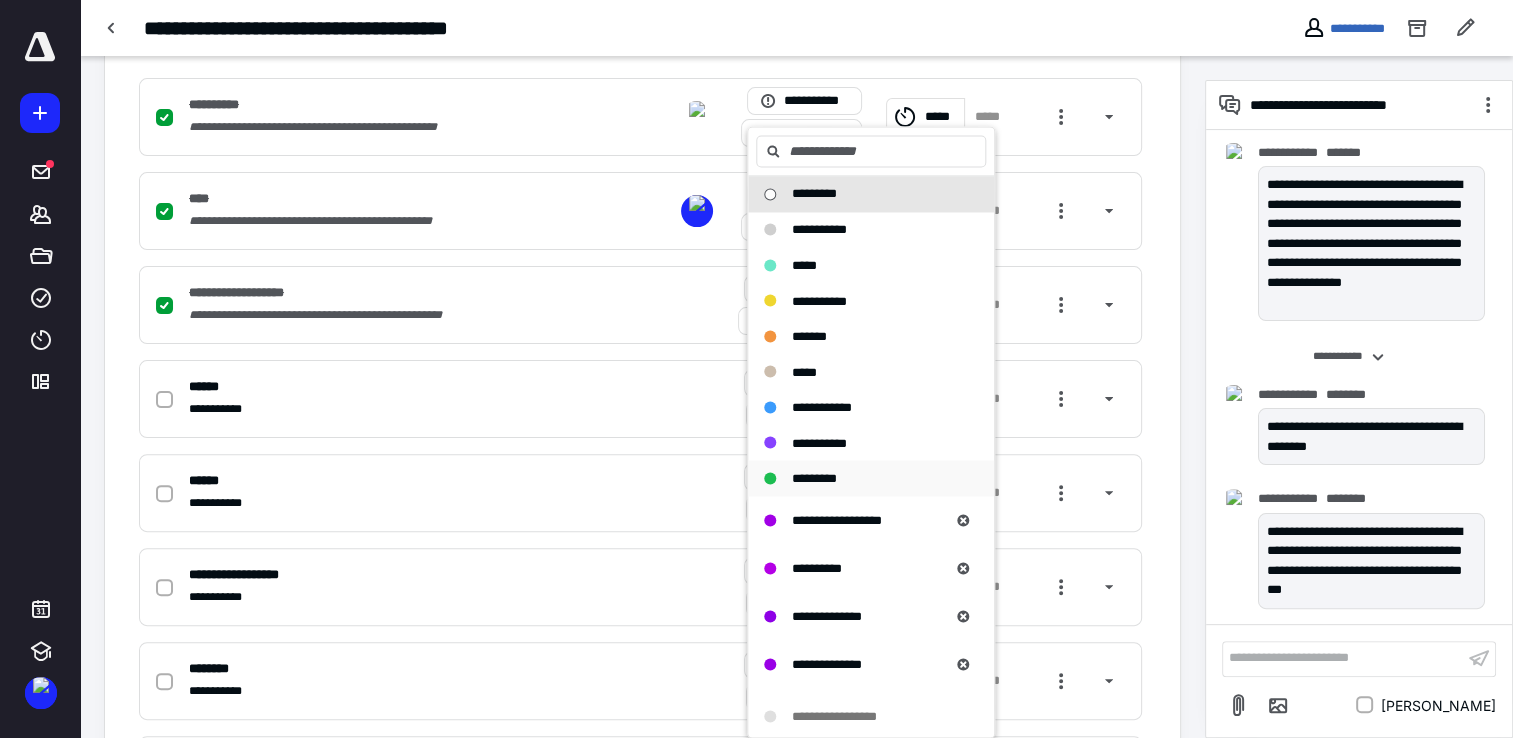 click on "*********" at bounding box center (814, 478) 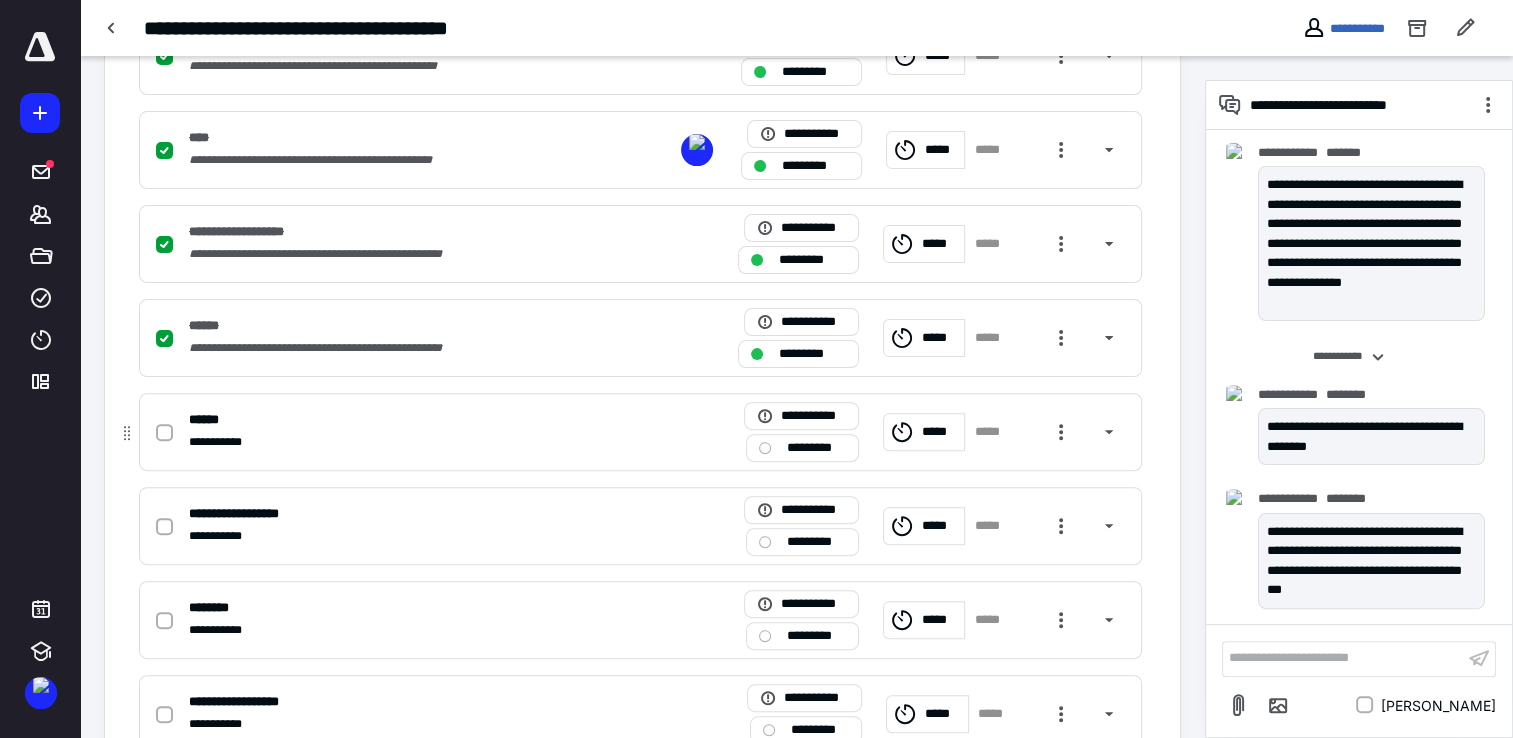 scroll, scrollTop: 500, scrollLeft: 0, axis: vertical 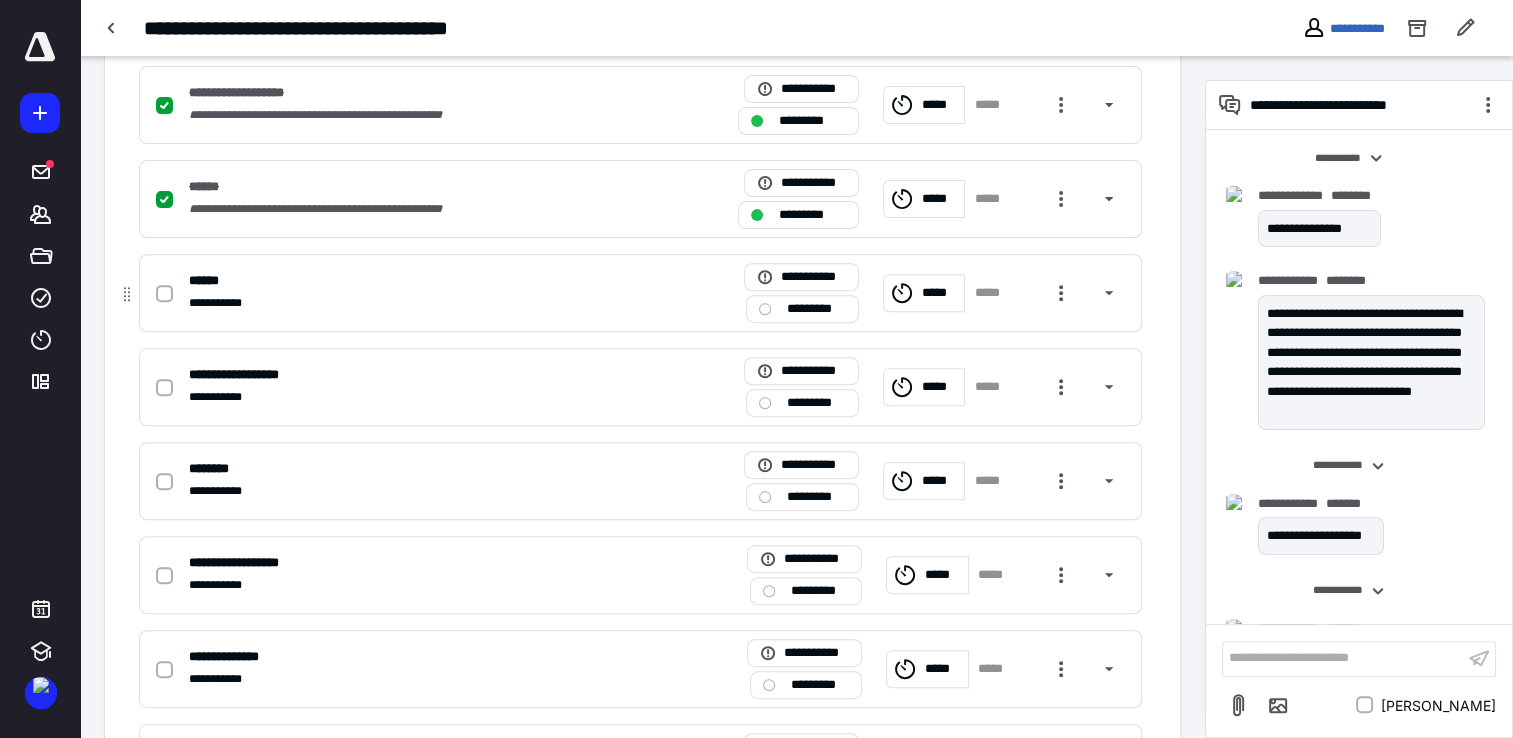 click on "*********" at bounding box center [816, 309] 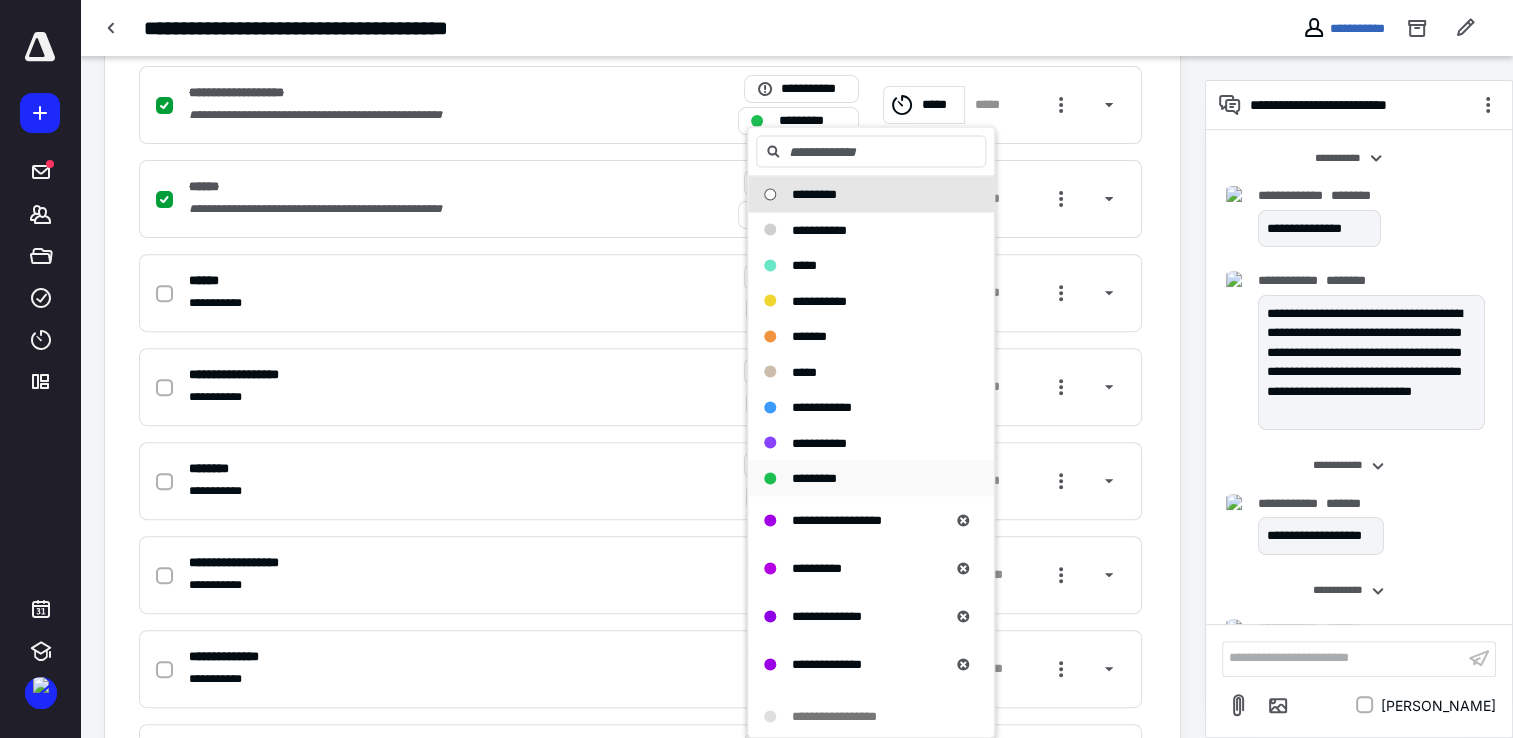 click on "*********" at bounding box center (871, 478) 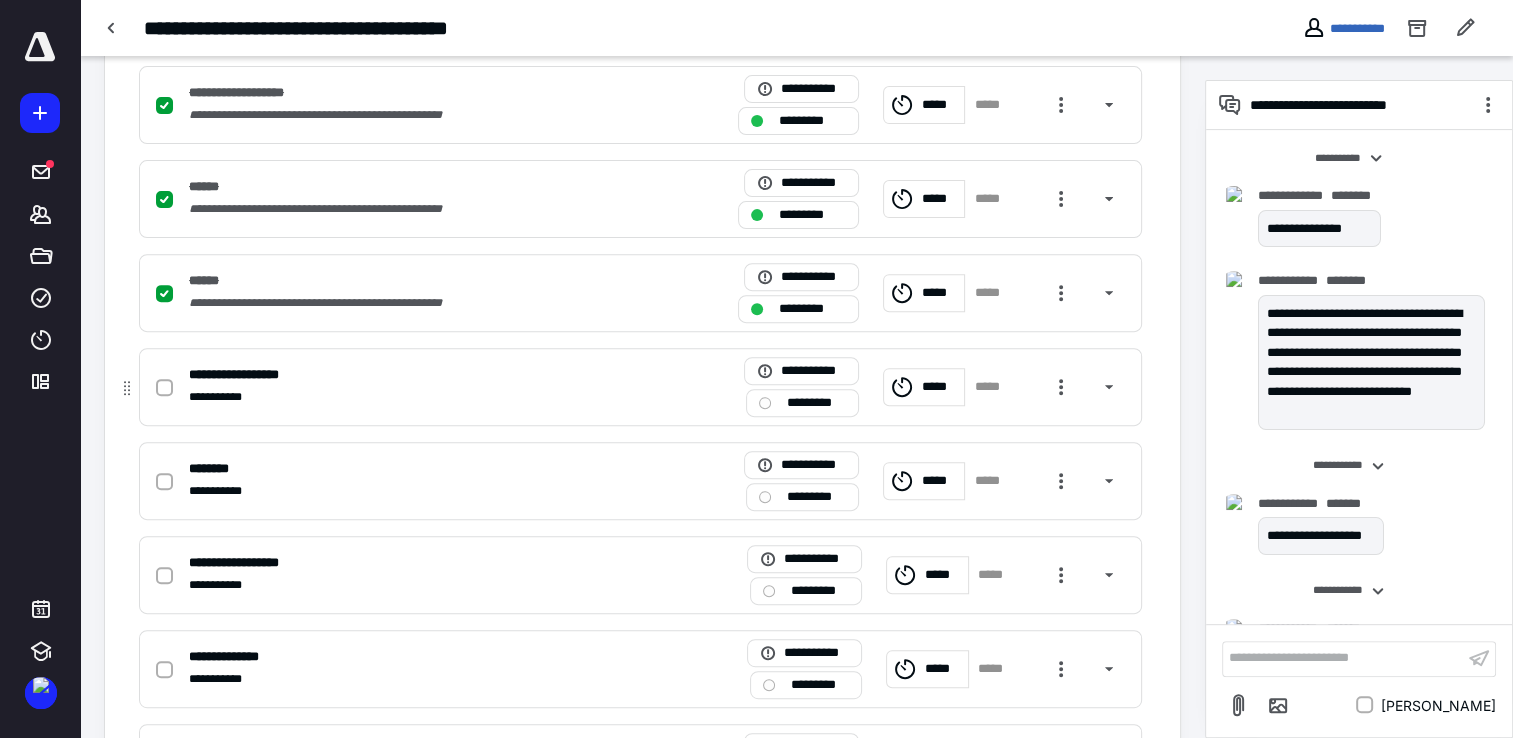 click on "*********" at bounding box center [816, 403] 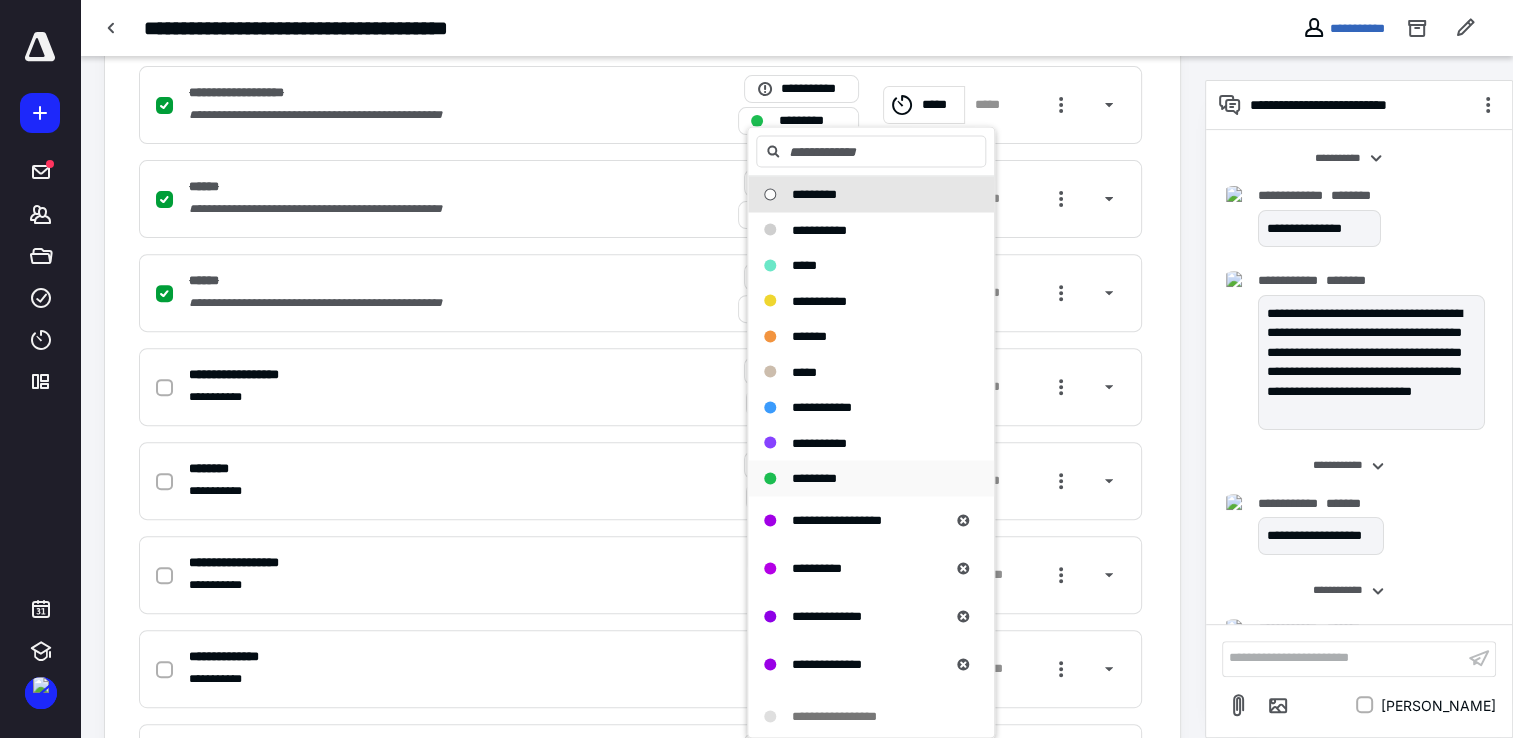 click on "*********" at bounding box center (814, 477) 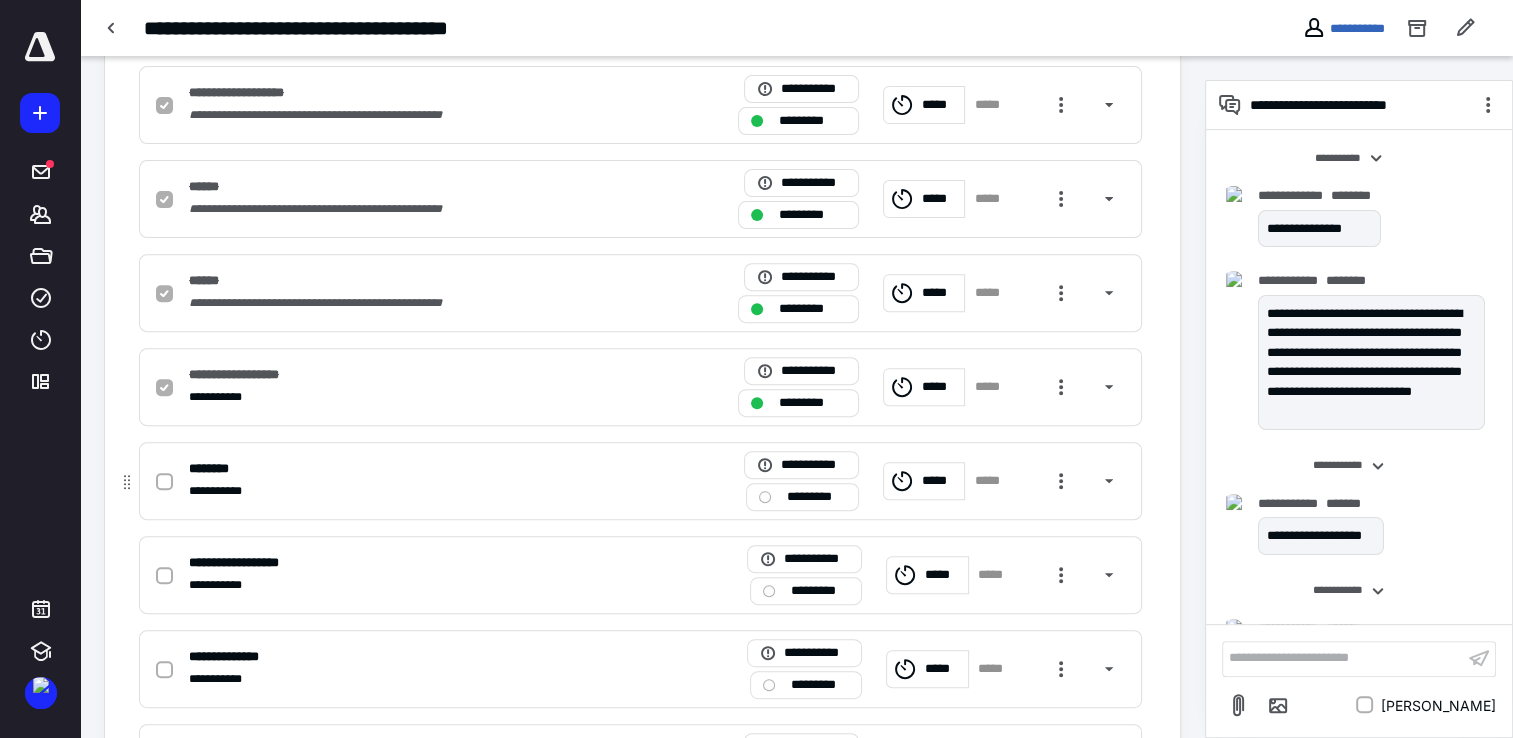 click on "*********" at bounding box center (816, 497) 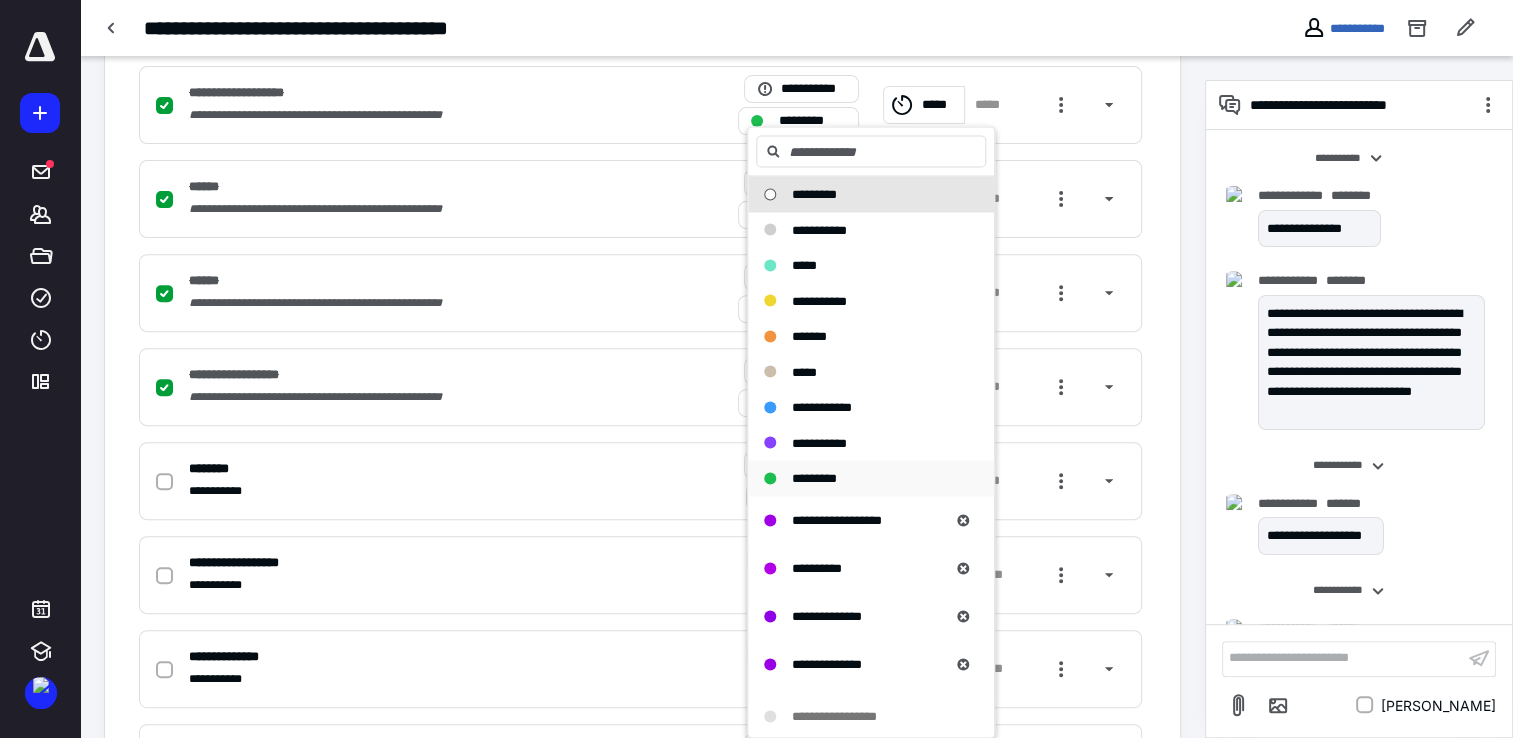click on "*********" at bounding box center (814, 477) 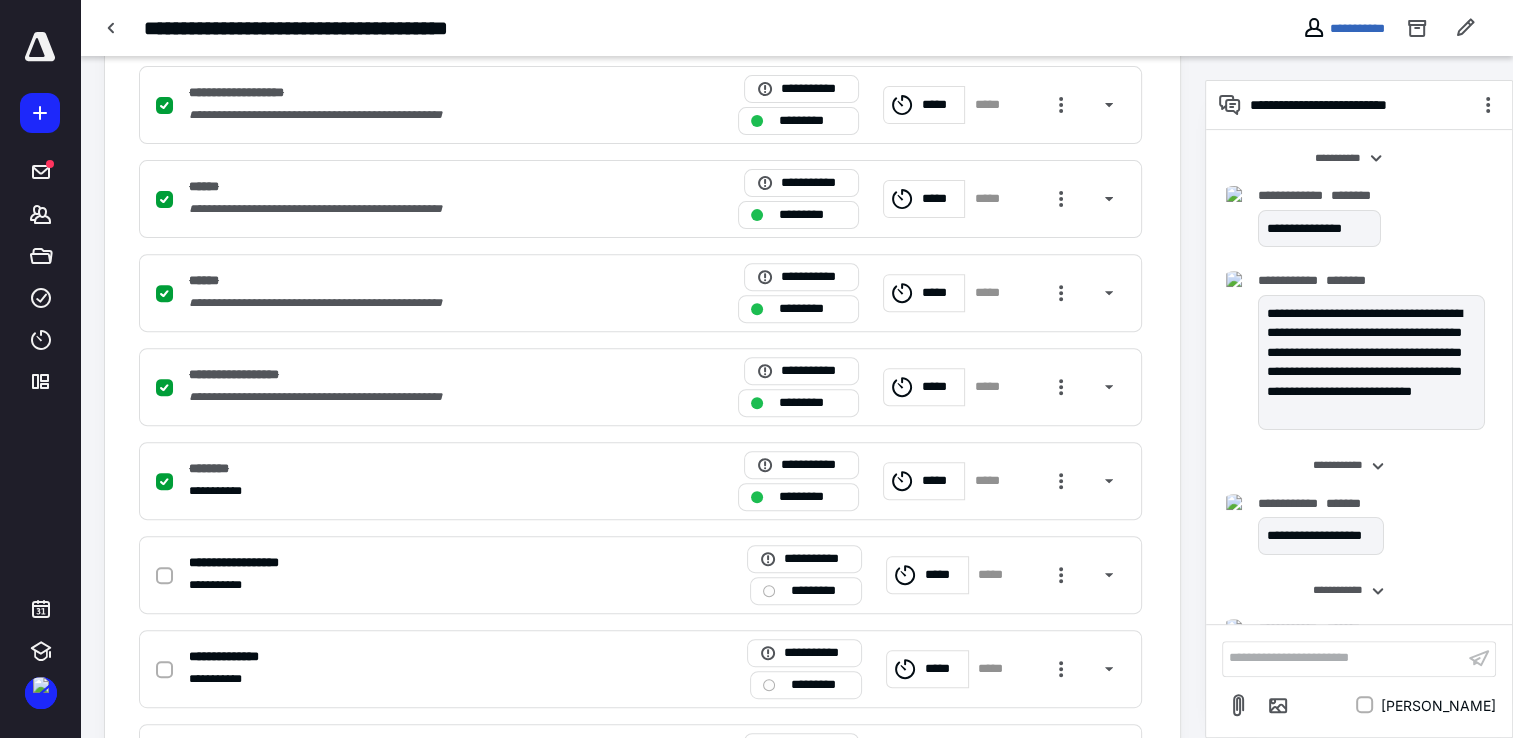 scroll, scrollTop: 800, scrollLeft: 0, axis: vertical 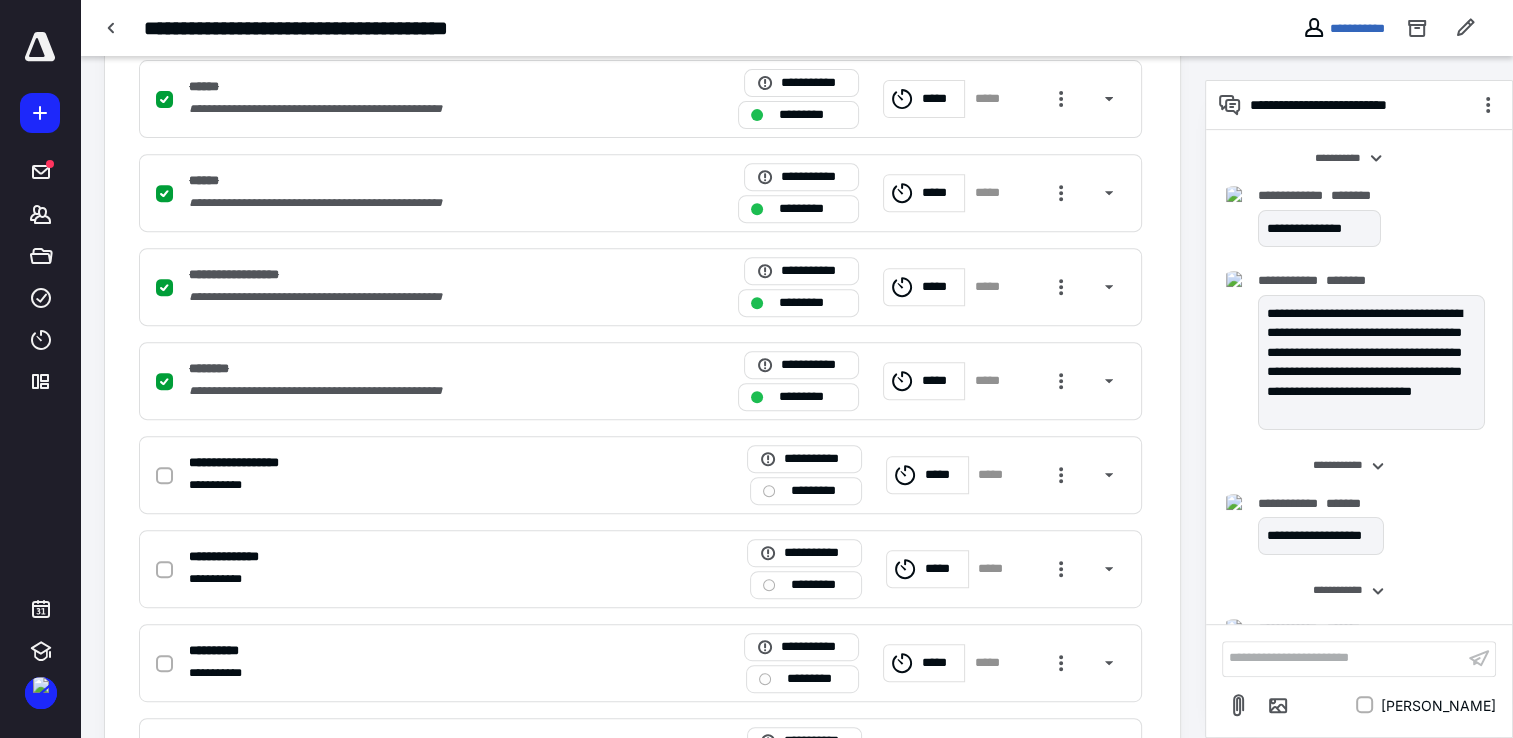 click on "*********" at bounding box center [820, 491] 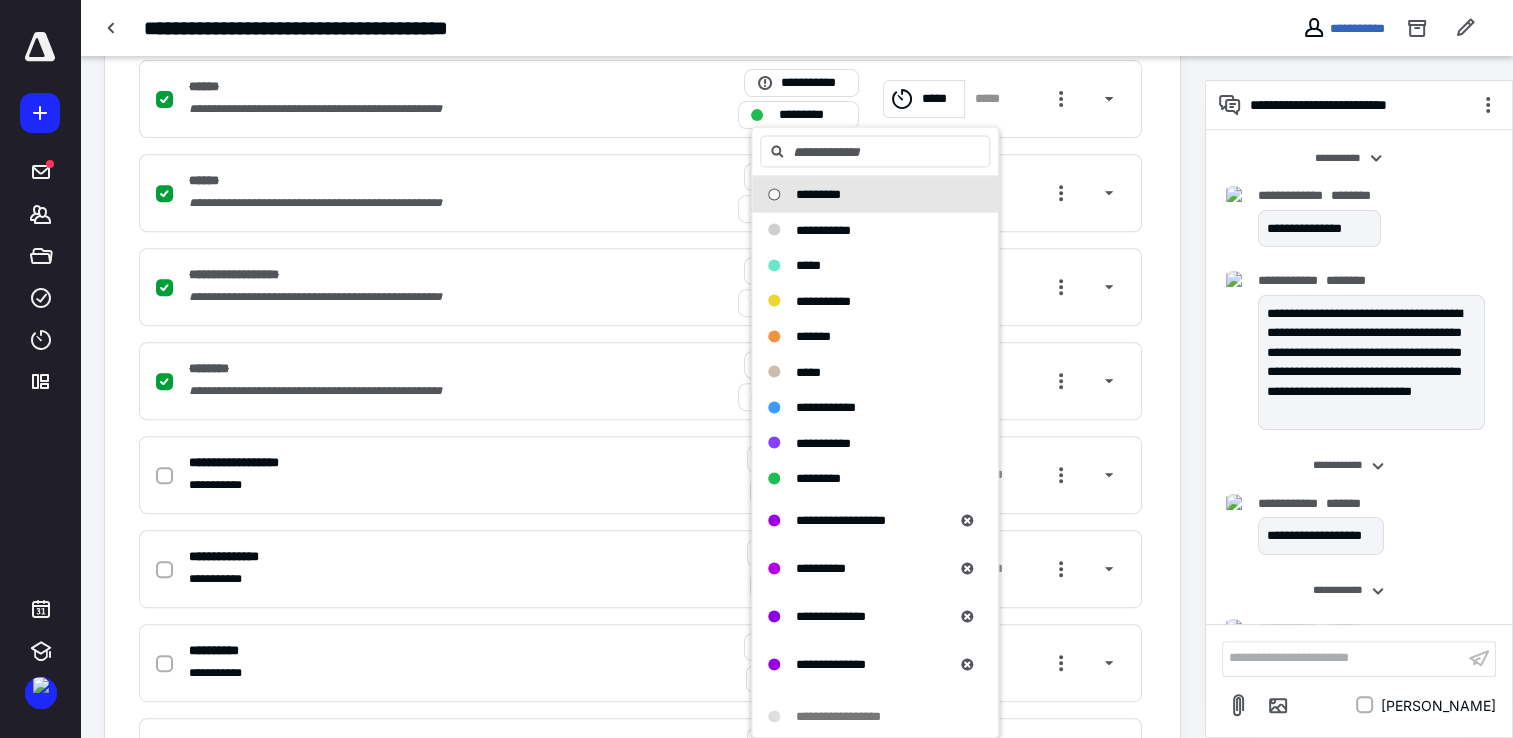 click on "*********" at bounding box center [818, 477] 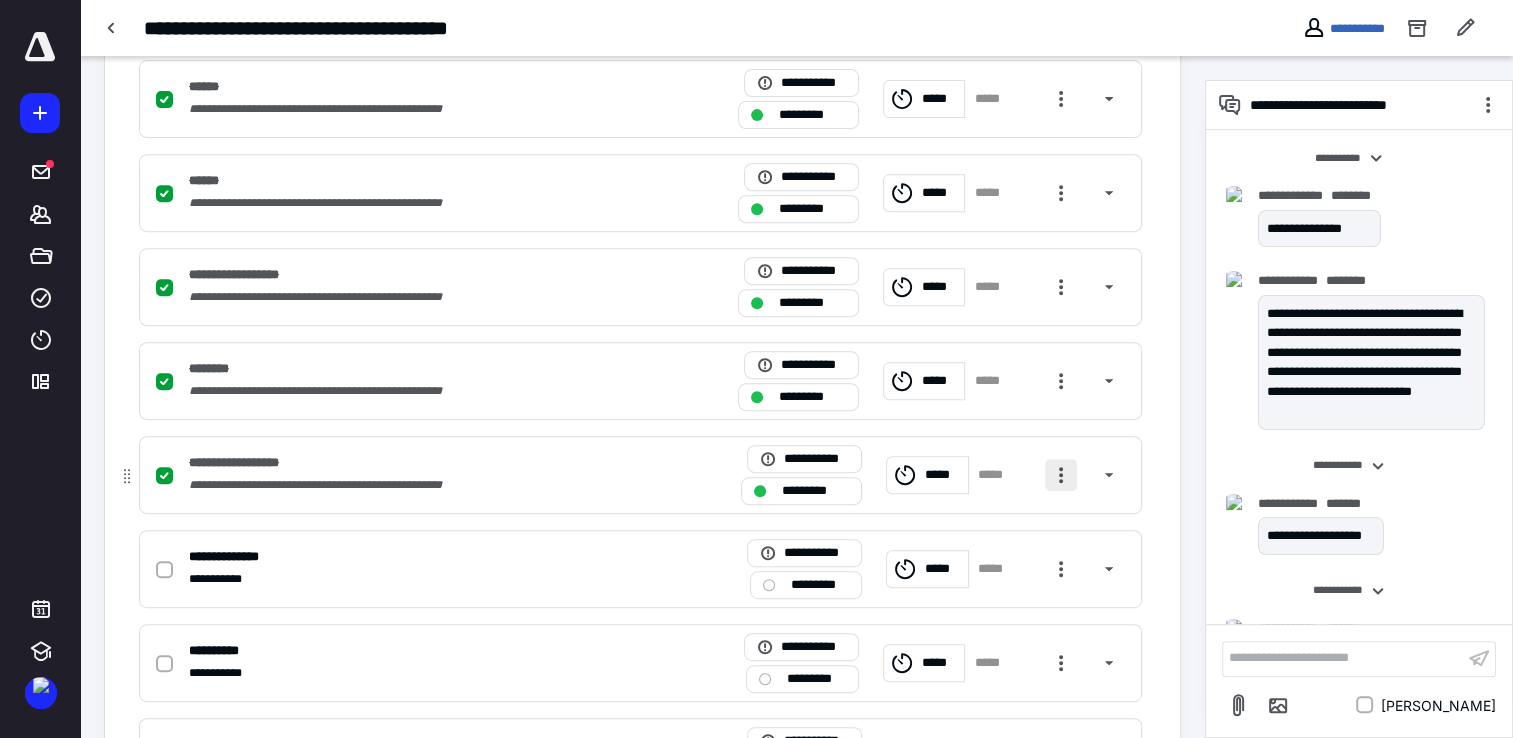 click at bounding box center (1061, 475) 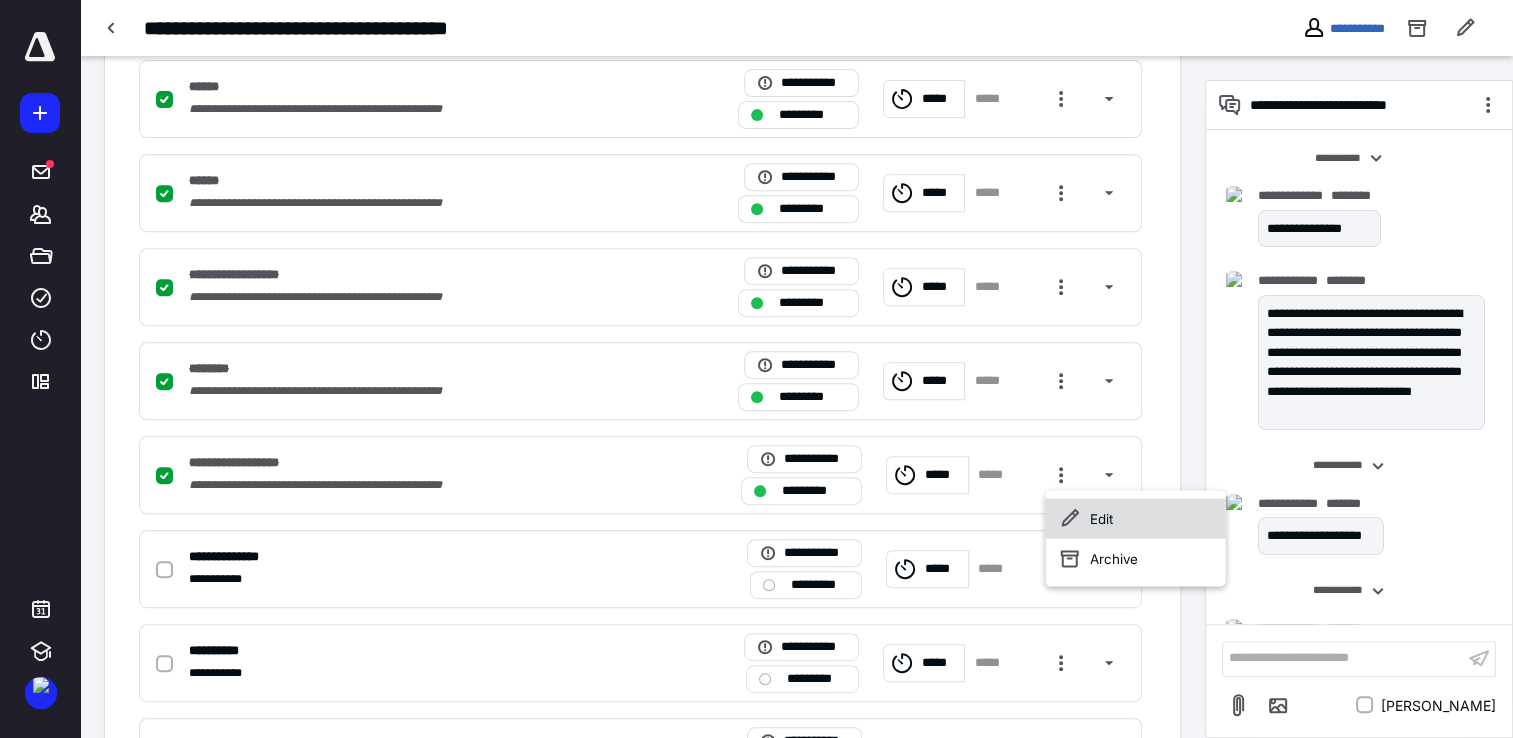 click 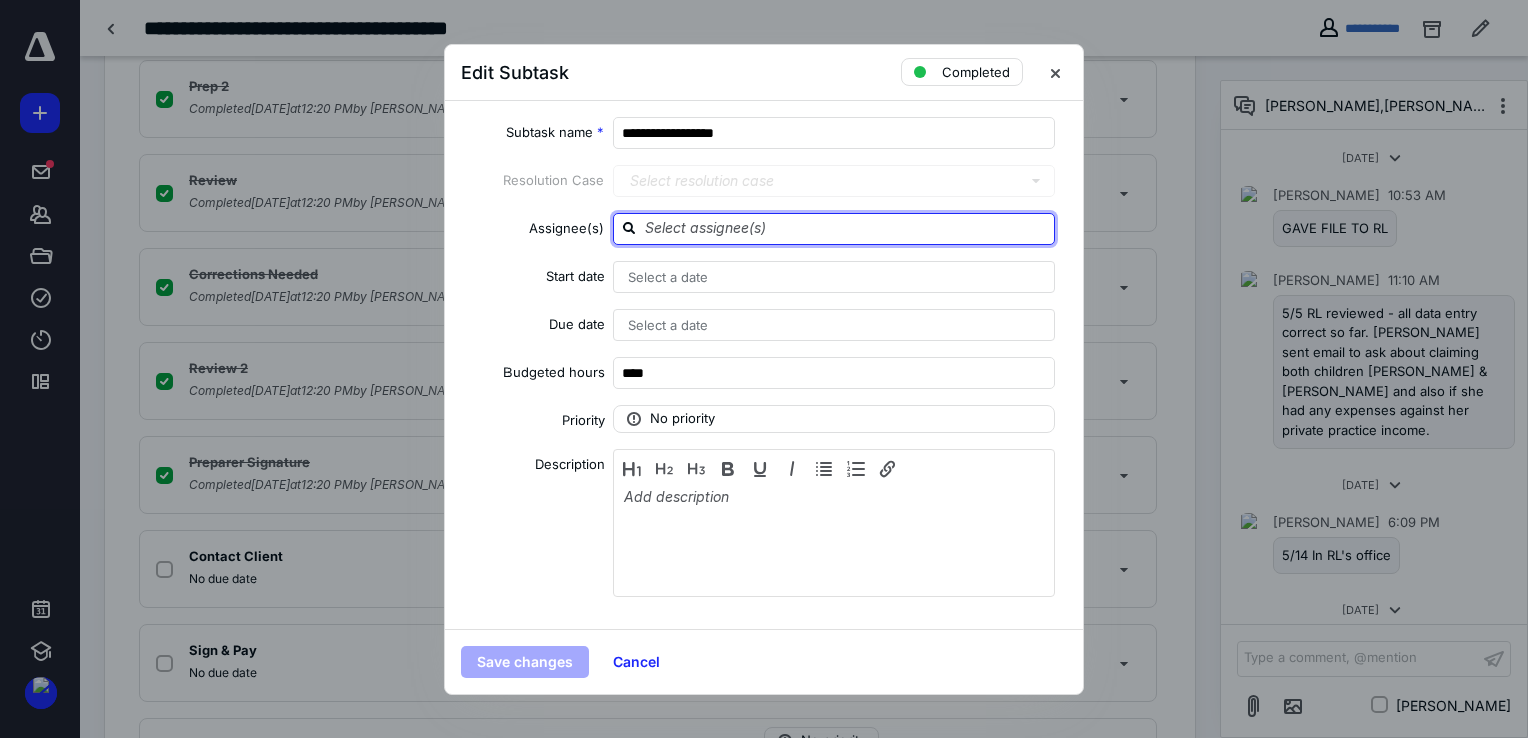 click at bounding box center (846, 228) 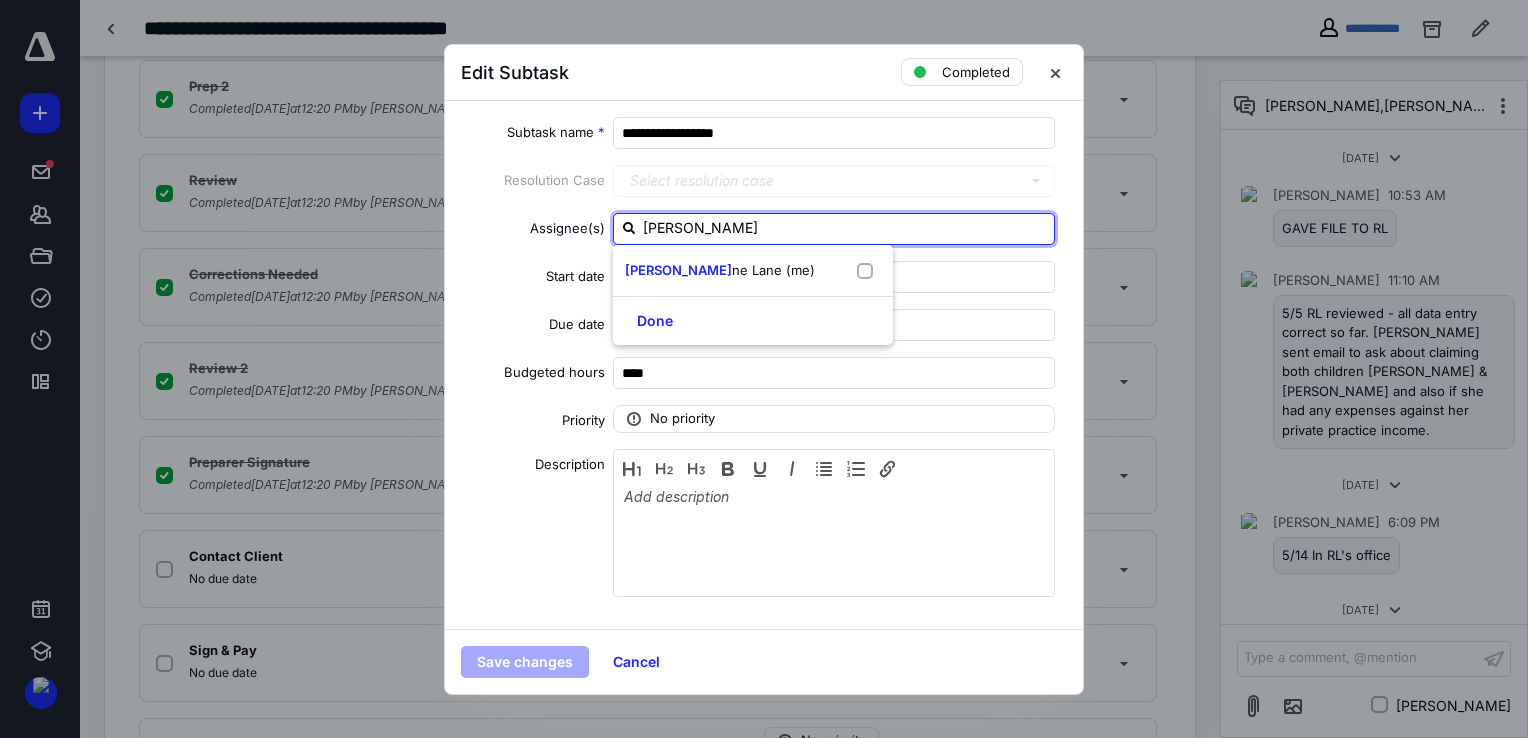 type on "[PERSON_NAME]" 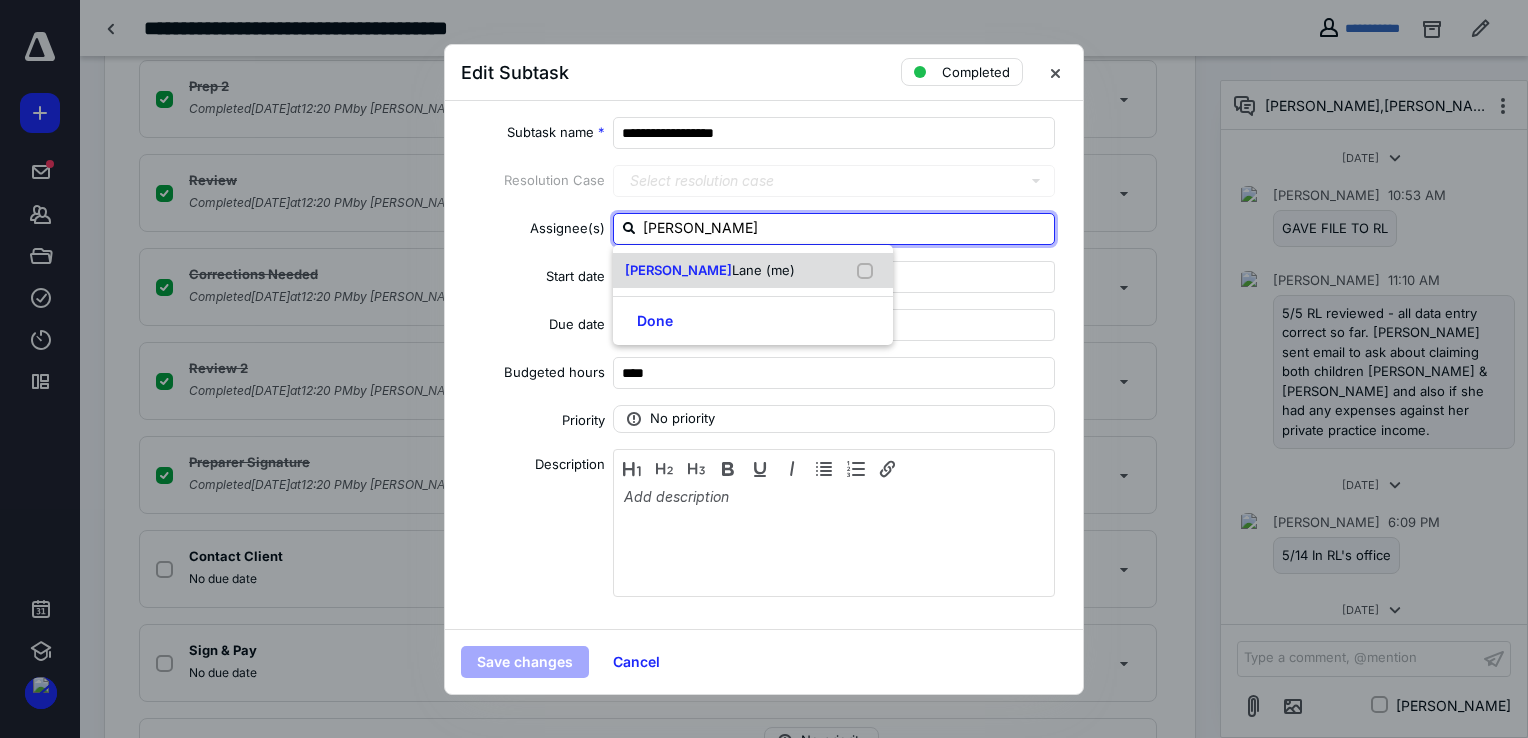 click on "Lane (me)" at bounding box center (763, 270) 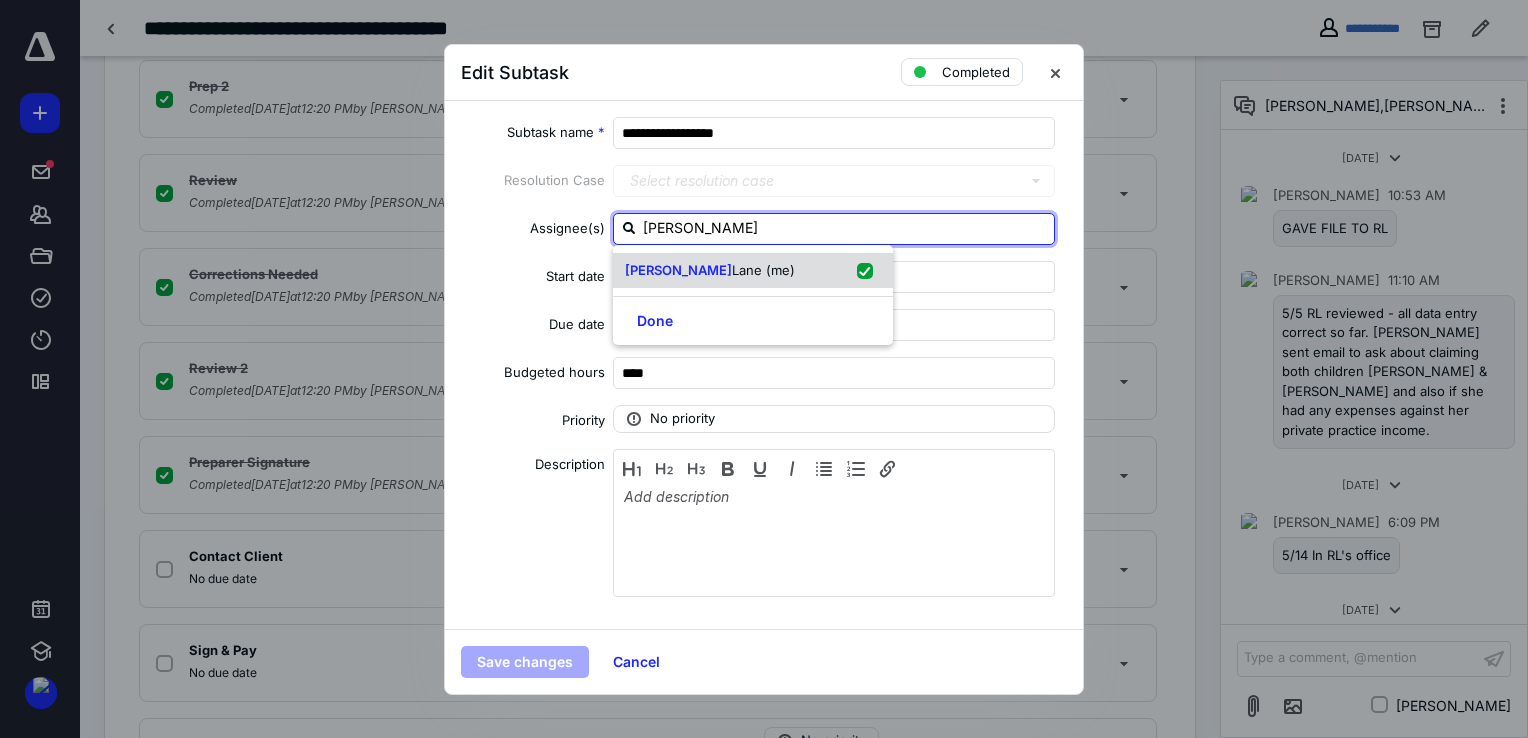 checkbox on "true" 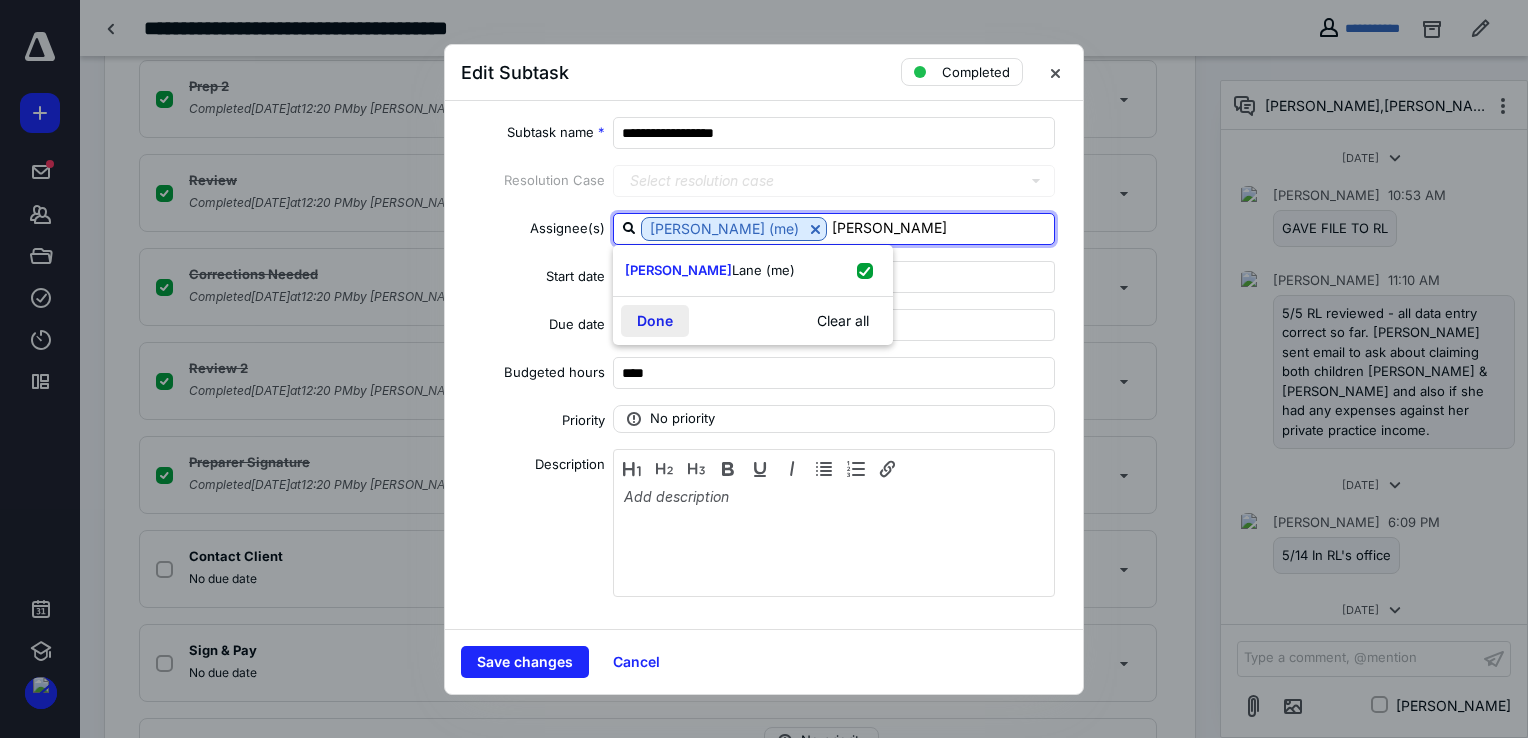 type on "[PERSON_NAME]" 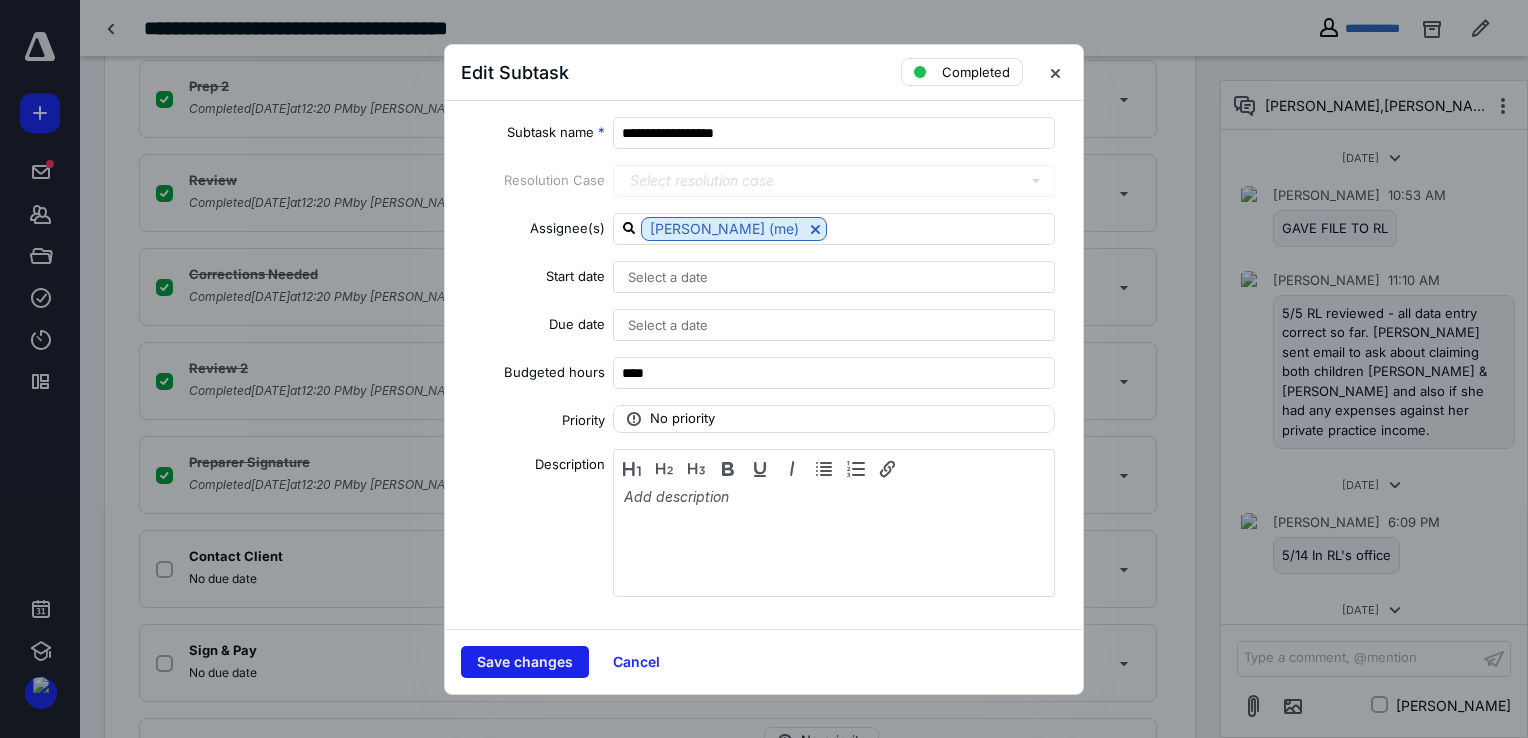 click on "Save changes" at bounding box center [525, 662] 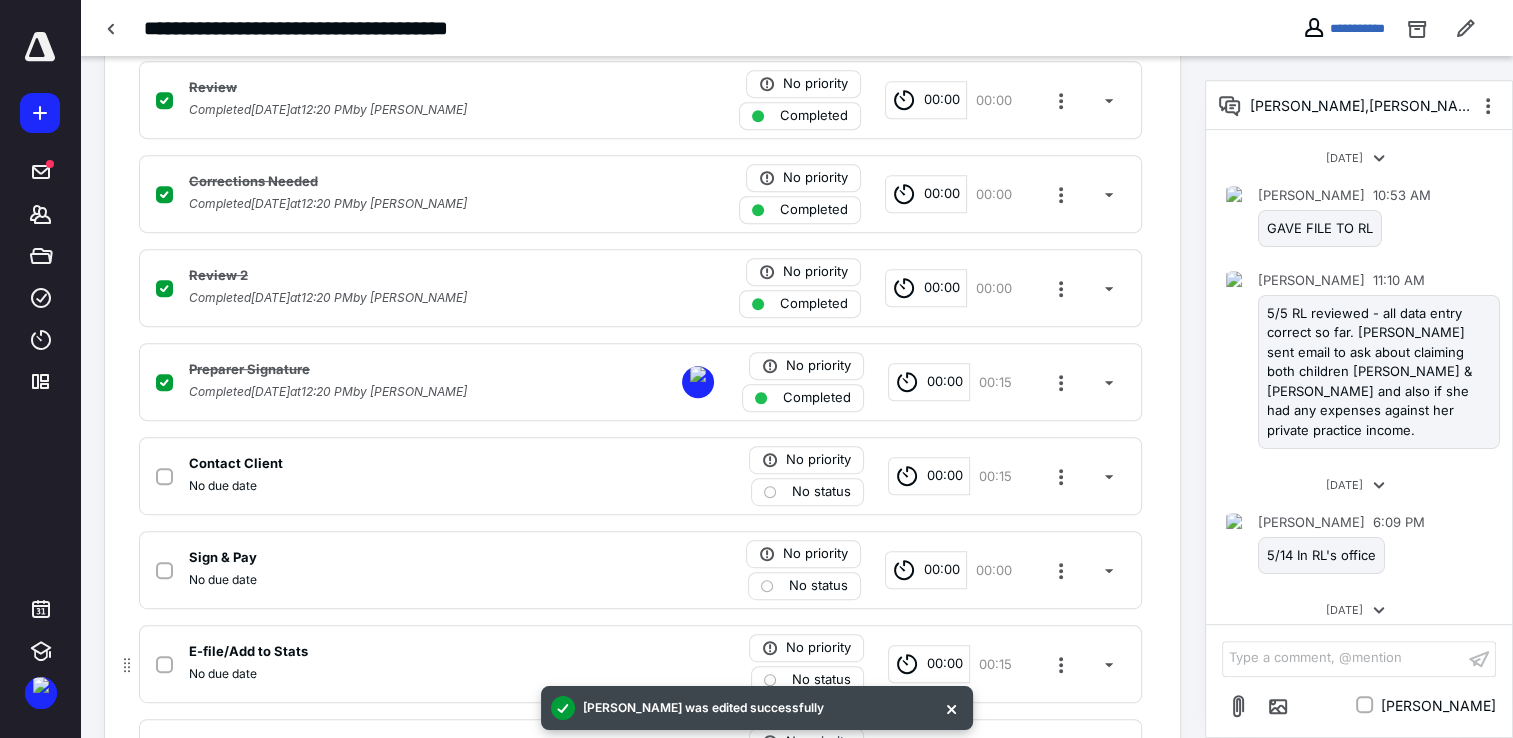 scroll, scrollTop: 1000, scrollLeft: 0, axis: vertical 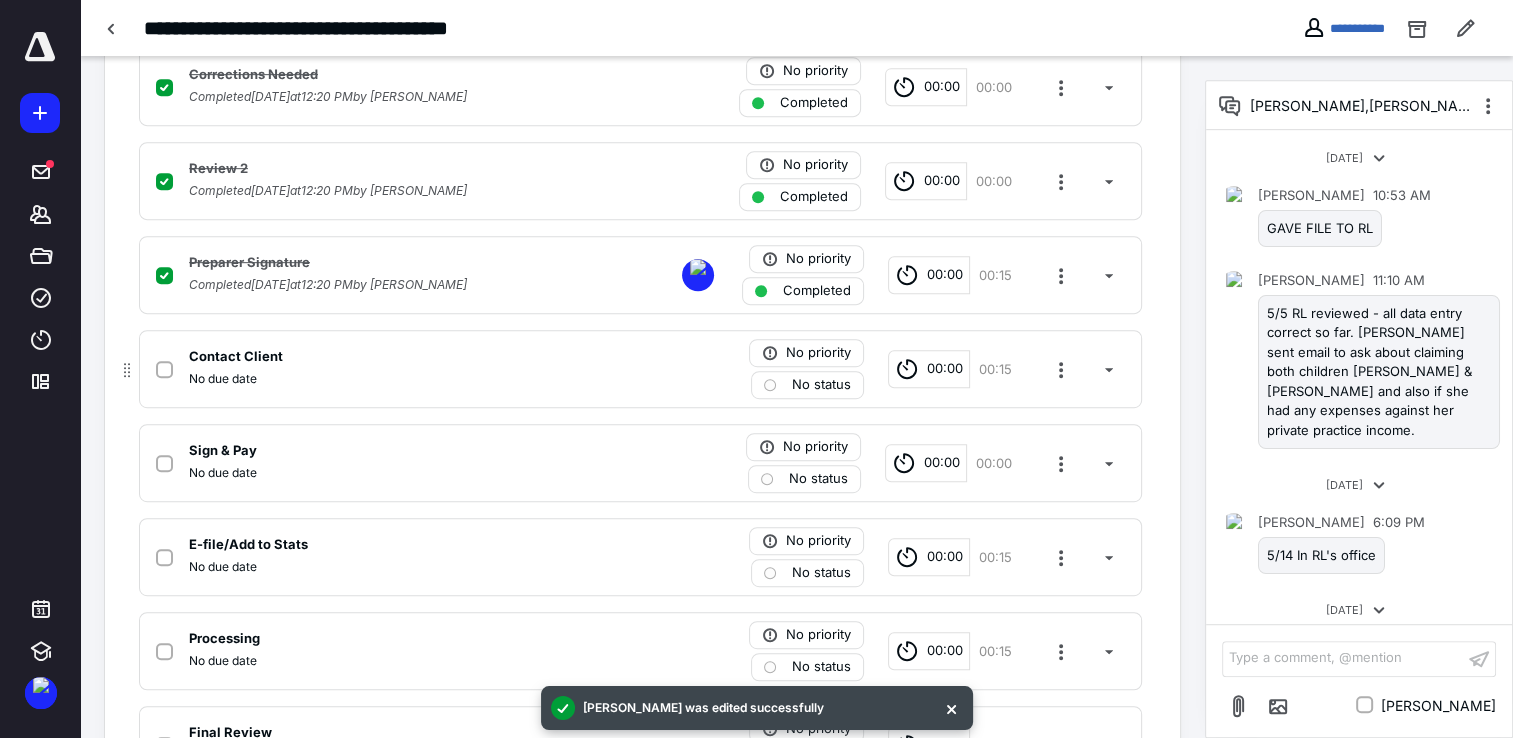 click on "No status" at bounding box center (821, 385) 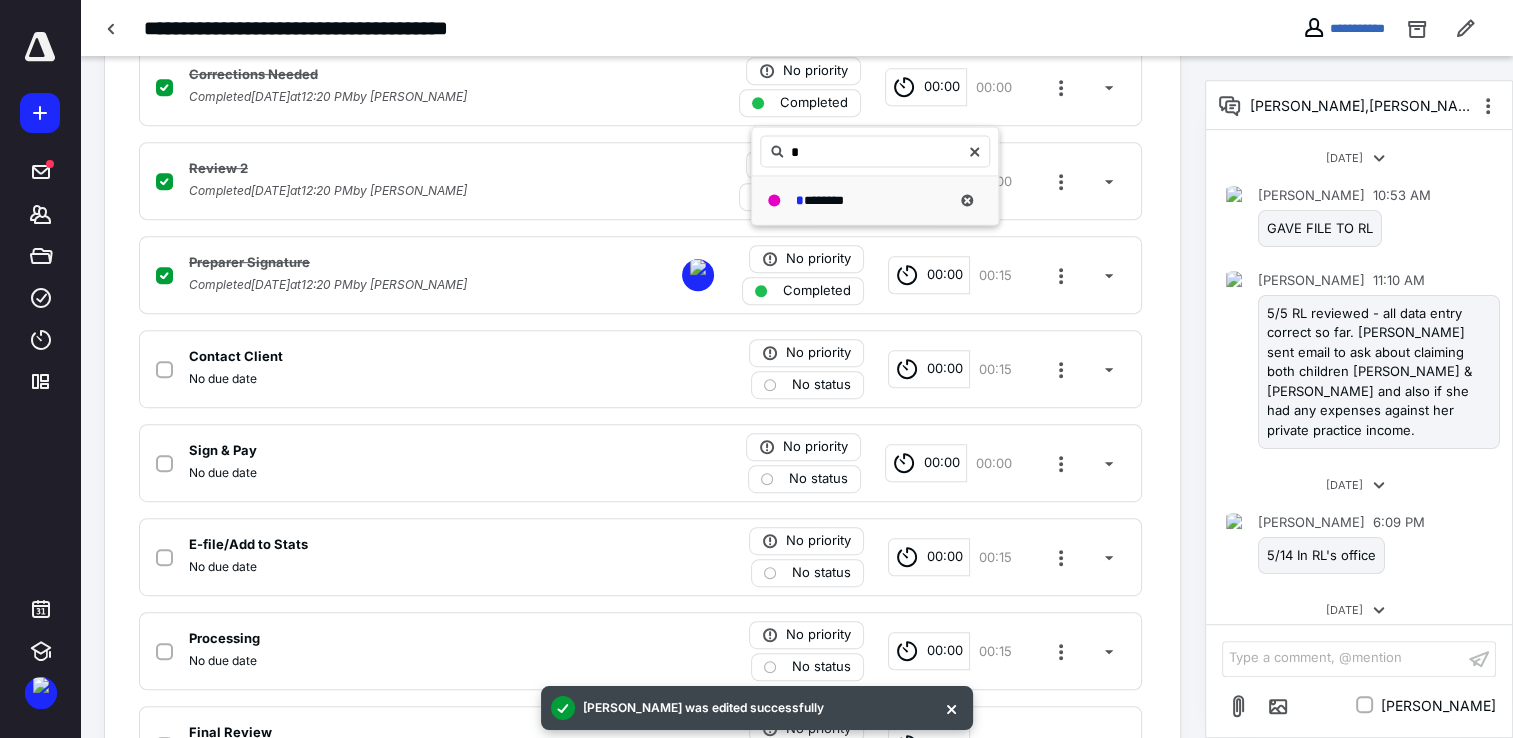 type on "*" 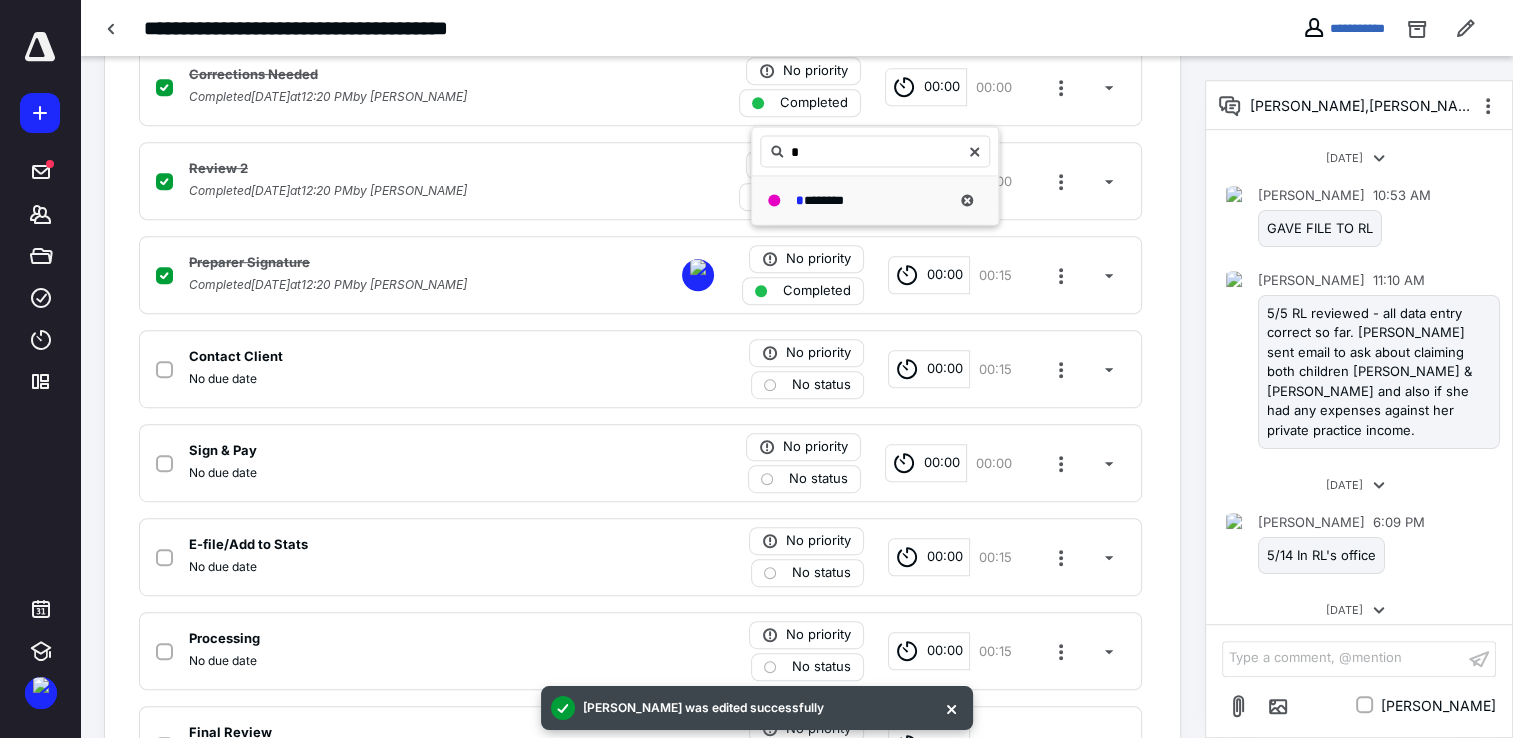 click on "* *******" at bounding box center [875, 200] 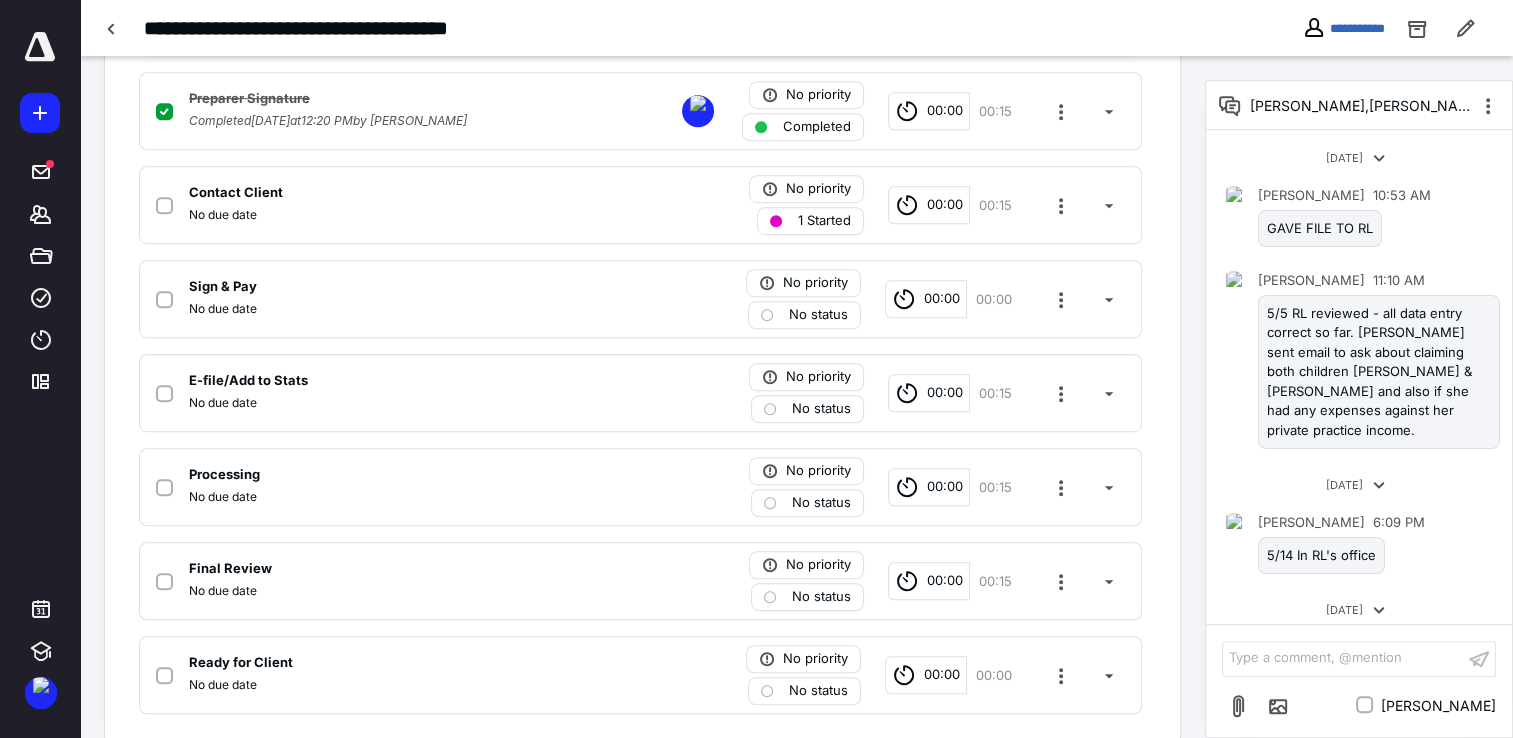 scroll, scrollTop: 1188, scrollLeft: 0, axis: vertical 